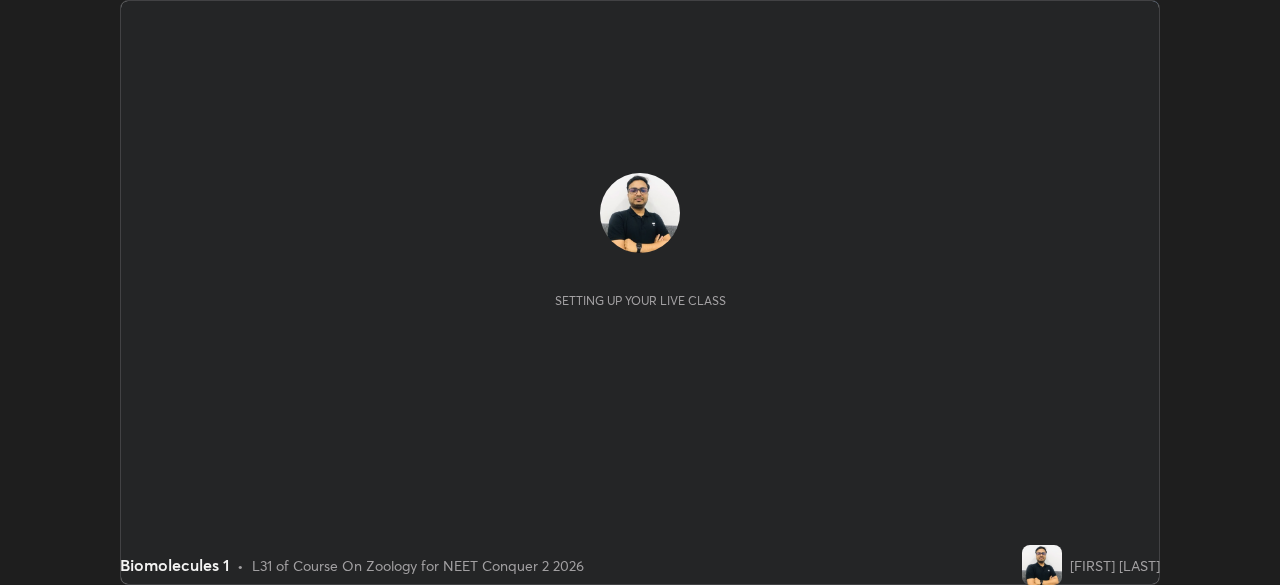 scroll, scrollTop: 0, scrollLeft: 0, axis: both 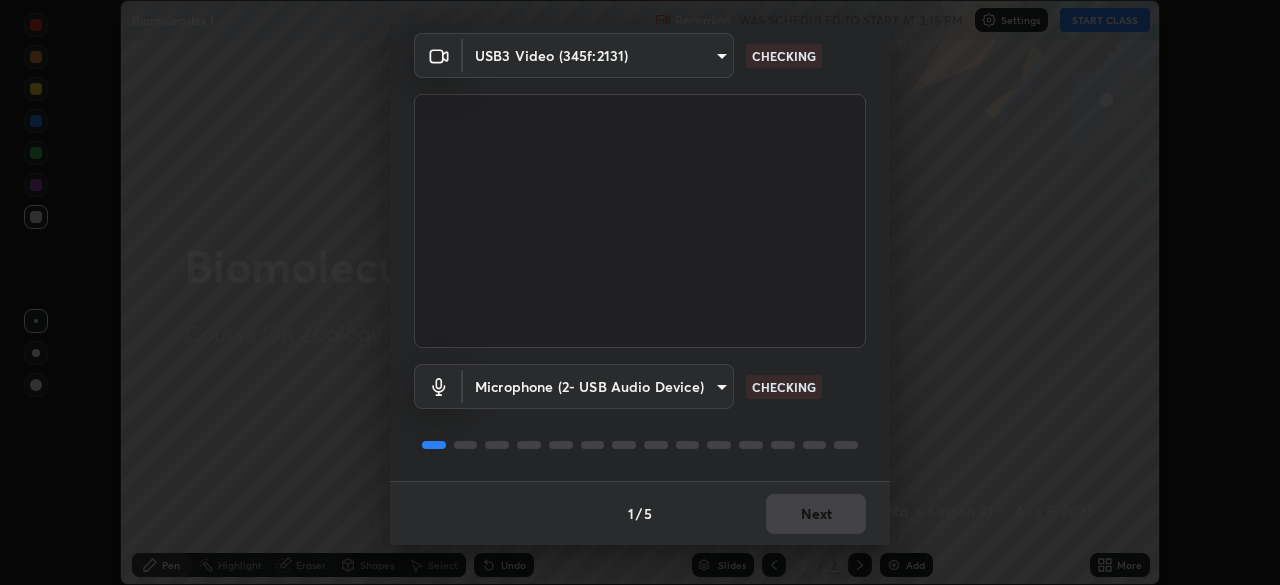 click on "1 / 5 Next" at bounding box center [640, 513] 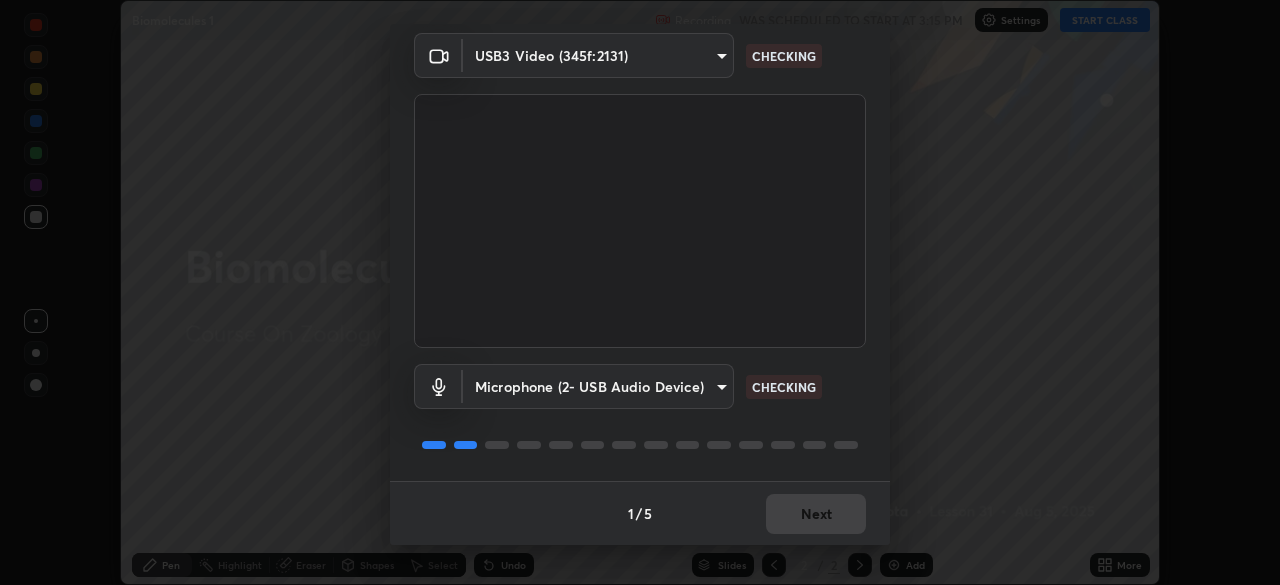 click on "1 / 5 Next" at bounding box center (640, 513) 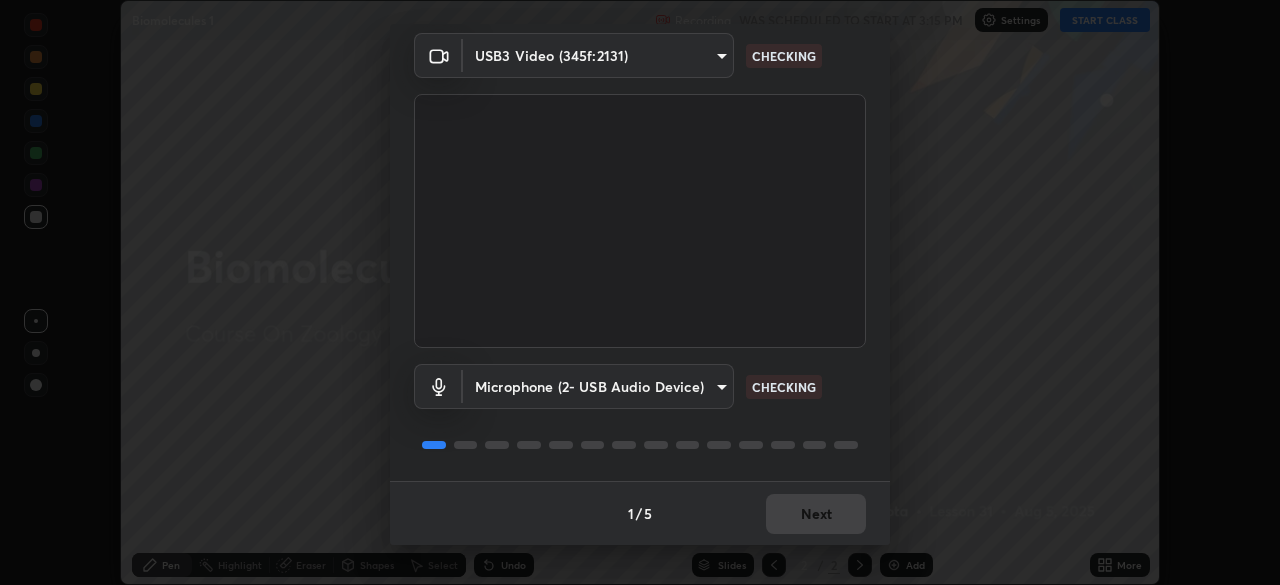 click on "1 / 5 Next" at bounding box center [640, 513] 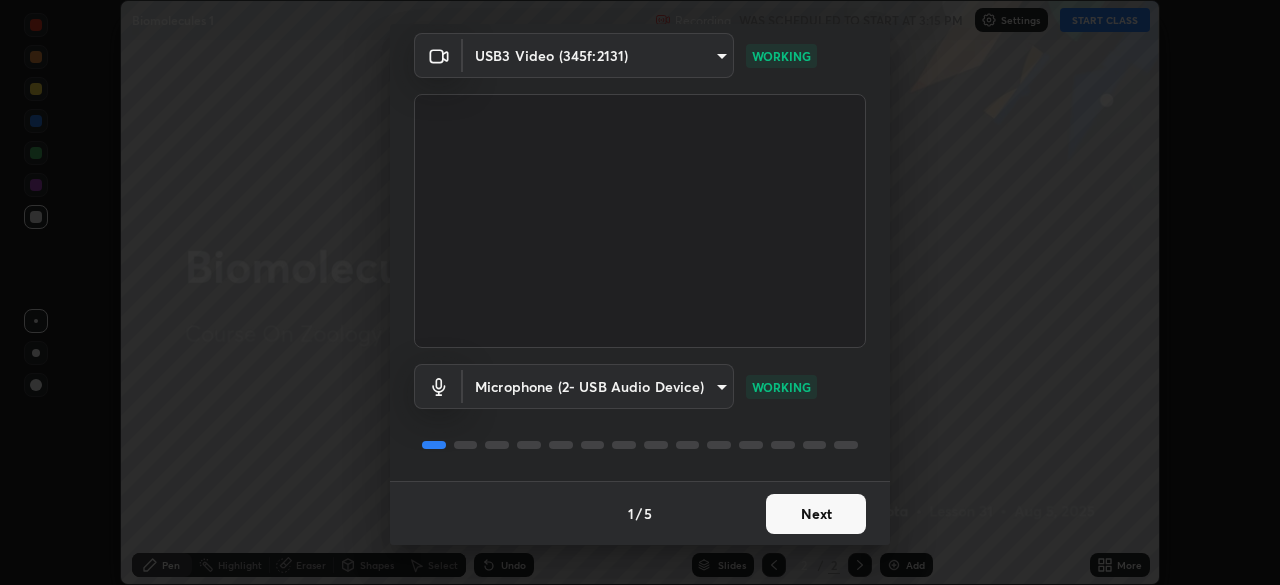 click on "Next" at bounding box center (816, 514) 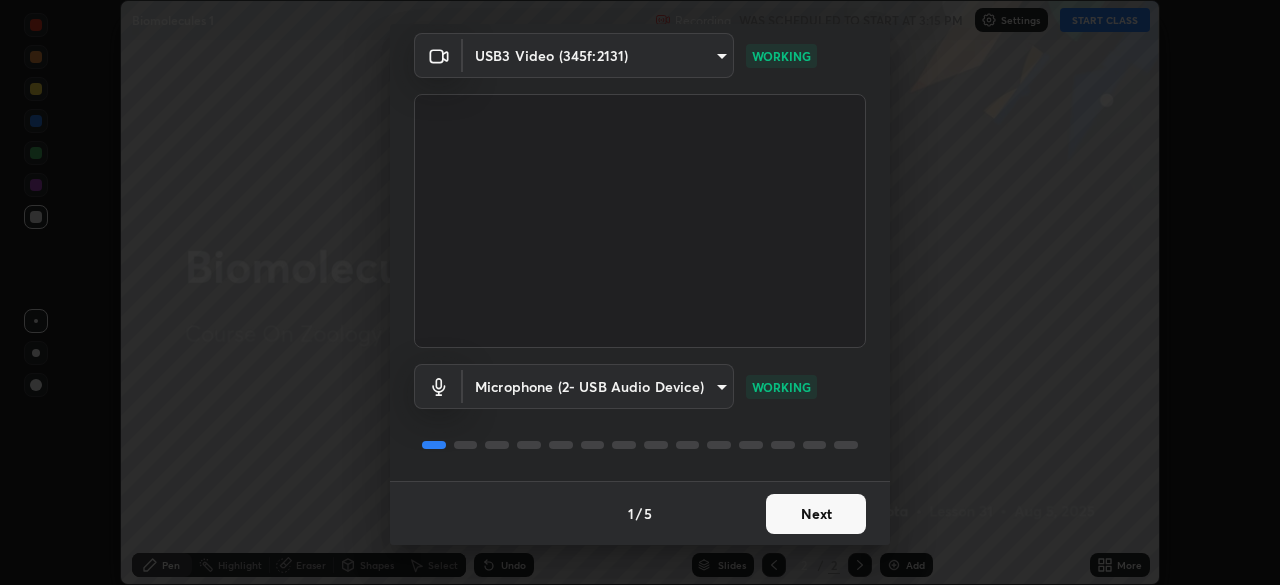 scroll, scrollTop: 0, scrollLeft: 0, axis: both 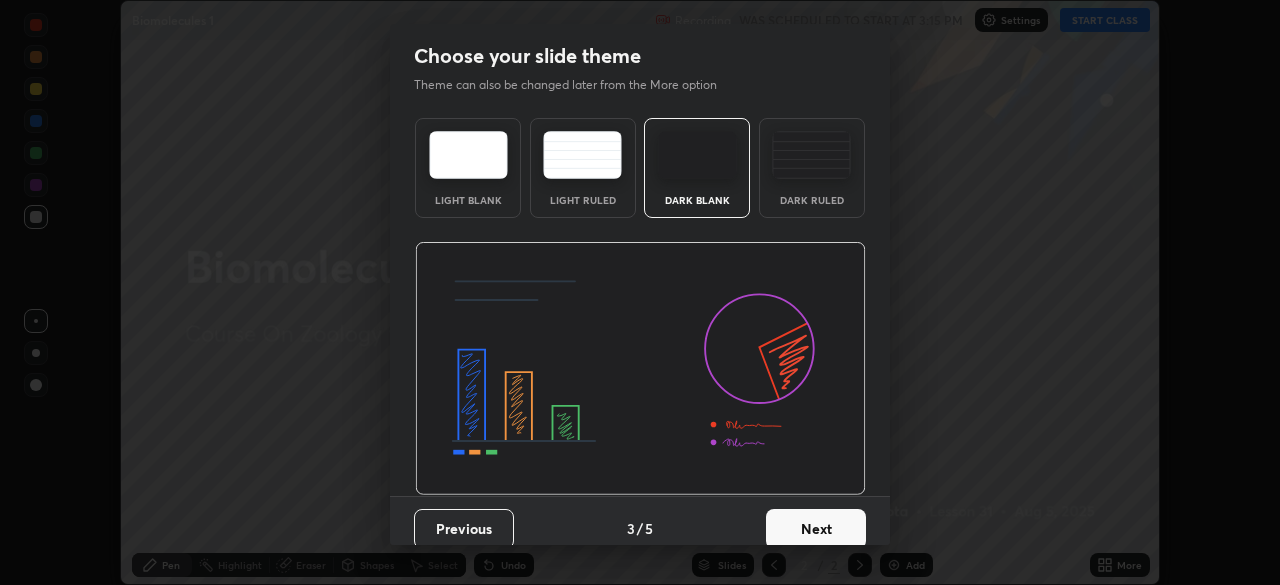 click on "Next" at bounding box center [816, 529] 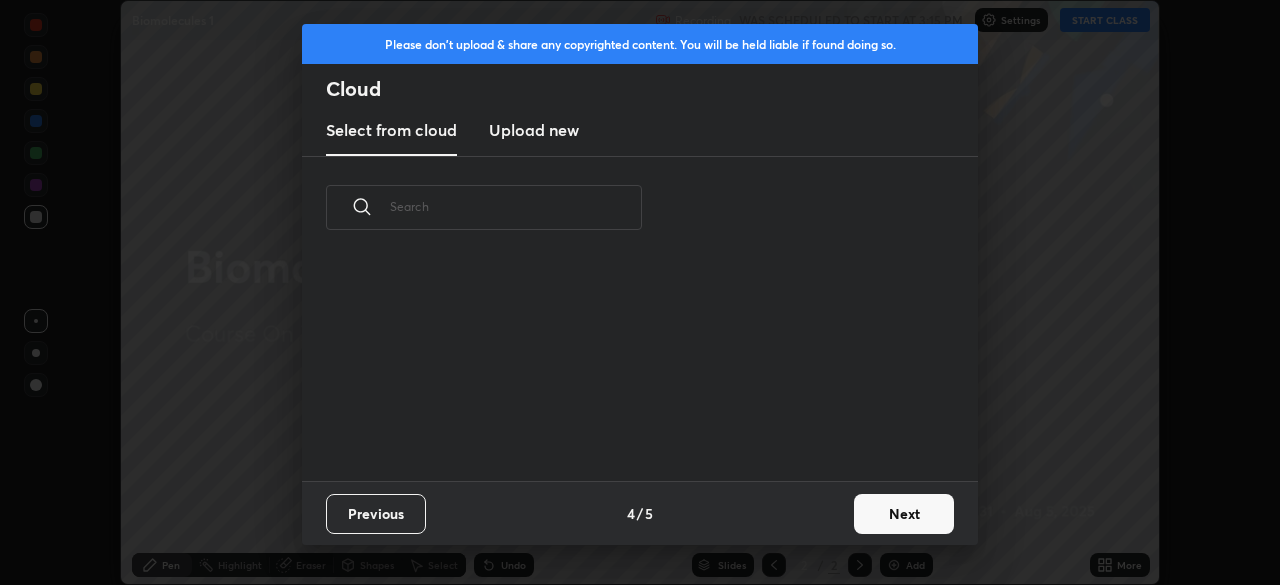 click on "Previous 4 / 5 Next" at bounding box center (640, 513) 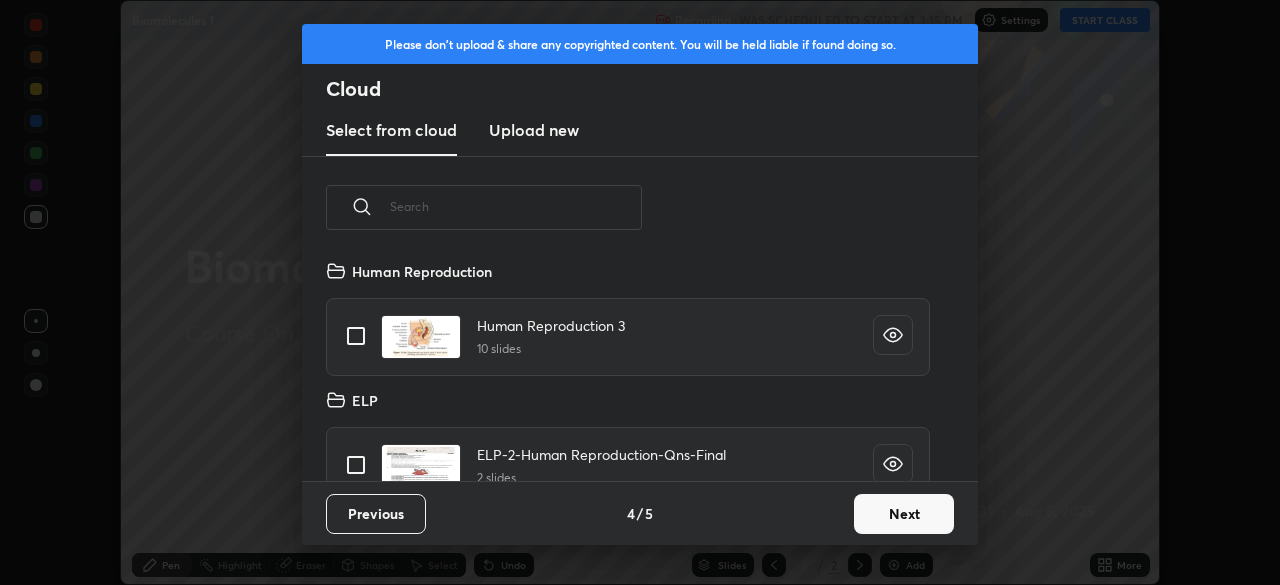 click on "Next" at bounding box center (904, 514) 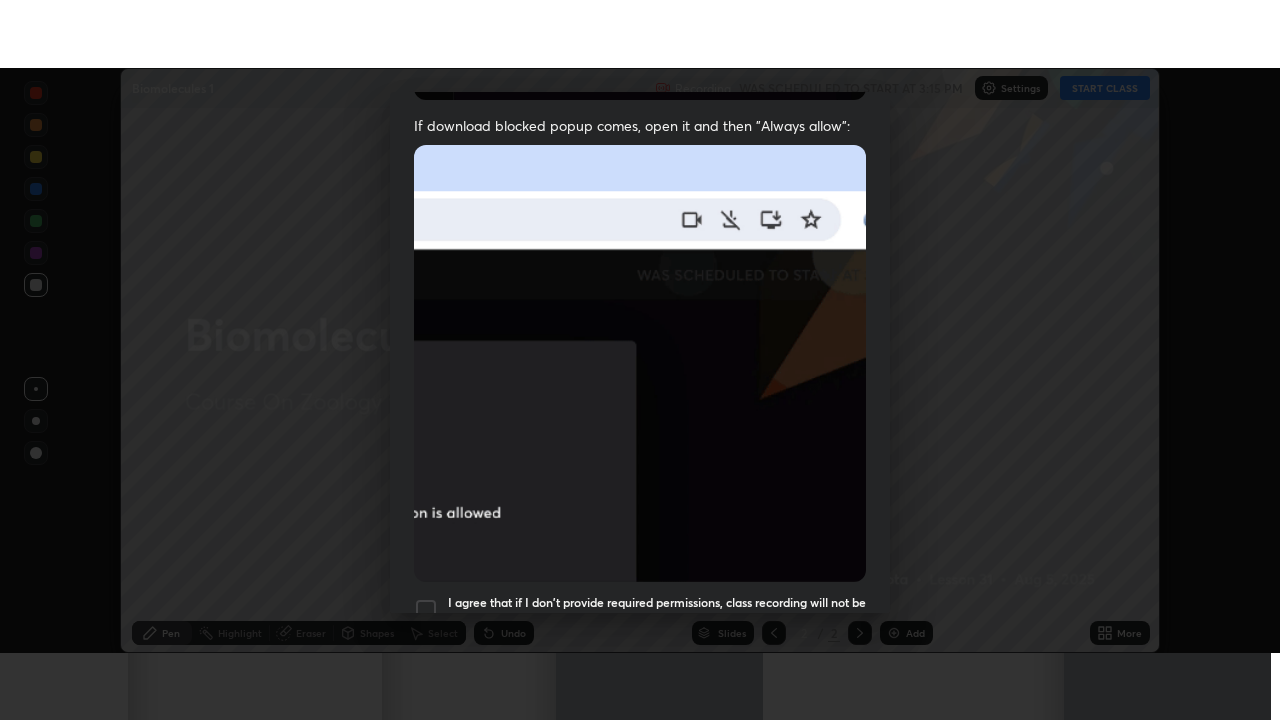 scroll, scrollTop: 479, scrollLeft: 0, axis: vertical 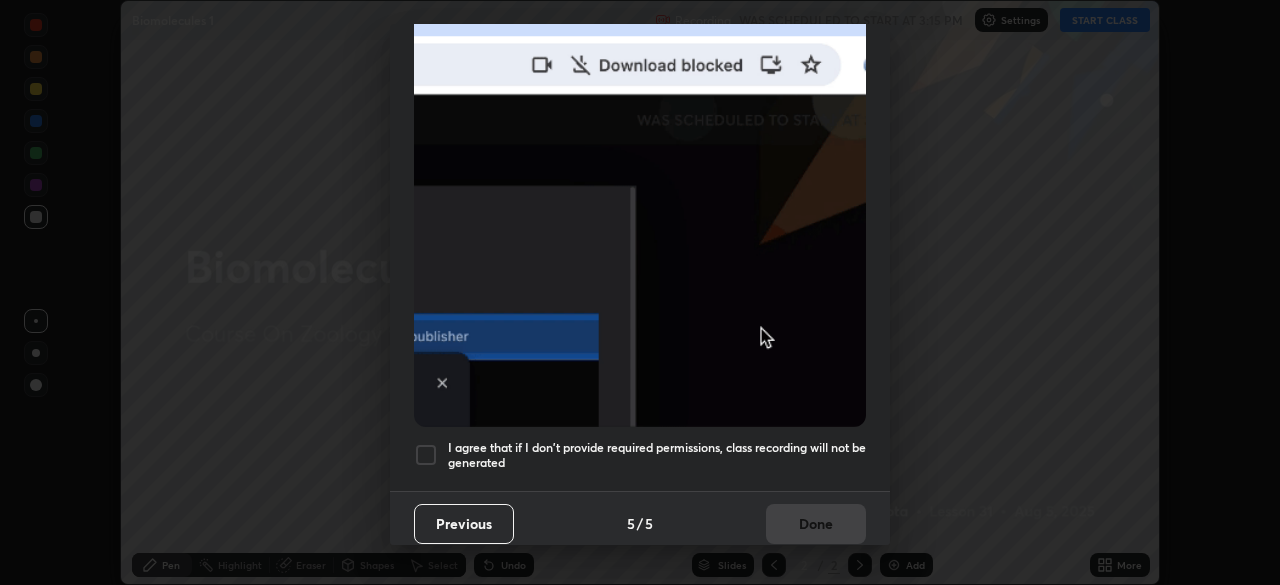 click on "Allow "Download multiple files" if prompted: If download blocked popup comes, open it and then "Always allow": I agree that if I don't provide required permissions, class recording will not be generated" at bounding box center (640, 70) 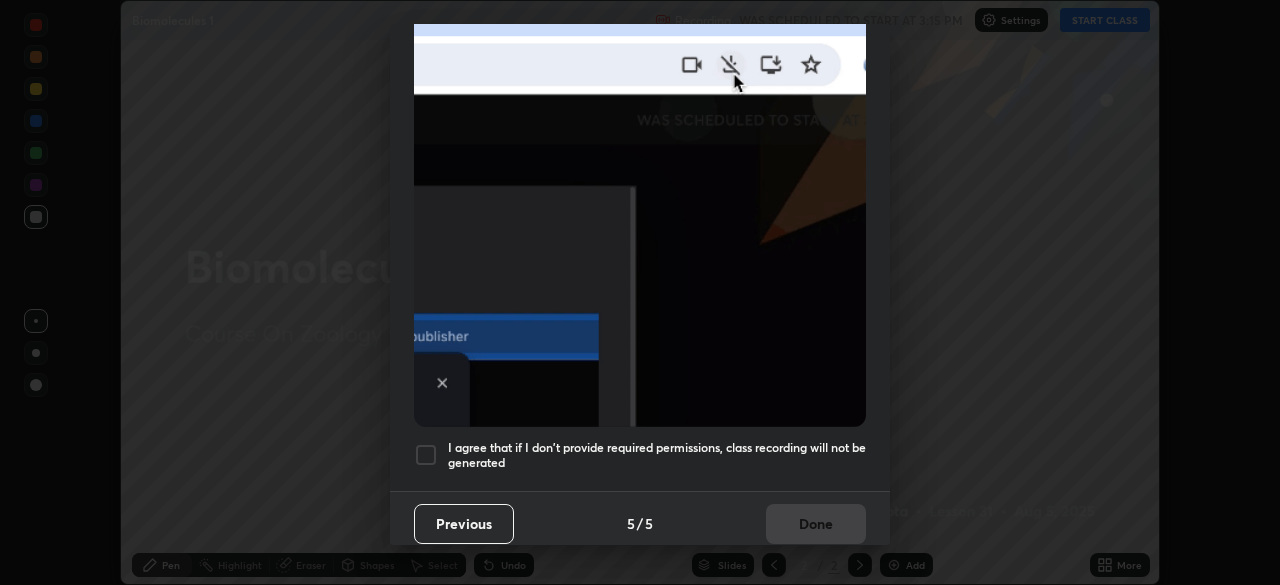 click on "Previous 5 / 5 Done" at bounding box center (640, 523) 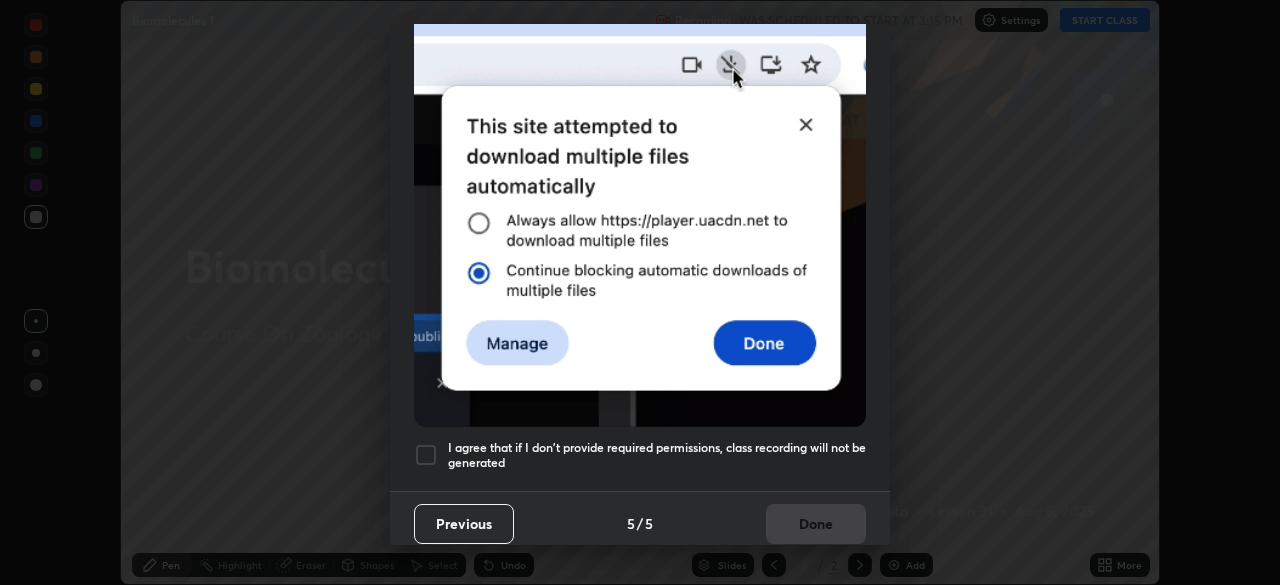click on "I agree that if I don't provide required permissions, class recording will not be generated" at bounding box center (657, 455) 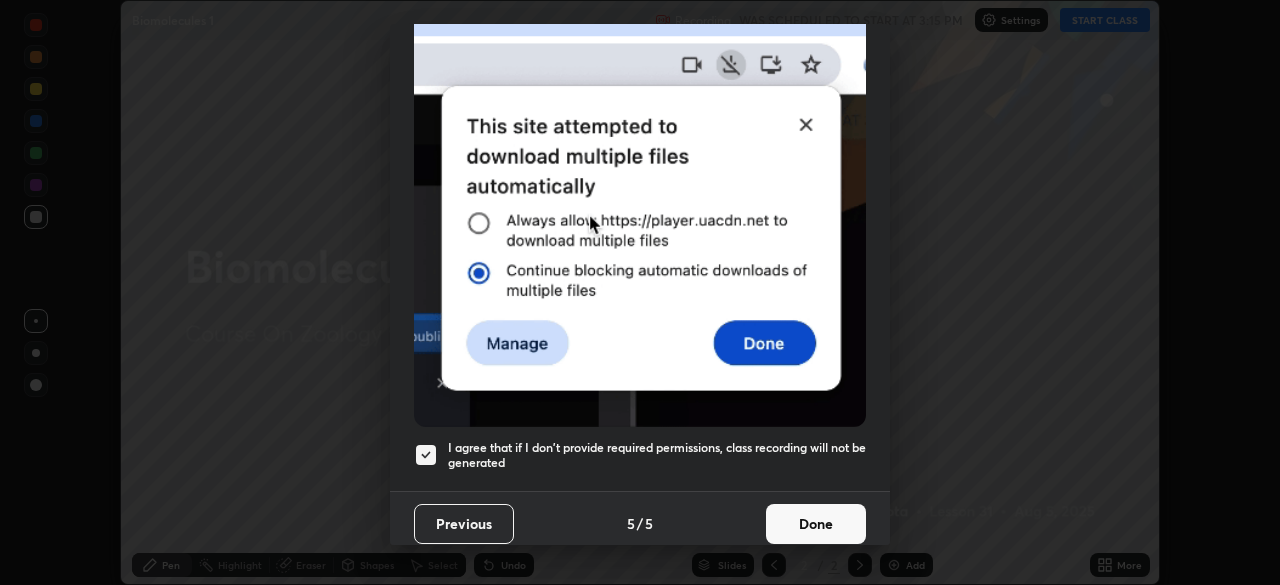click on "Done" at bounding box center (816, 524) 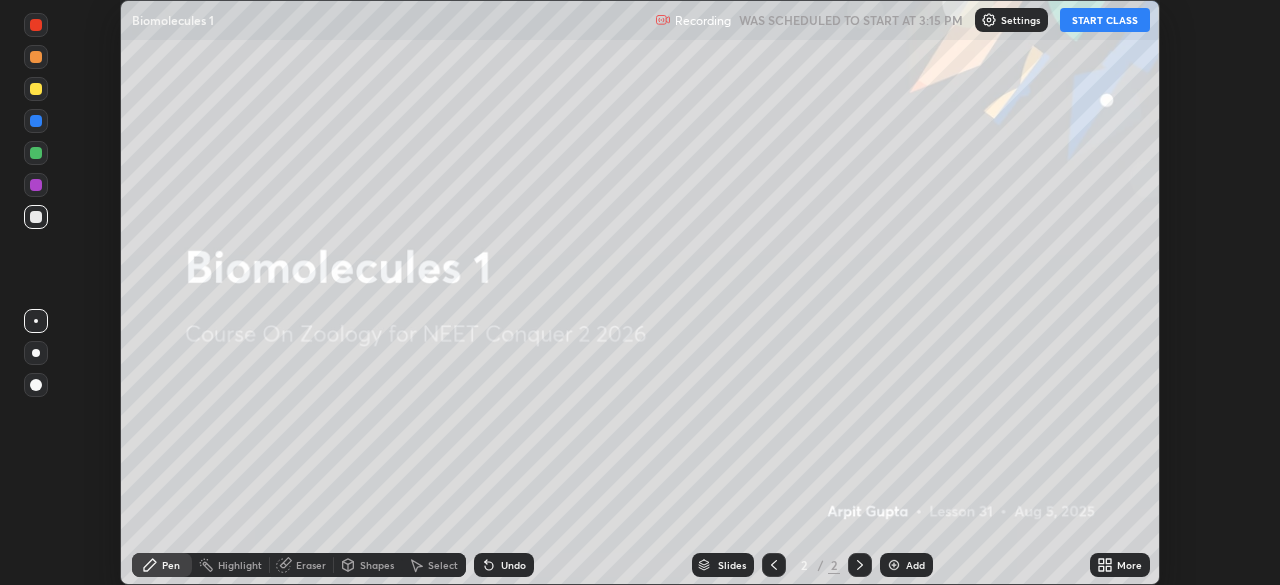 click 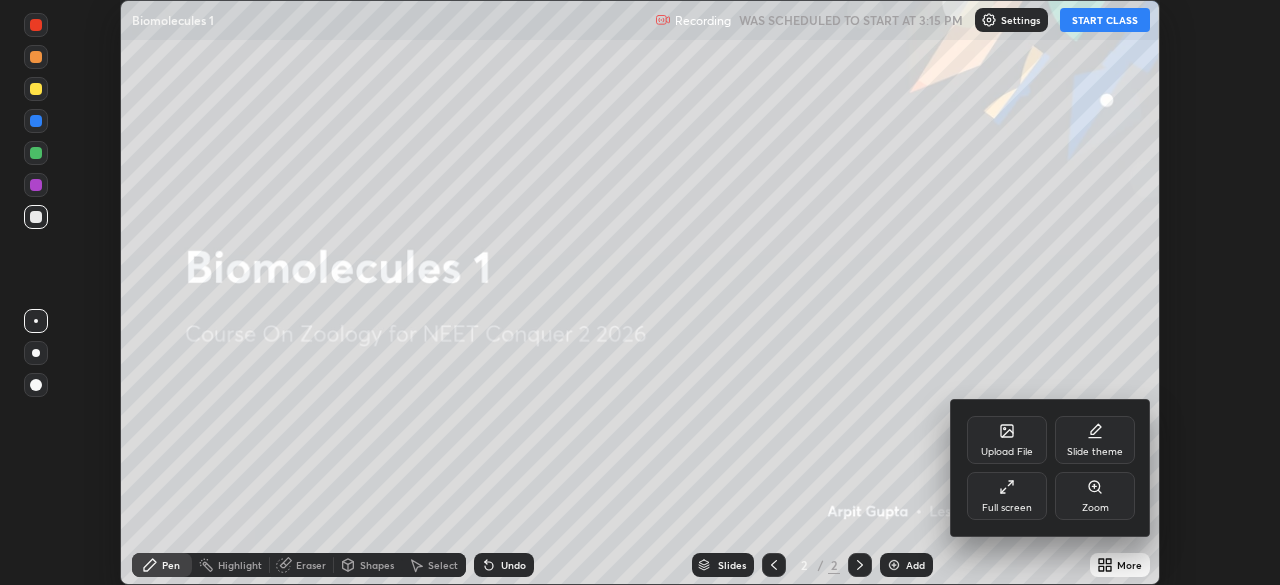 click on "Full screen" at bounding box center [1007, 496] 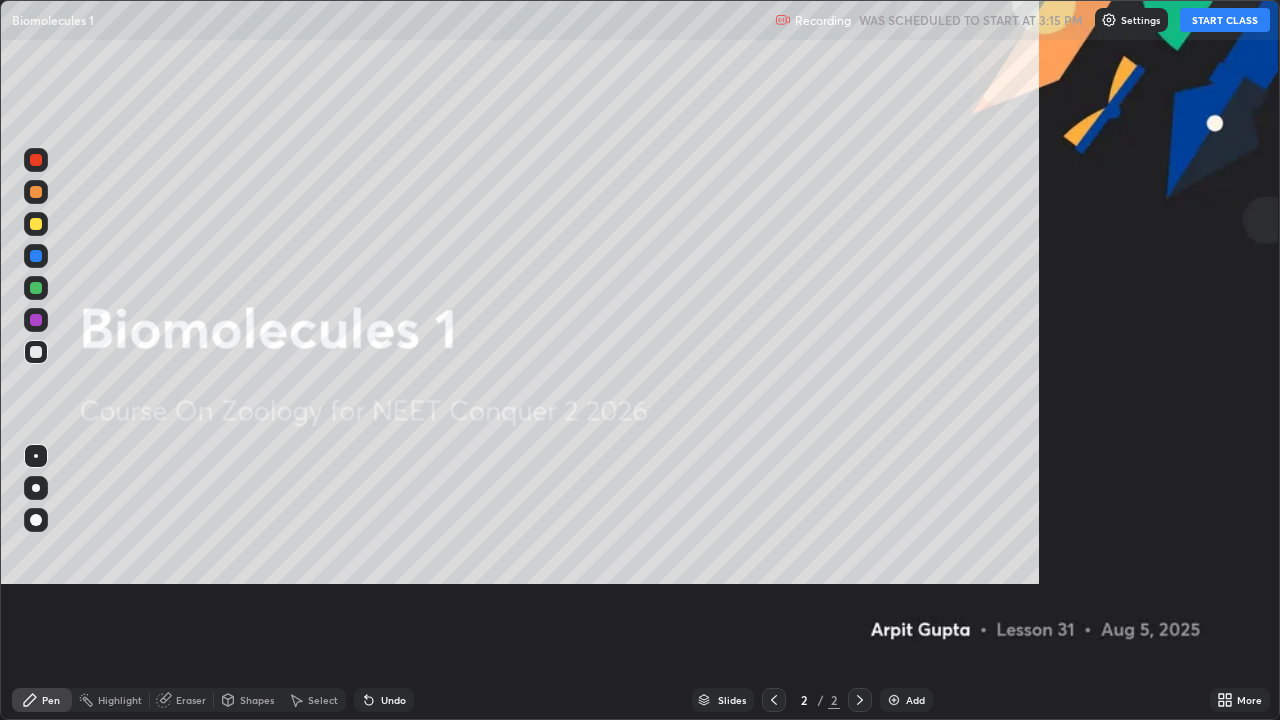 scroll, scrollTop: 99280, scrollLeft: 98720, axis: both 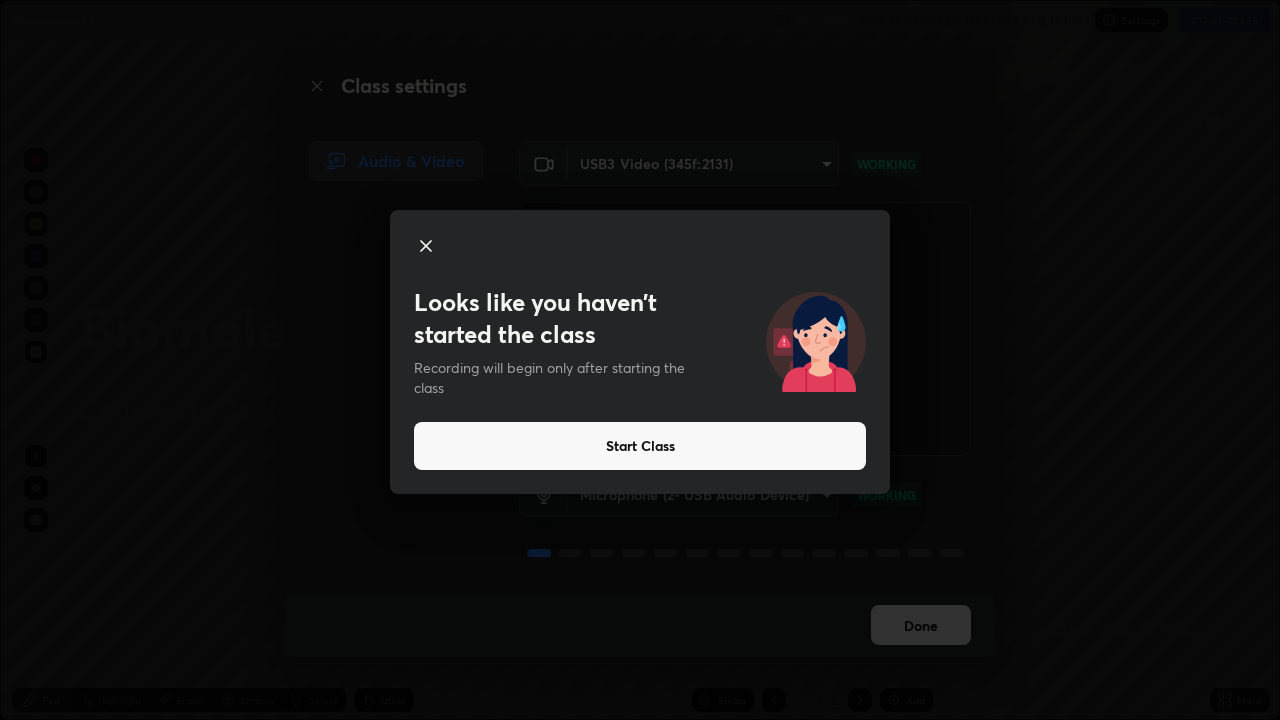 click on "Start Class" at bounding box center [640, 446] 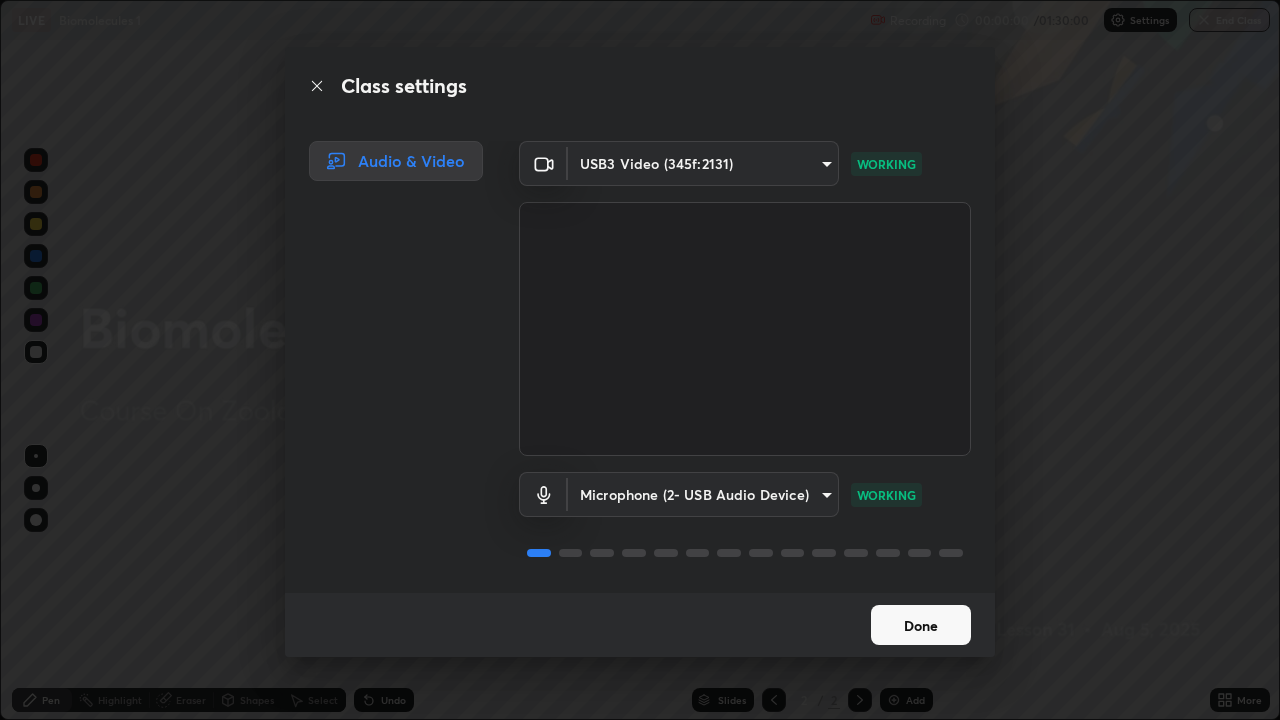 click on "Done" at bounding box center (921, 625) 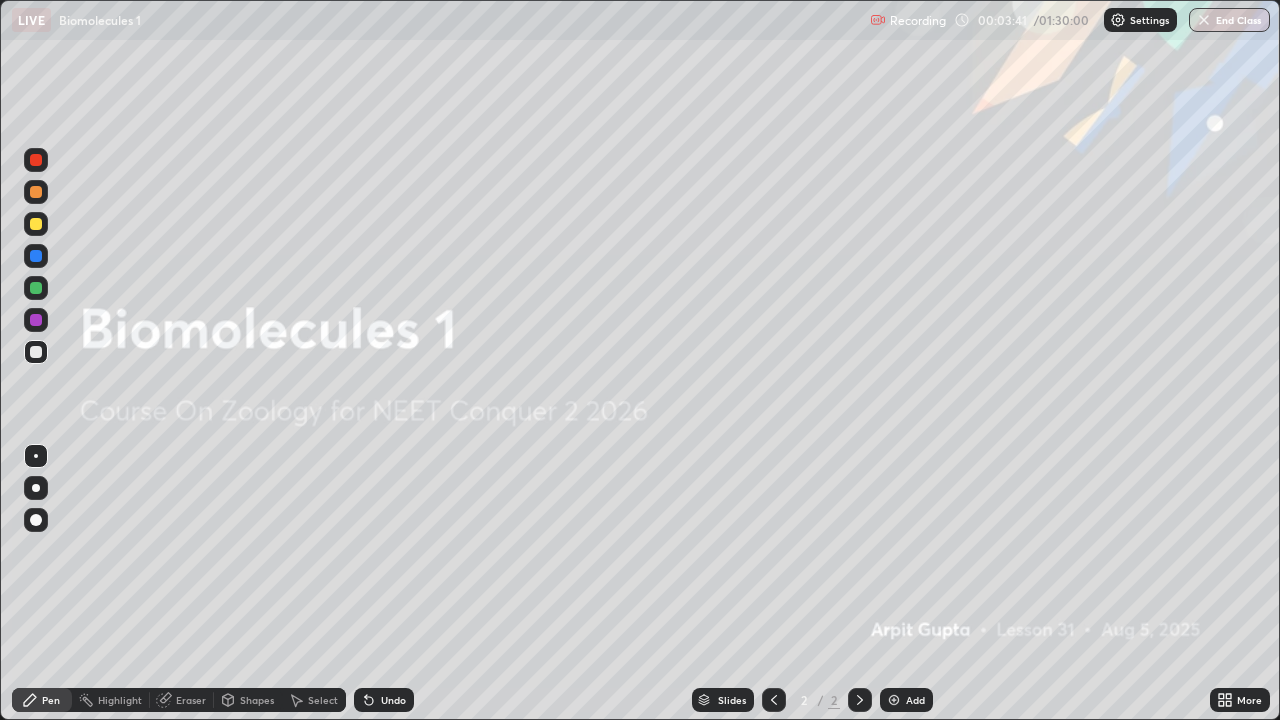 click 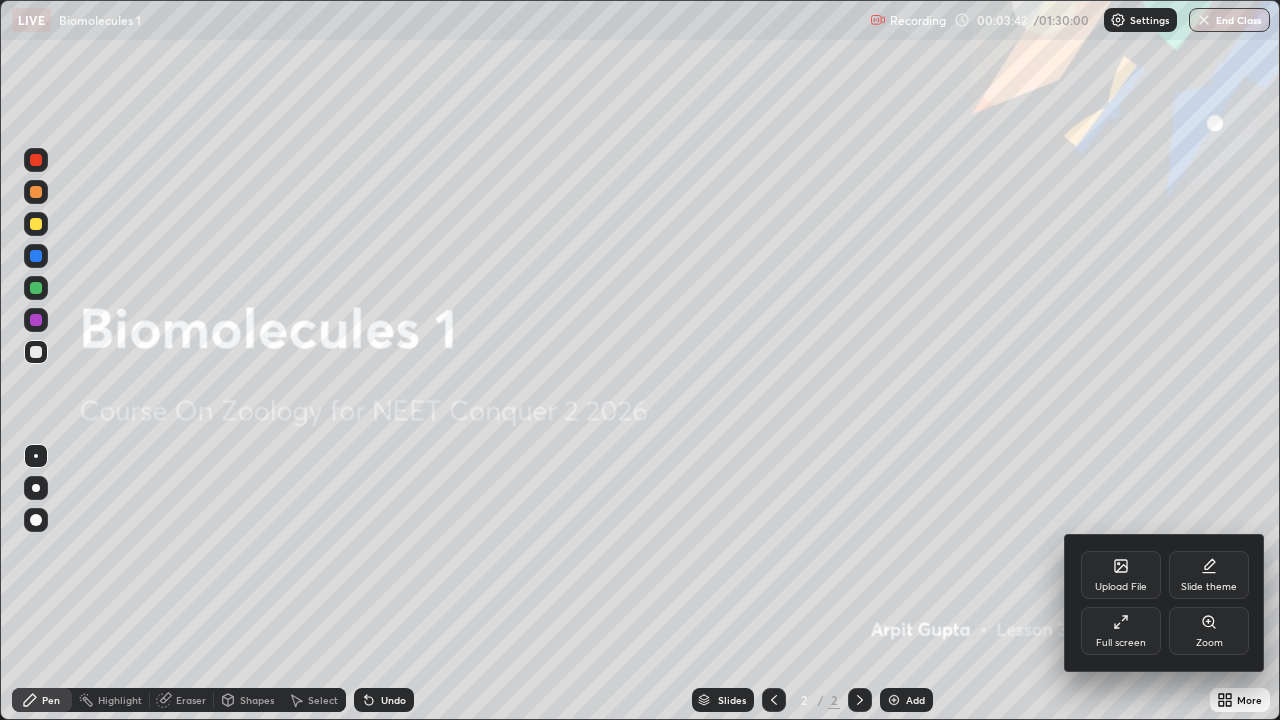 click on "Upload File" at bounding box center (1121, 575) 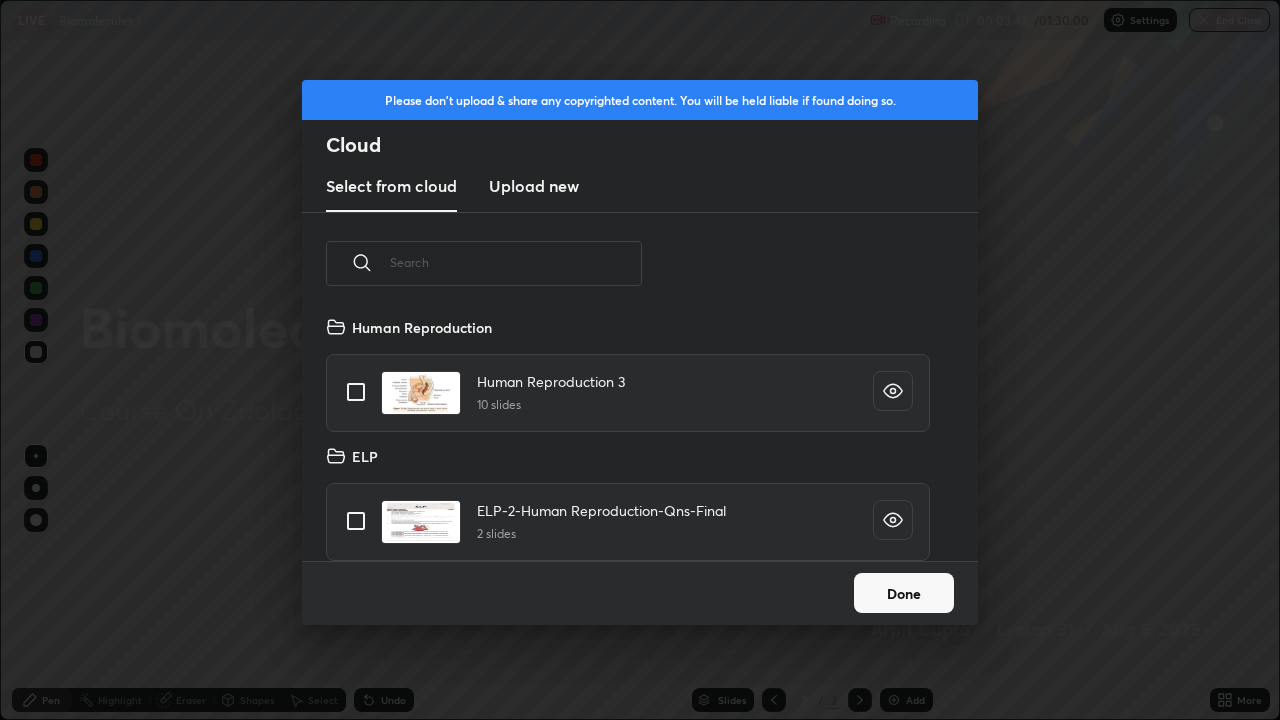 scroll, scrollTop: 7, scrollLeft: 11, axis: both 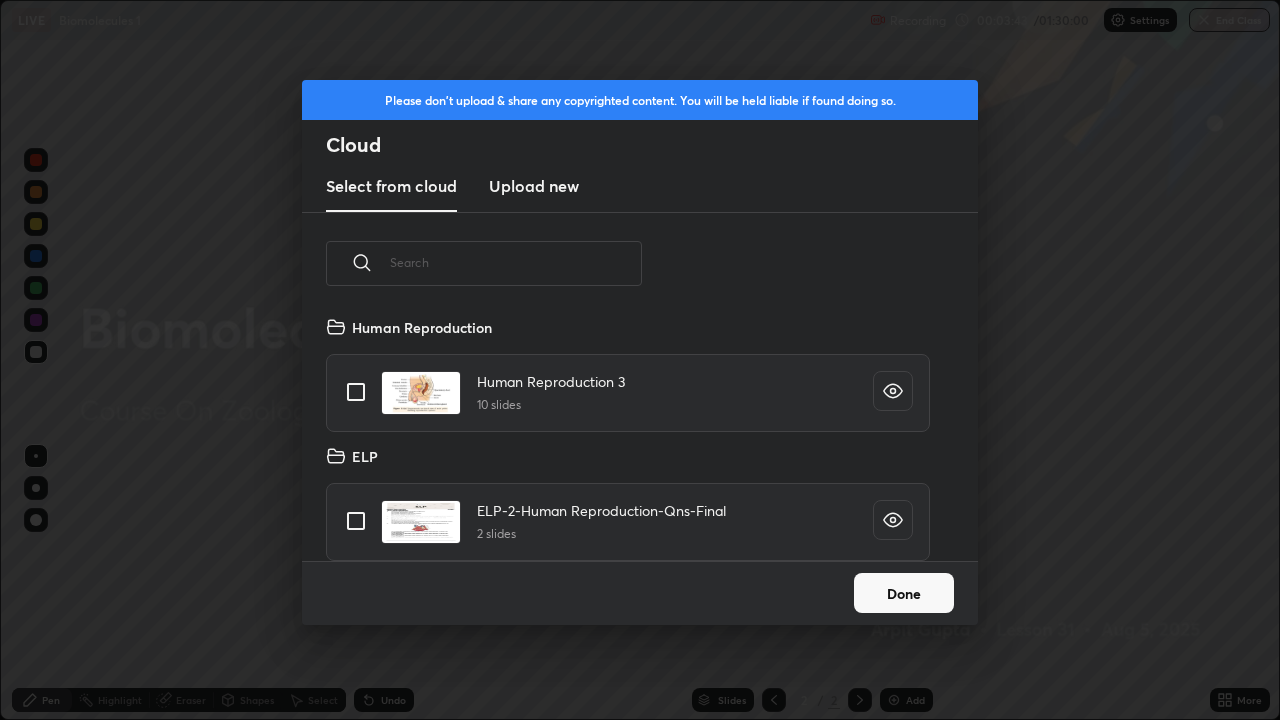 click on "Upload new" at bounding box center (534, 186) 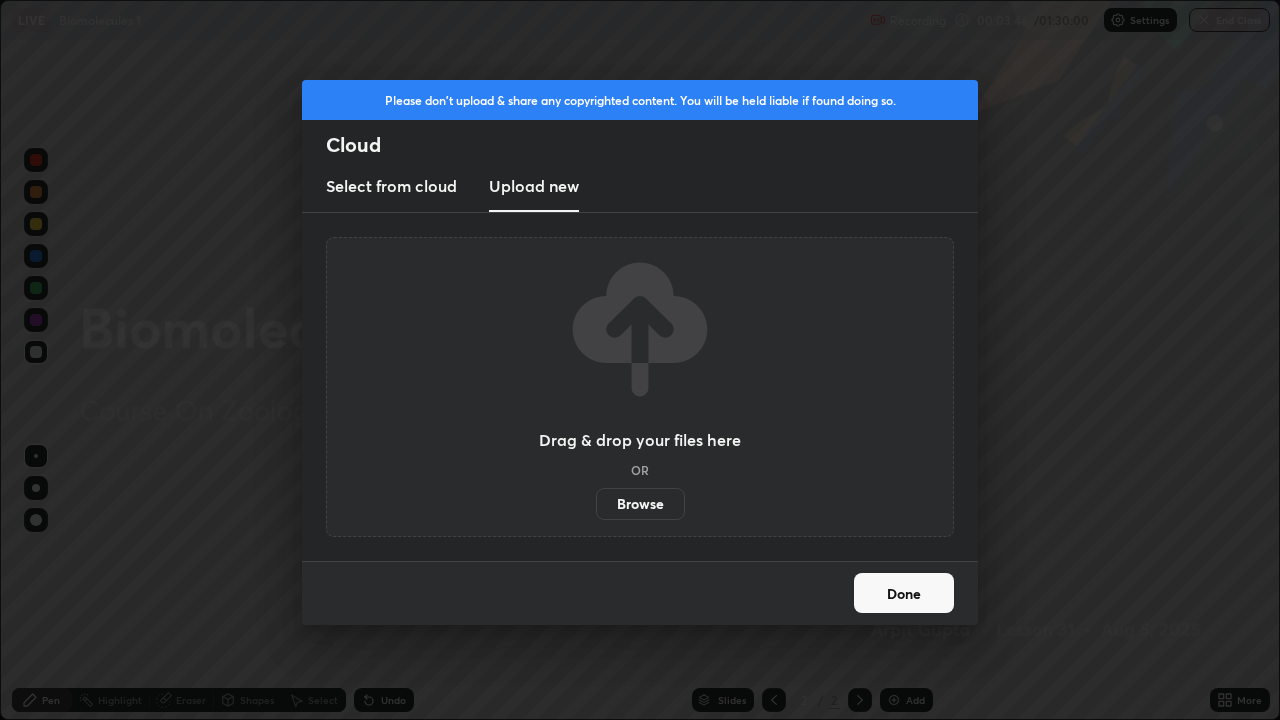 click on "Browse" at bounding box center [640, 504] 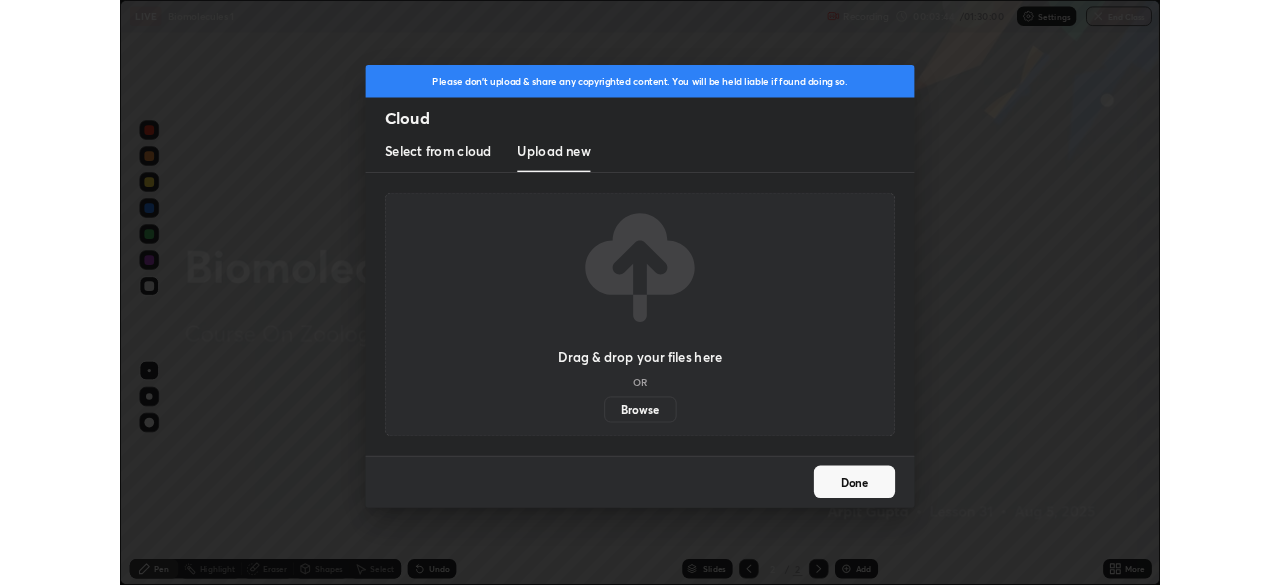 scroll, scrollTop: 585, scrollLeft: 1280, axis: both 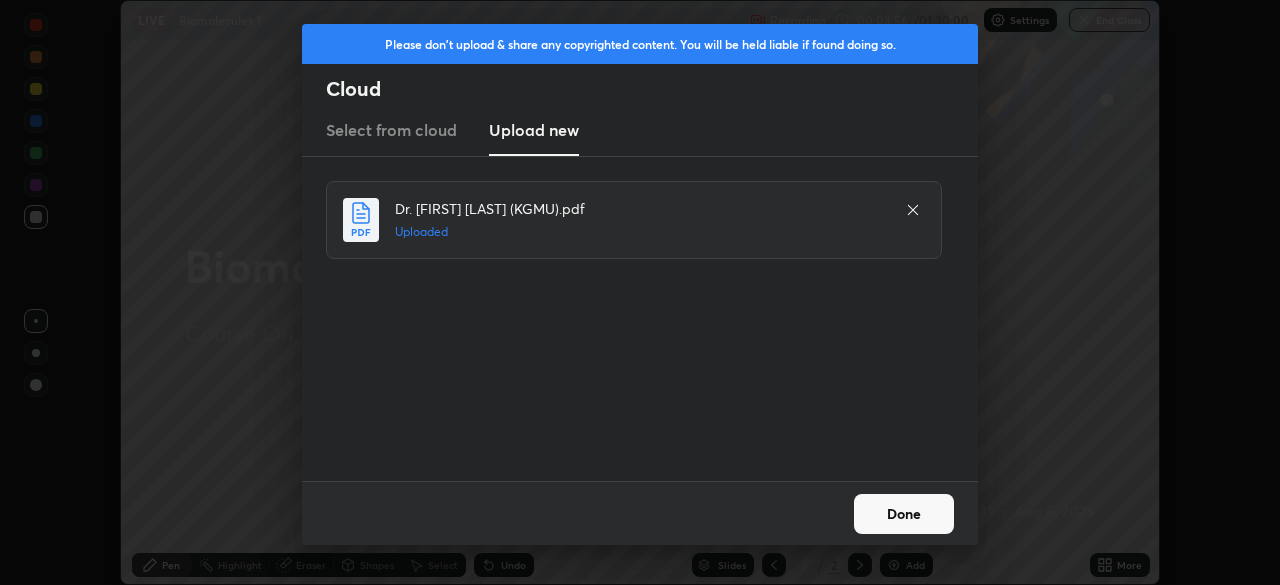 click on "Done" at bounding box center (904, 514) 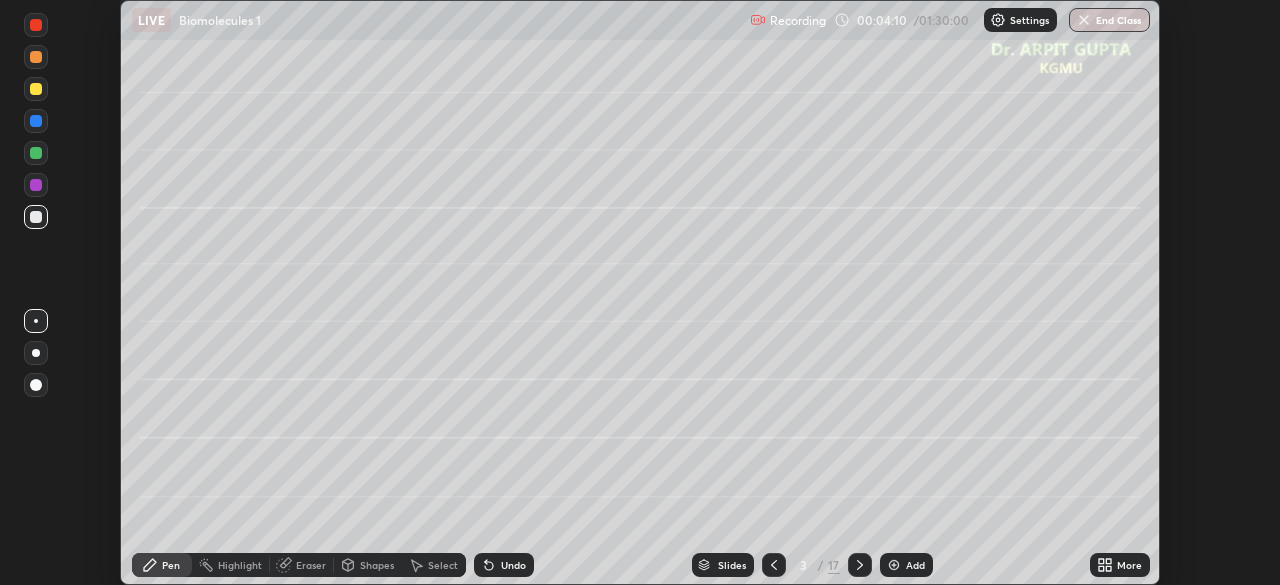 click 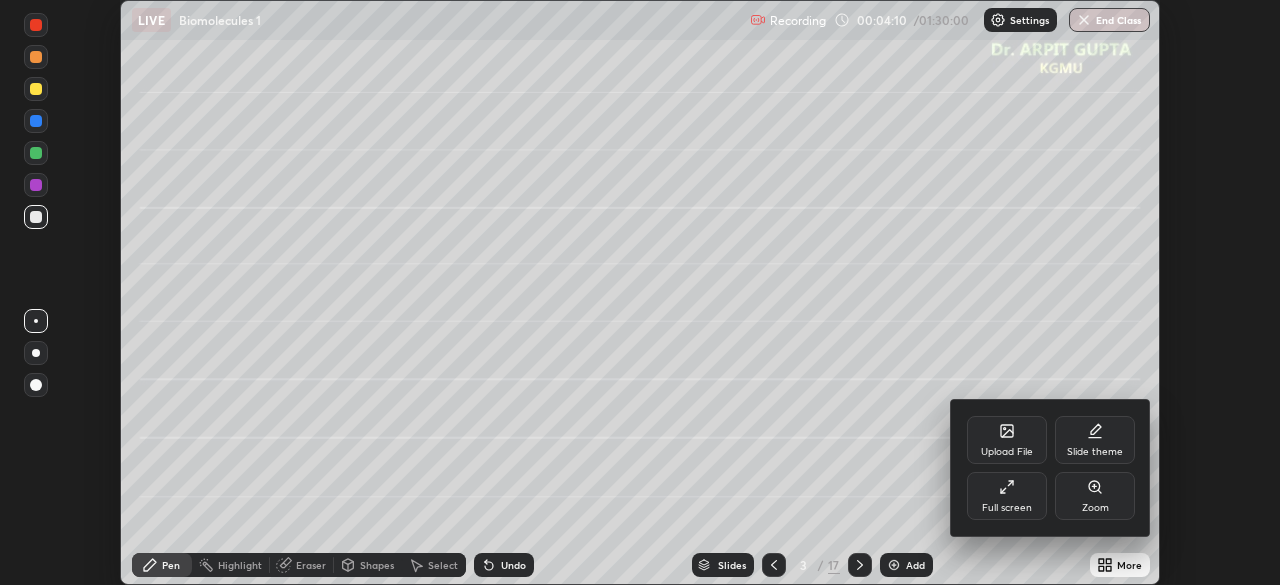 click on "Full screen" at bounding box center [1007, 508] 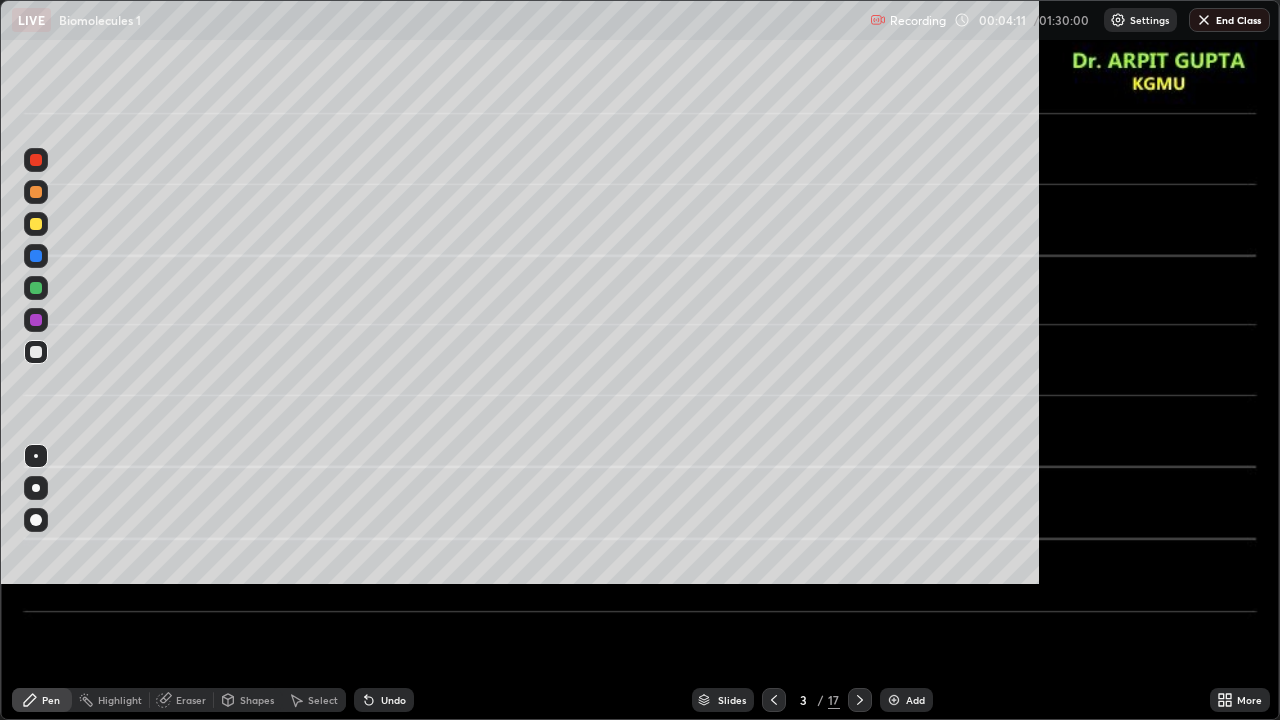 scroll, scrollTop: 99280, scrollLeft: 98720, axis: both 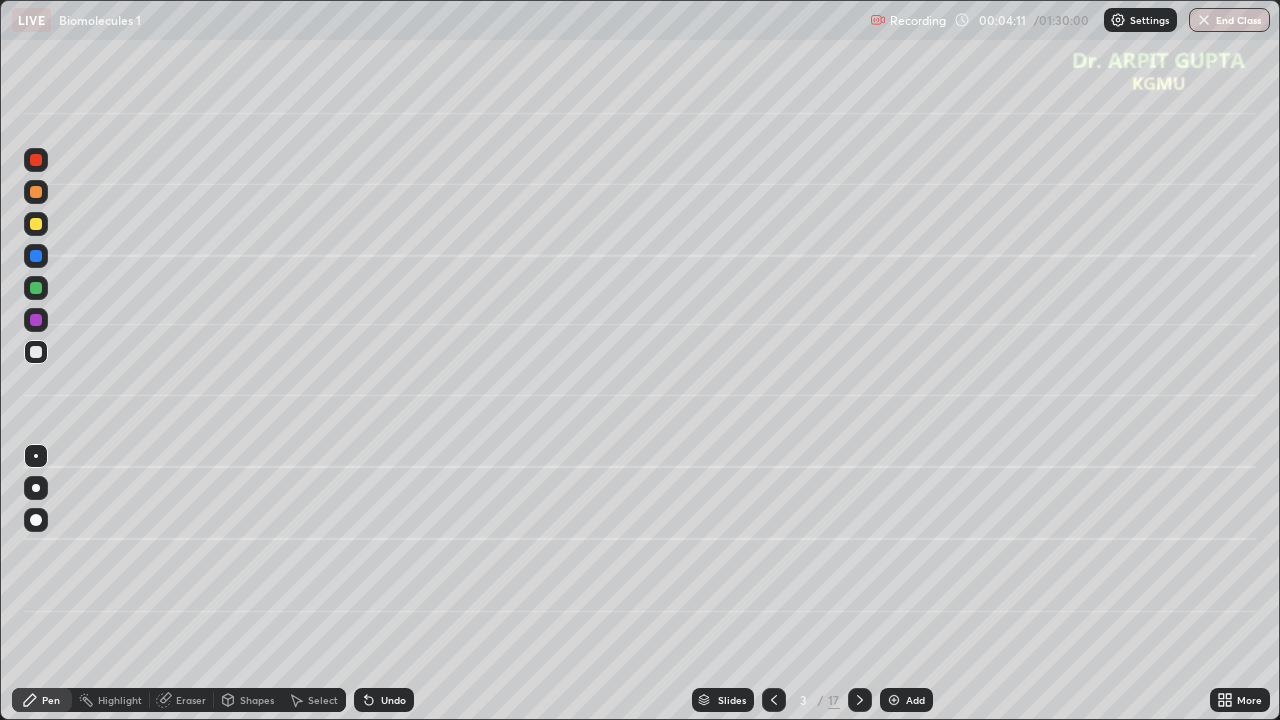 click 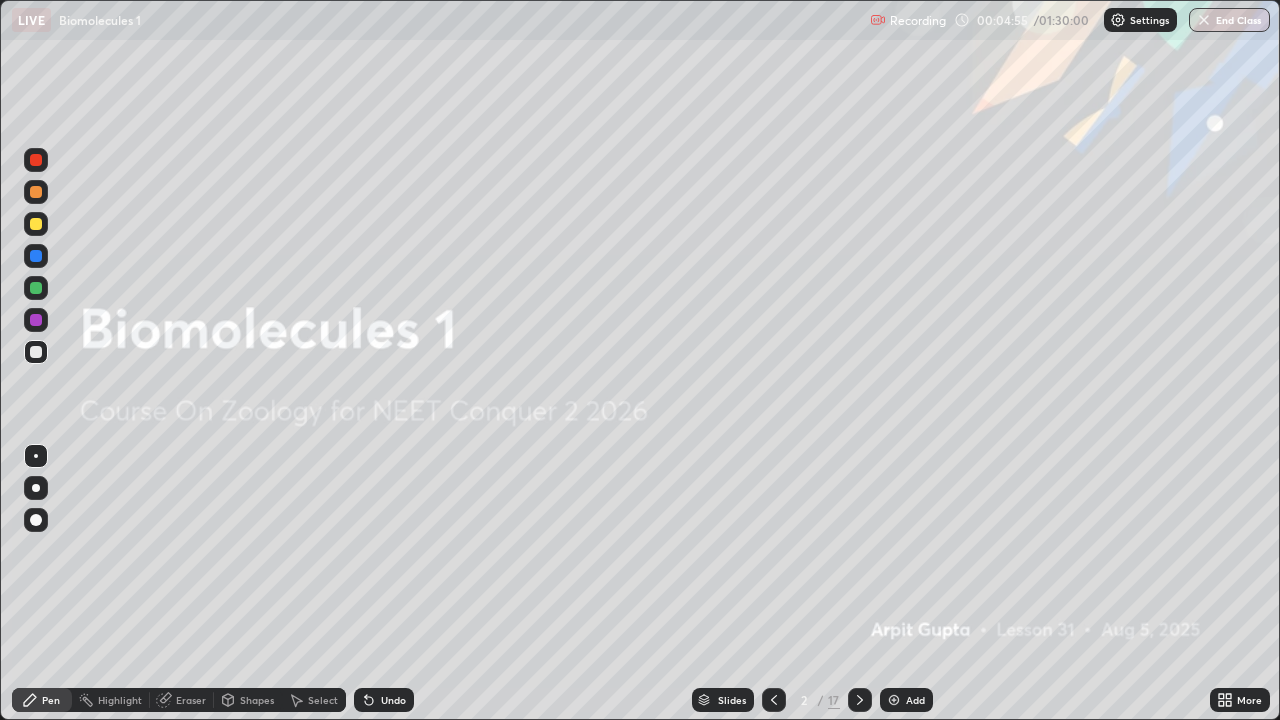click 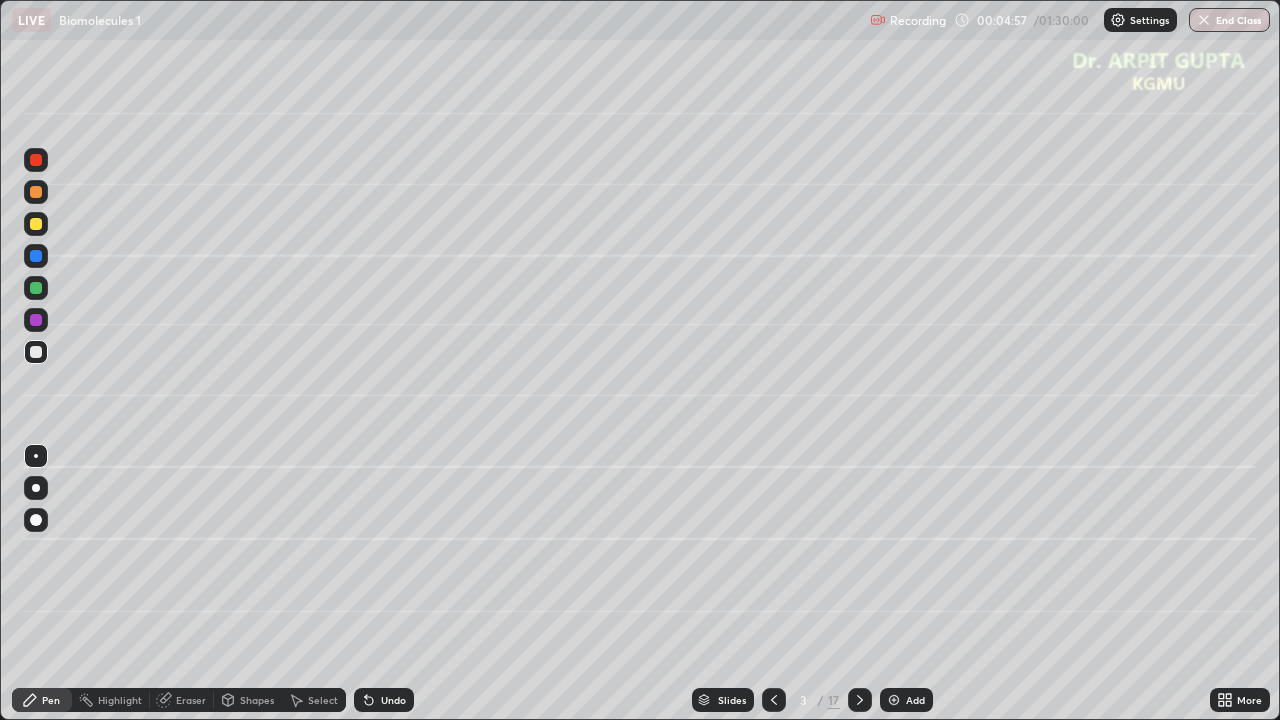 click at bounding box center [36, 192] 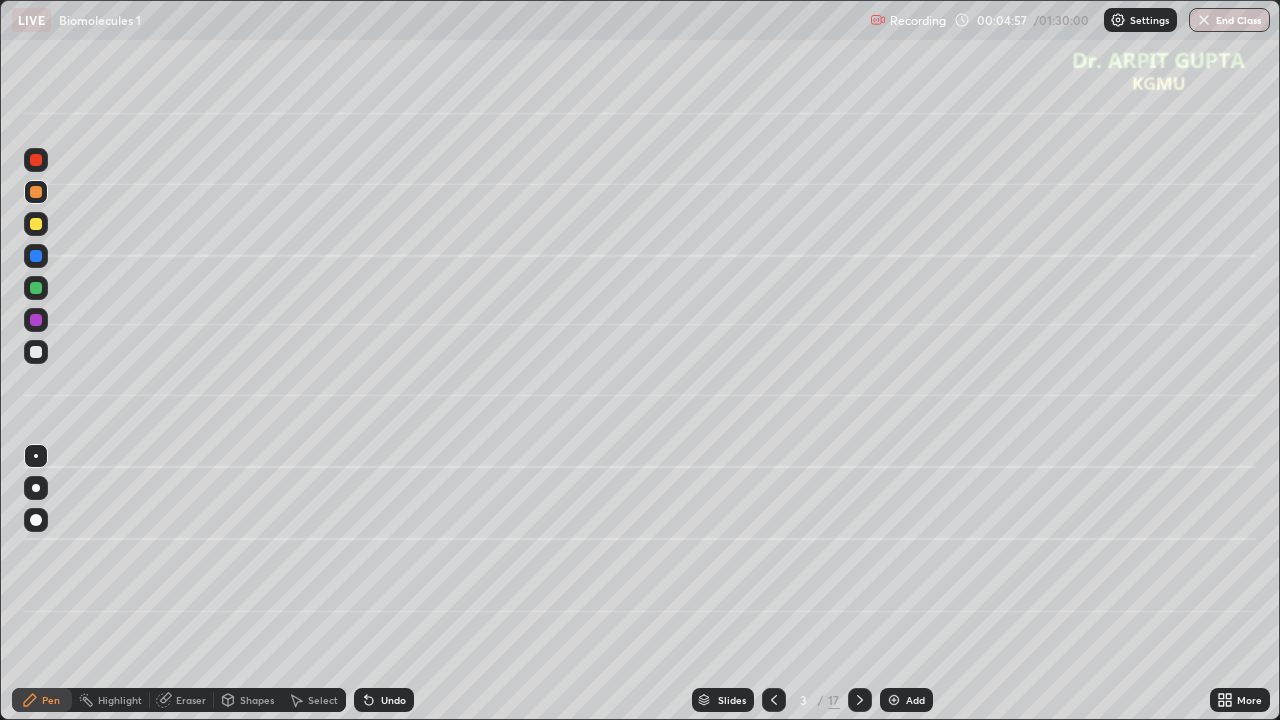 click at bounding box center [36, 488] 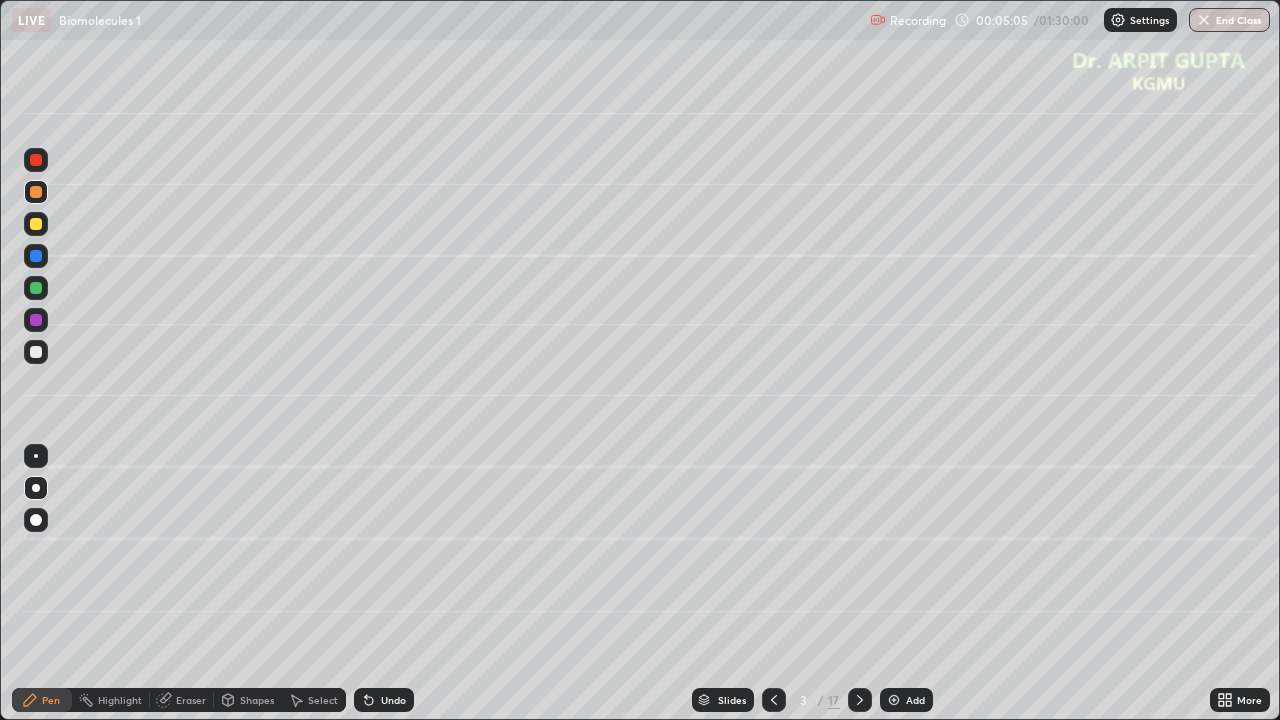 click at bounding box center (36, 224) 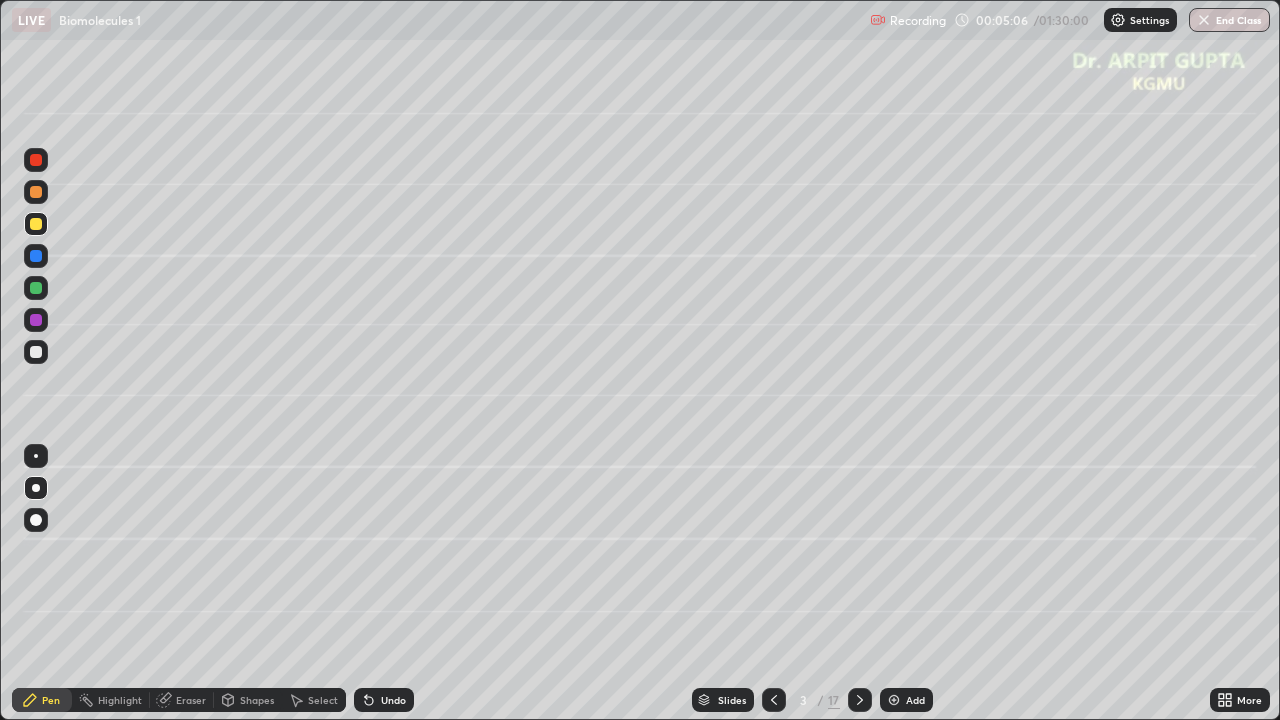 click at bounding box center [36, 520] 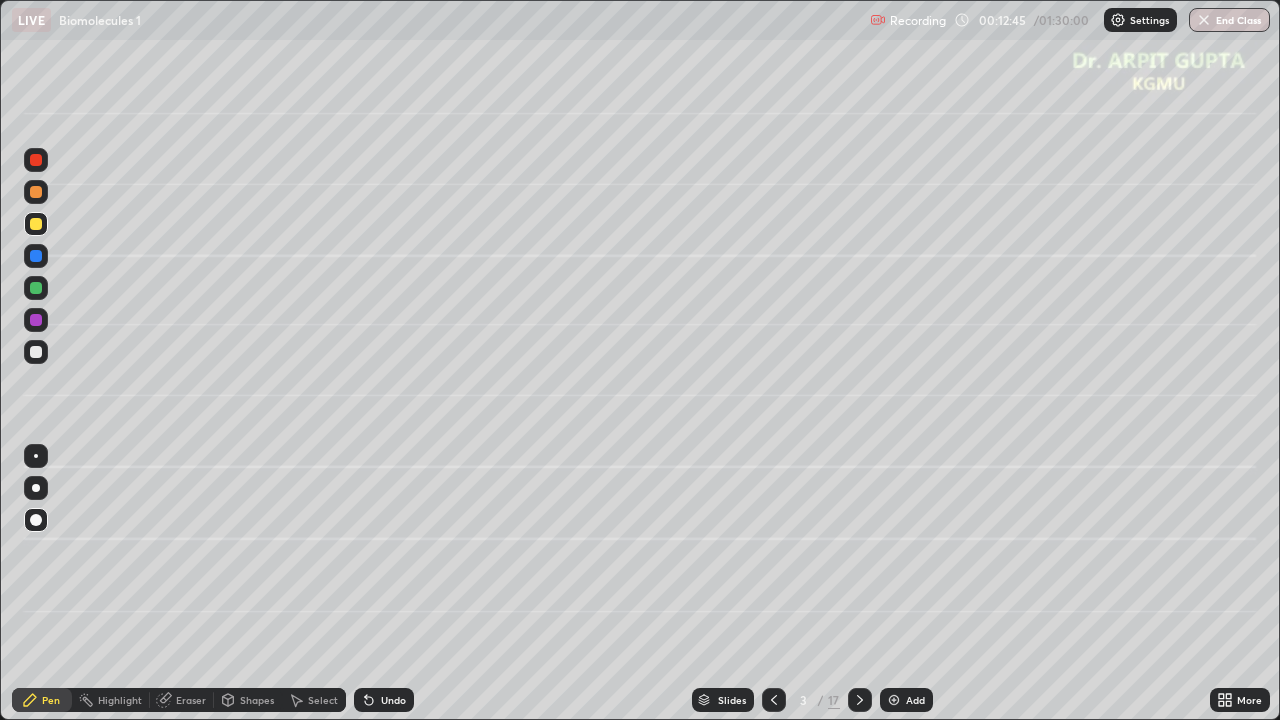 click at bounding box center (36, 288) 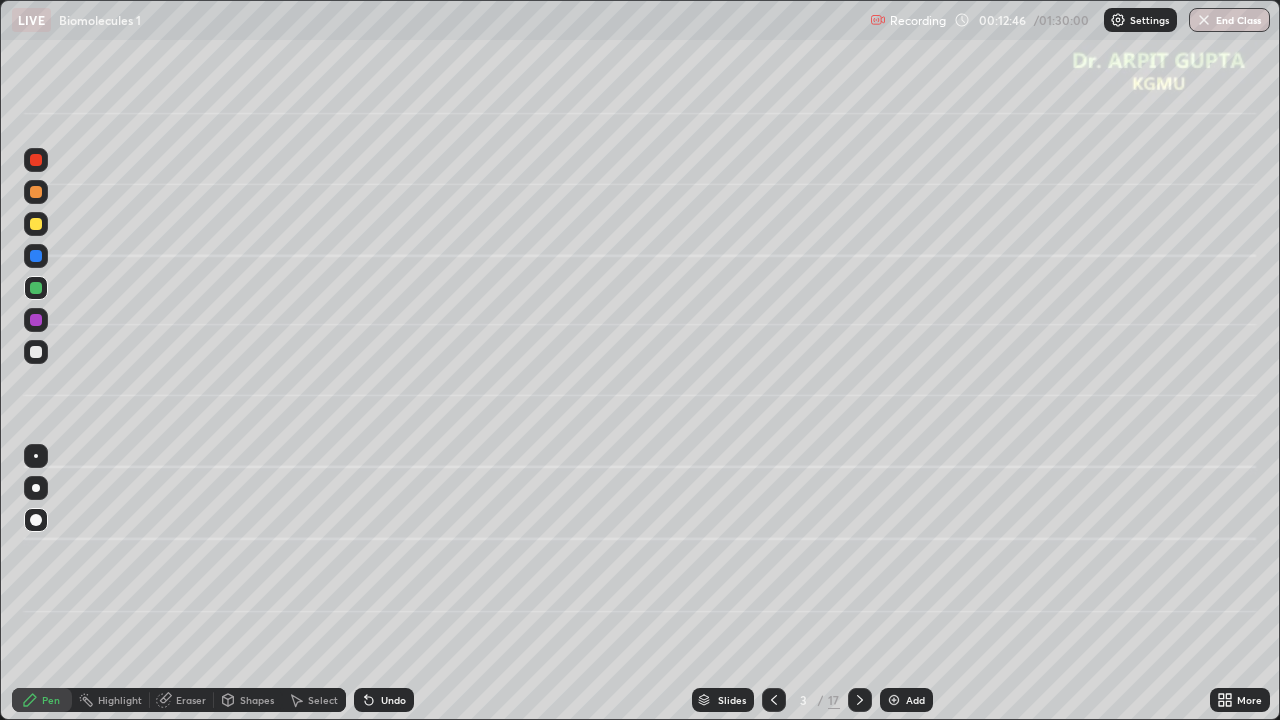 click on "Shapes" at bounding box center [257, 700] 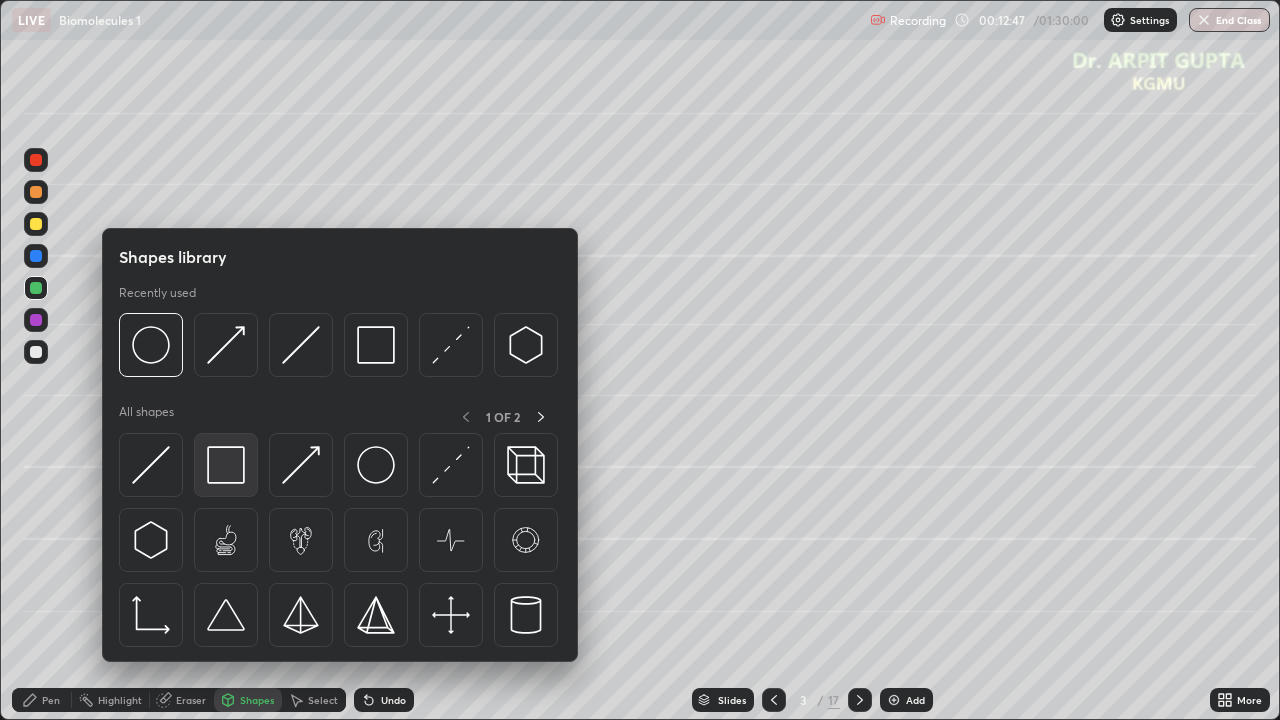 click at bounding box center [226, 465] 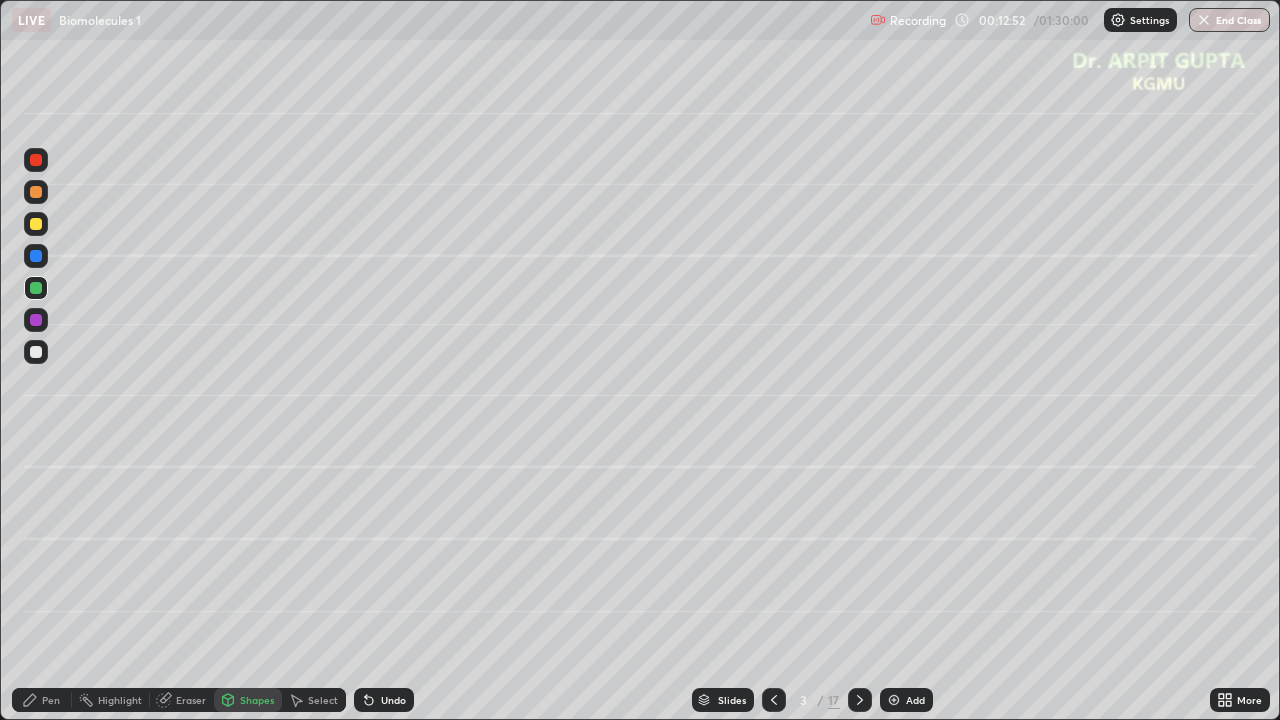 click 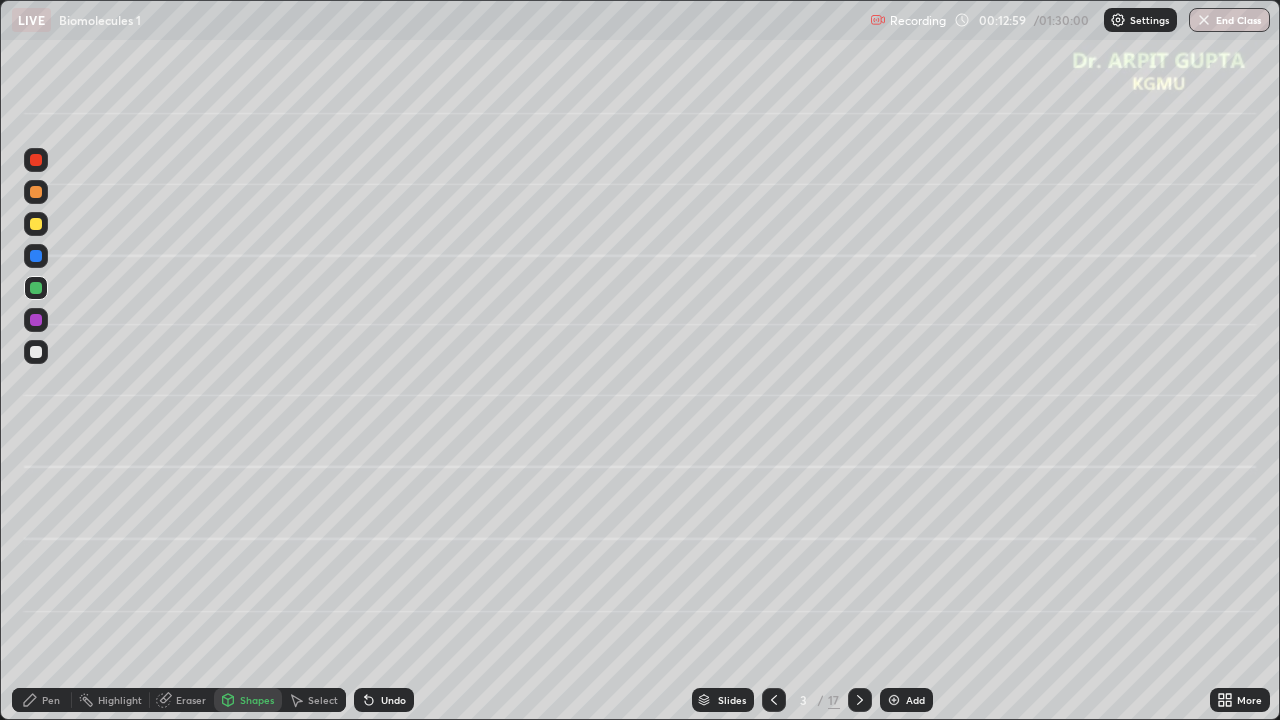 click 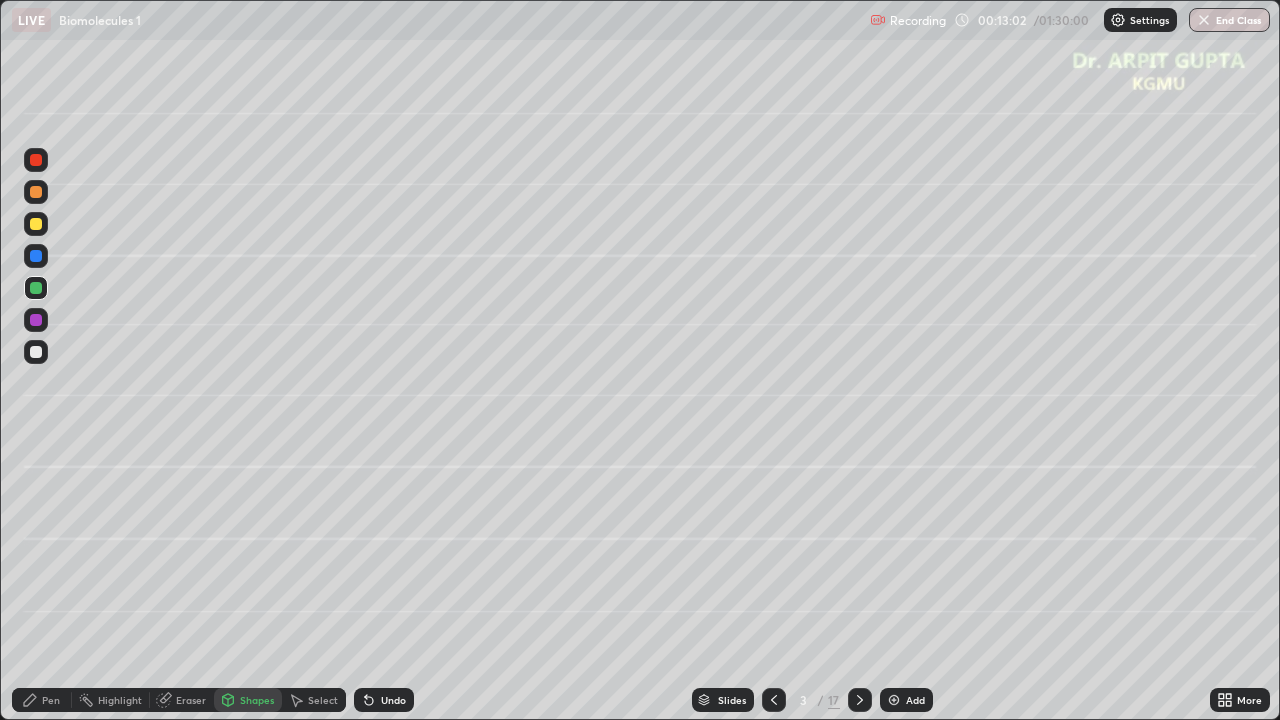 click at bounding box center [36, 352] 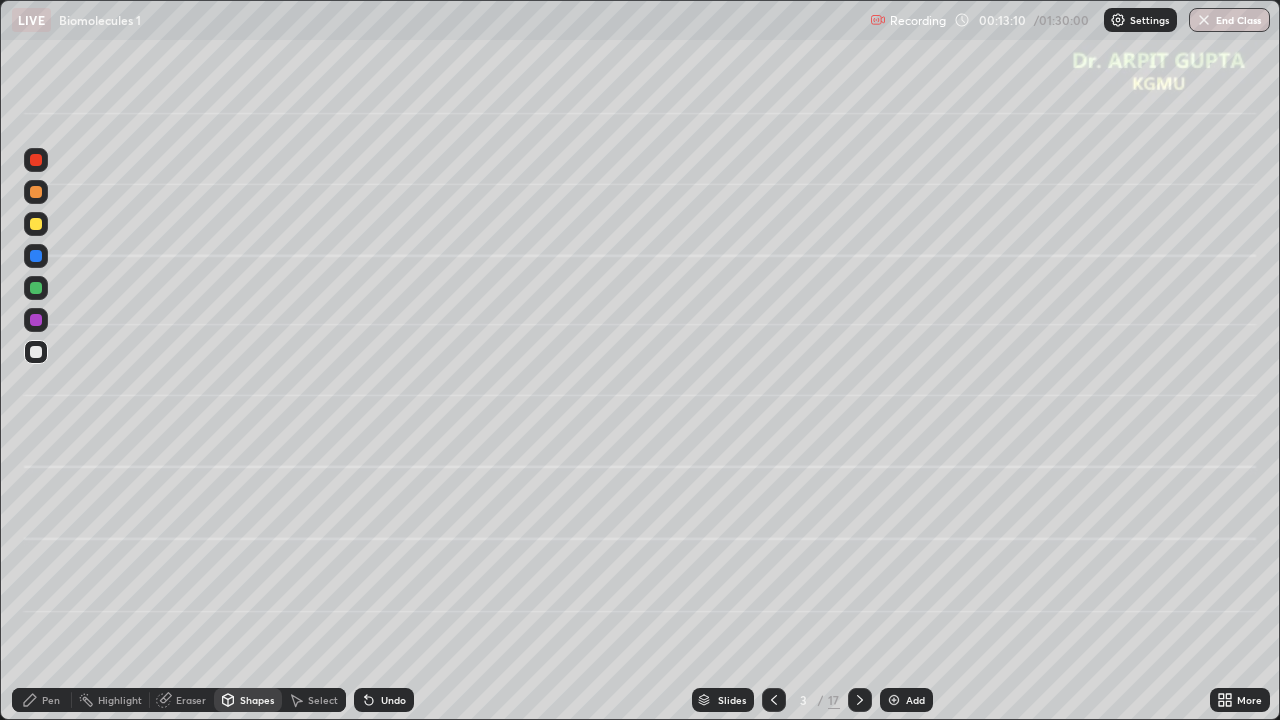 click on "Eraser" at bounding box center [191, 700] 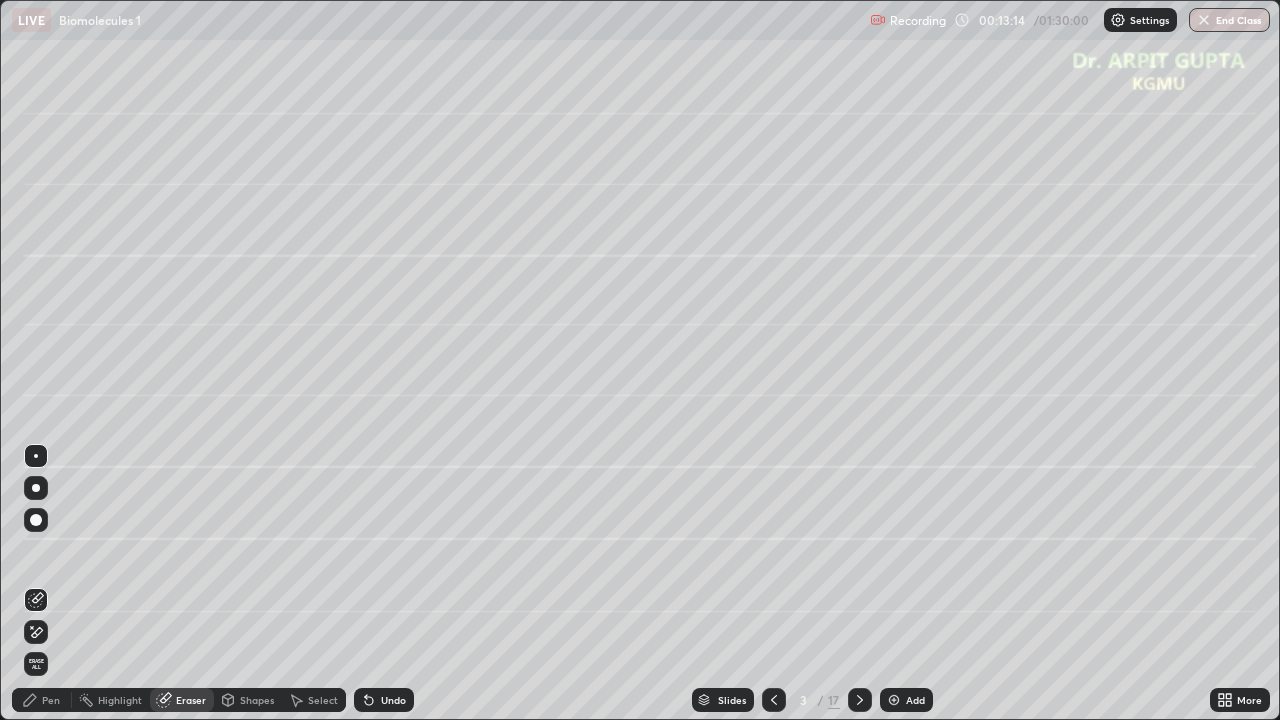 click on "Pen" at bounding box center [42, 700] 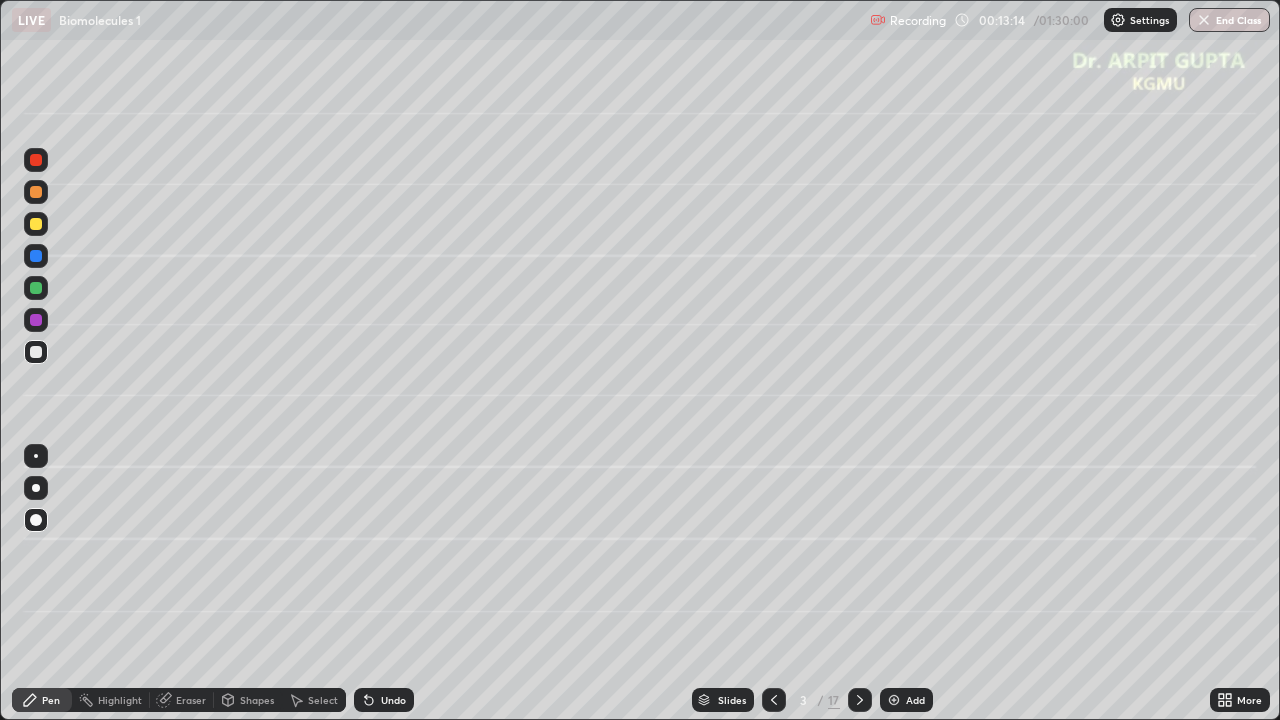 click at bounding box center (36, 456) 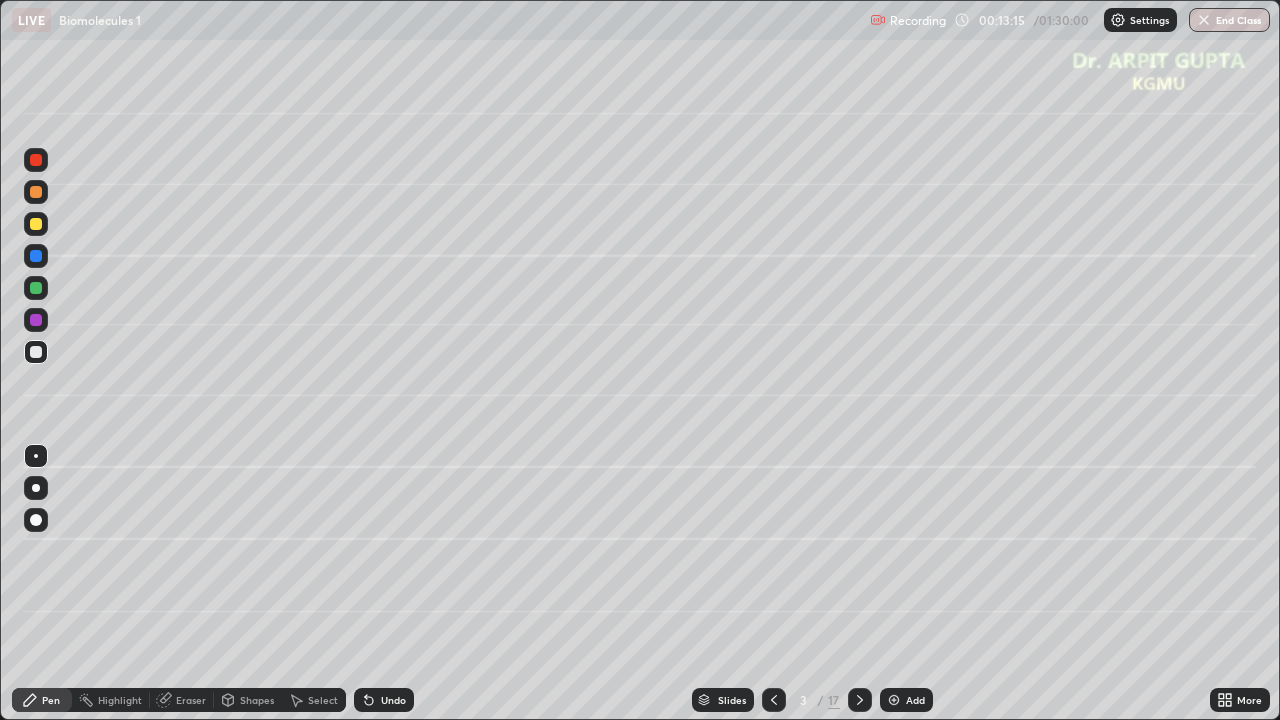 click on "Shapes" at bounding box center (248, 700) 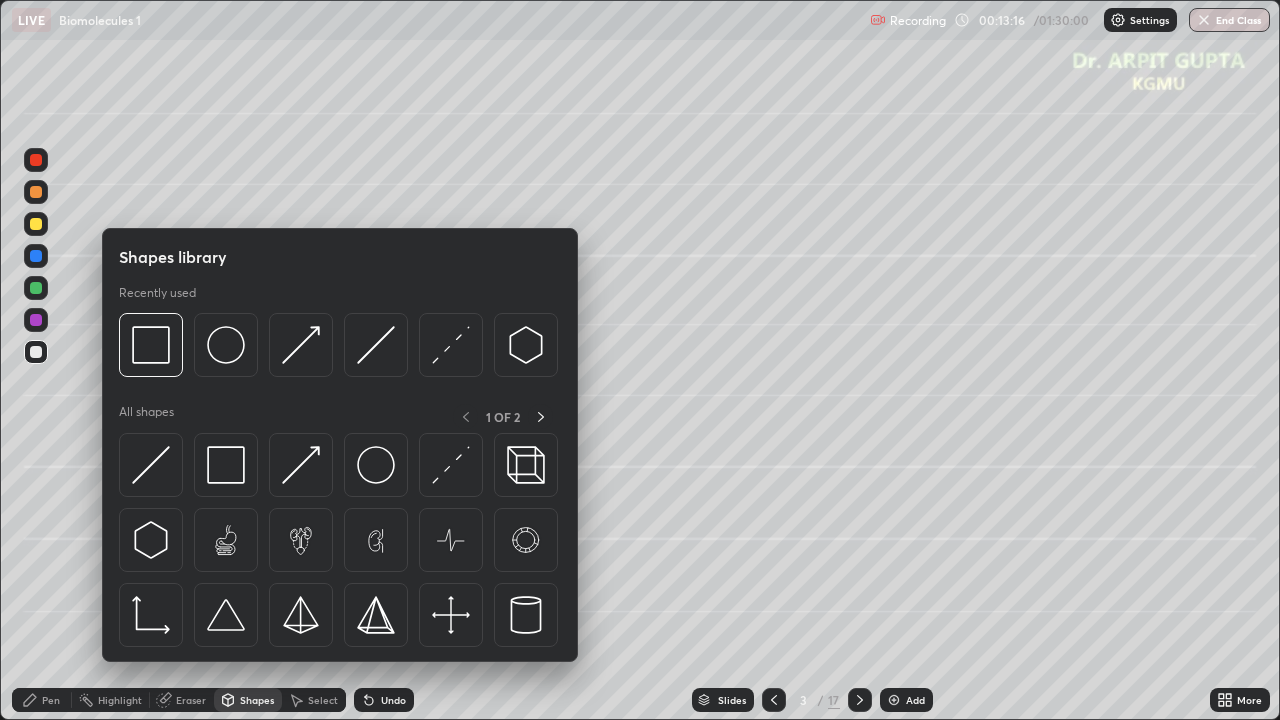 click on "Eraser" at bounding box center (191, 700) 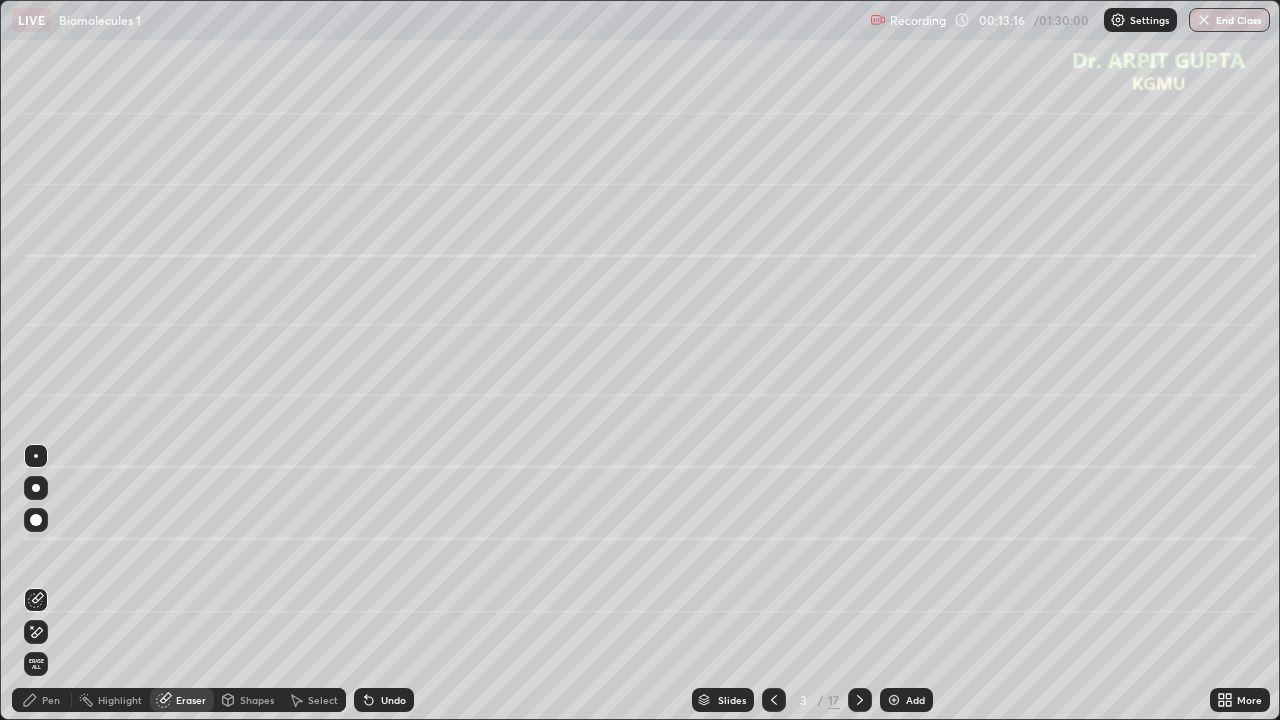 click on "Shapes" at bounding box center (257, 700) 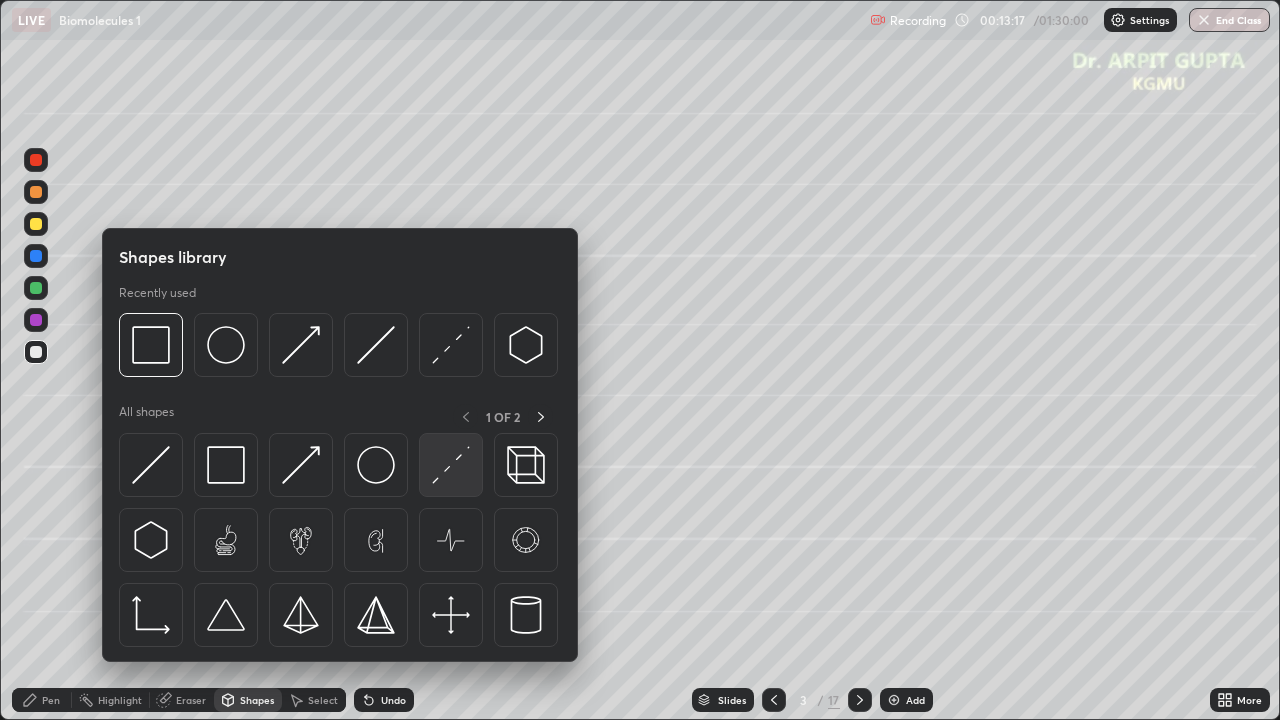 click at bounding box center [451, 465] 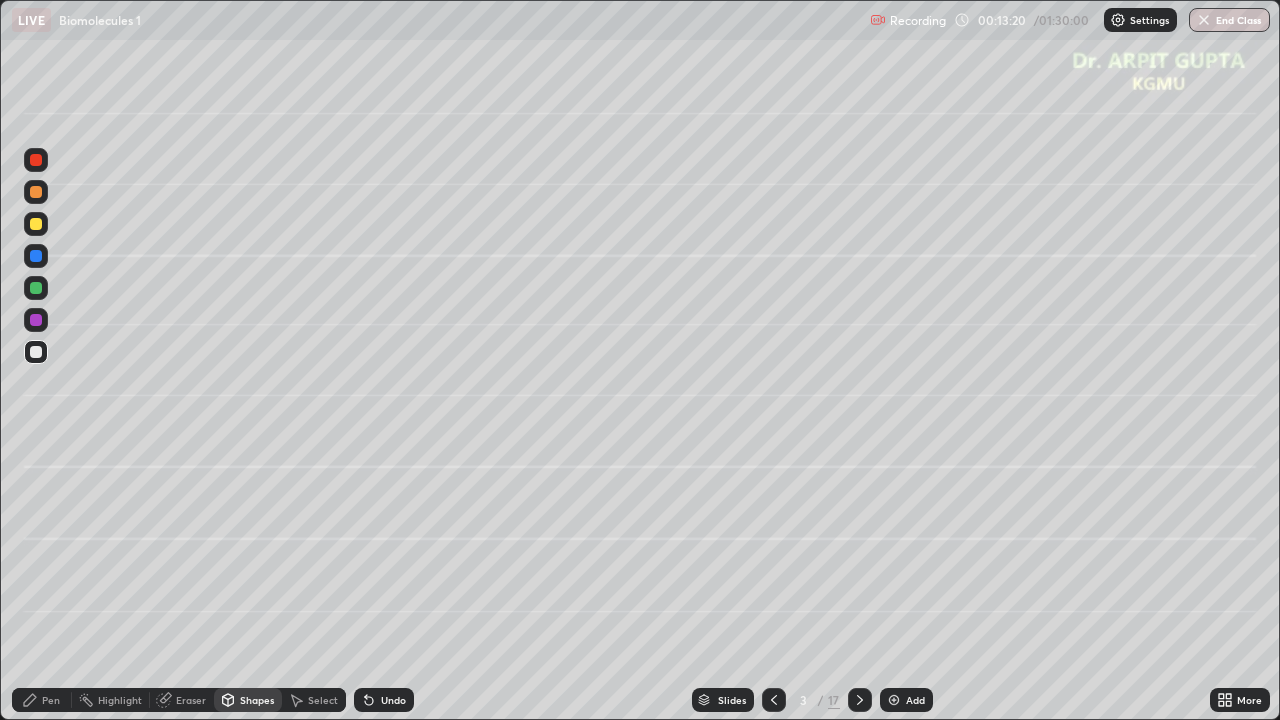 click on "Undo" at bounding box center (384, 700) 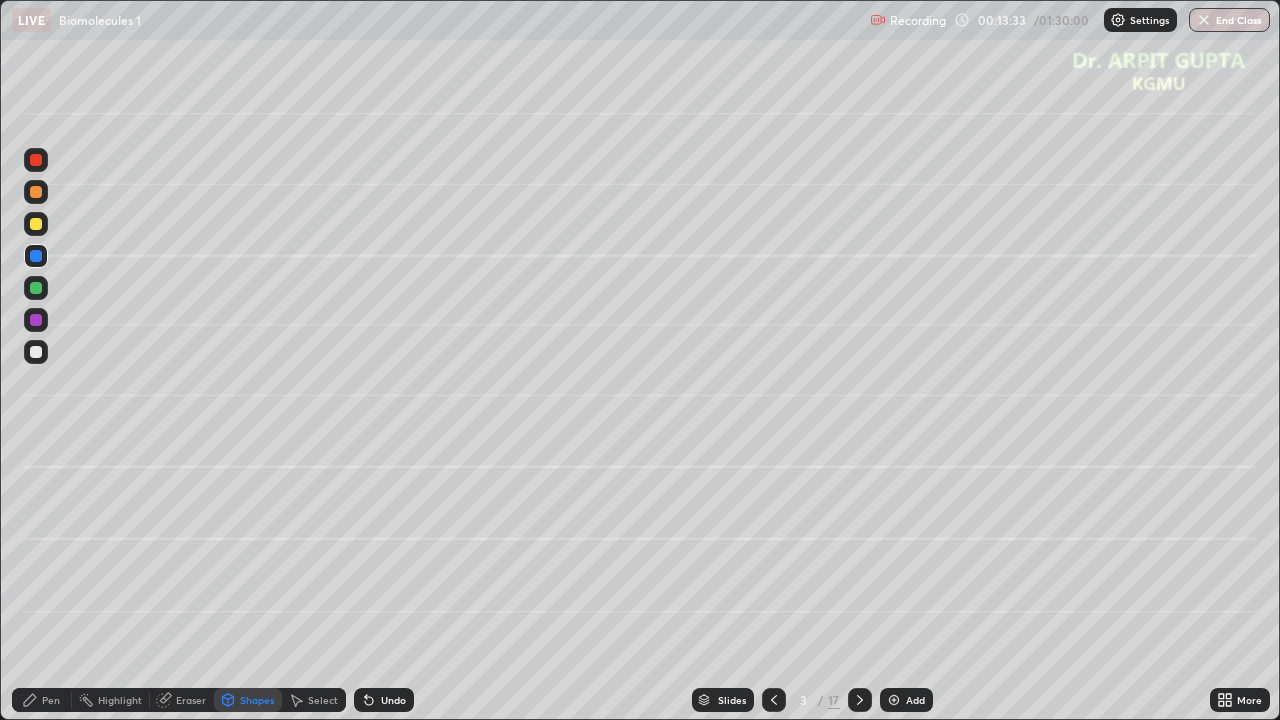 click 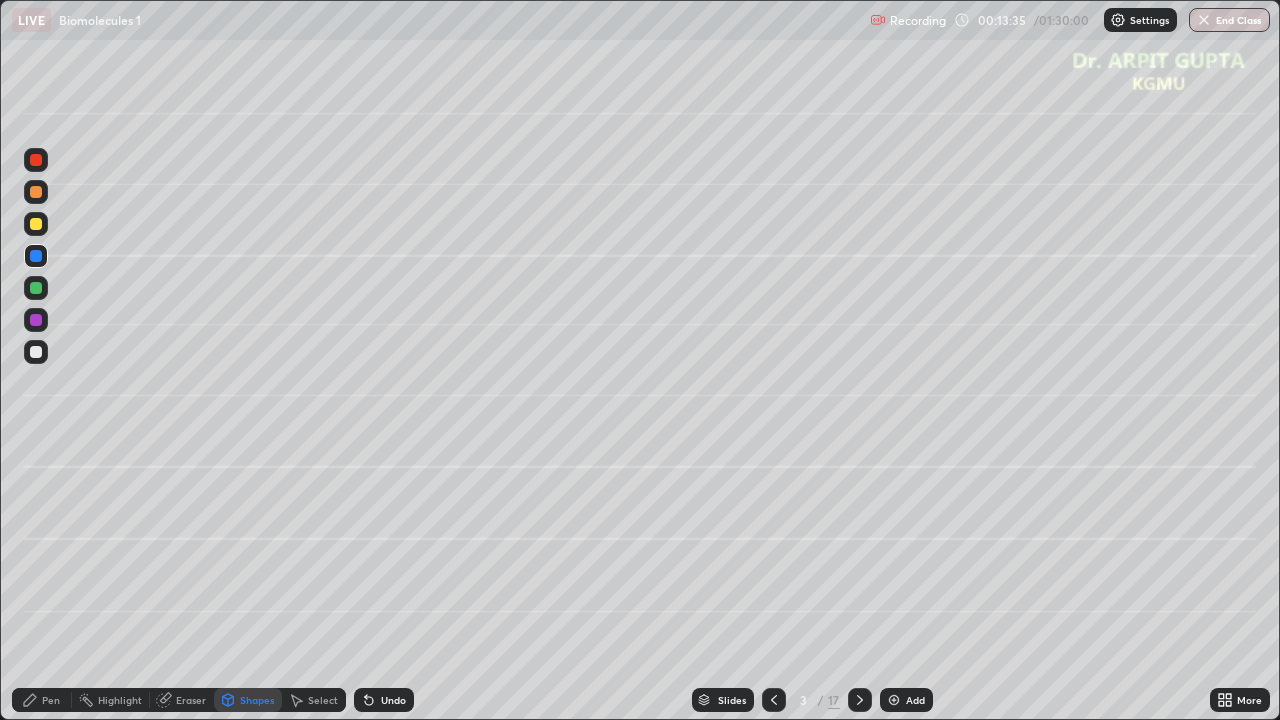click at bounding box center (36, 224) 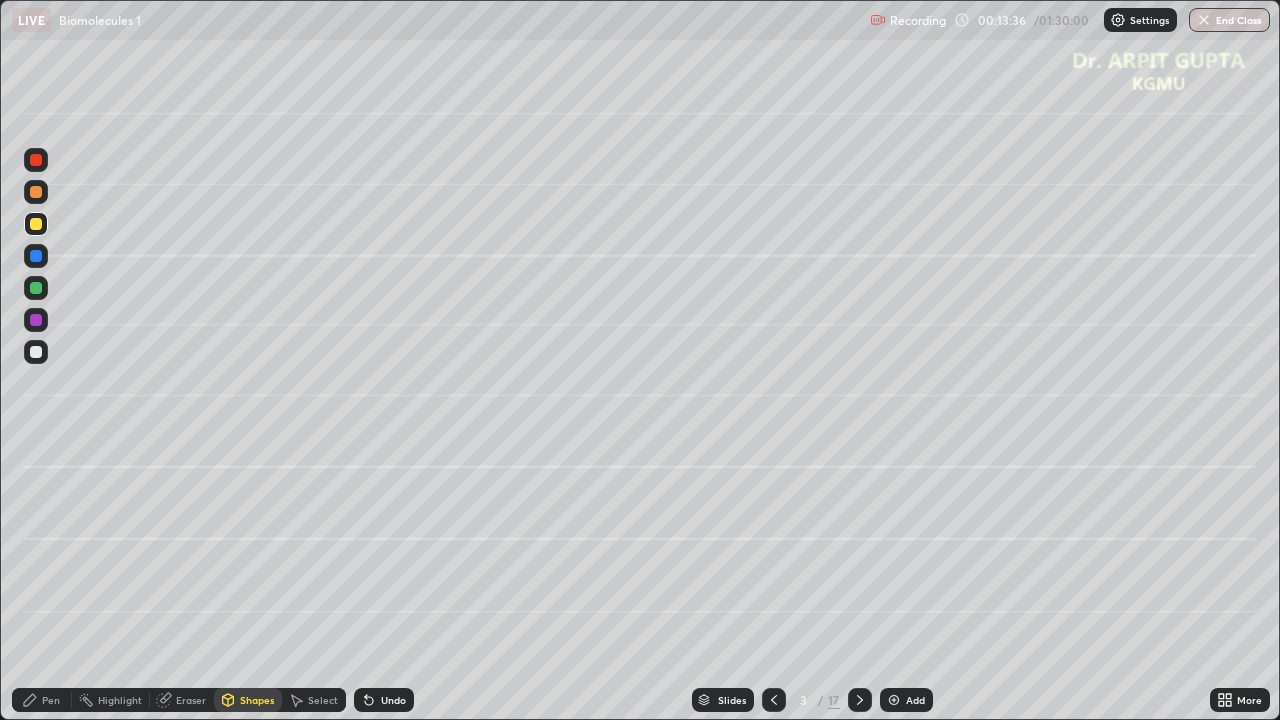 click on "Pen" at bounding box center [42, 700] 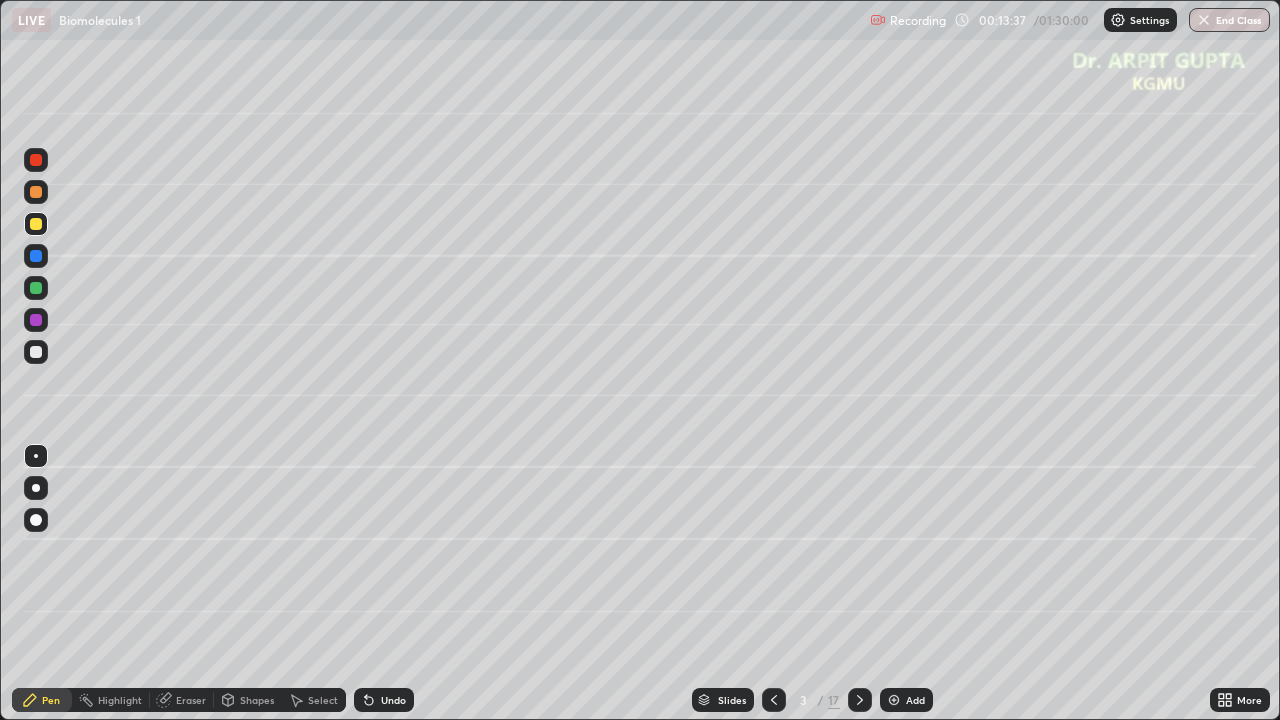 click at bounding box center (36, 488) 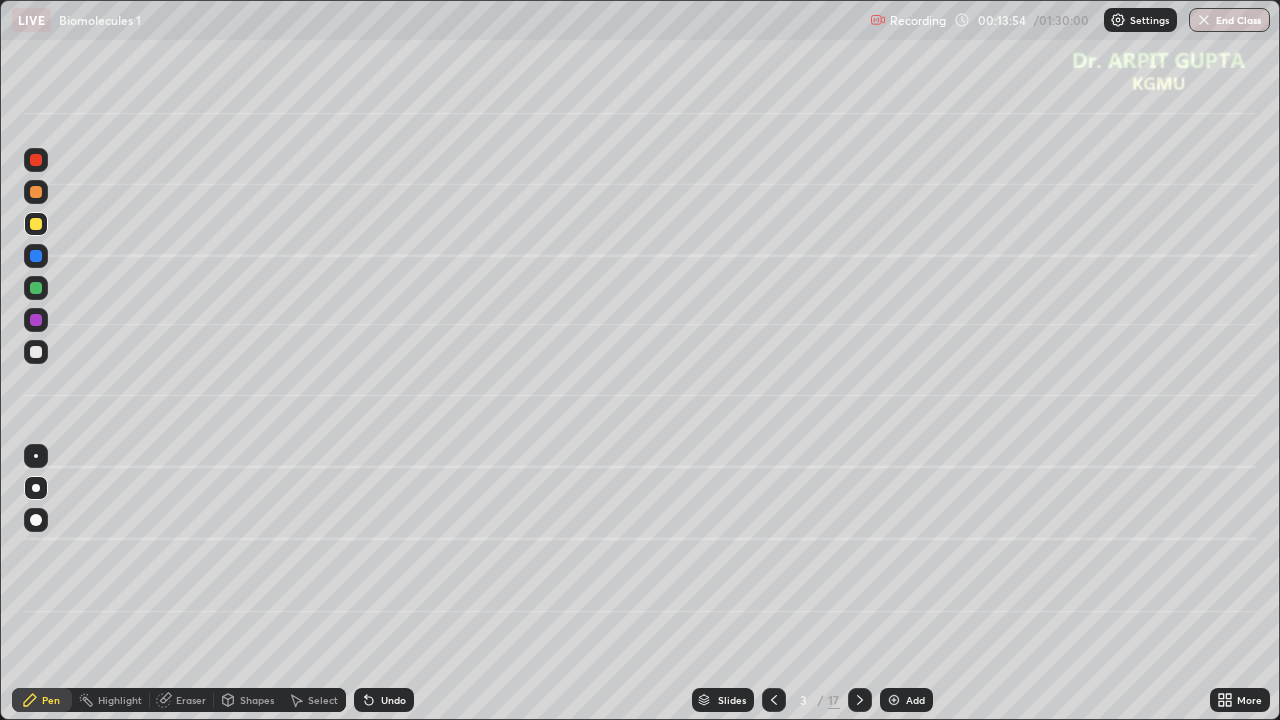 click at bounding box center [36, 352] 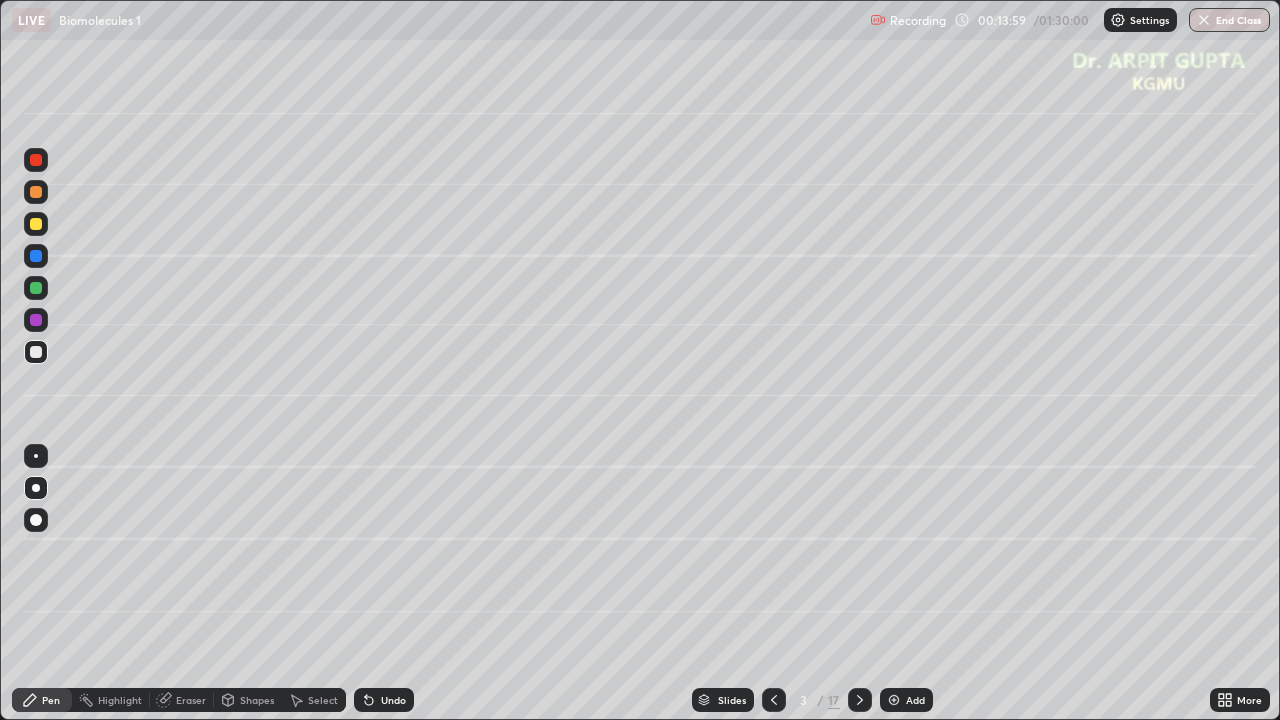 click at bounding box center [36, 288] 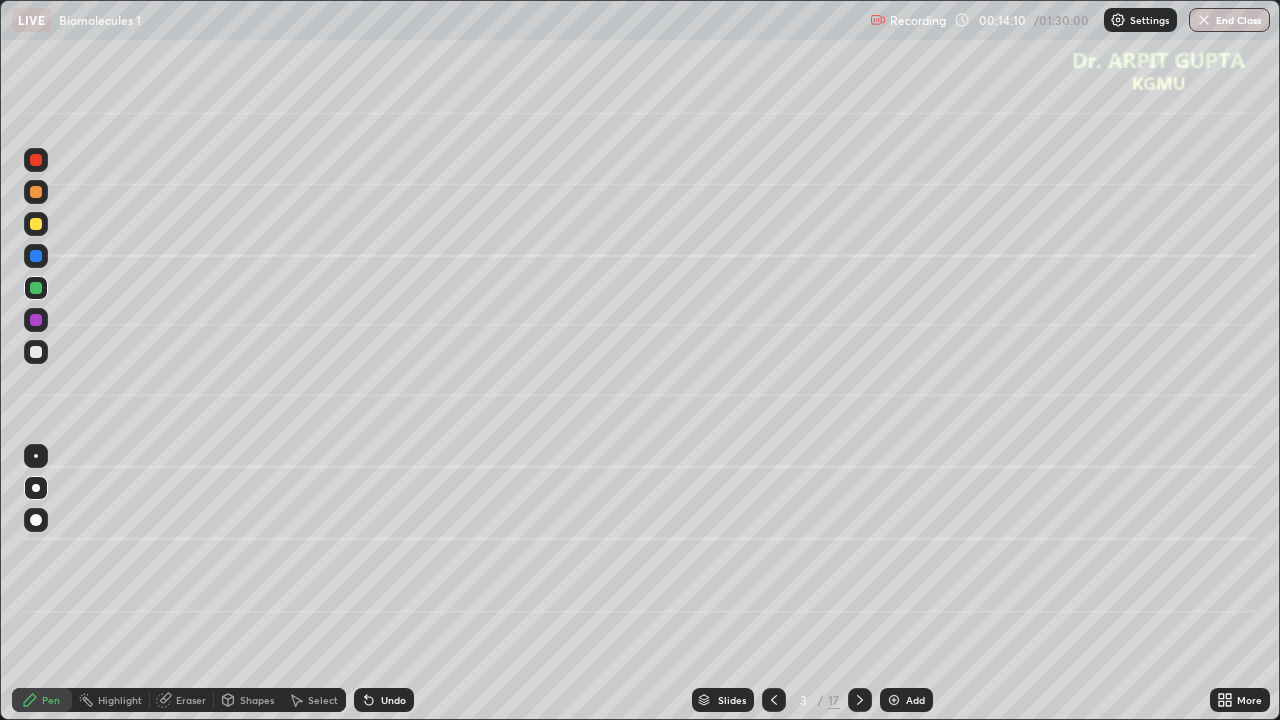 click on "Shapes" at bounding box center [257, 700] 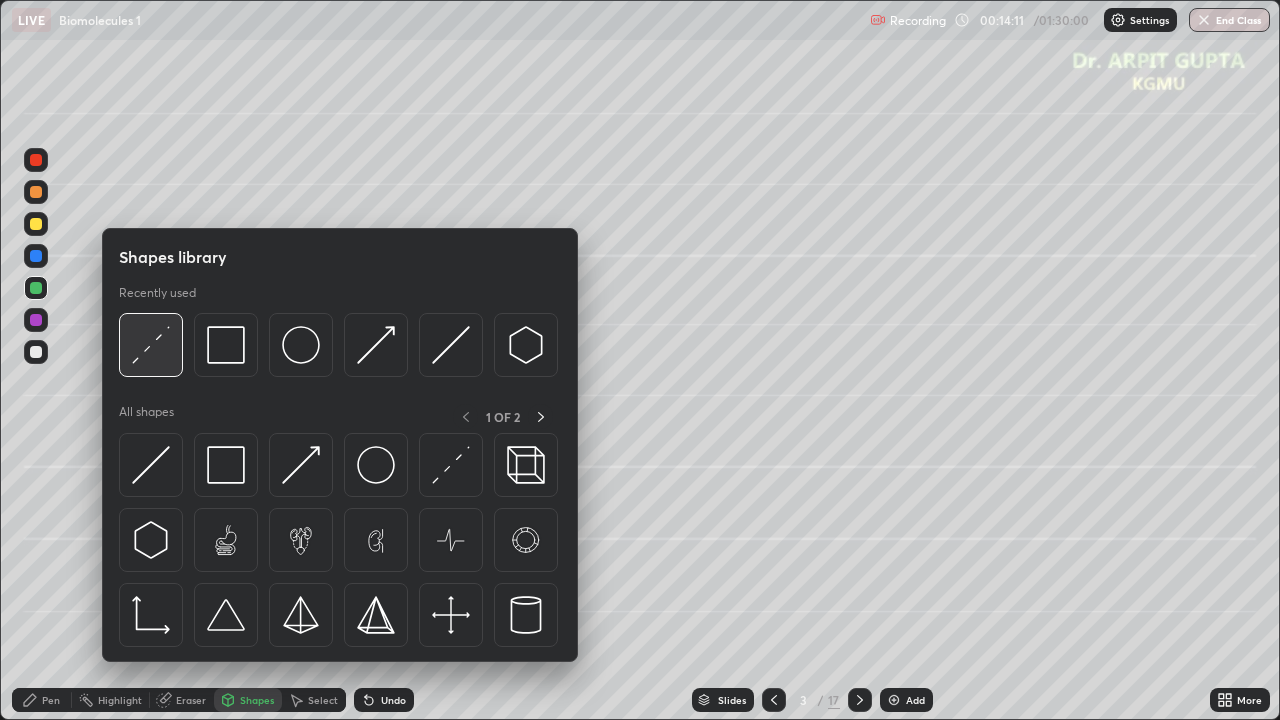 click at bounding box center (151, 345) 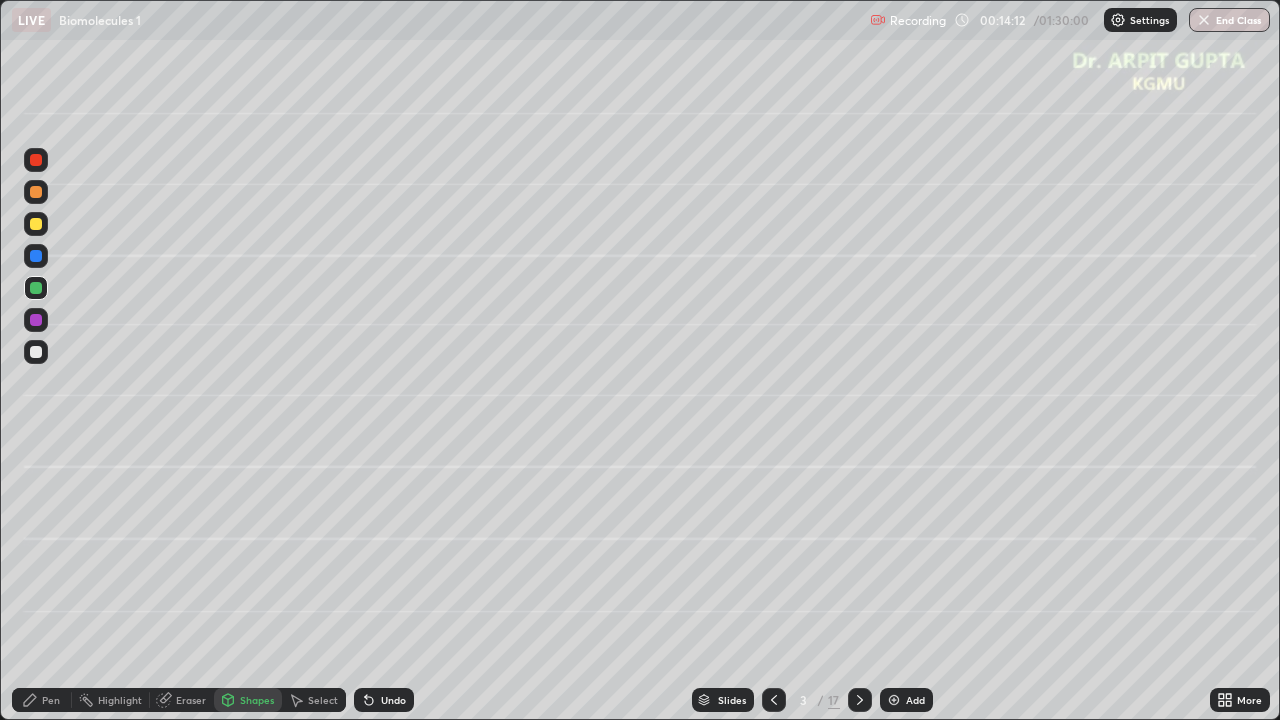 click at bounding box center [36, 352] 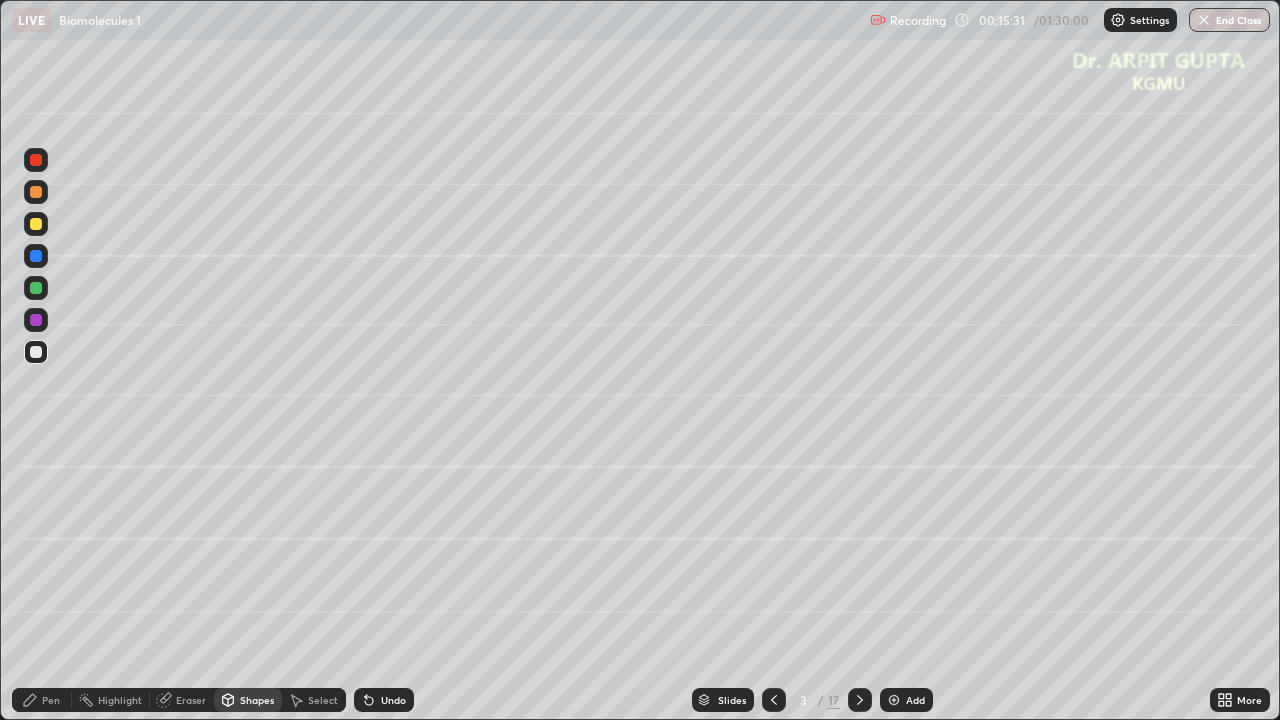 click at bounding box center (36, 256) 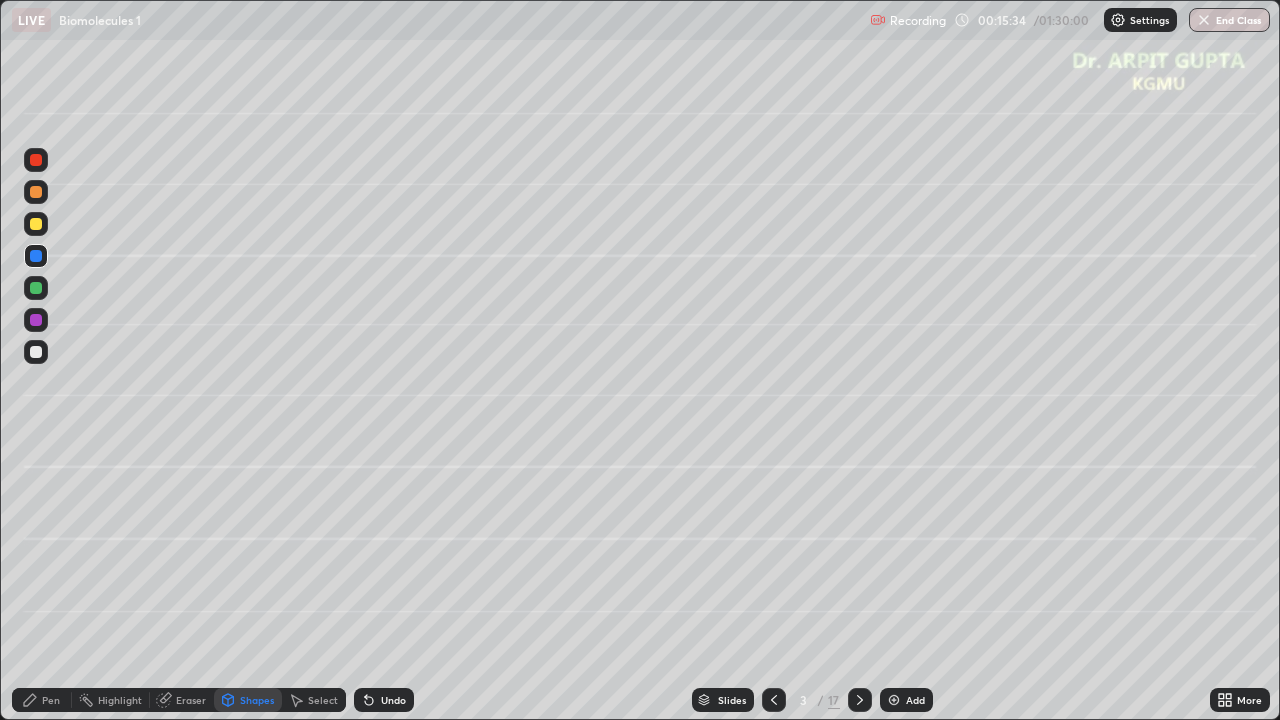 click on "Undo" at bounding box center [384, 700] 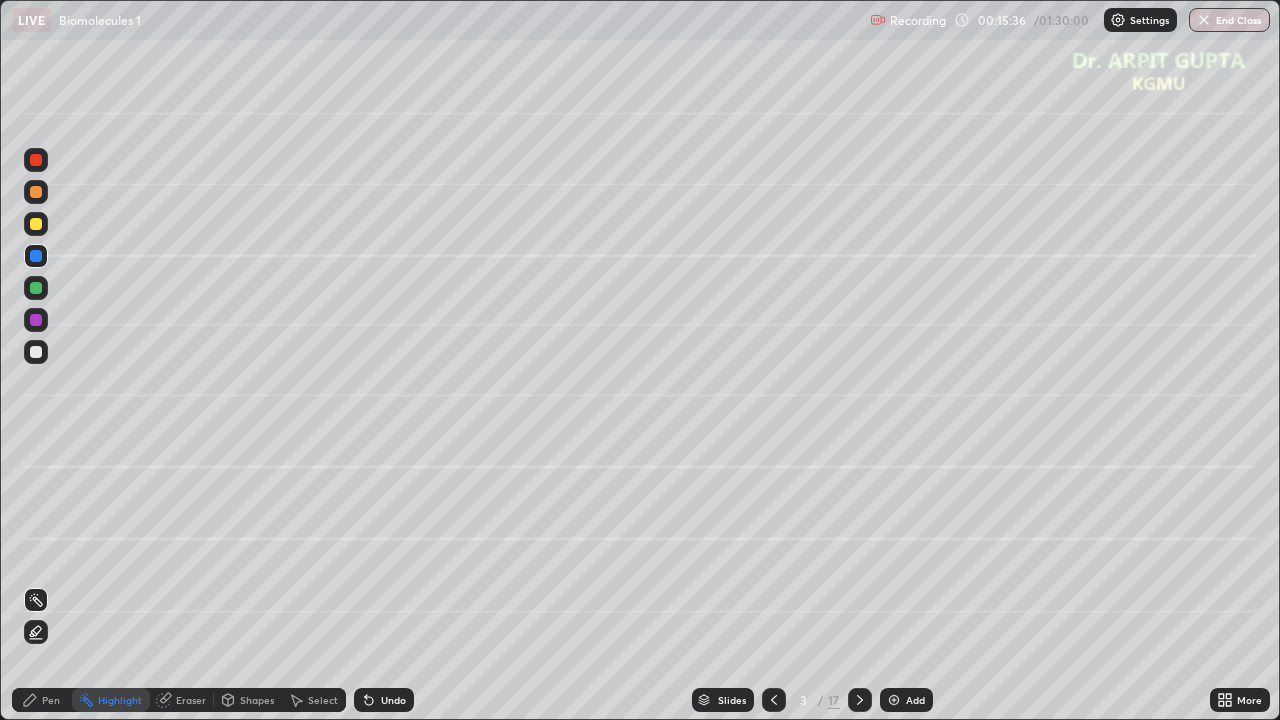 click on "Undo" at bounding box center (393, 700) 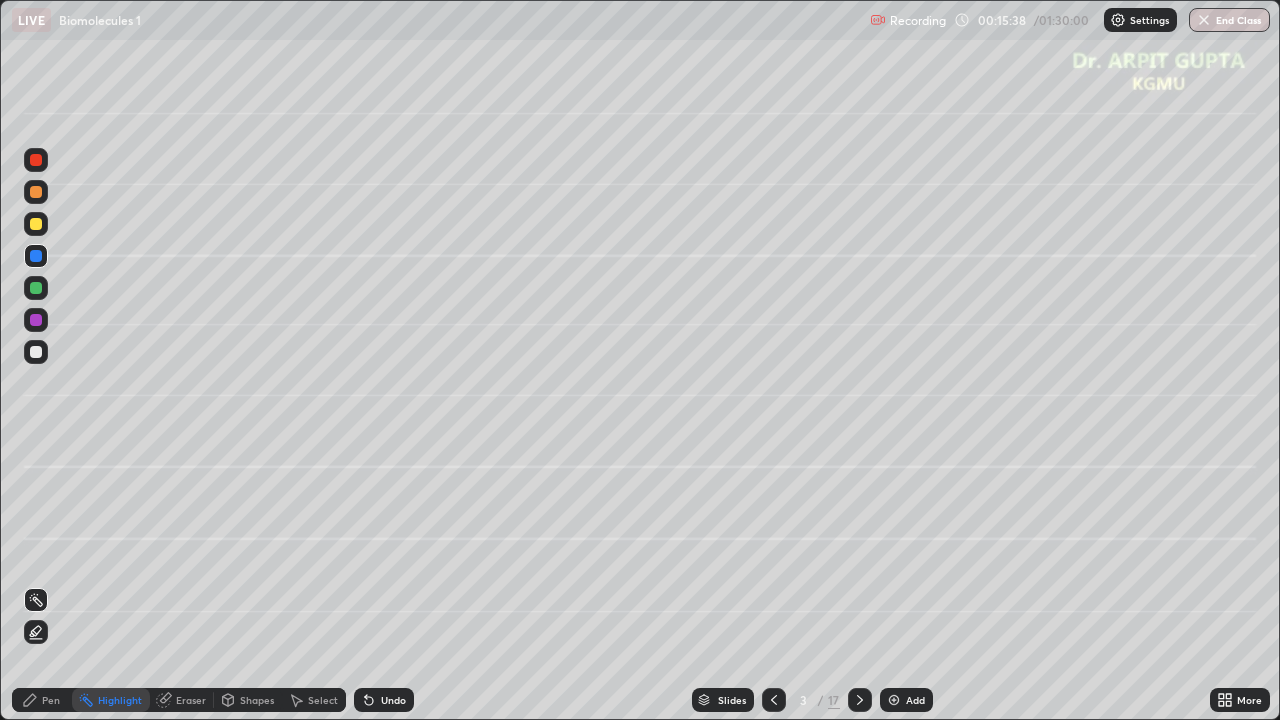 click on "Pen" at bounding box center [42, 700] 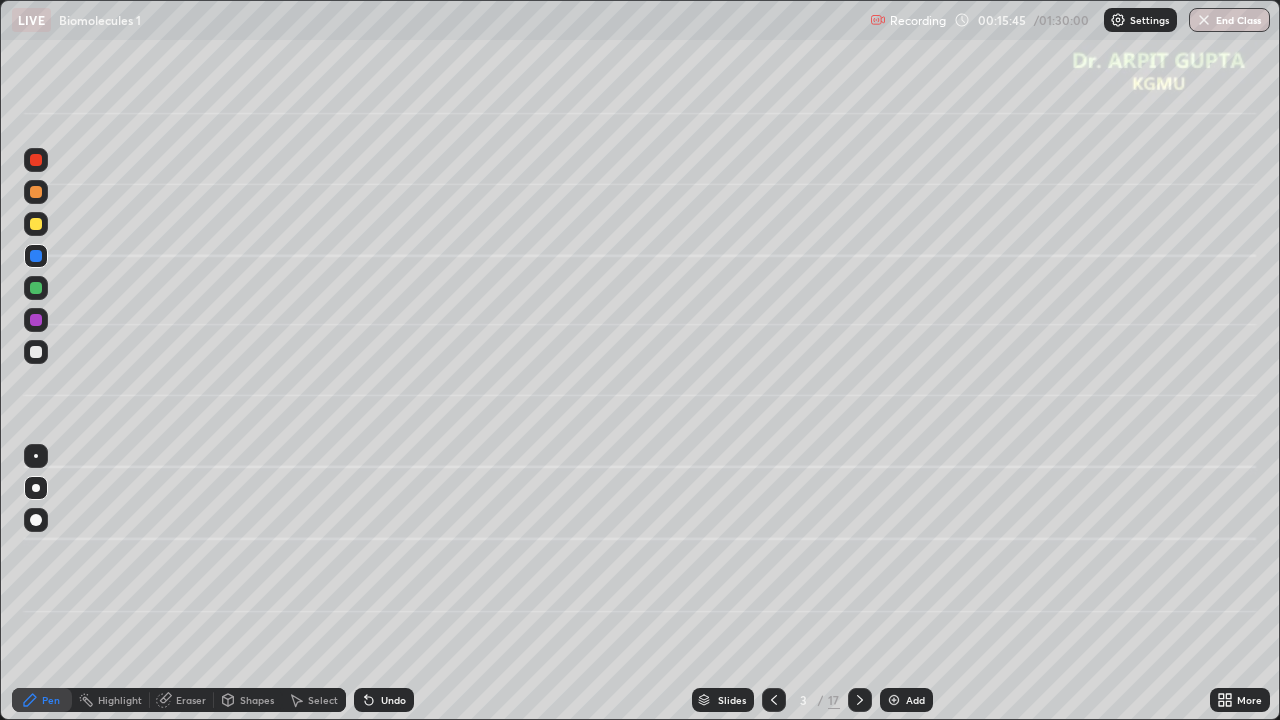 click at bounding box center [36, 352] 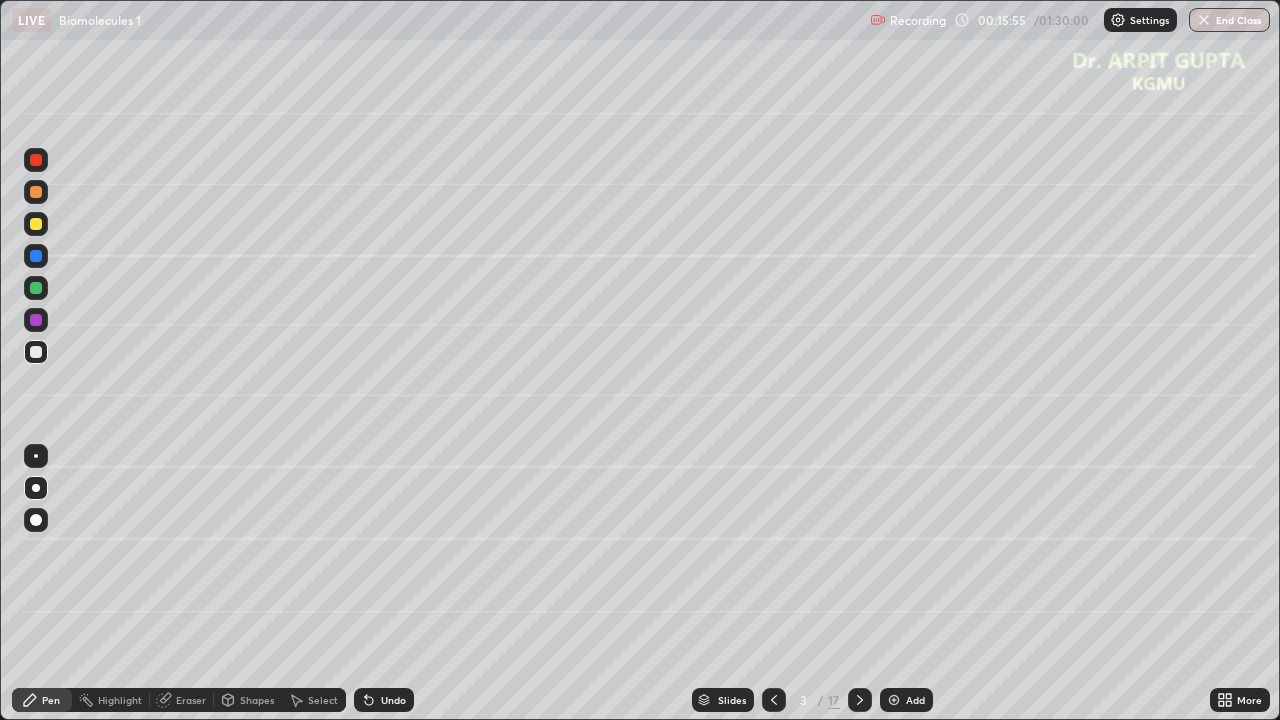 click at bounding box center (36, 352) 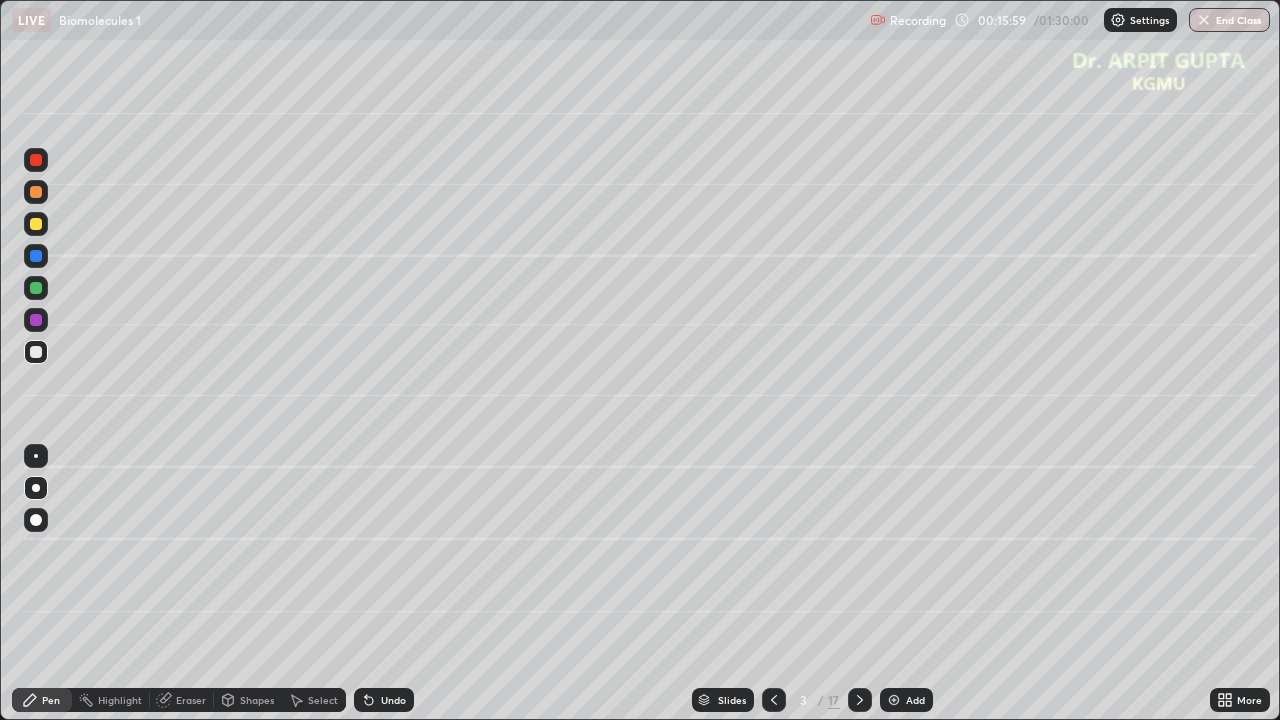 click at bounding box center (36, 320) 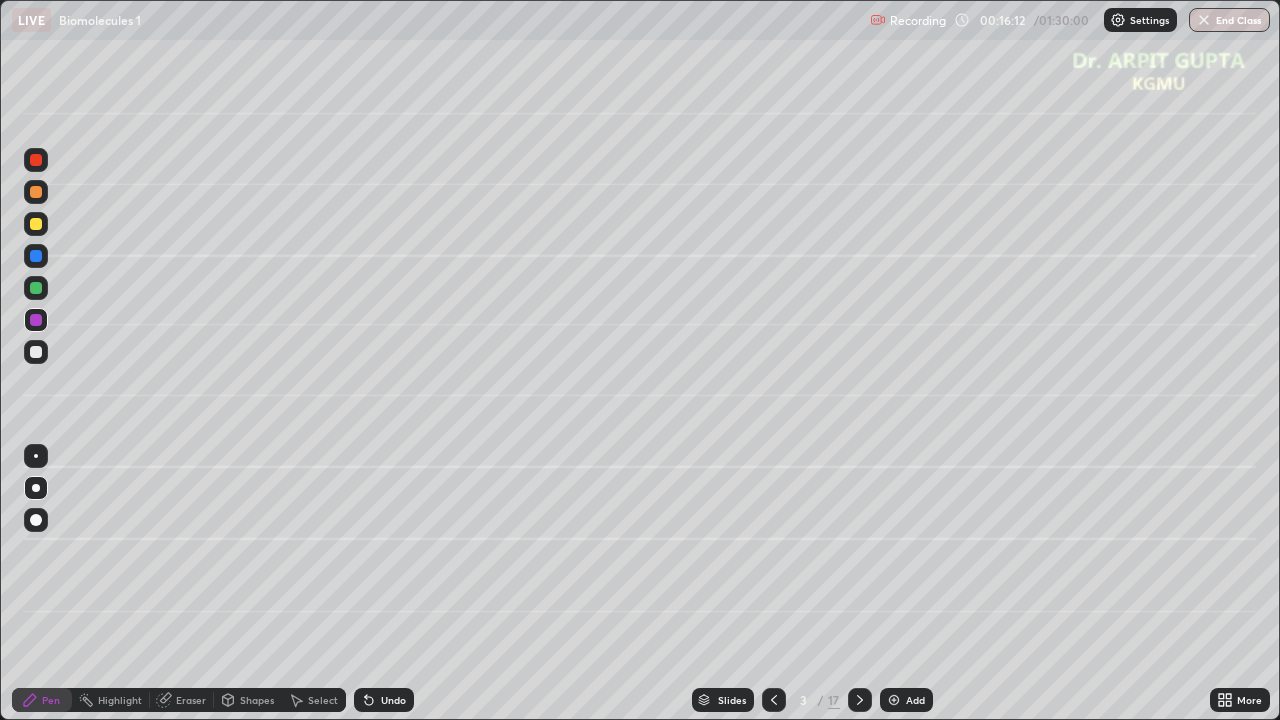 click on "Select" at bounding box center (323, 700) 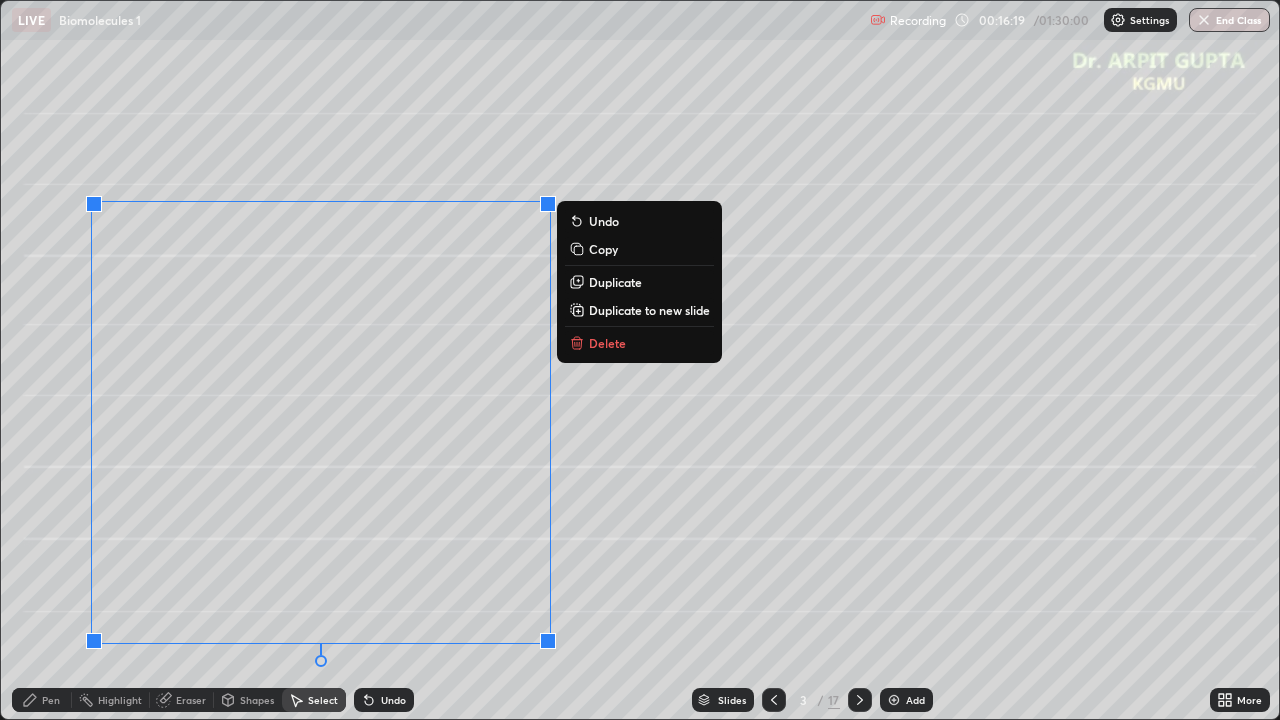 click on "Copy" at bounding box center (603, 249) 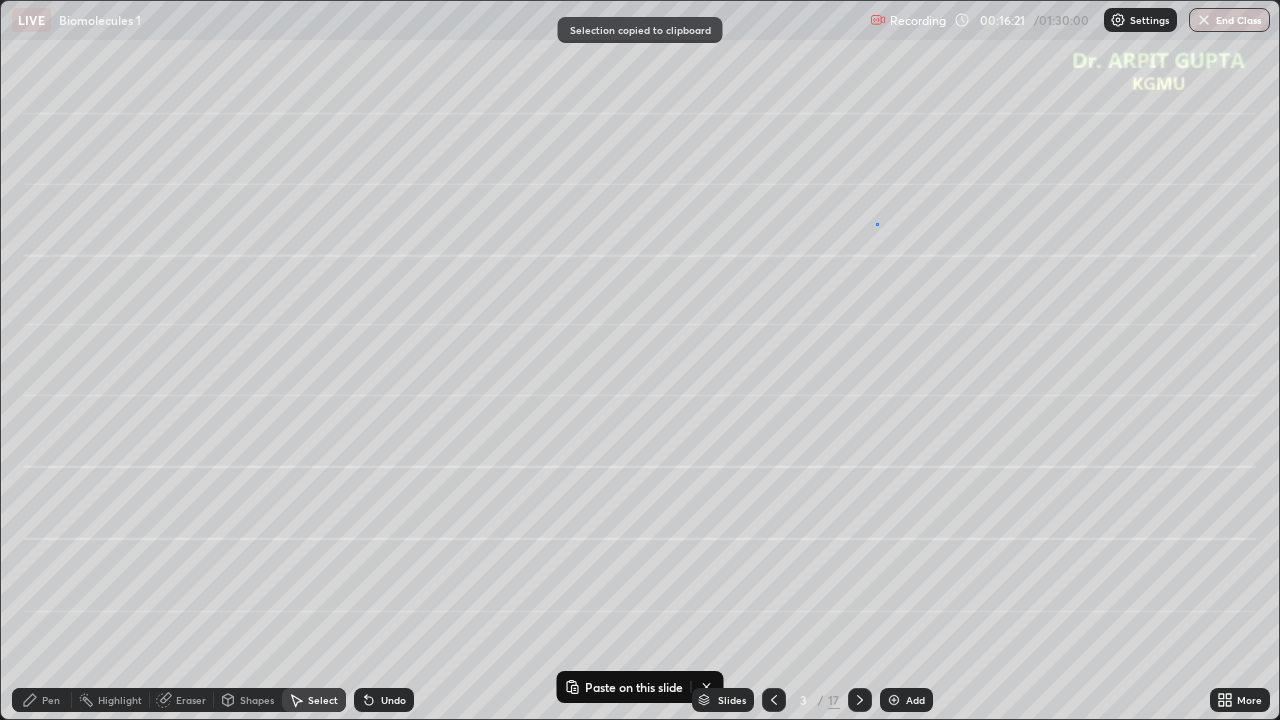 click on "0 ° Undo Copy Paste here Duplicate Duplicate to new slide Delete" at bounding box center (640, 360) 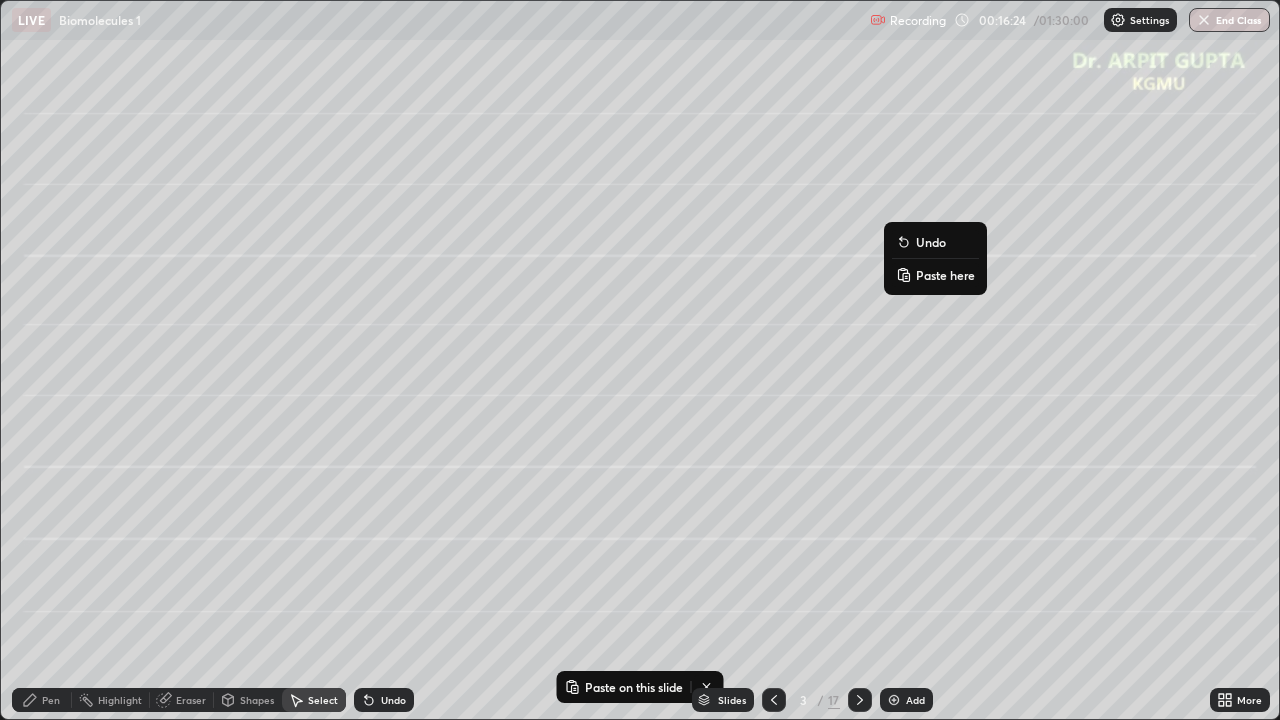 click on "Paste here" at bounding box center (945, 275) 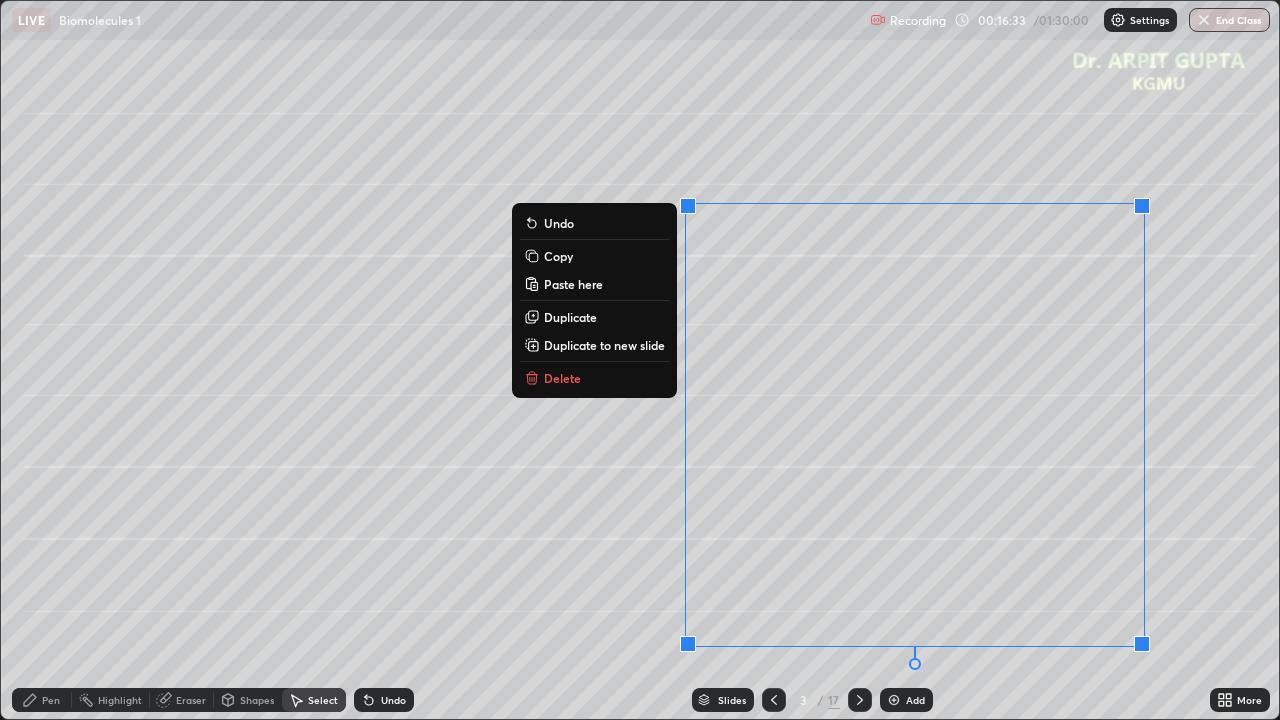 click on "0 ° Undo Copy Paste here Duplicate Duplicate to new slide Delete" at bounding box center (640, 360) 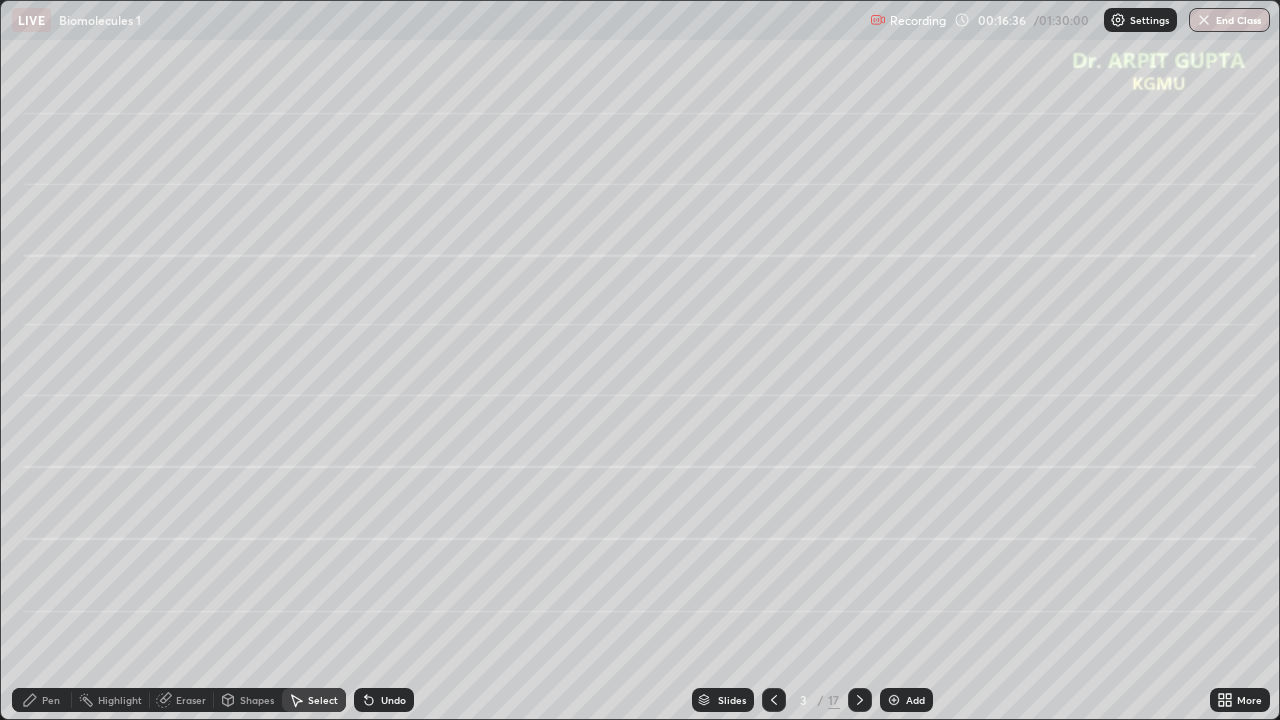 click on "Eraser" at bounding box center (191, 700) 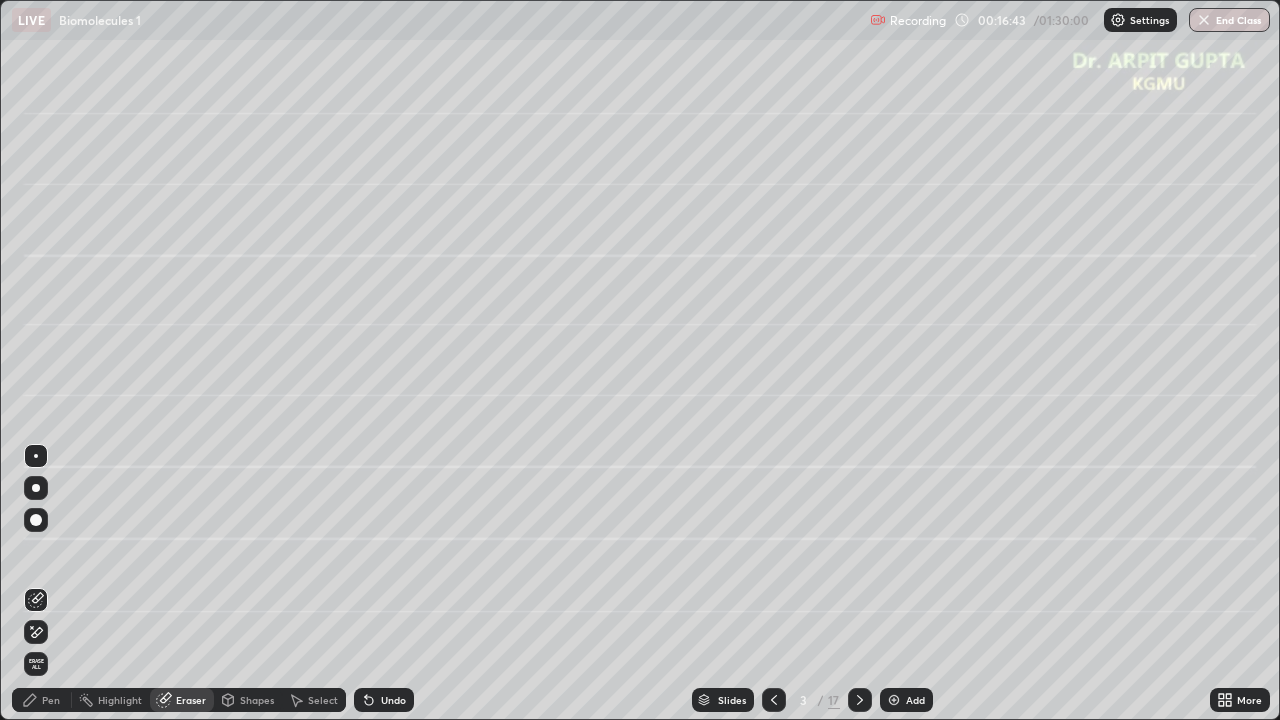 click at bounding box center (36, 632) 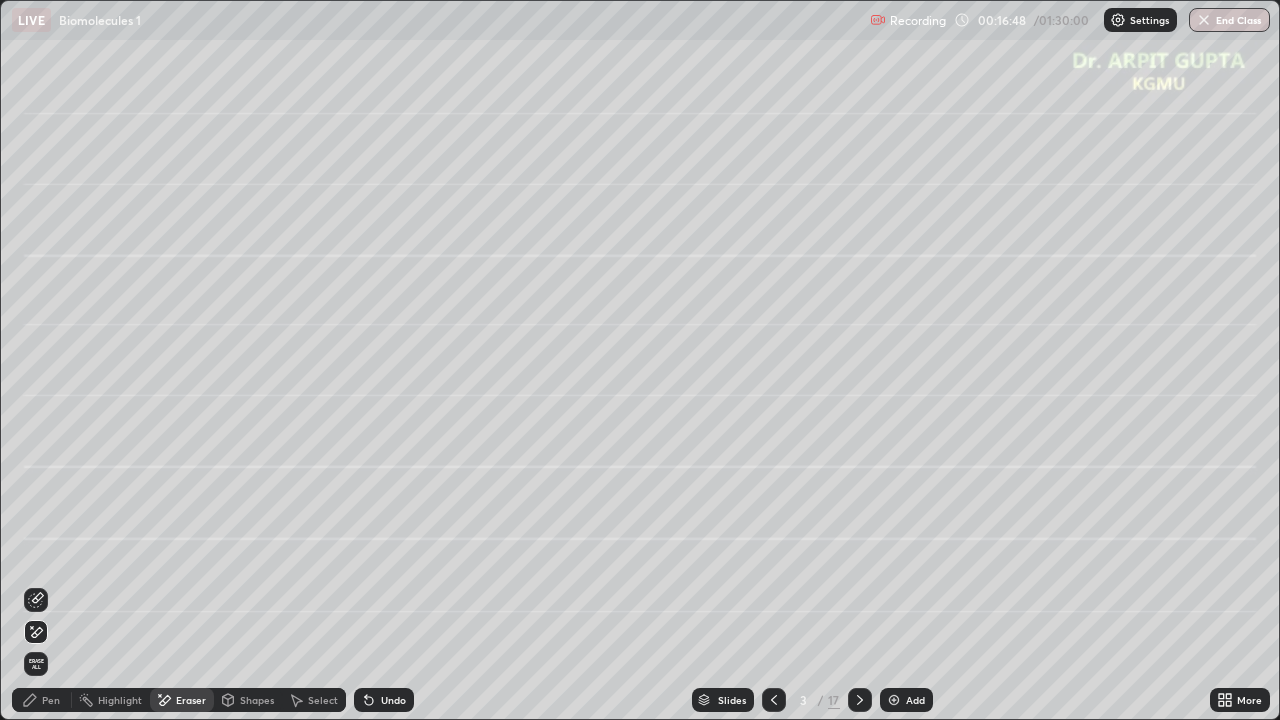 click 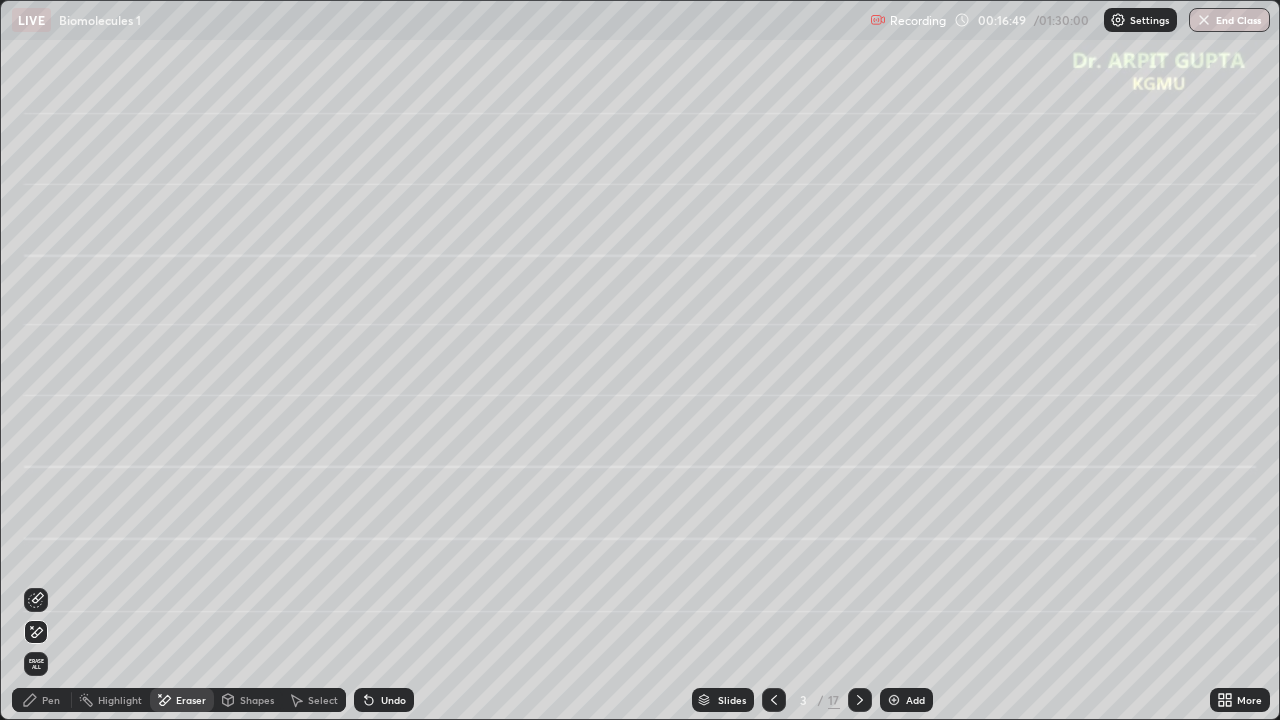 click on "Undo" at bounding box center [384, 700] 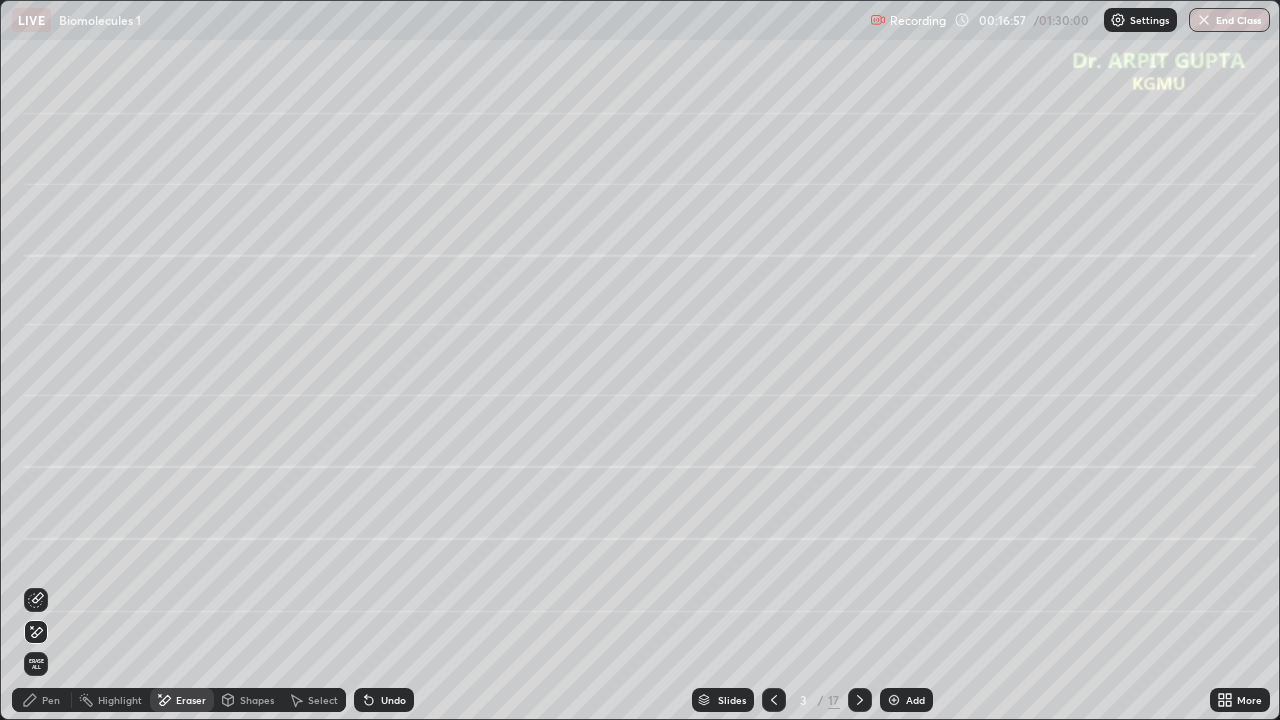 click on "Pen" at bounding box center (51, 700) 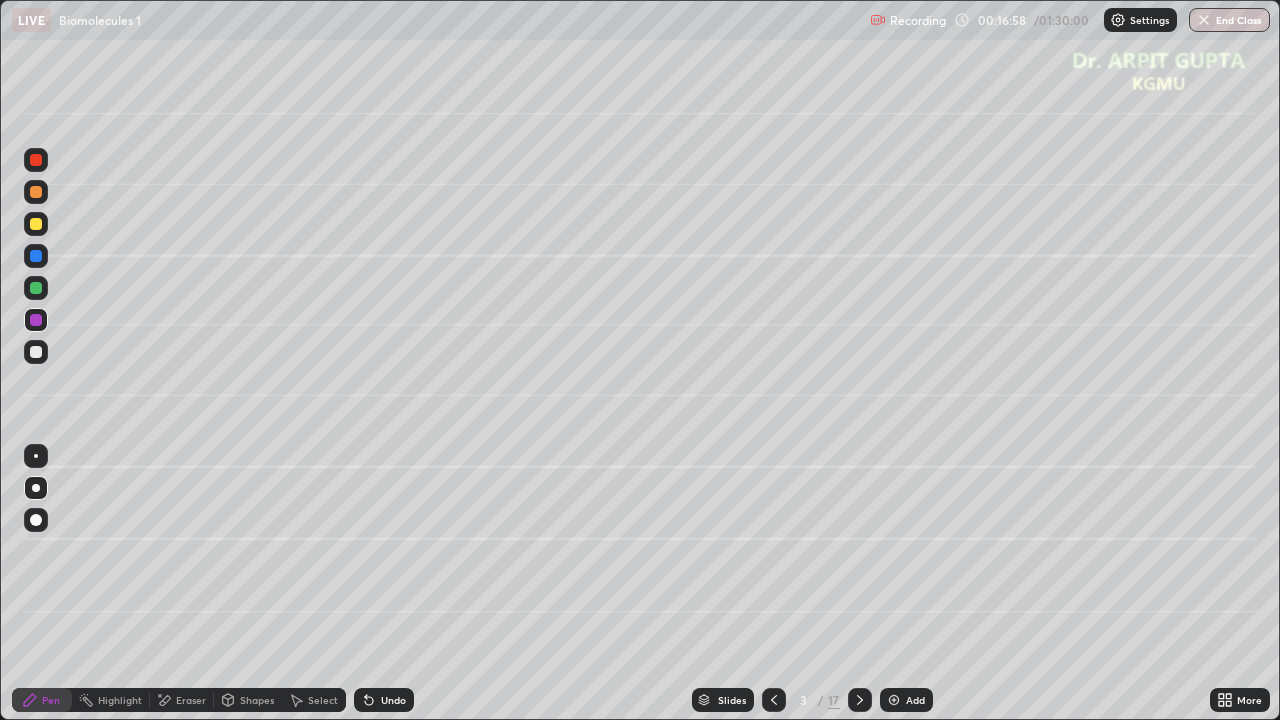click at bounding box center (36, 456) 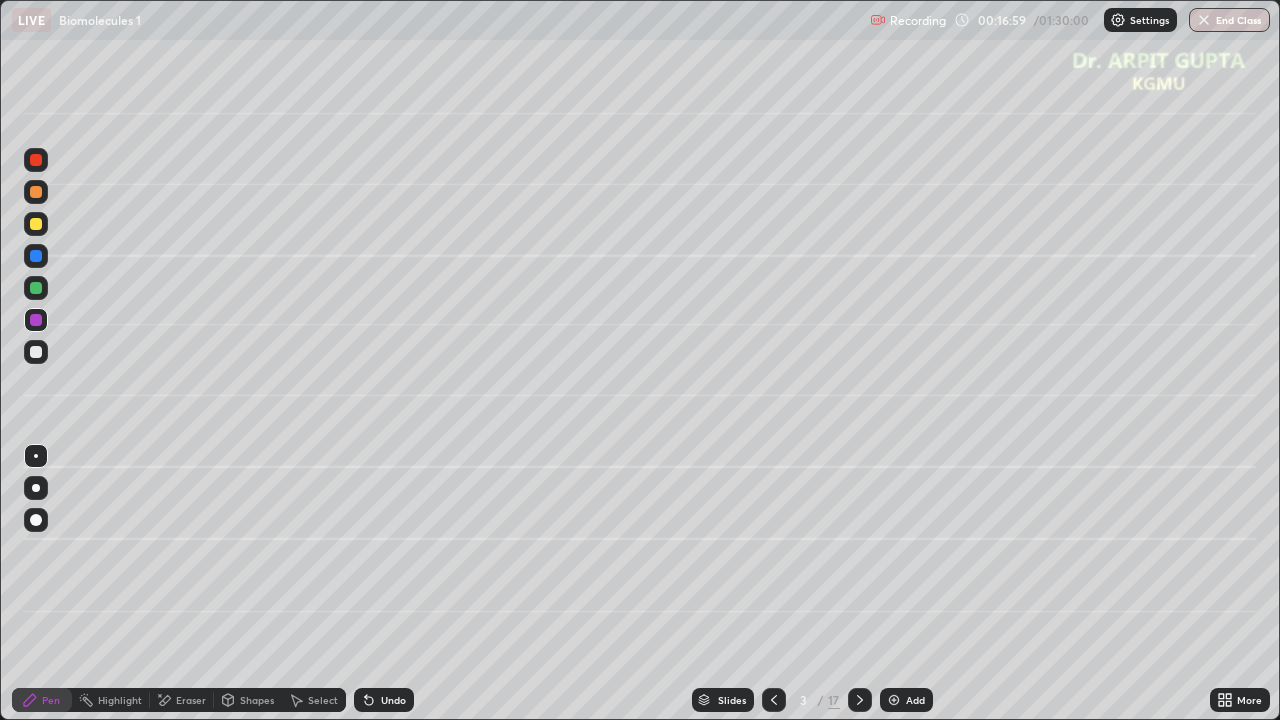 click on "Shapes" at bounding box center (257, 700) 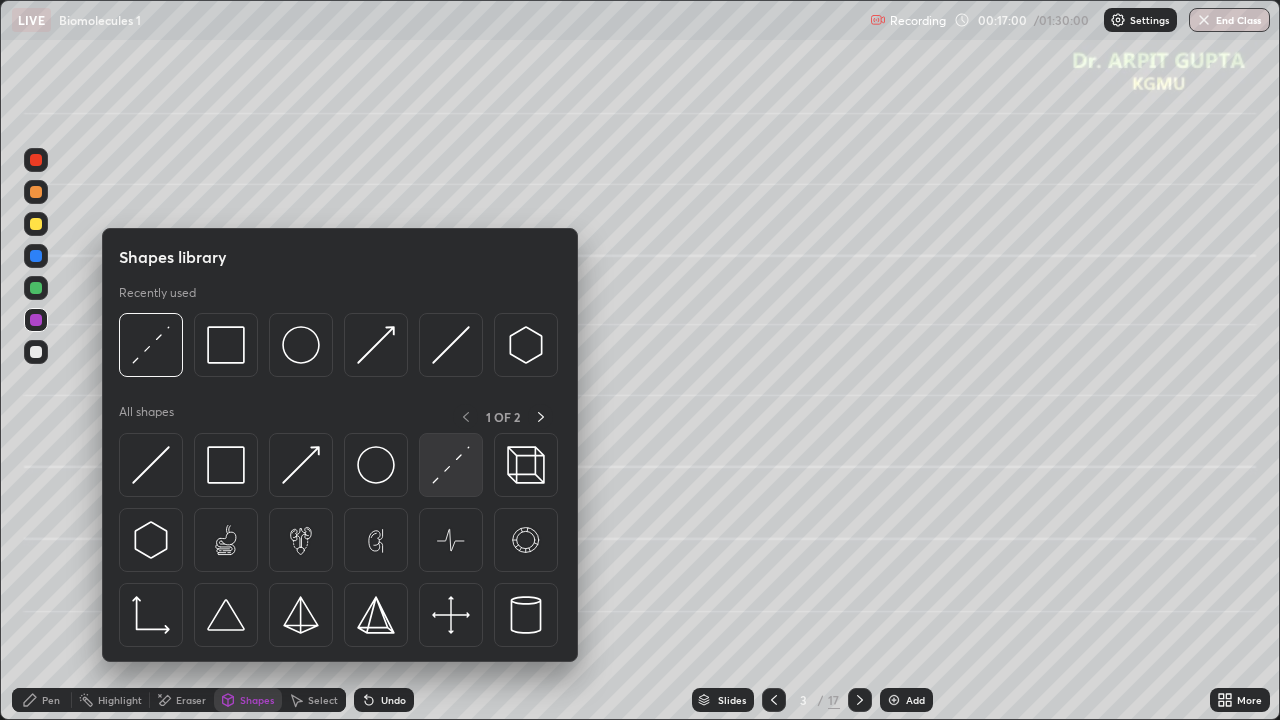 click at bounding box center (451, 465) 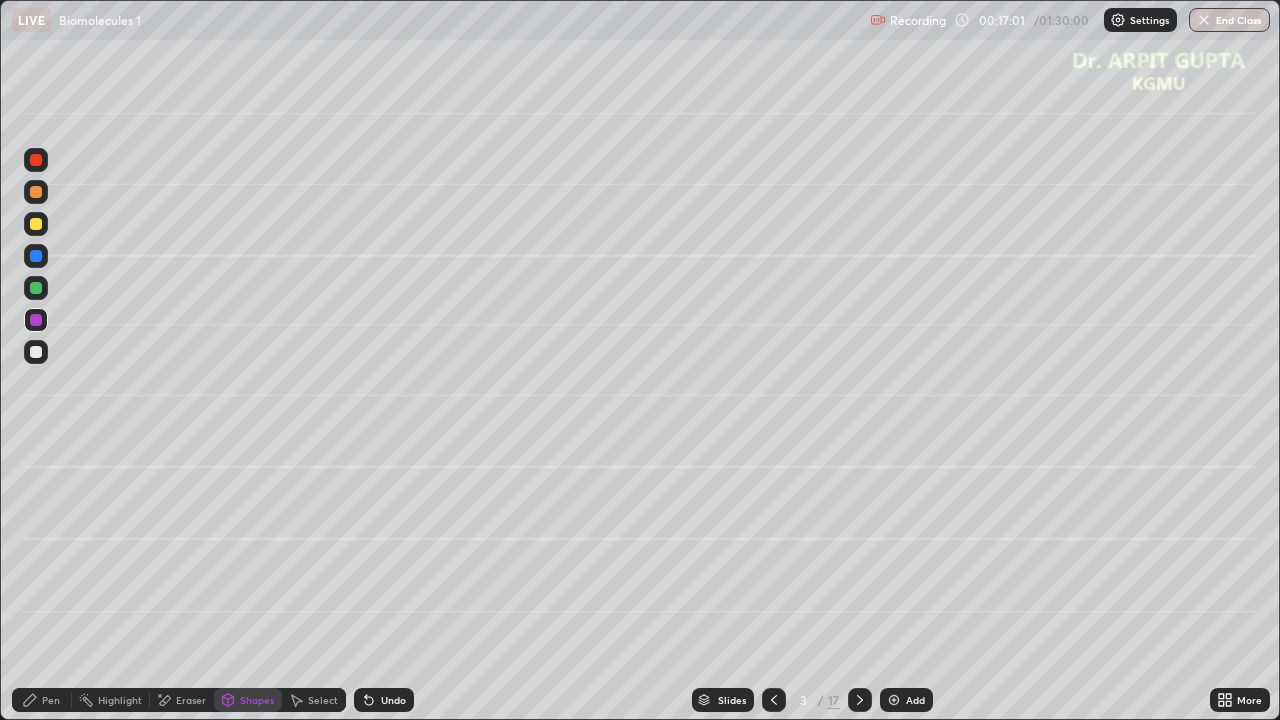 click at bounding box center (36, 256) 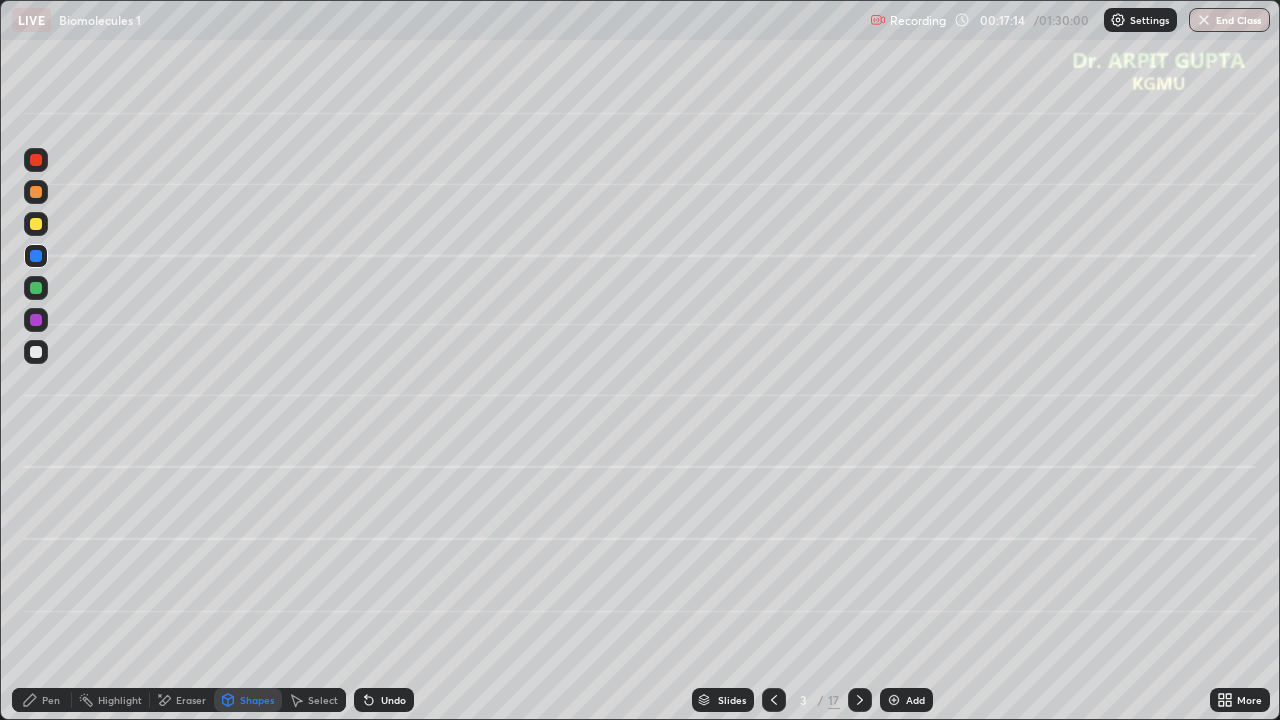 click at bounding box center [36, 256] 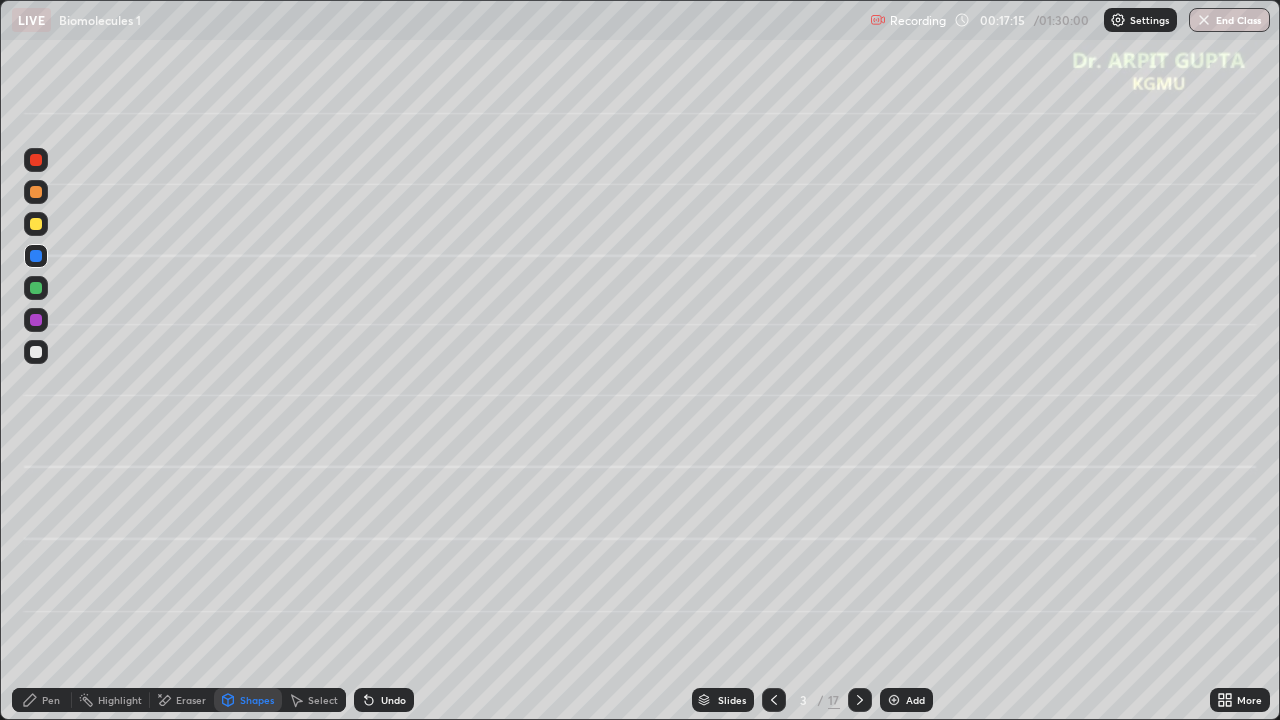 click on "Pen" at bounding box center (42, 700) 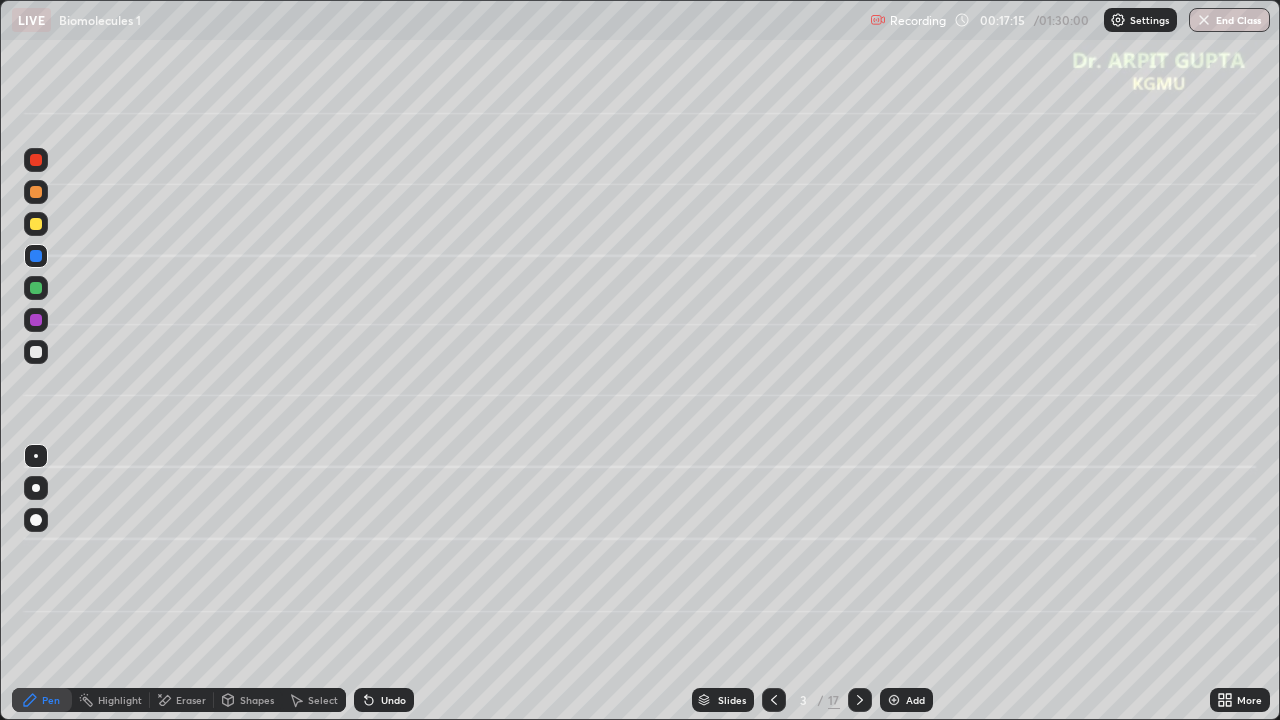 click at bounding box center (36, 488) 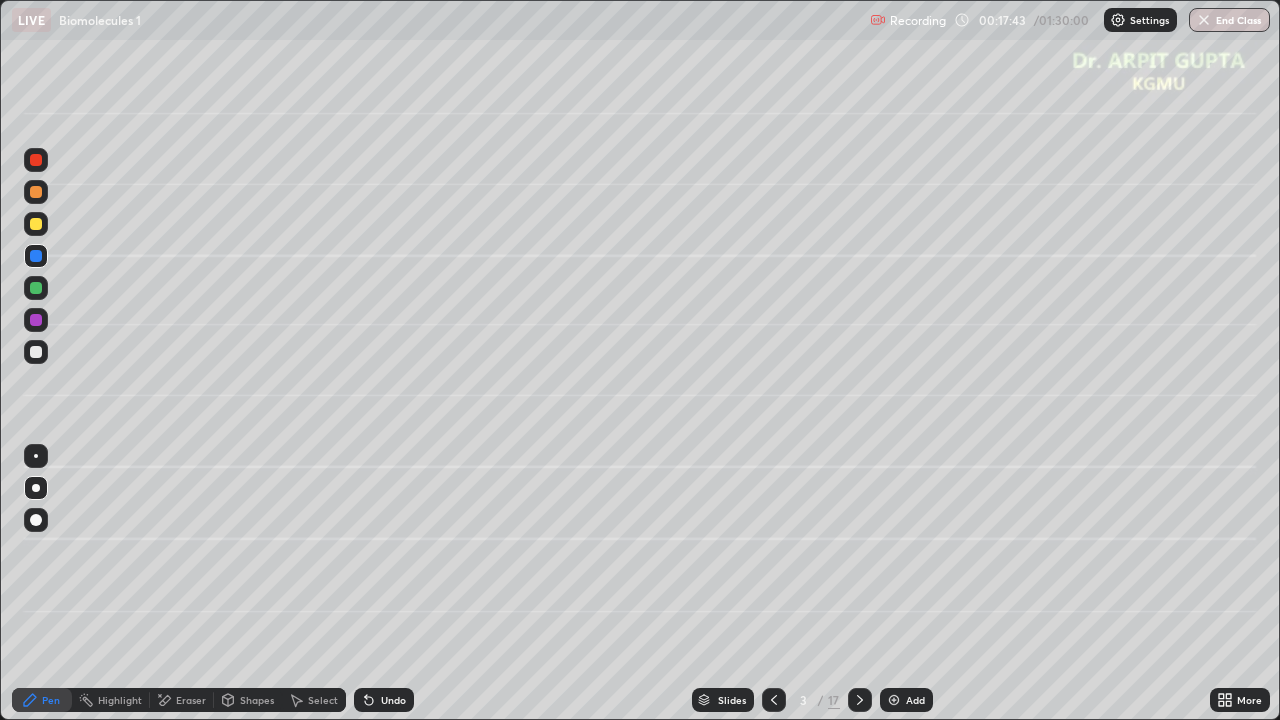 click at bounding box center [36, 320] 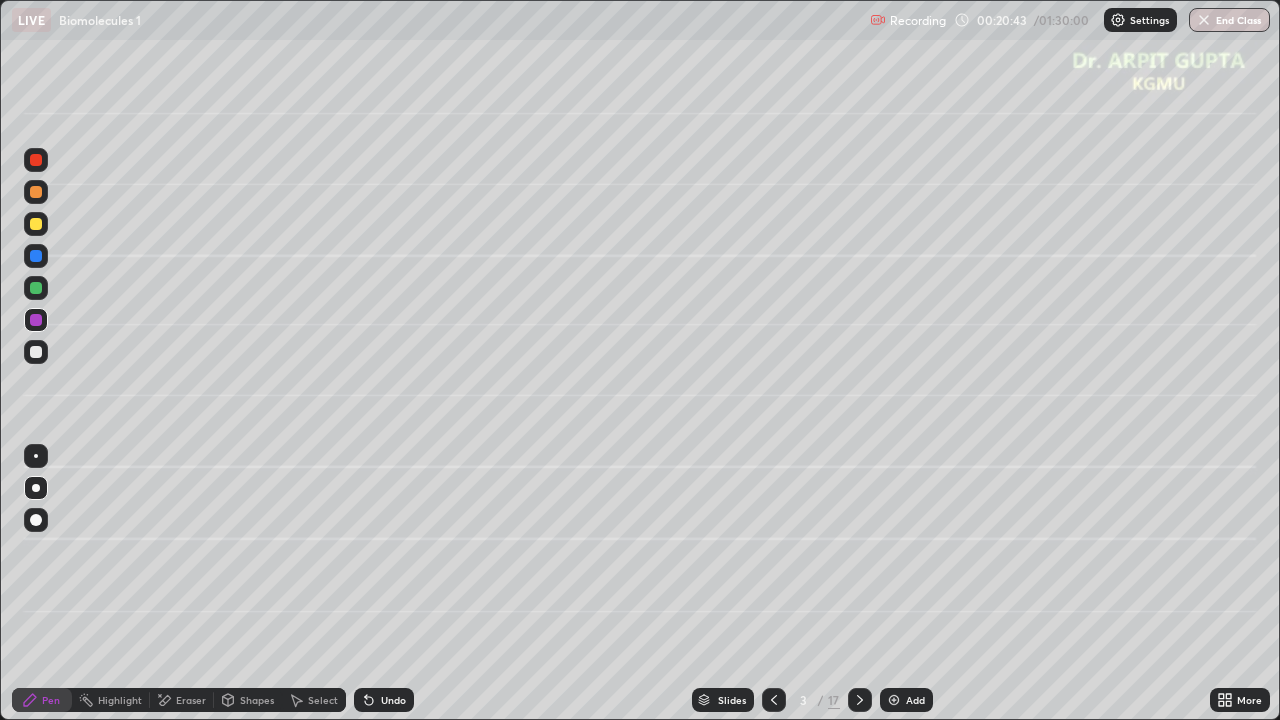click at bounding box center [36, 256] 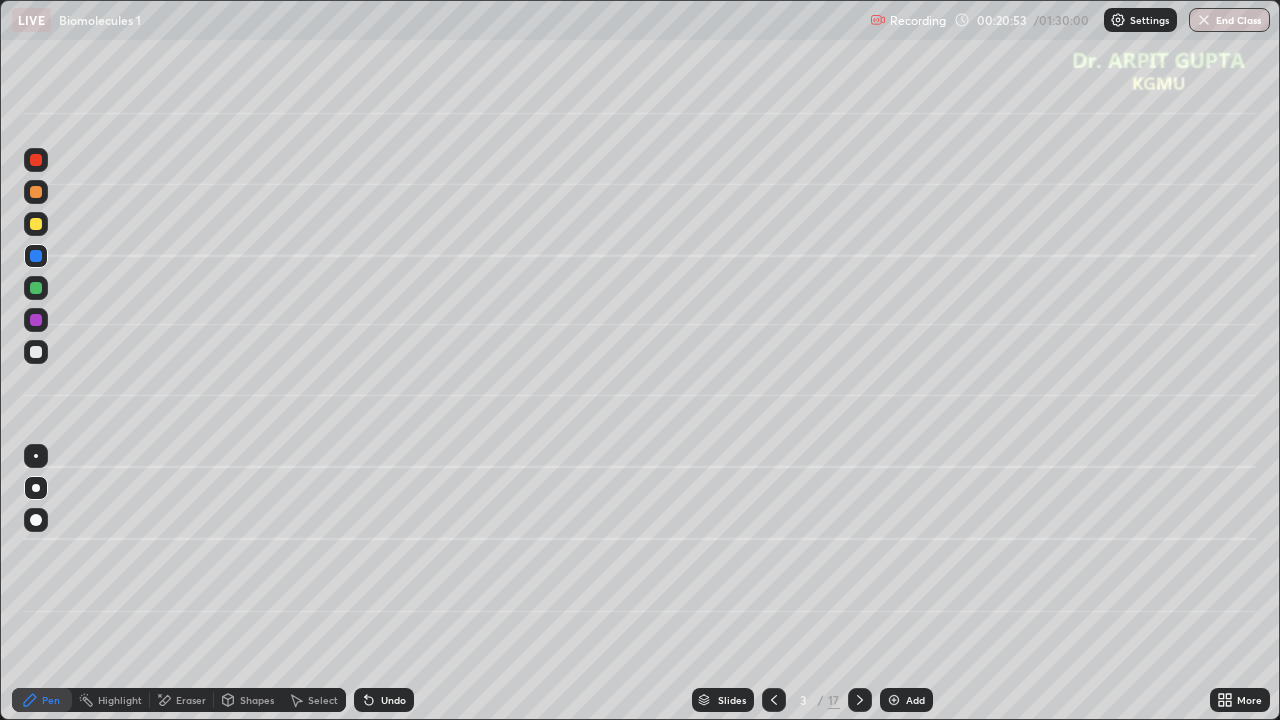 click at bounding box center [36, 224] 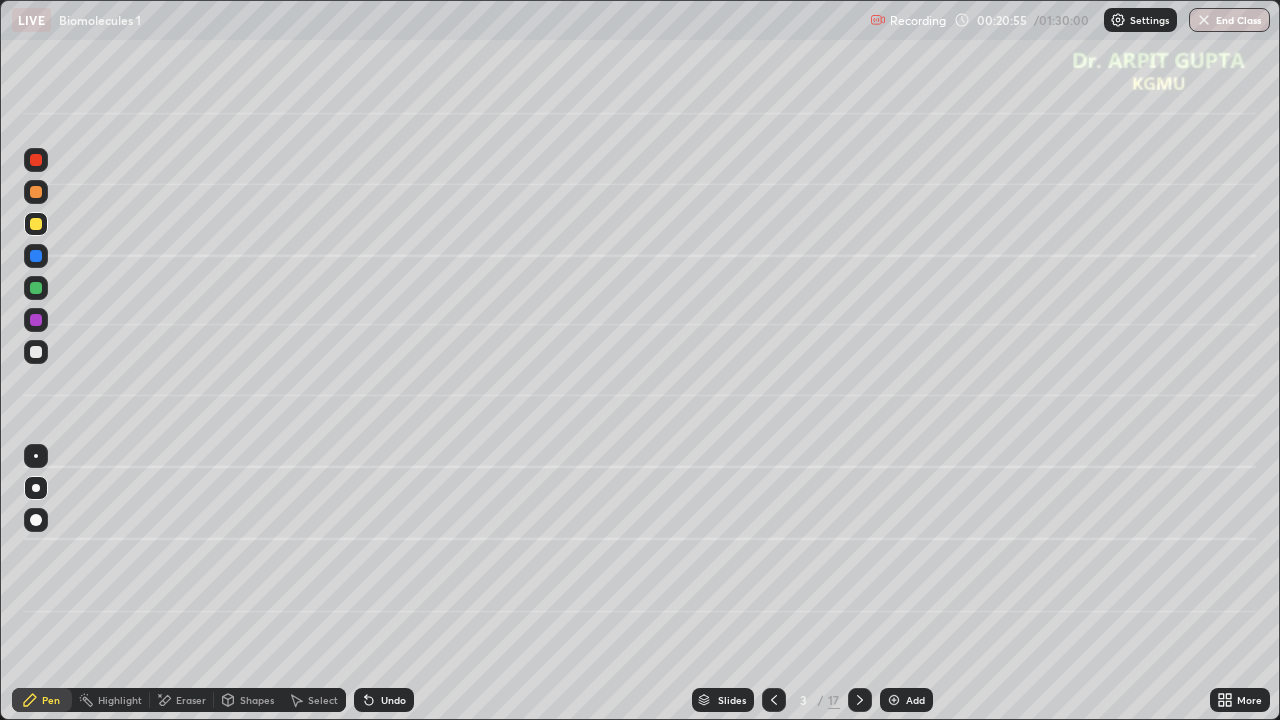 click 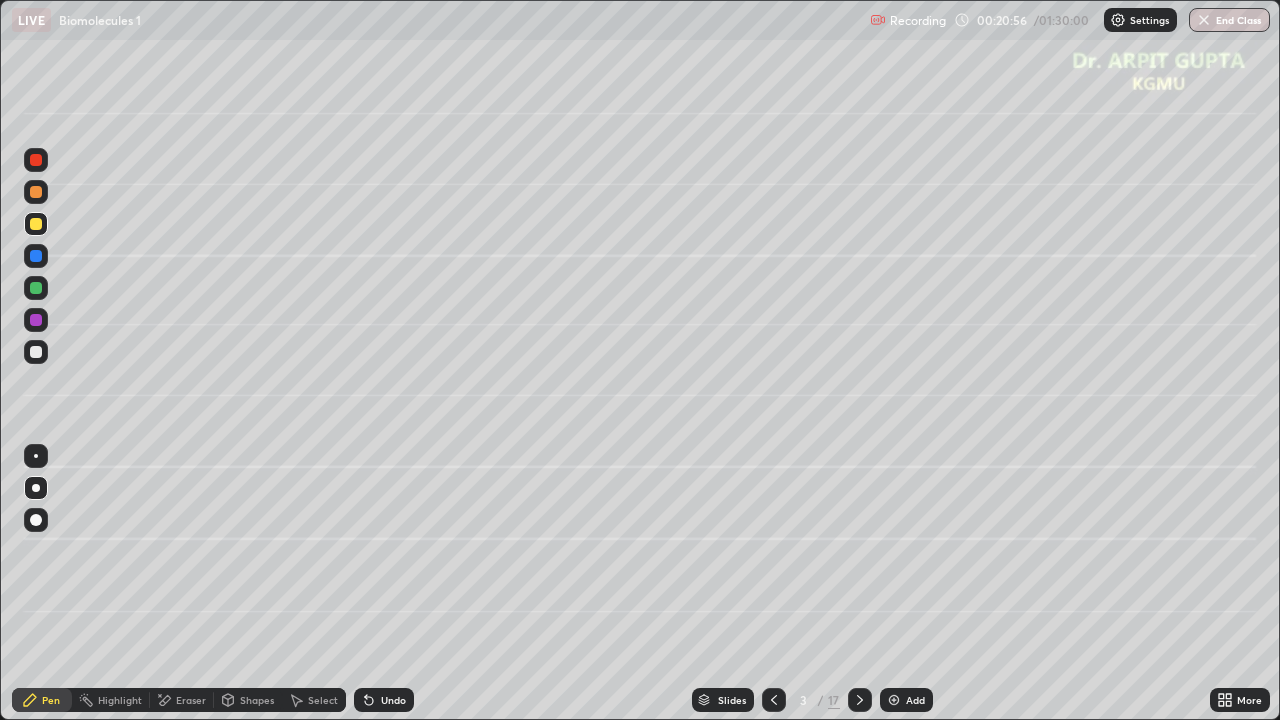 click on "Undo" at bounding box center [384, 700] 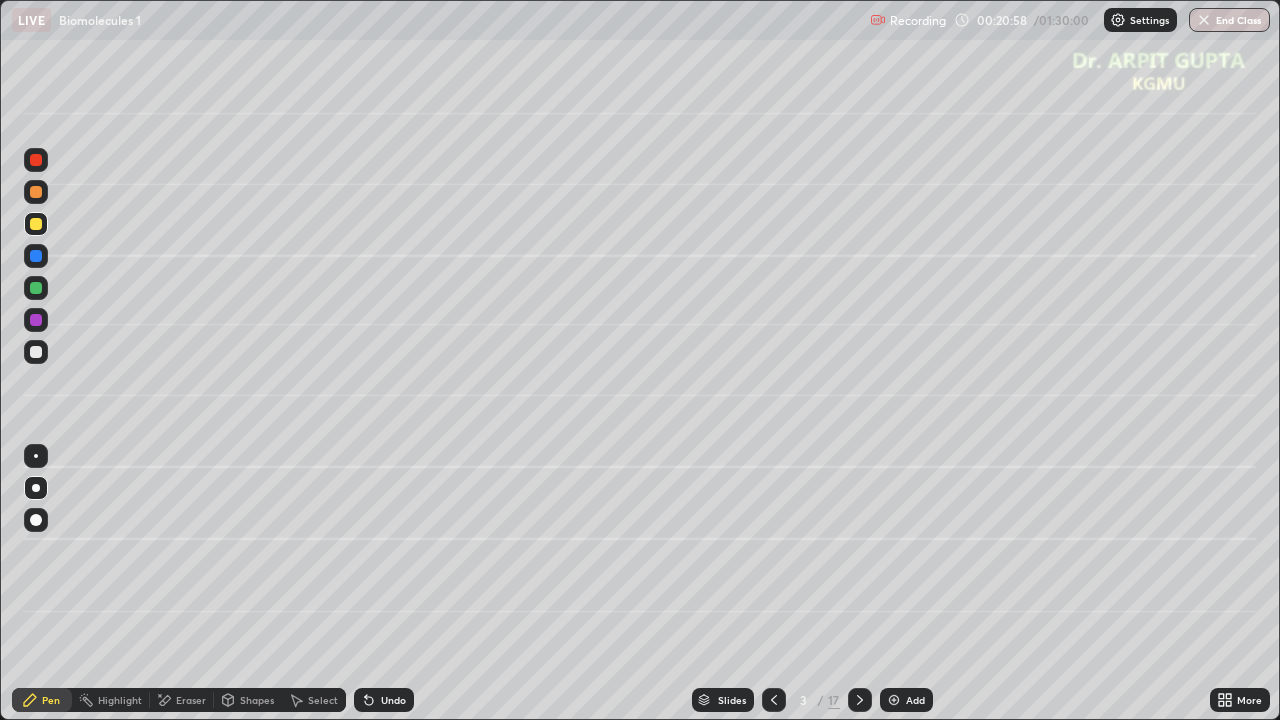 click at bounding box center [36, 192] 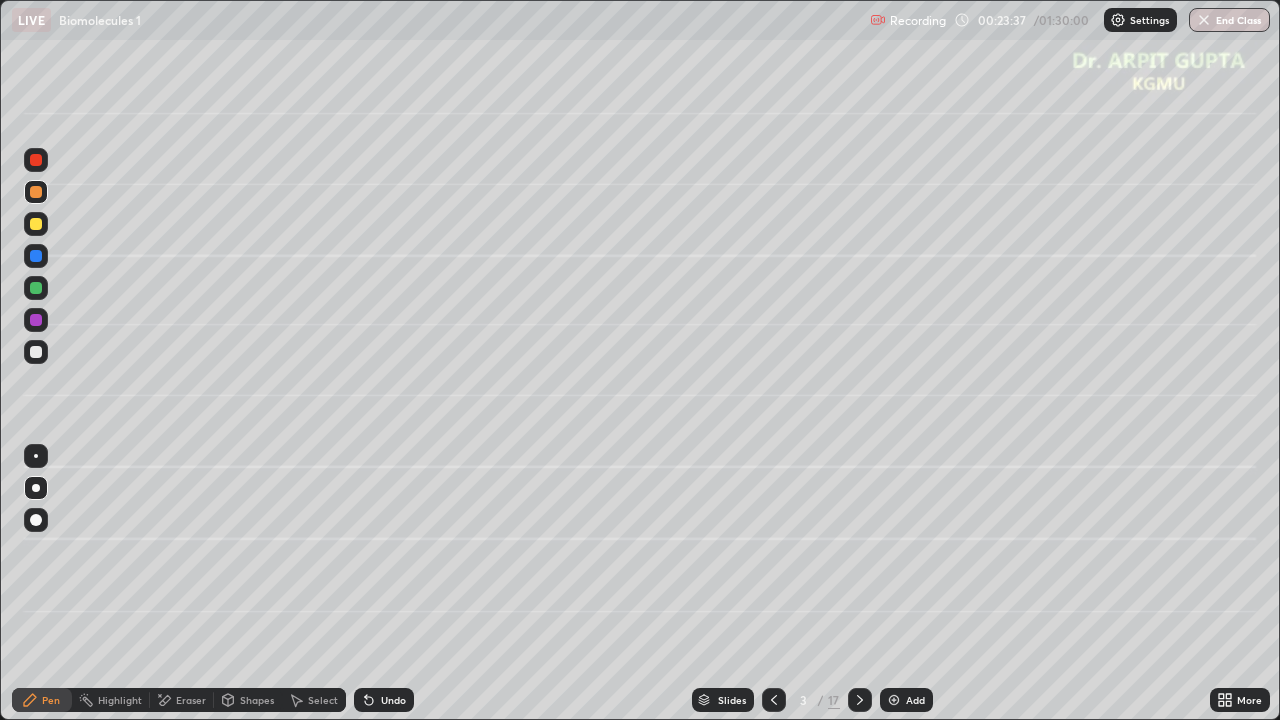 click 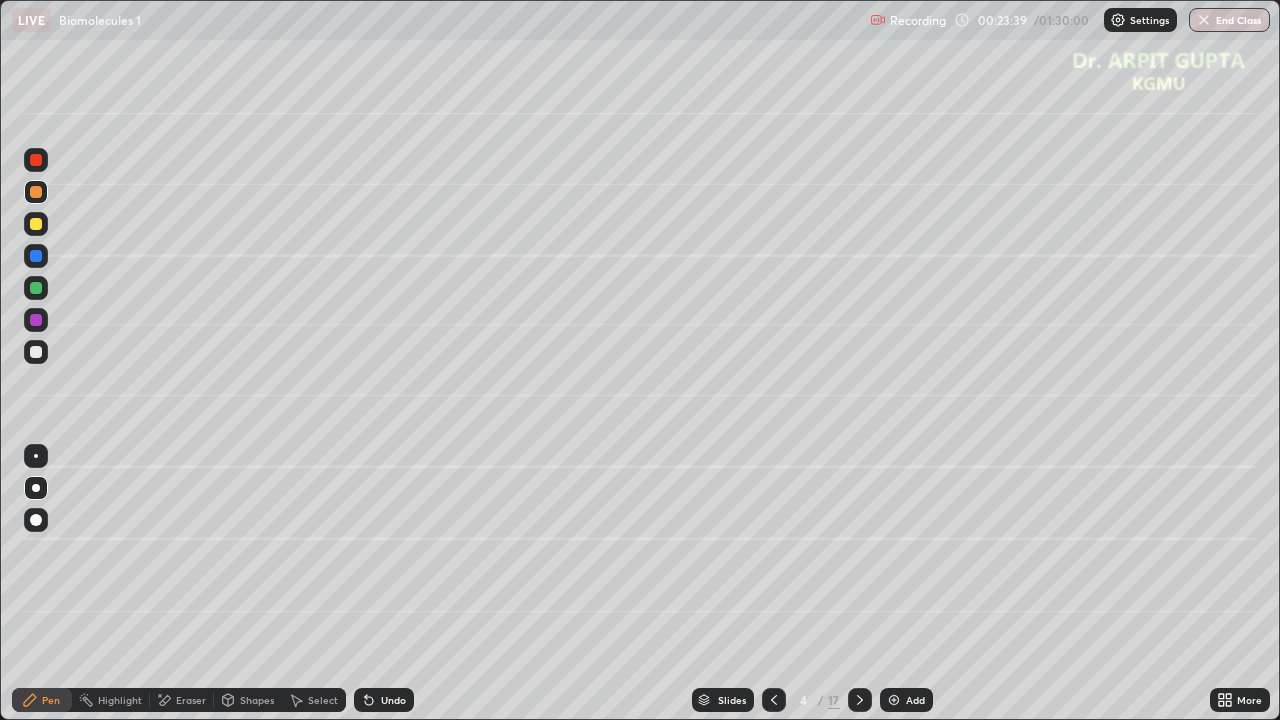 click at bounding box center [36, 288] 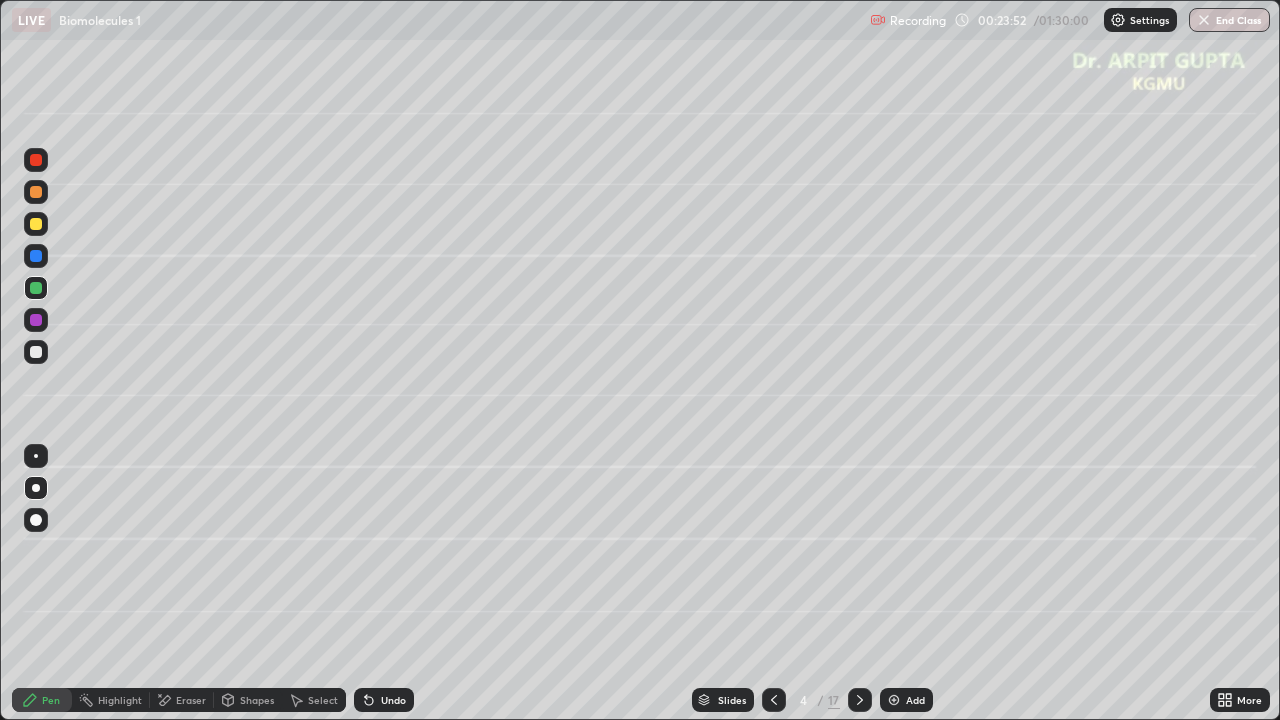 click 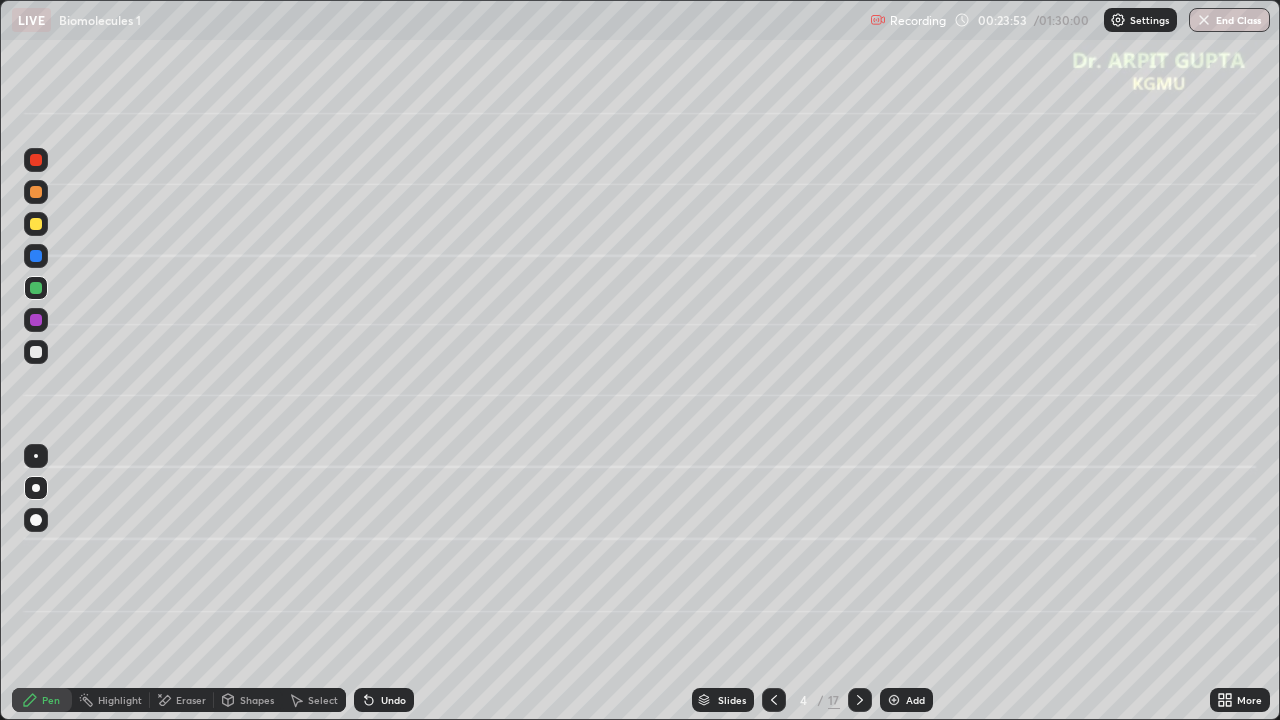 click 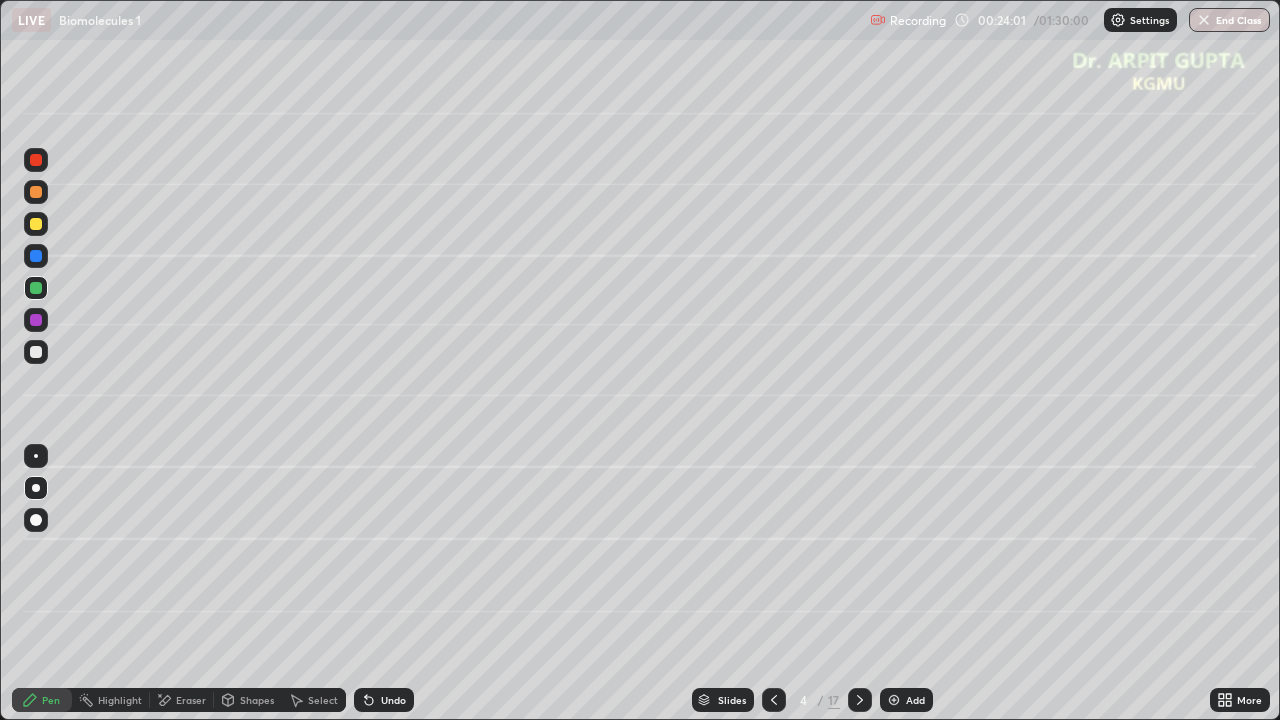 click at bounding box center (36, 320) 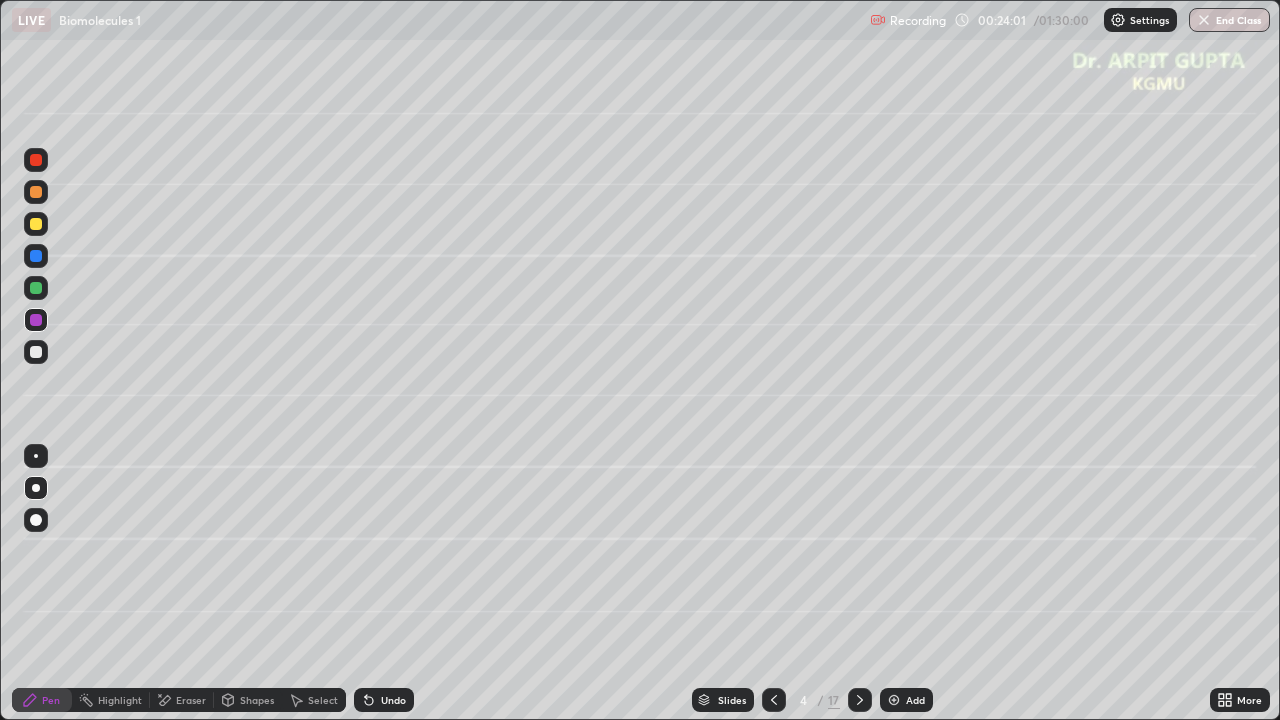 click at bounding box center (36, 352) 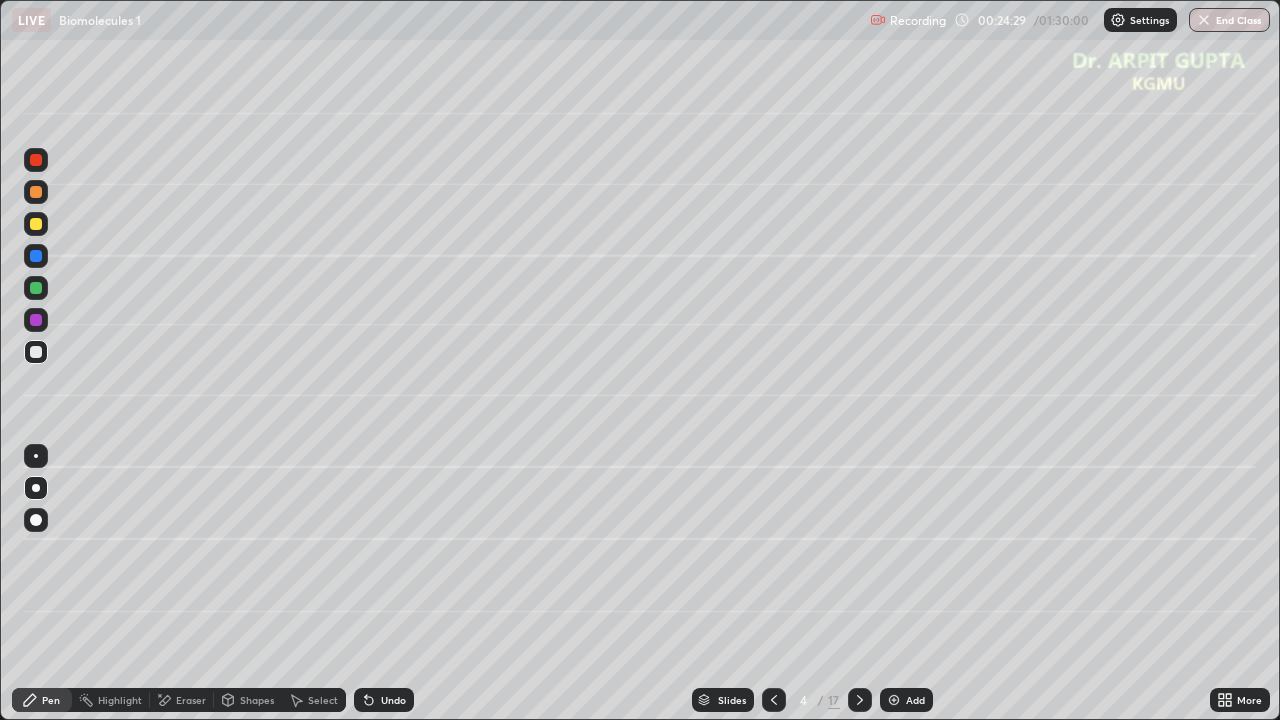 click on "Eraser" at bounding box center (191, 700) 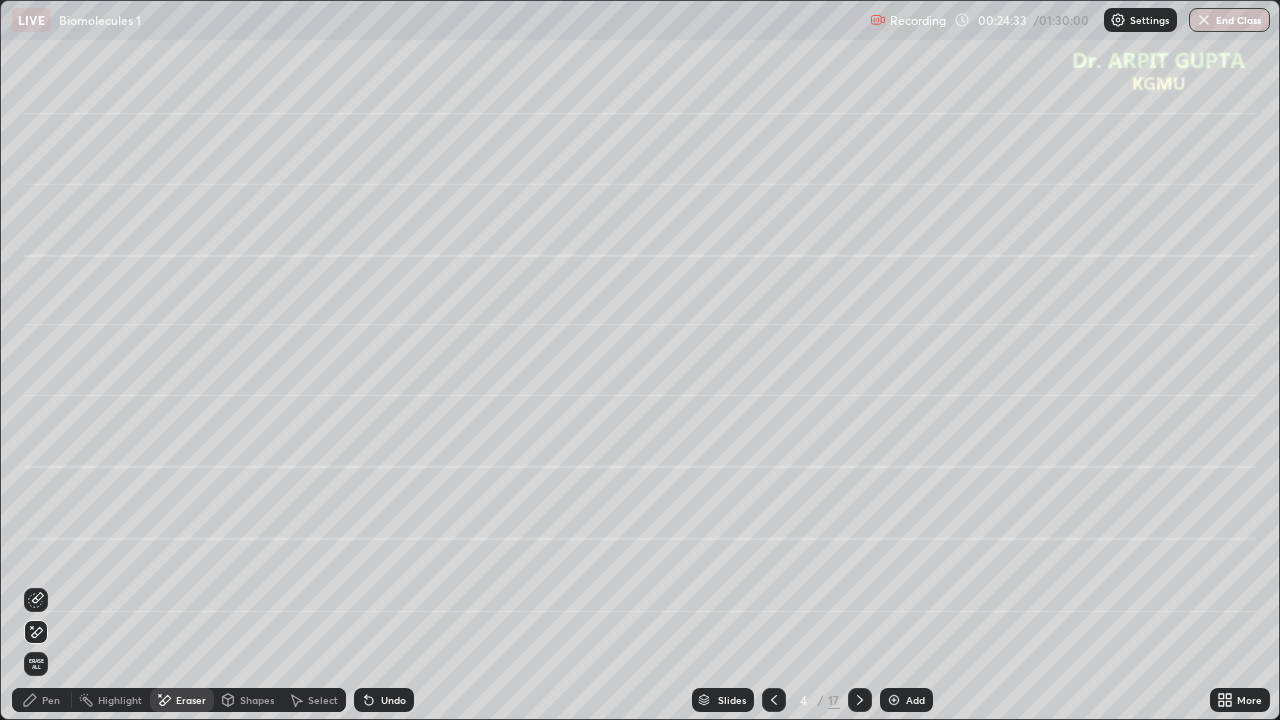 click on "Pen" at bounding box center [51, 700] 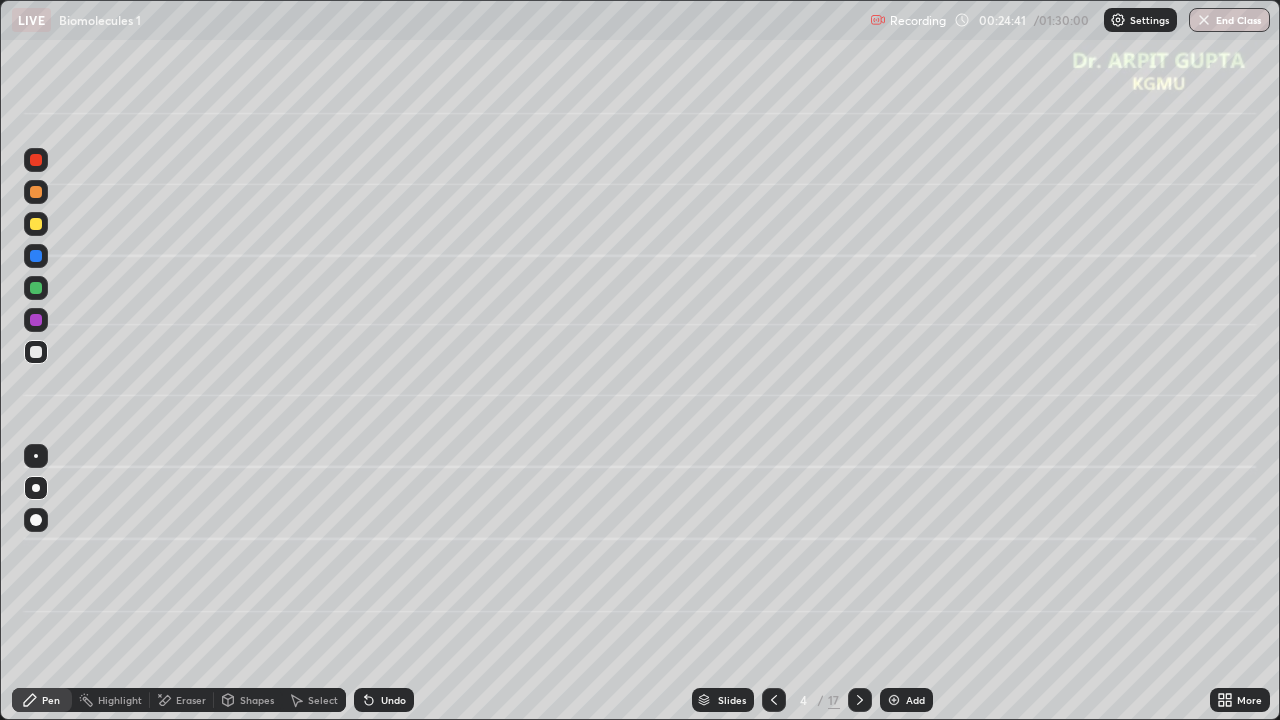 click at bounding box center [36, 192] 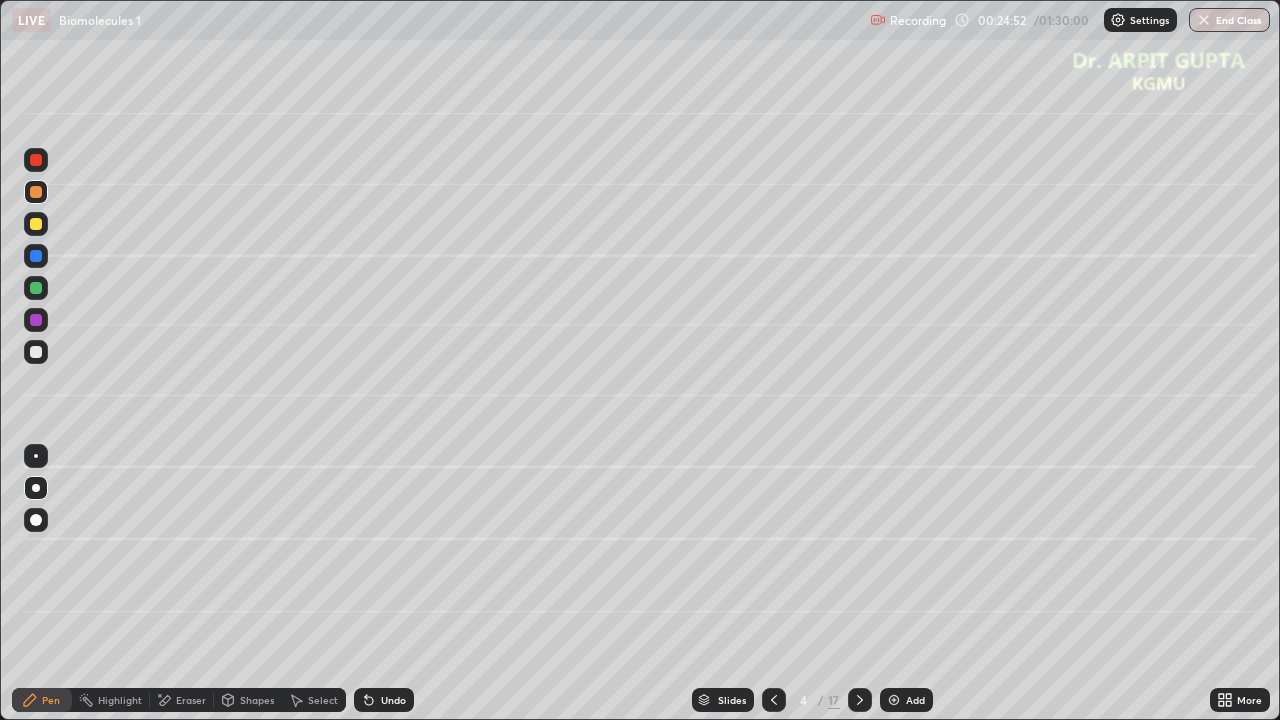 click at bounding box center [36, 352] 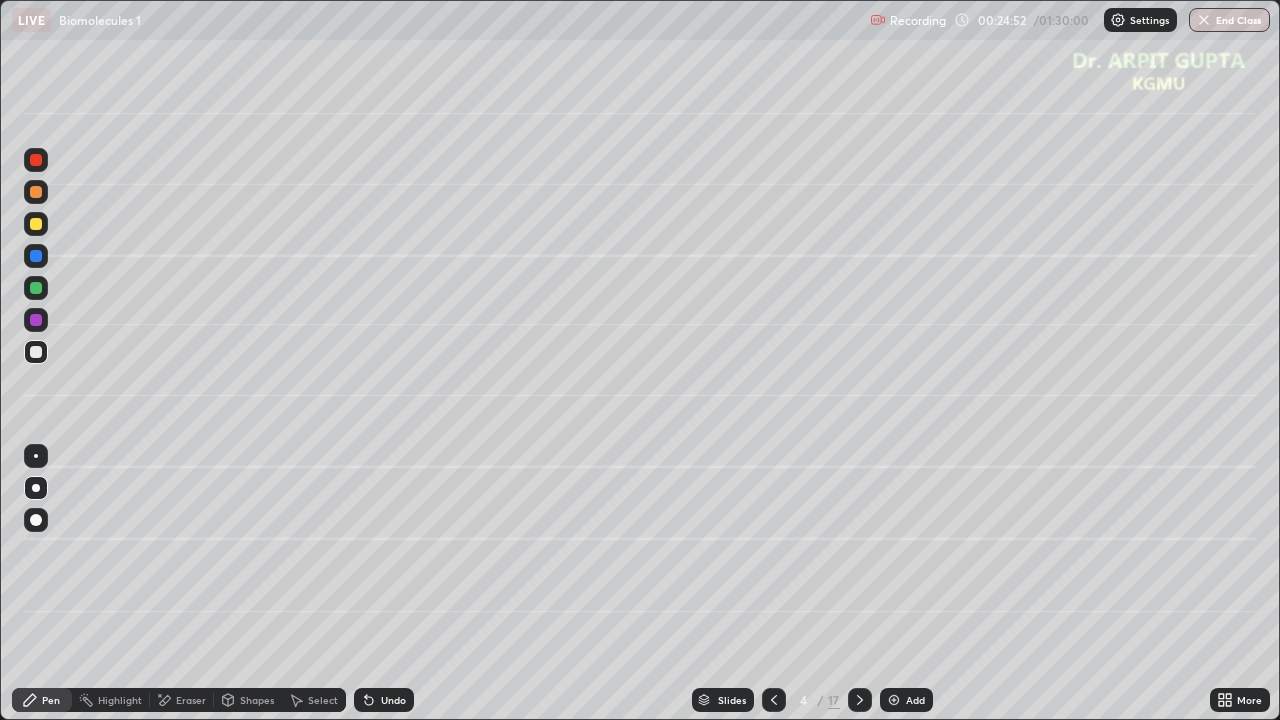 click at bounding box center (36, 320) 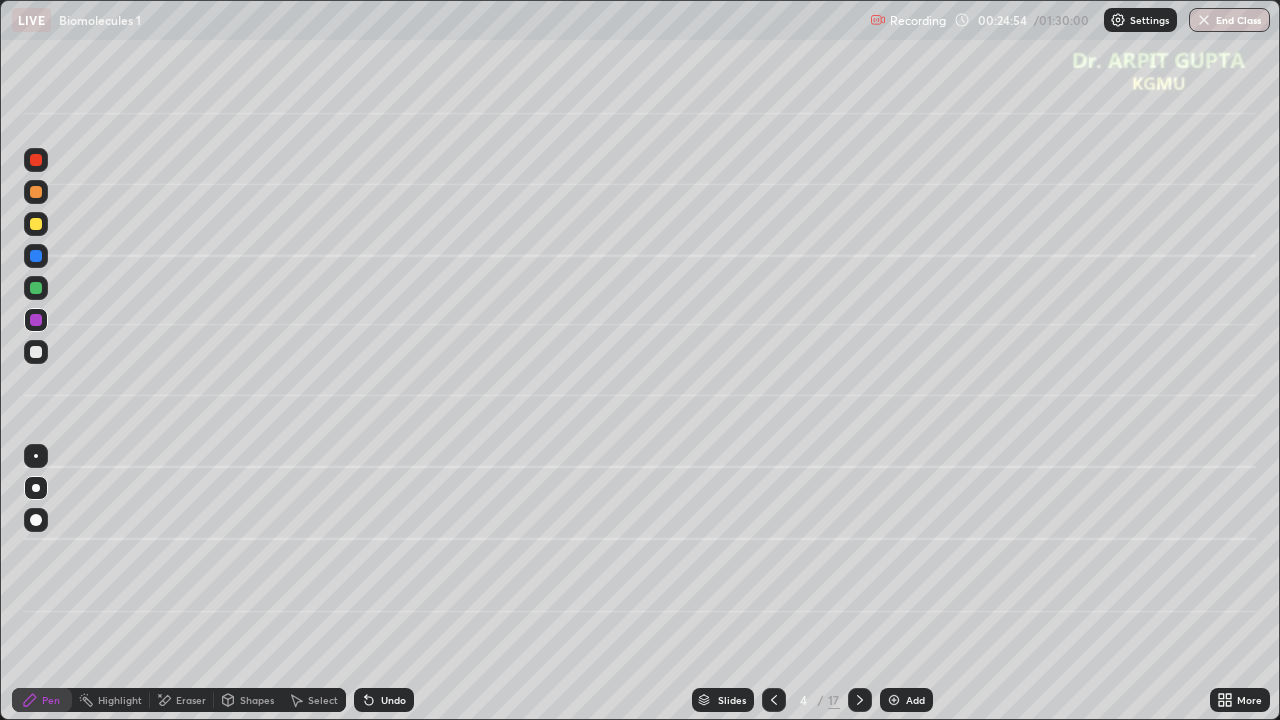click at bounding box center [36, 520] 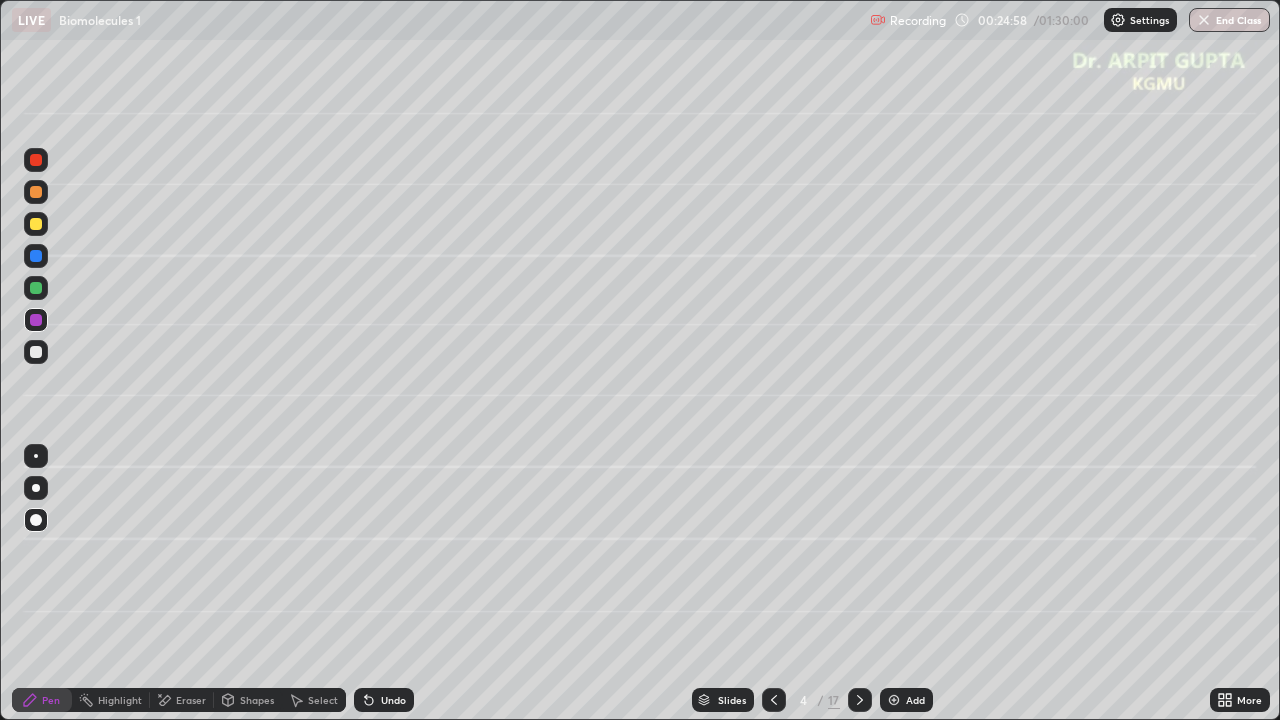 click at bounding box center (36, 192) 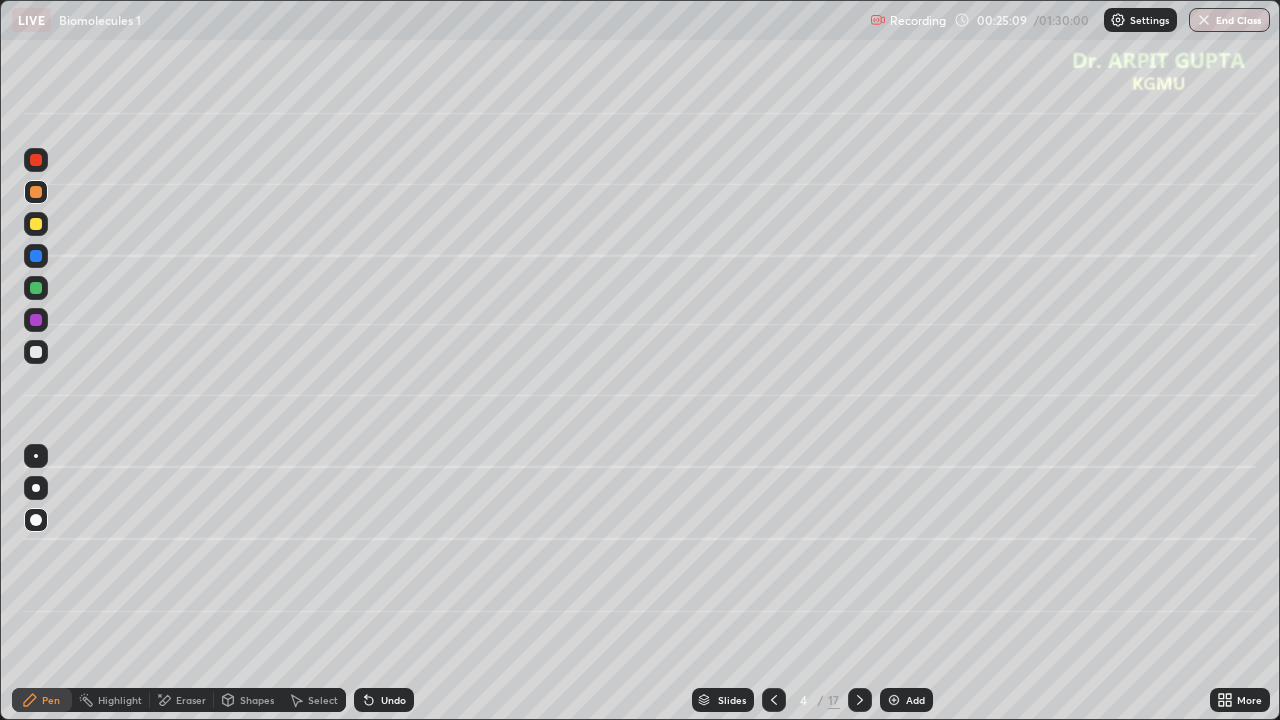click at bounding box center (36, 192) 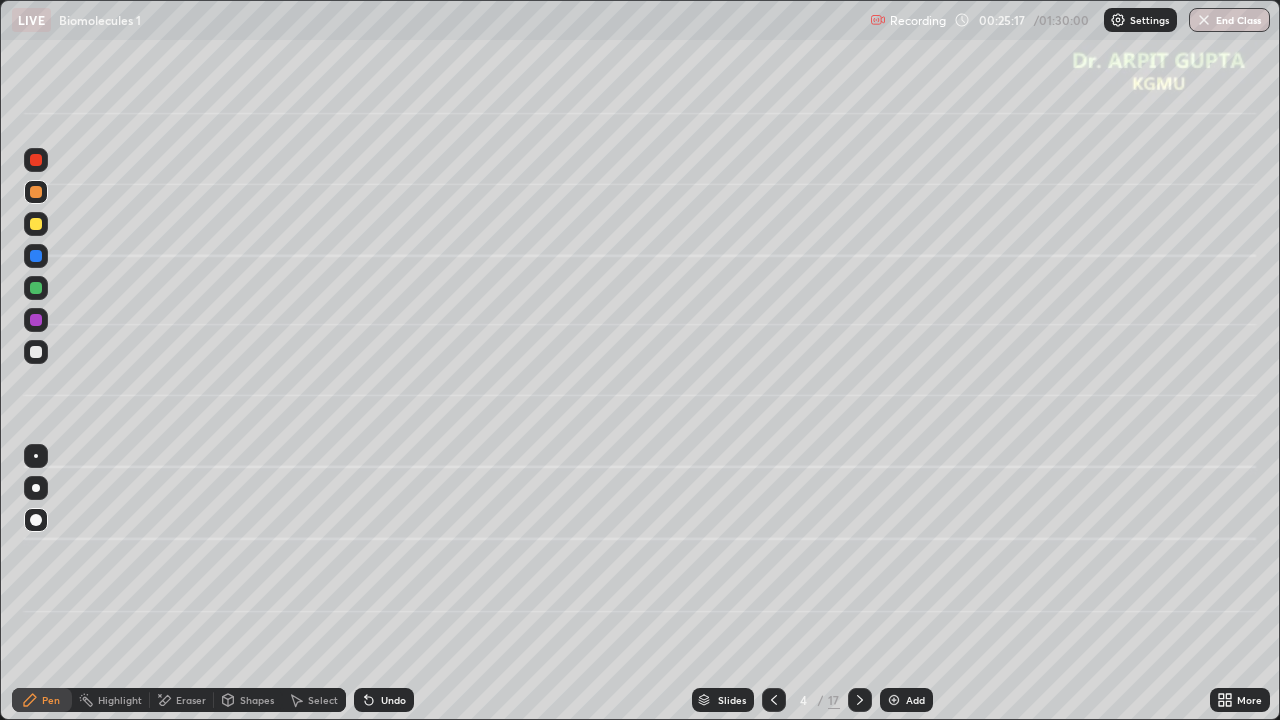 click at bounding box center [36, 352] 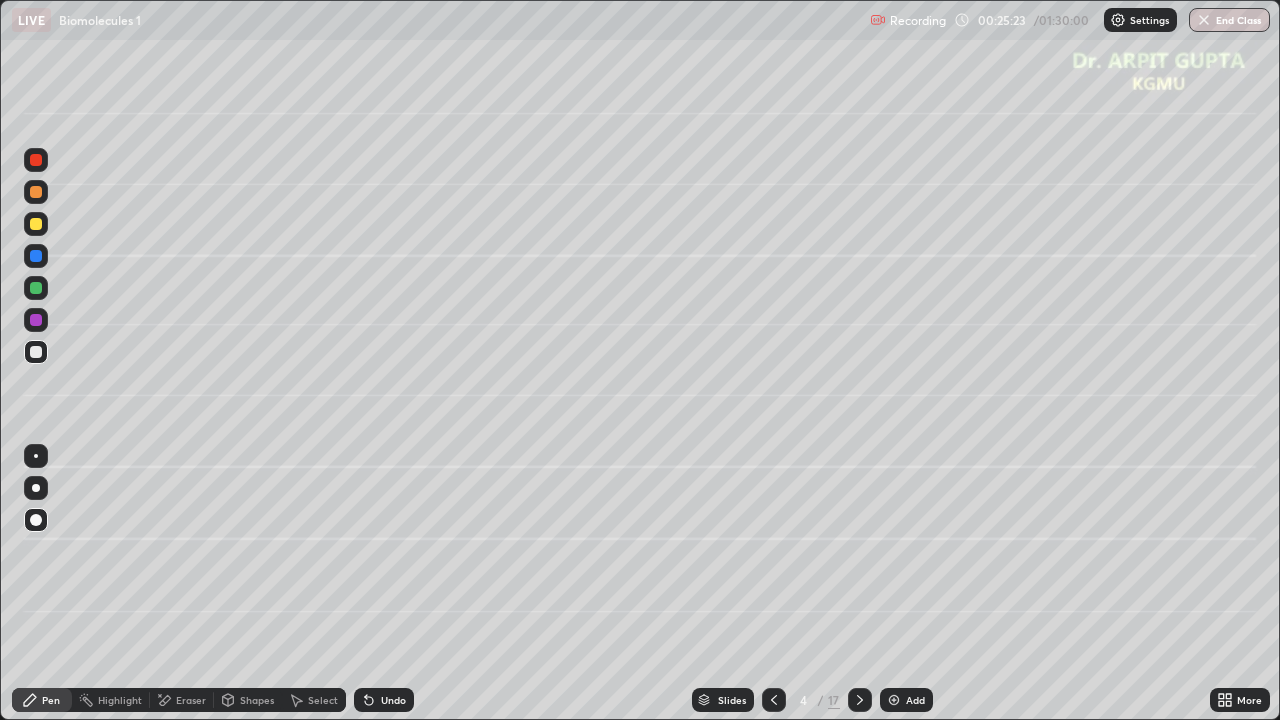 click 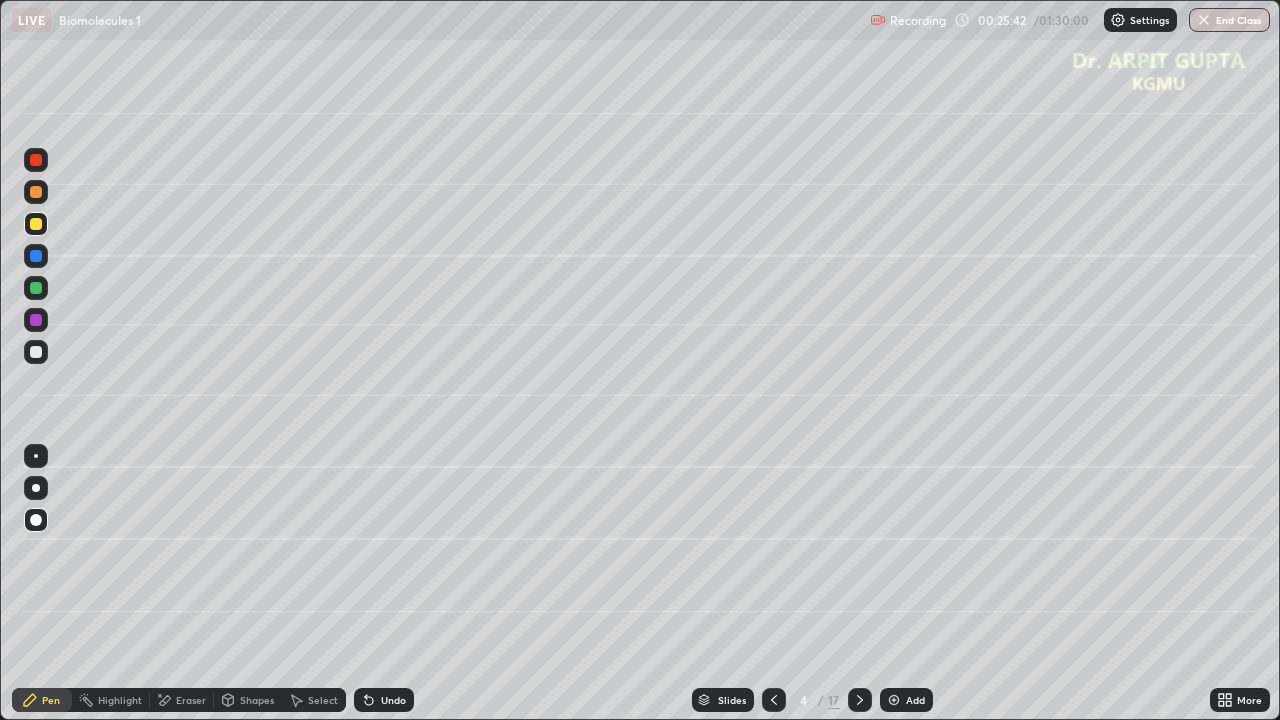 click at bounding box center (36, 320) 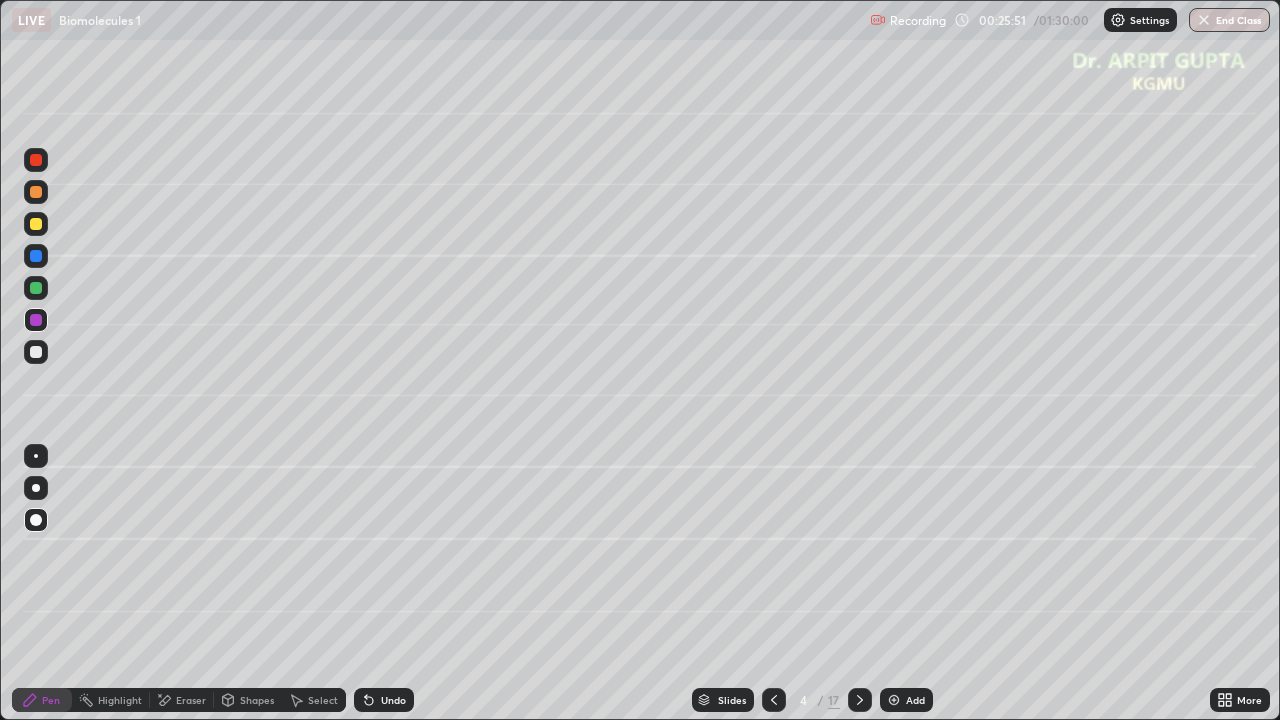 click at bounding box center [36, 288] 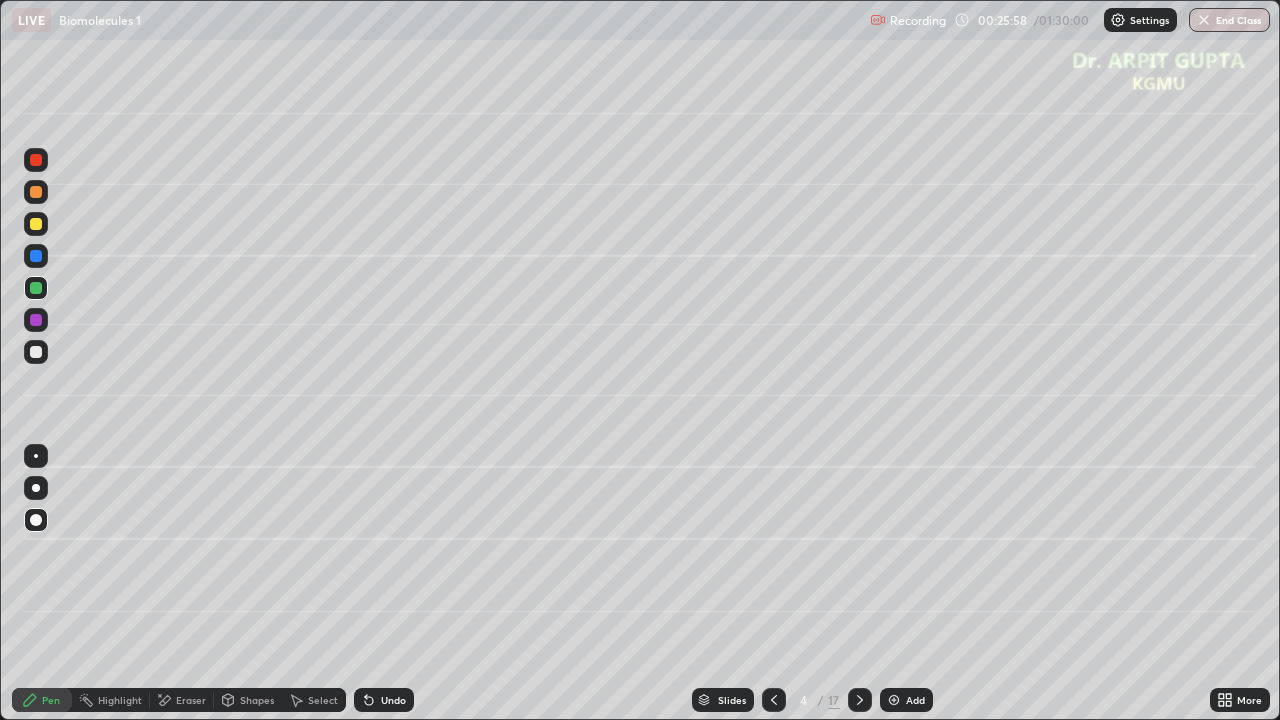 click 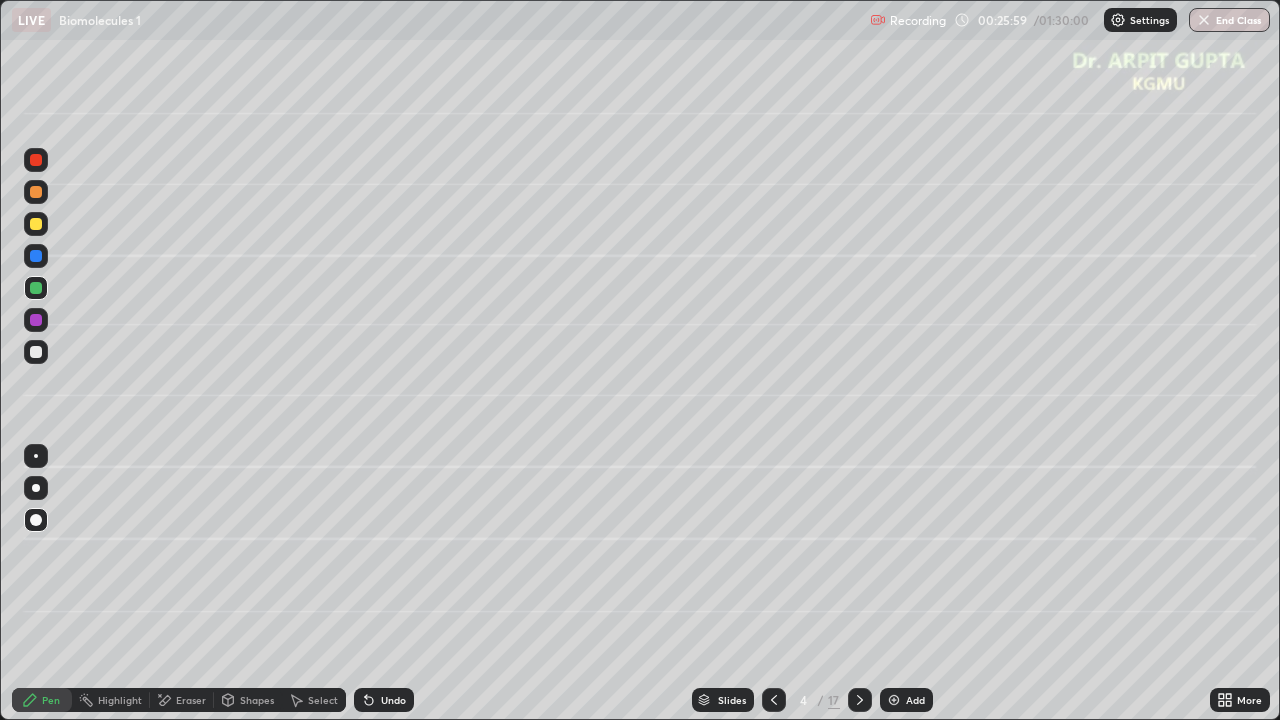 click at bounding box center (36, 192) 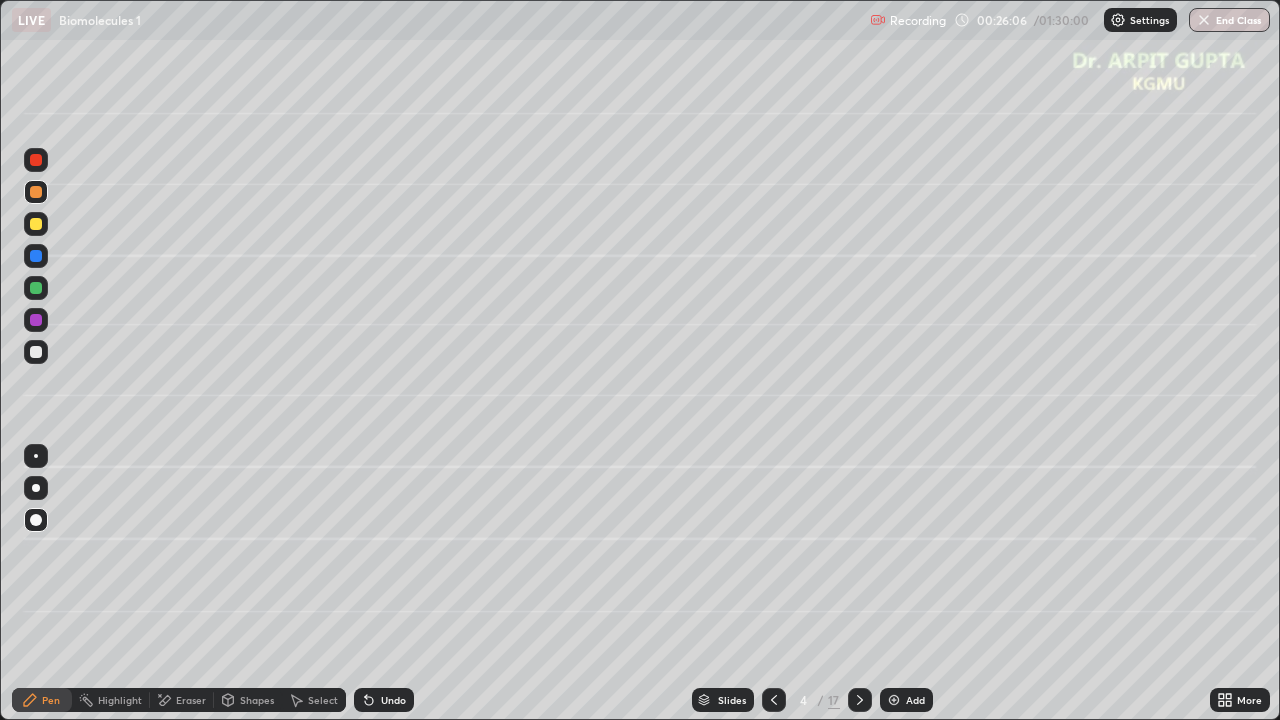 click at bounding box center [36, 320] 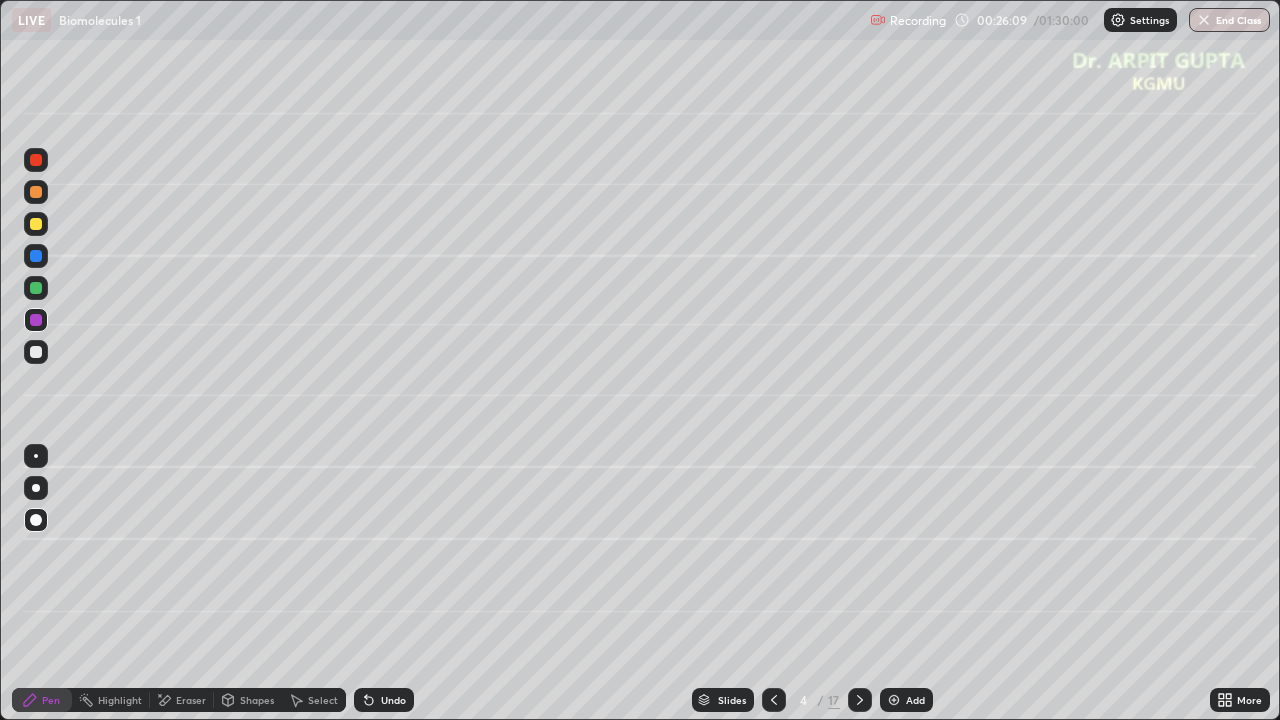 click at bounding box center [36, 192] 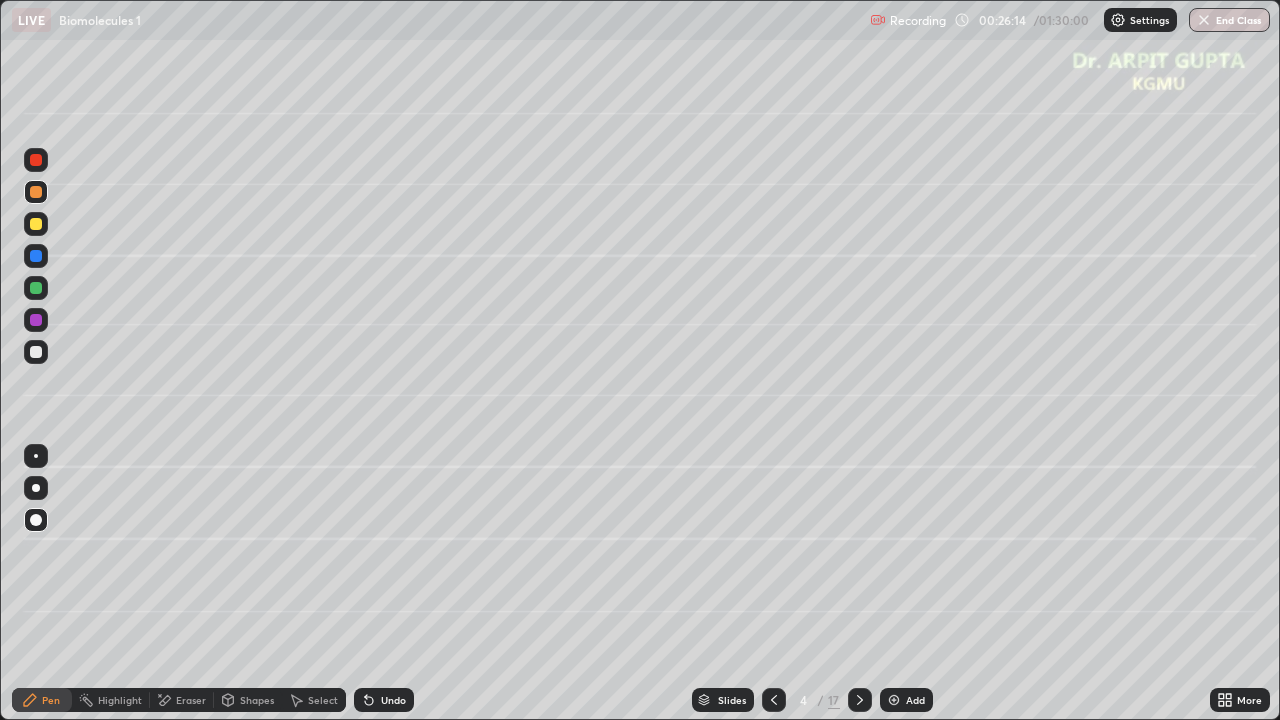 click at bounding box center [36, 224] 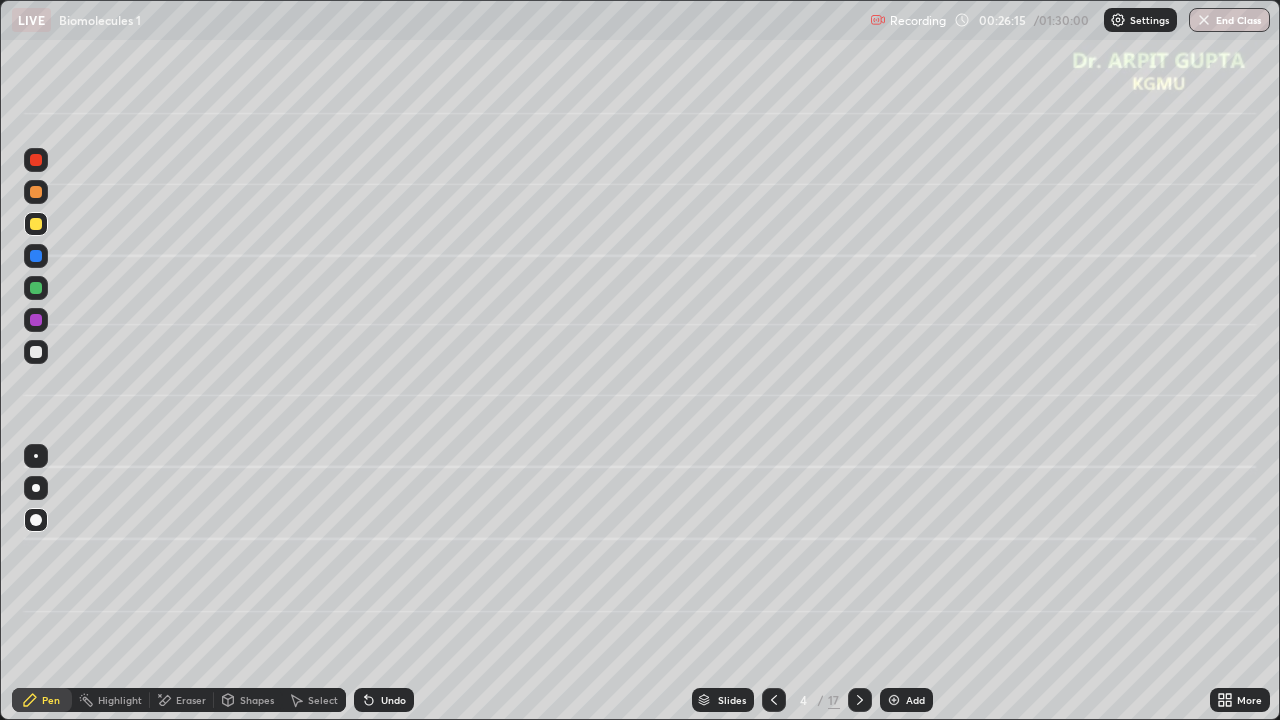 click at bounding box center (36, 488) 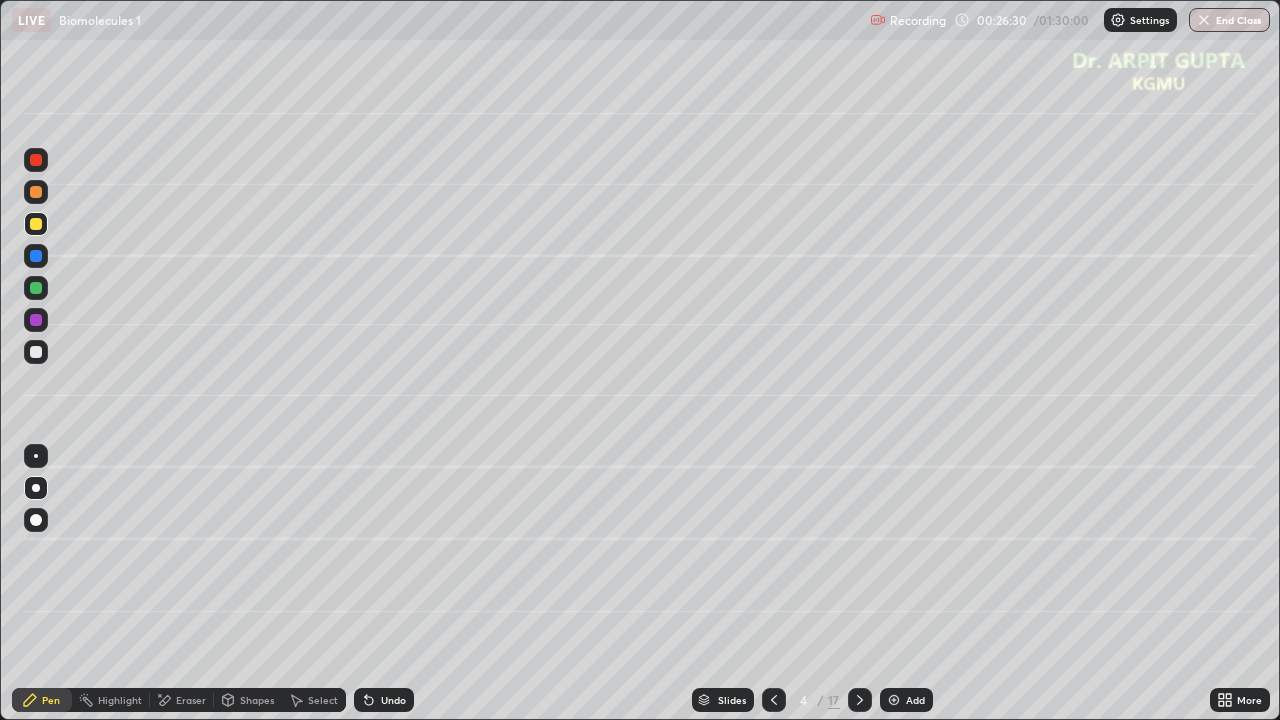 click at bounding box center [36, 320] 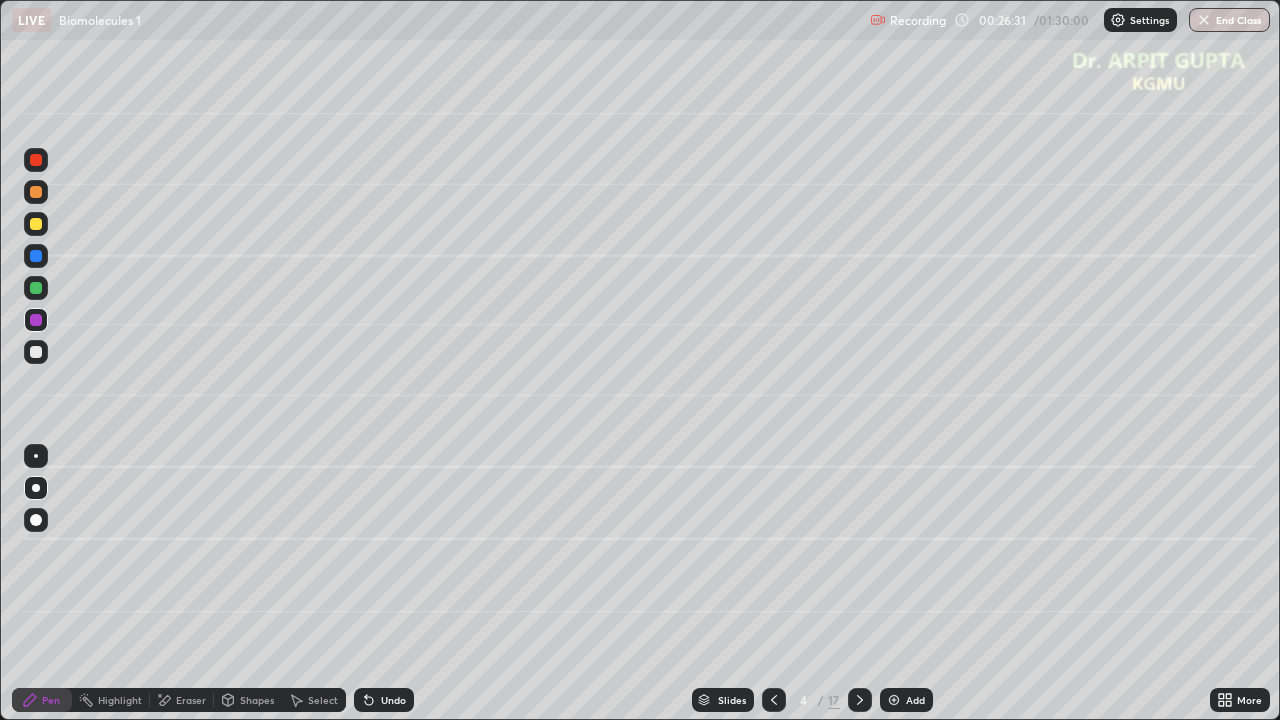click at bounding box center (36, 520) 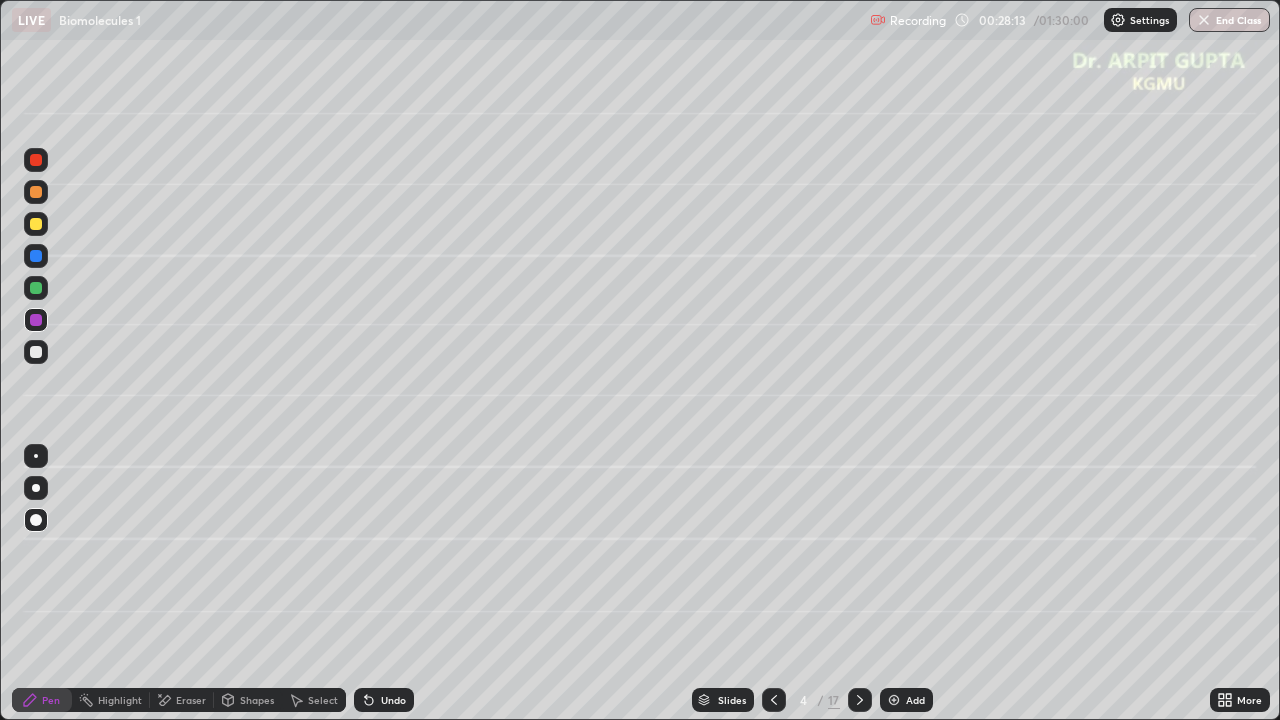 click at bounding box center [36, 288] 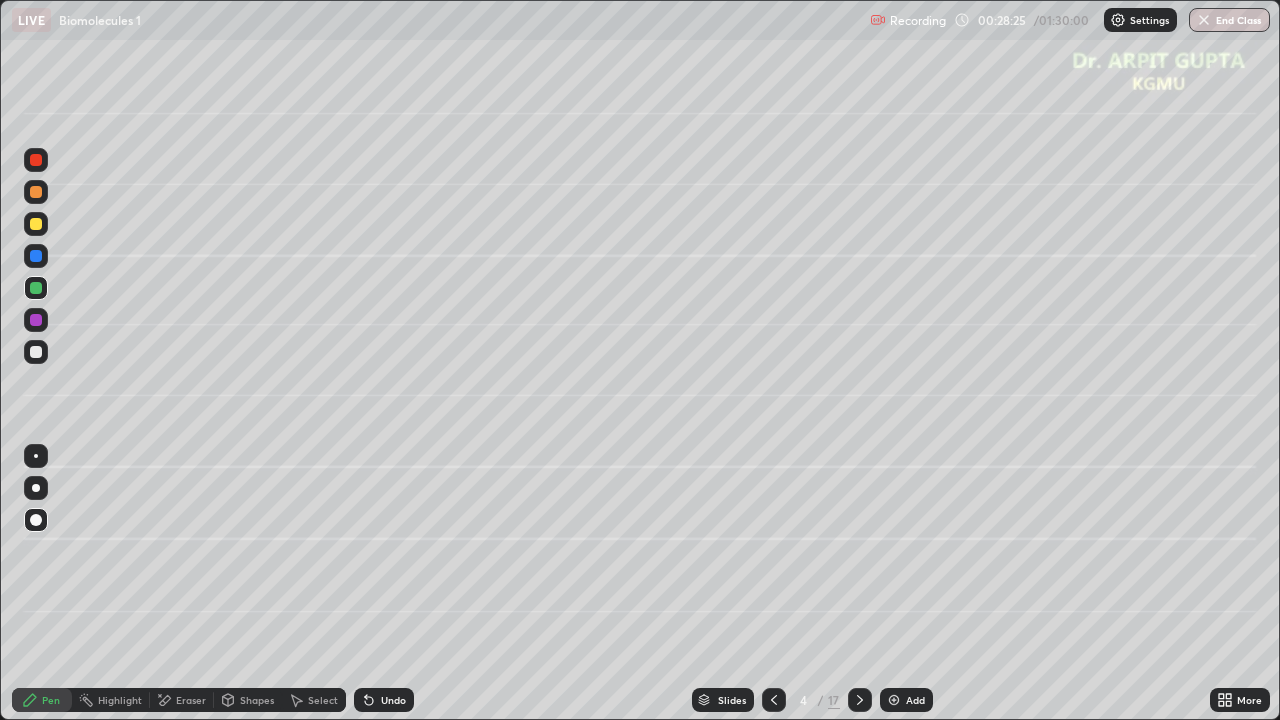 click at bounding box center [36, 488] 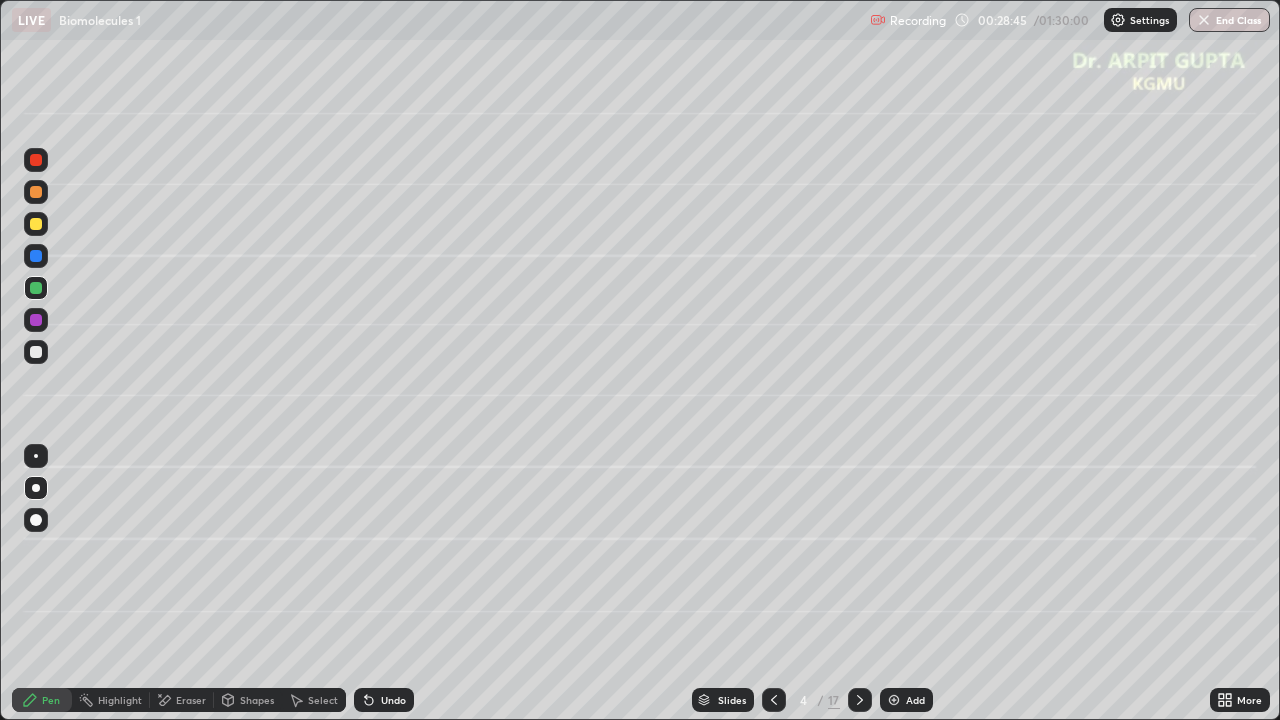 click on "Undo" at bounding box center [384, 700] 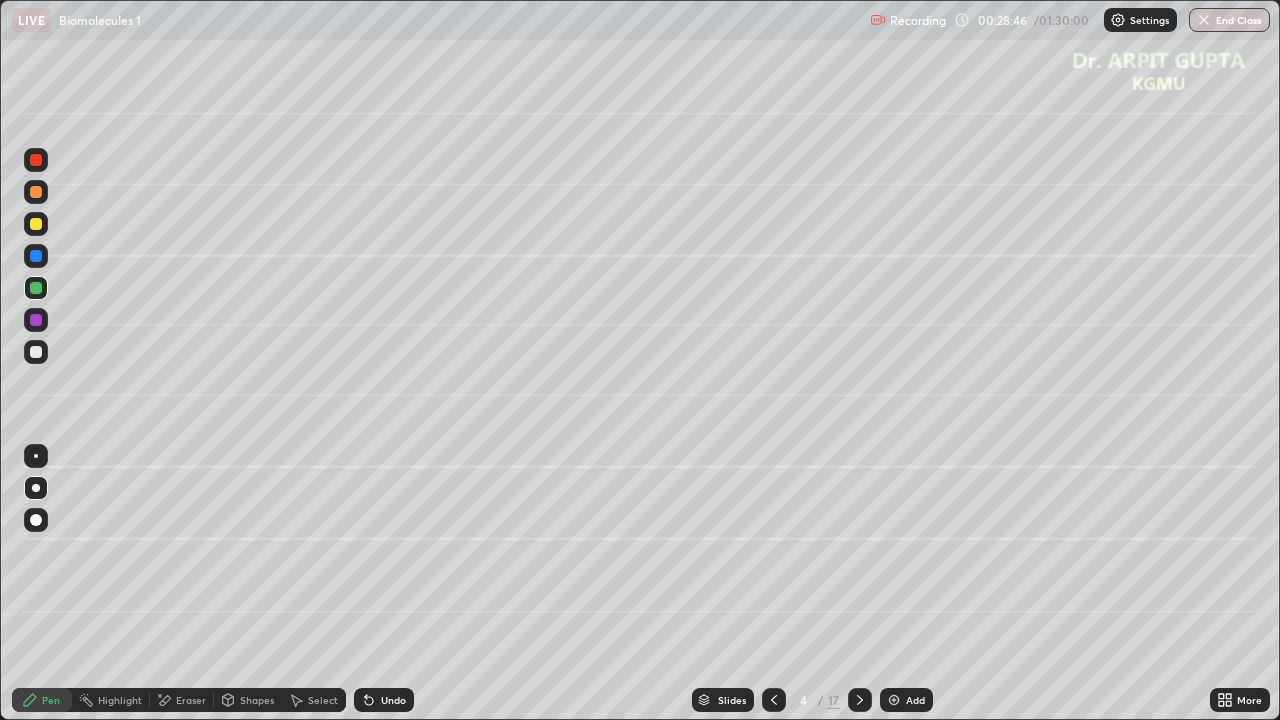 click 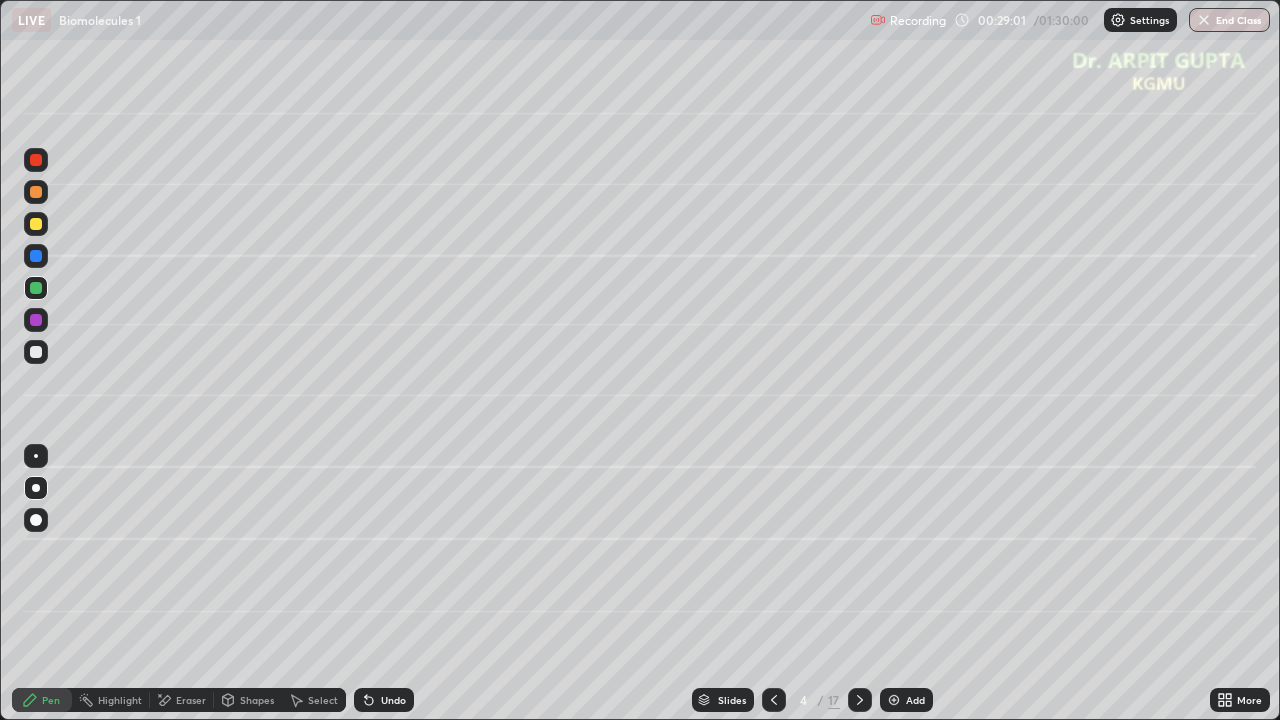 click 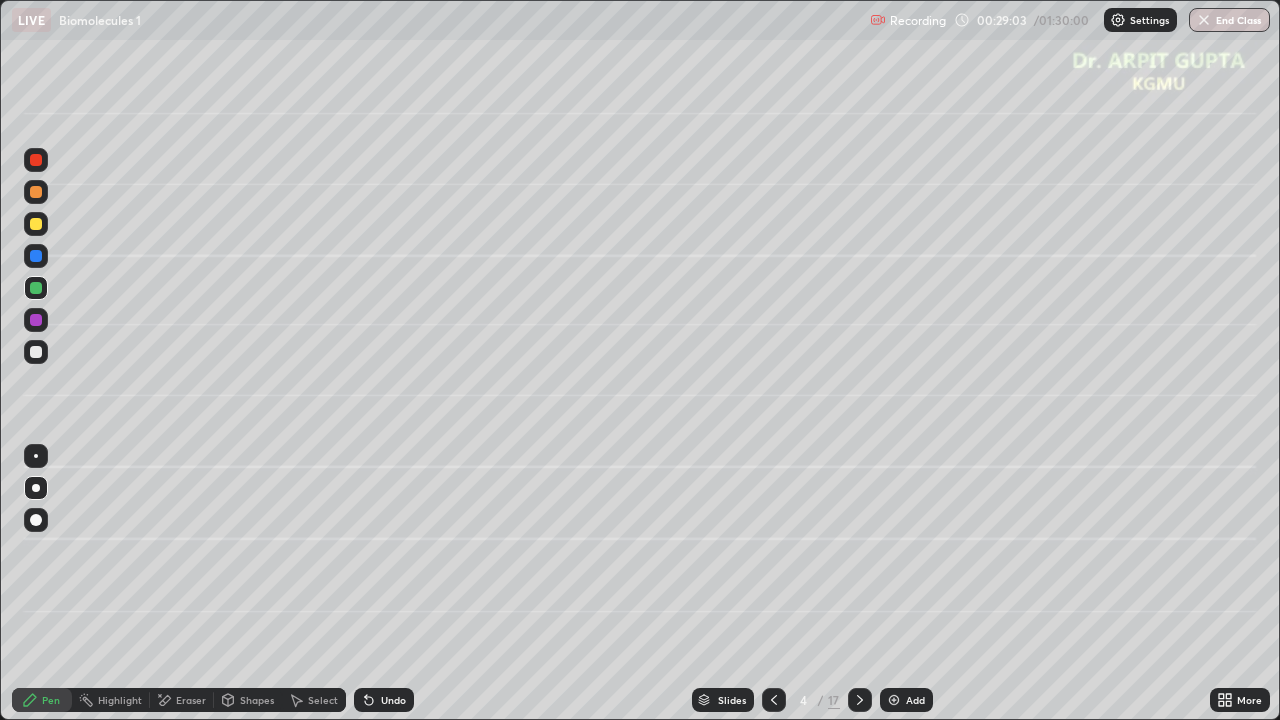 click 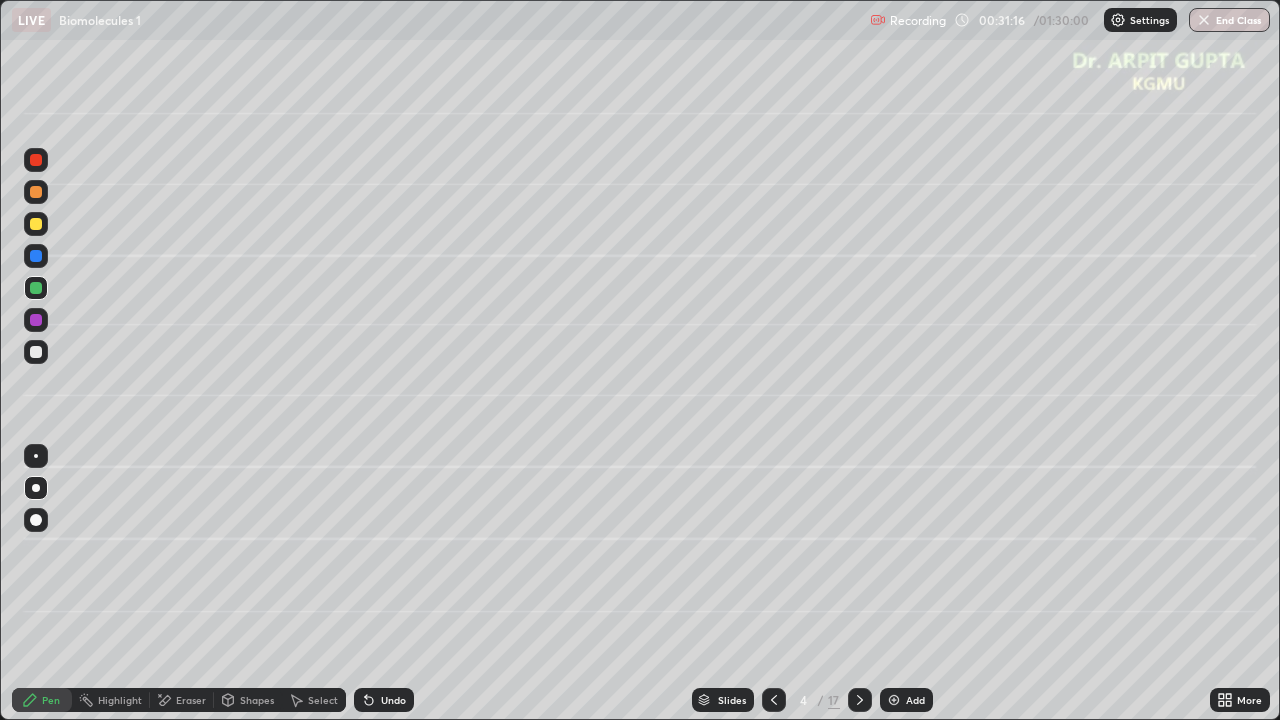 click 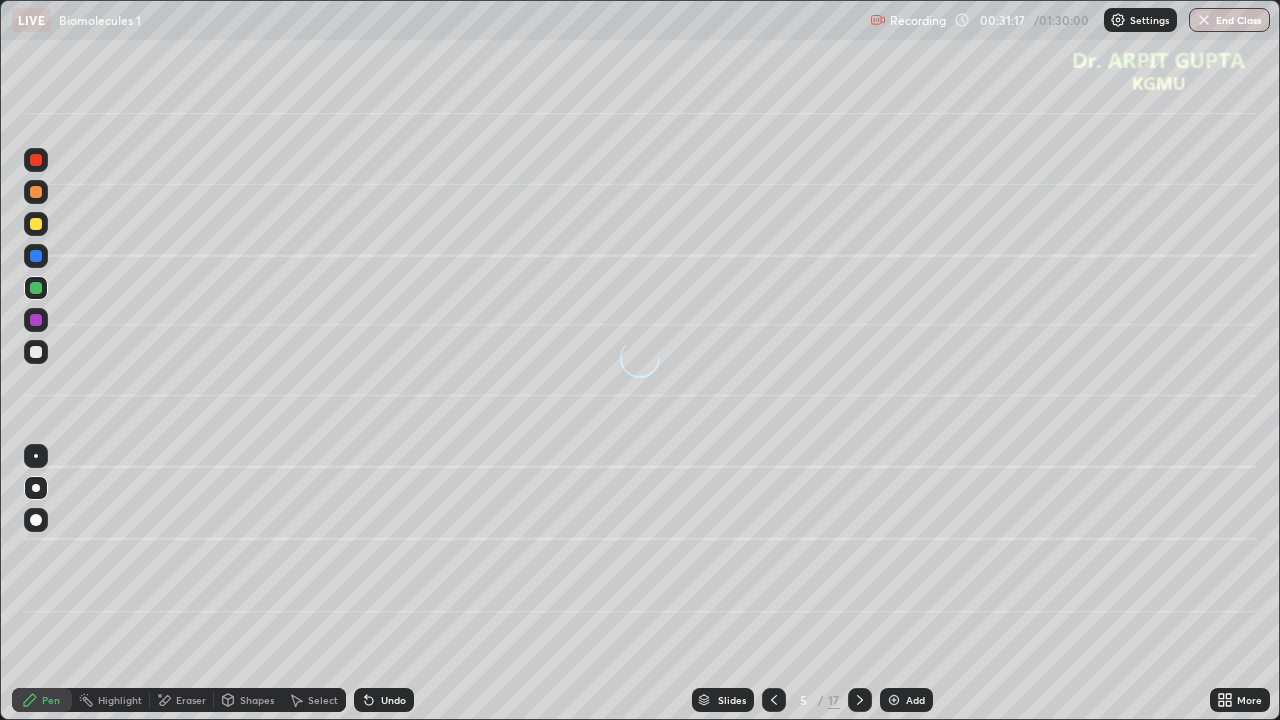 click at bounding box center (36, 224) 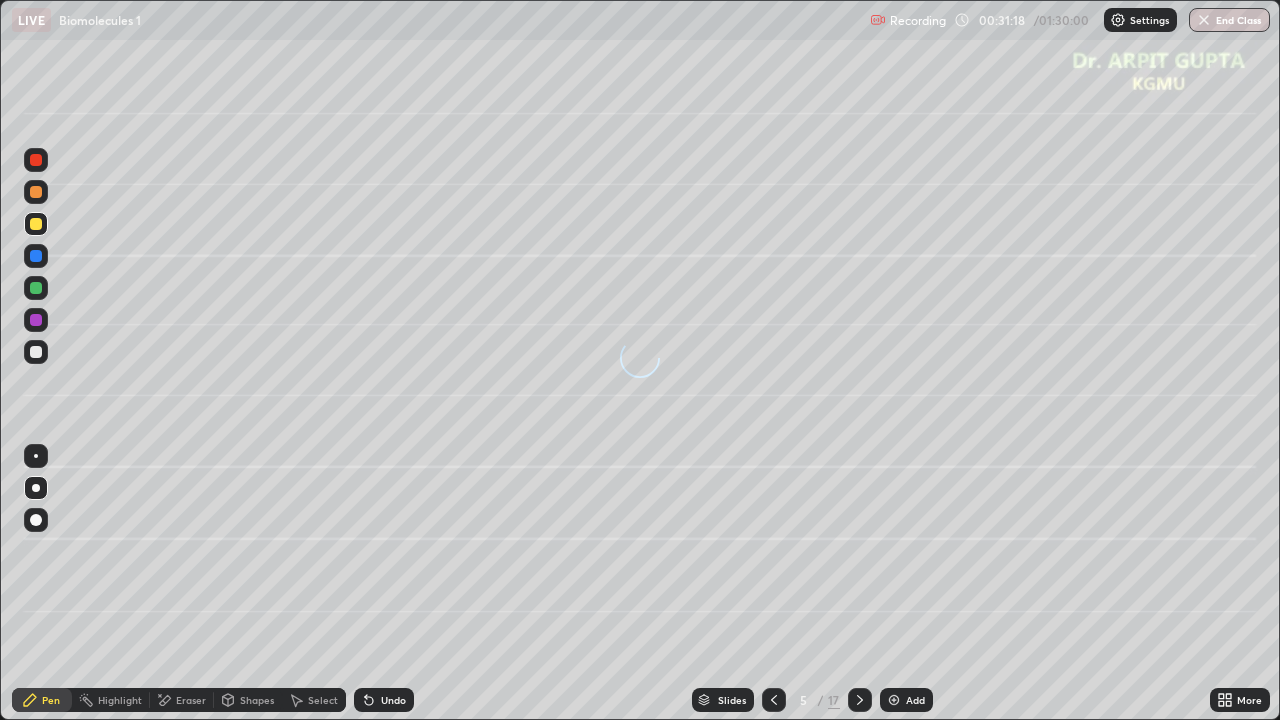 click at bounding box center (36, 520) 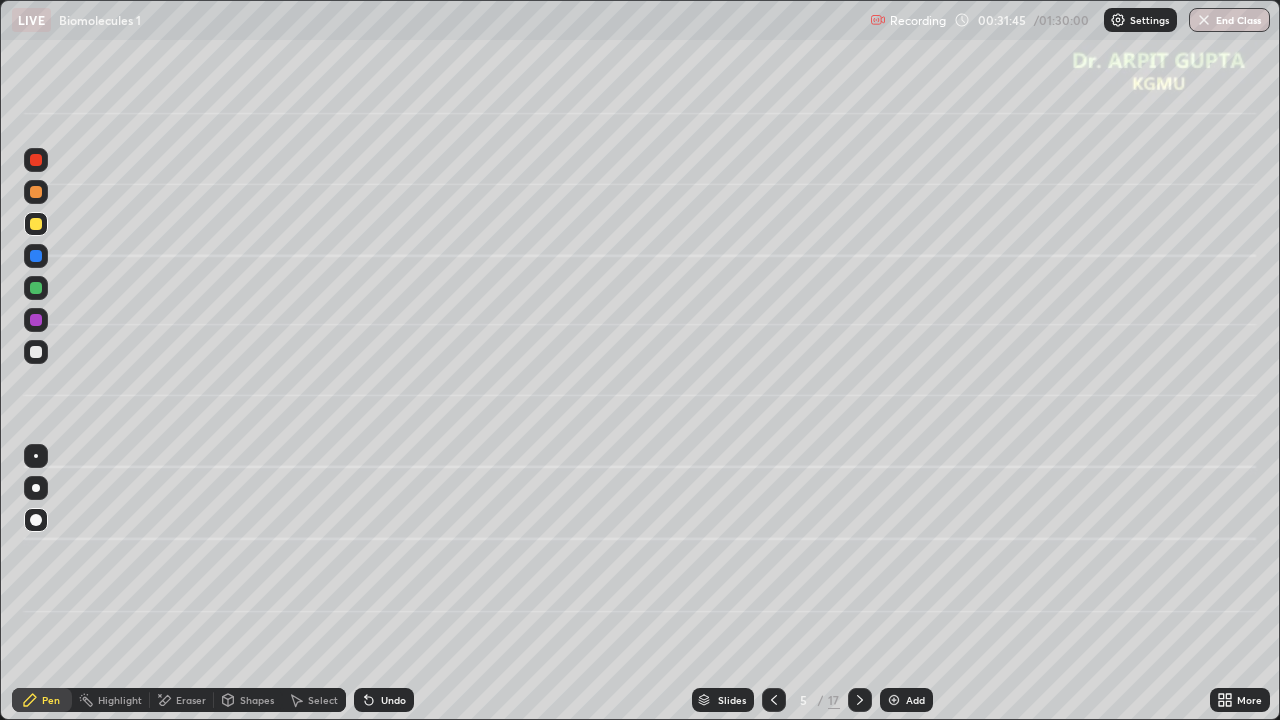 click at bounding box center [36, 352] 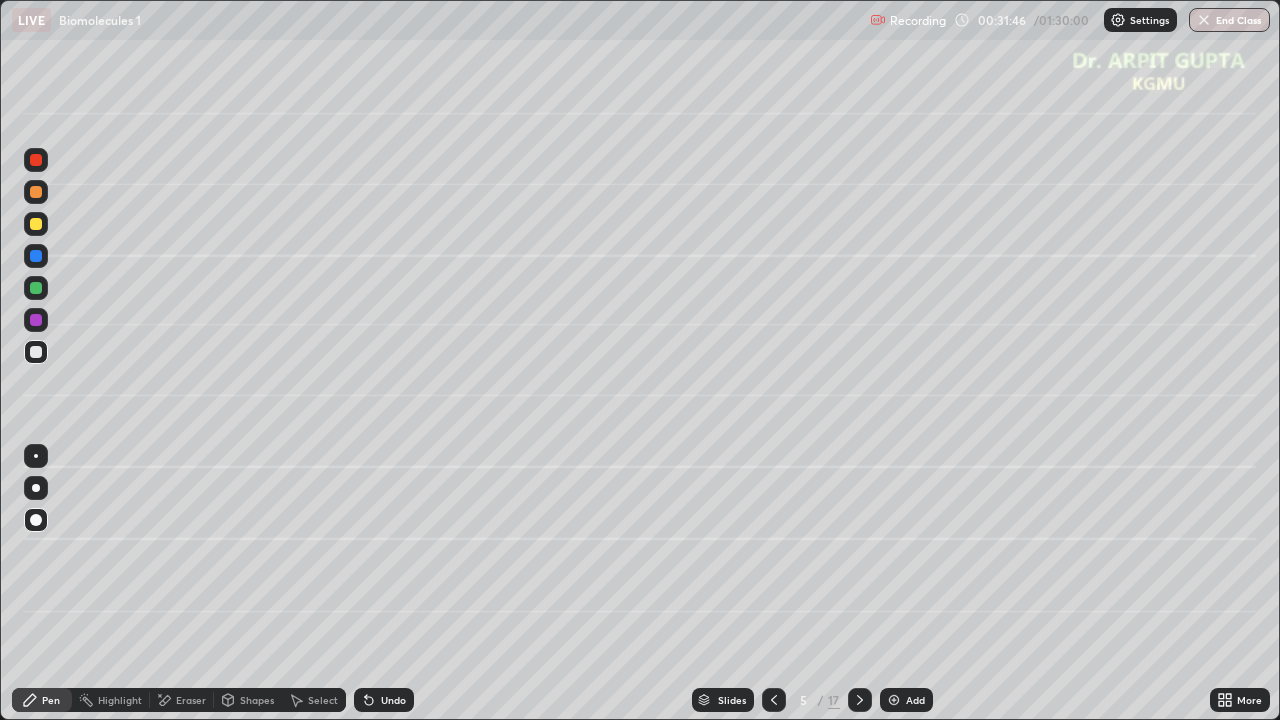 click at bounding box center [36, 488] 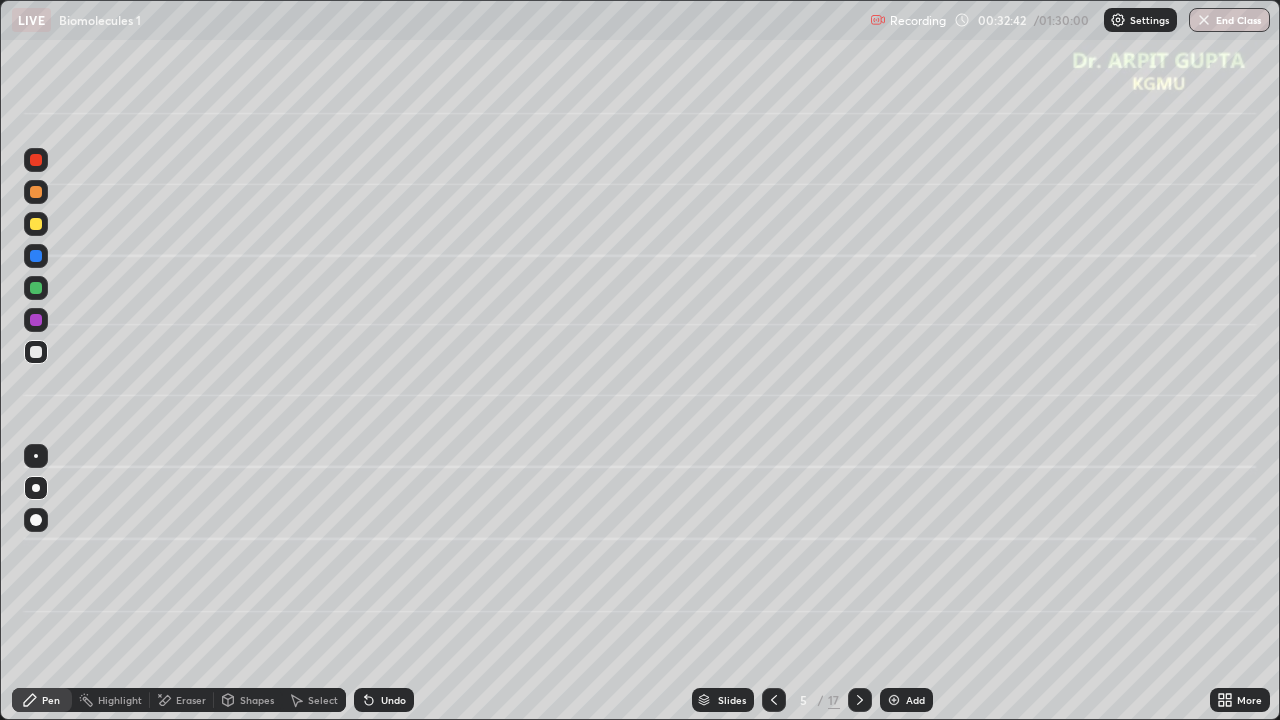 click 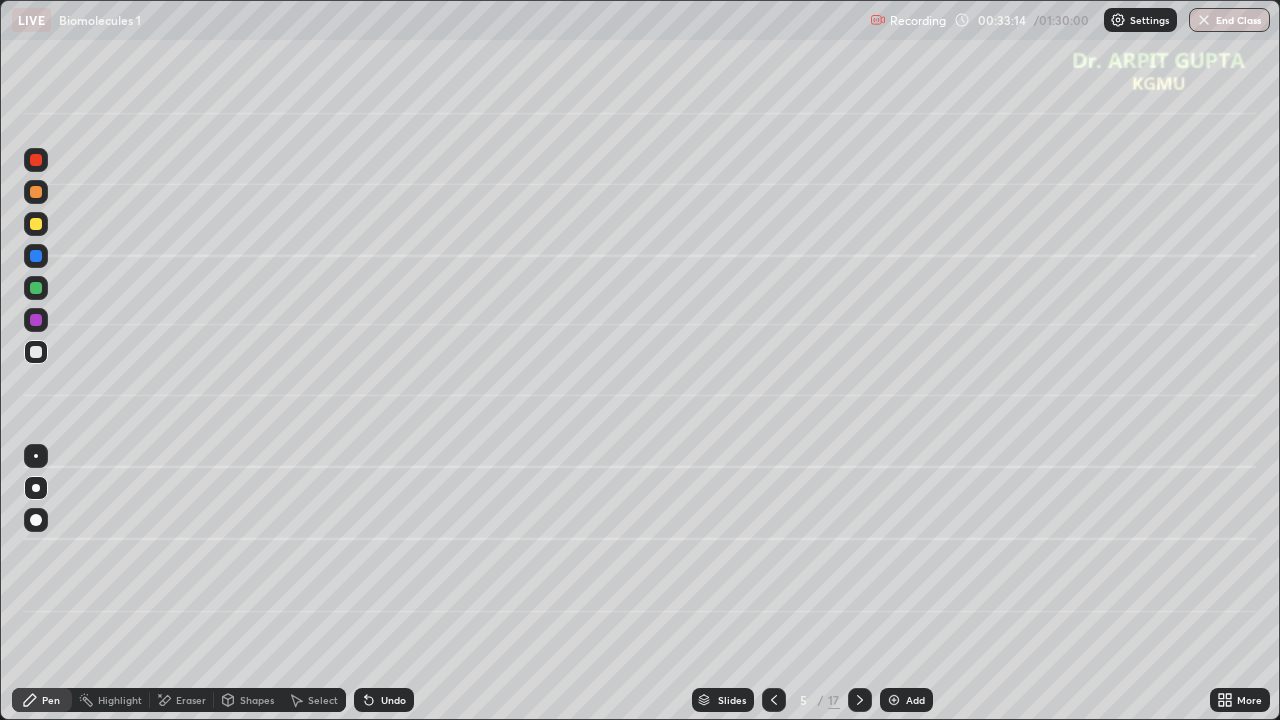 click 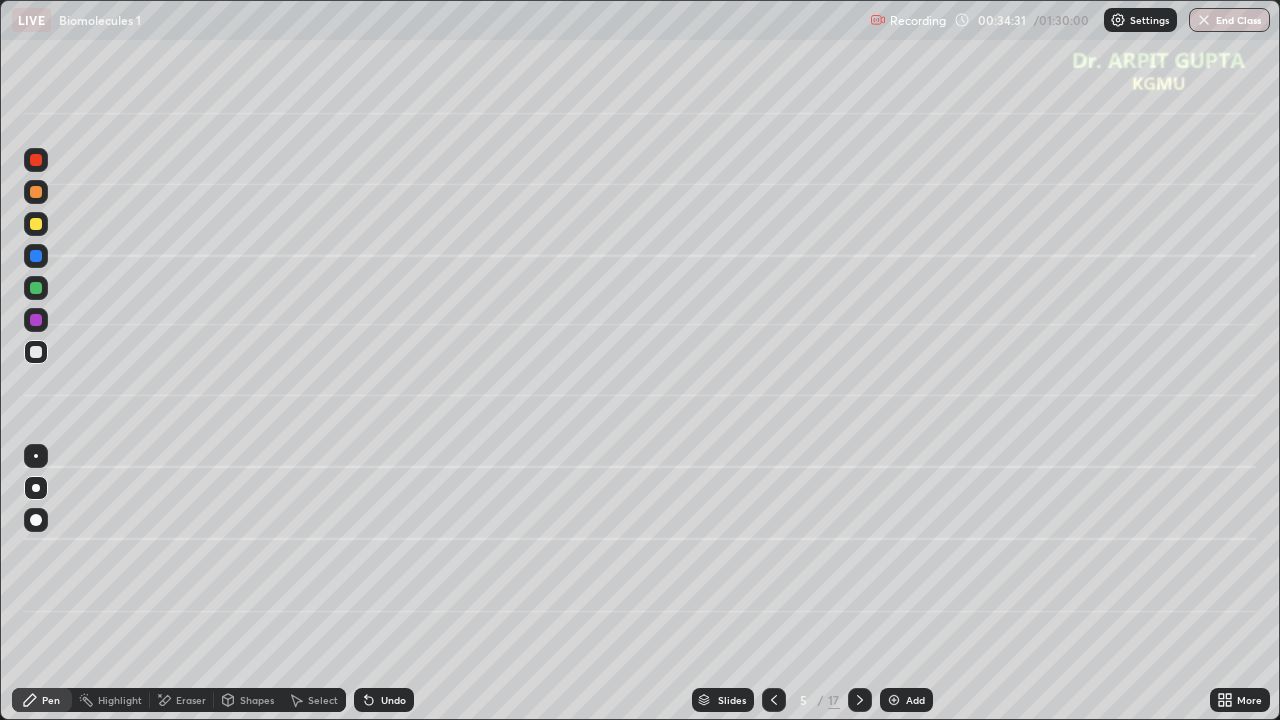 click 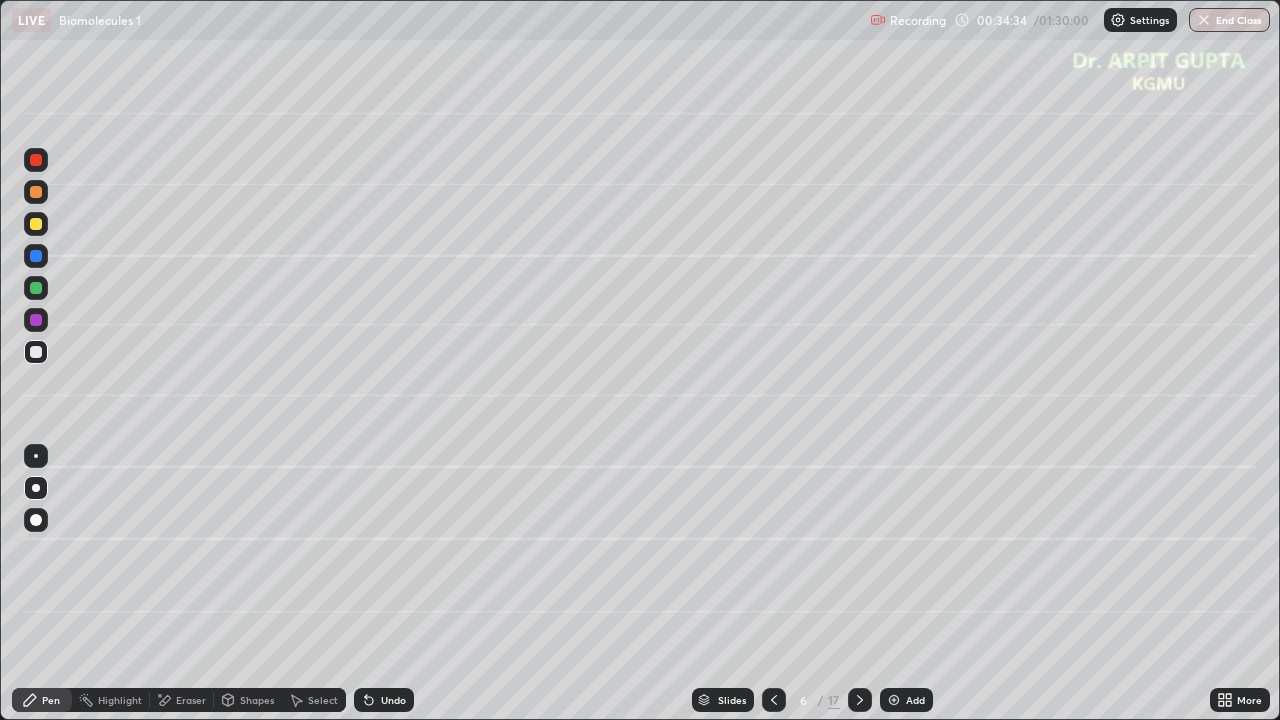 click 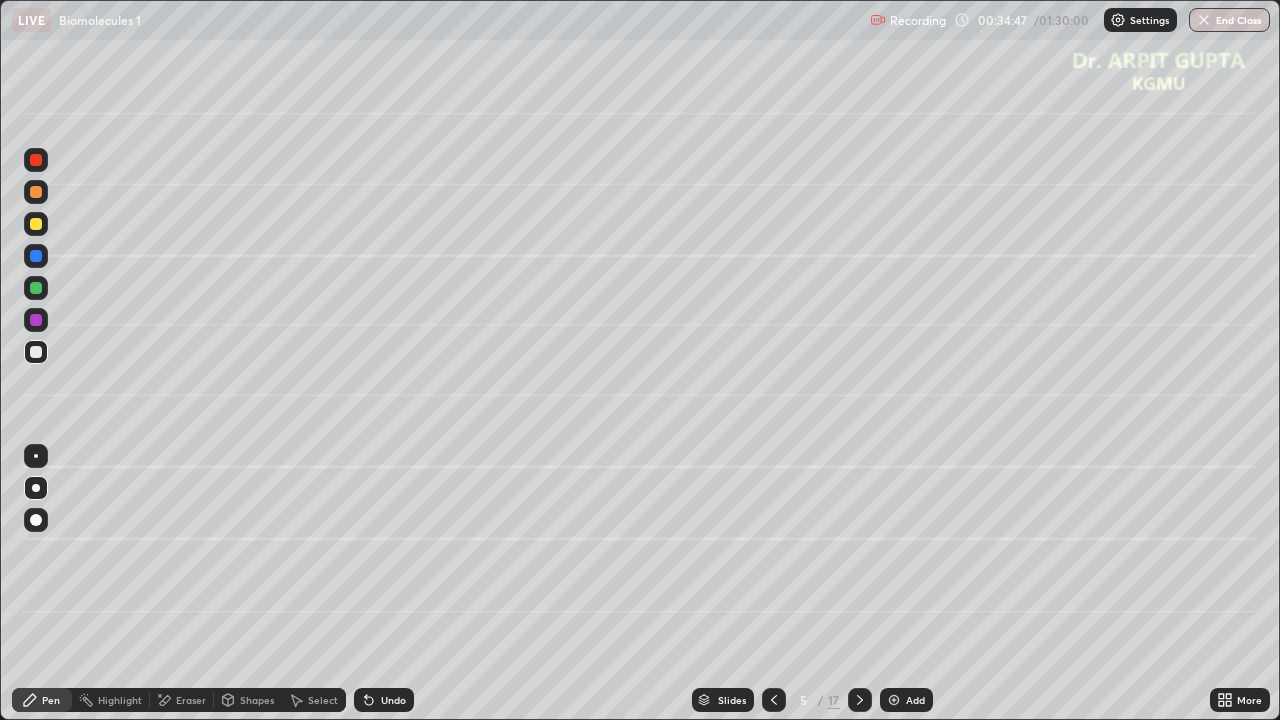 click 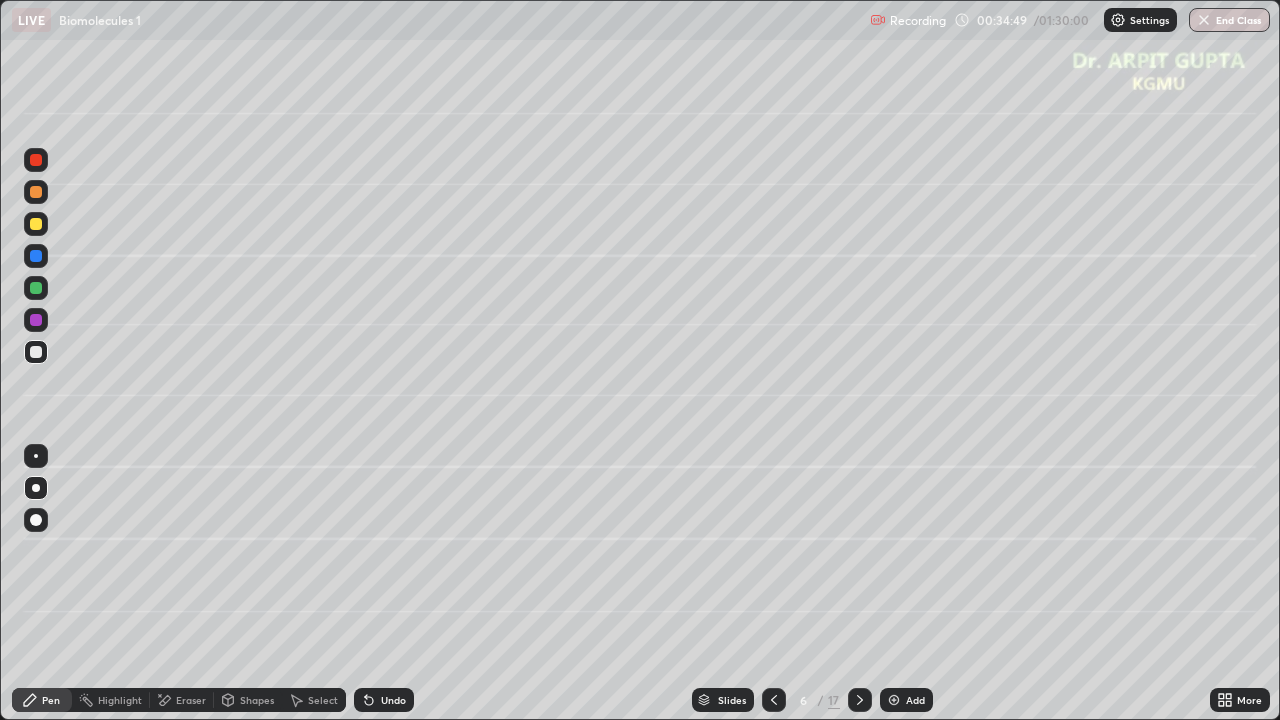 click at bounding box center (36, 192) 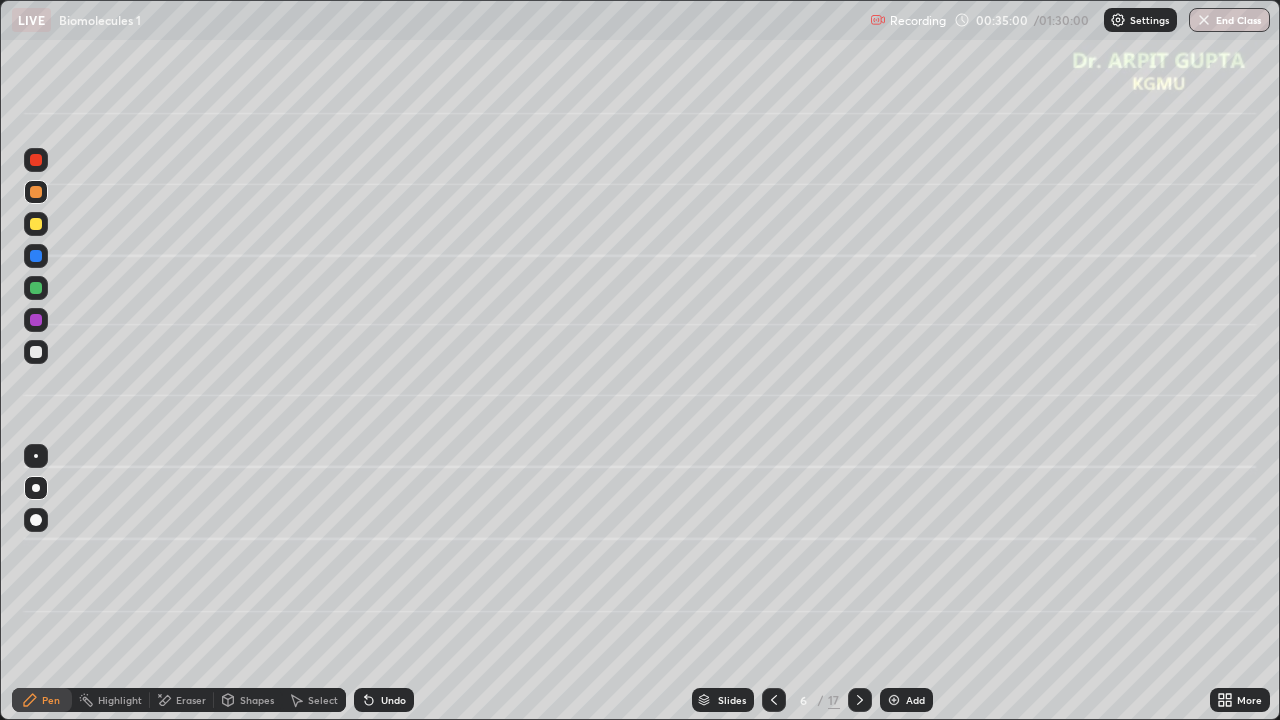 click at bounding box center (36, 224) 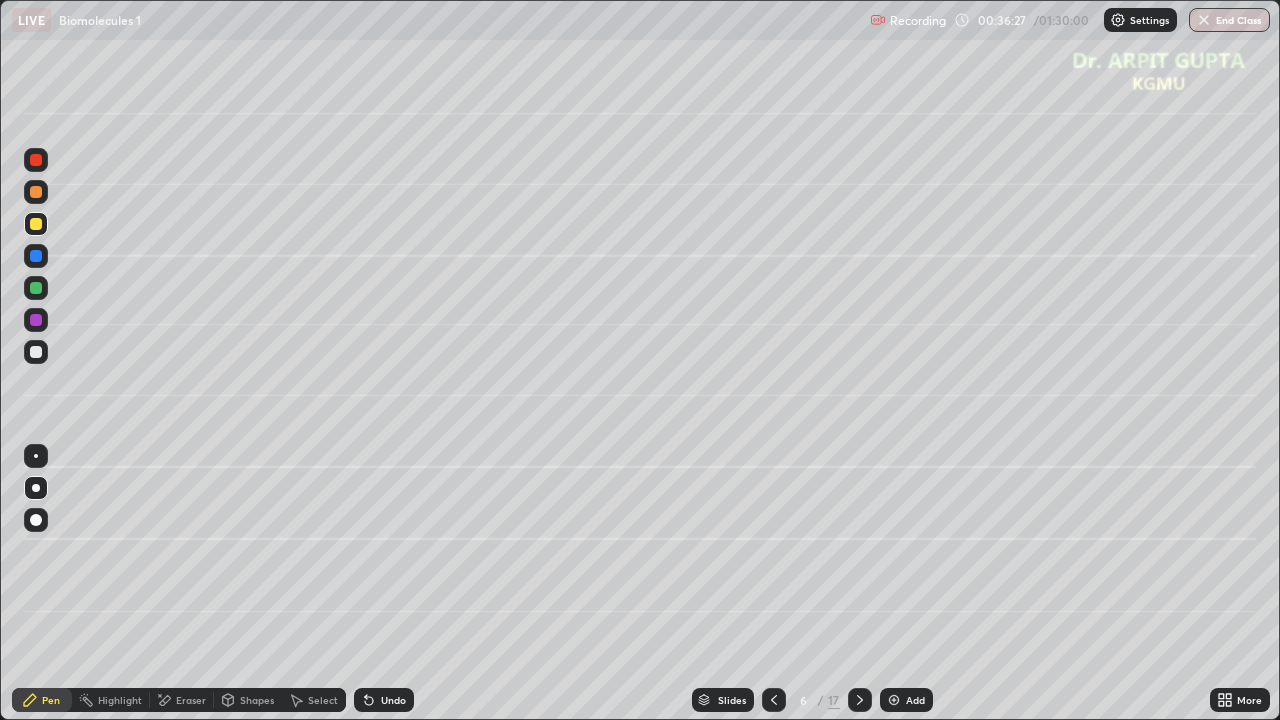 click on "Setting up your live class" at bounding box center [640, 360] 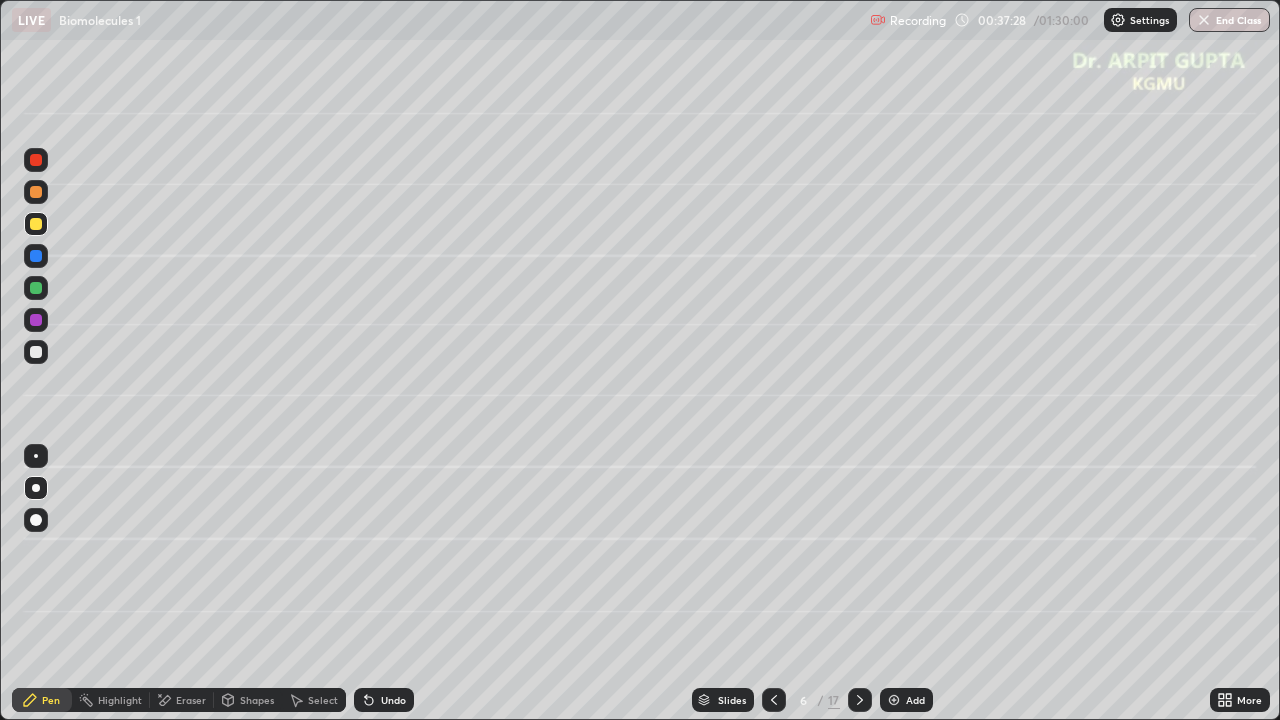 click at bounding box center (36, 352) 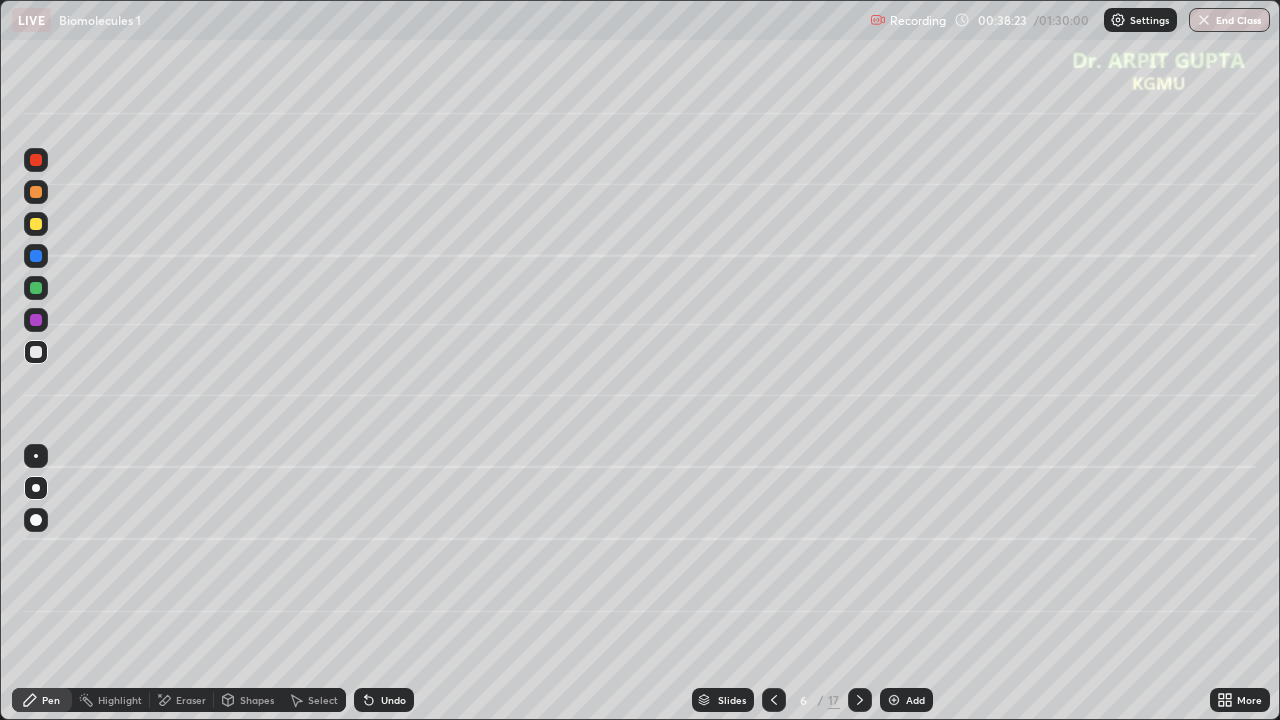 click at bounding box center [36, 288] 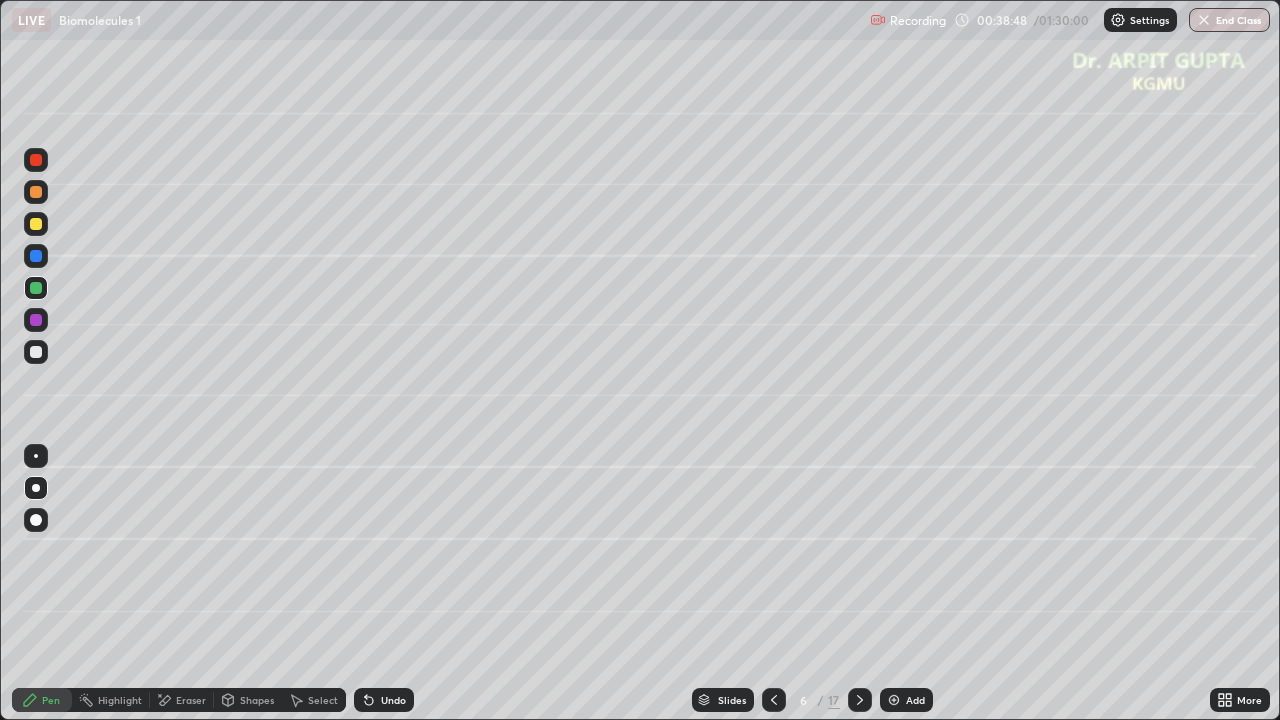 click 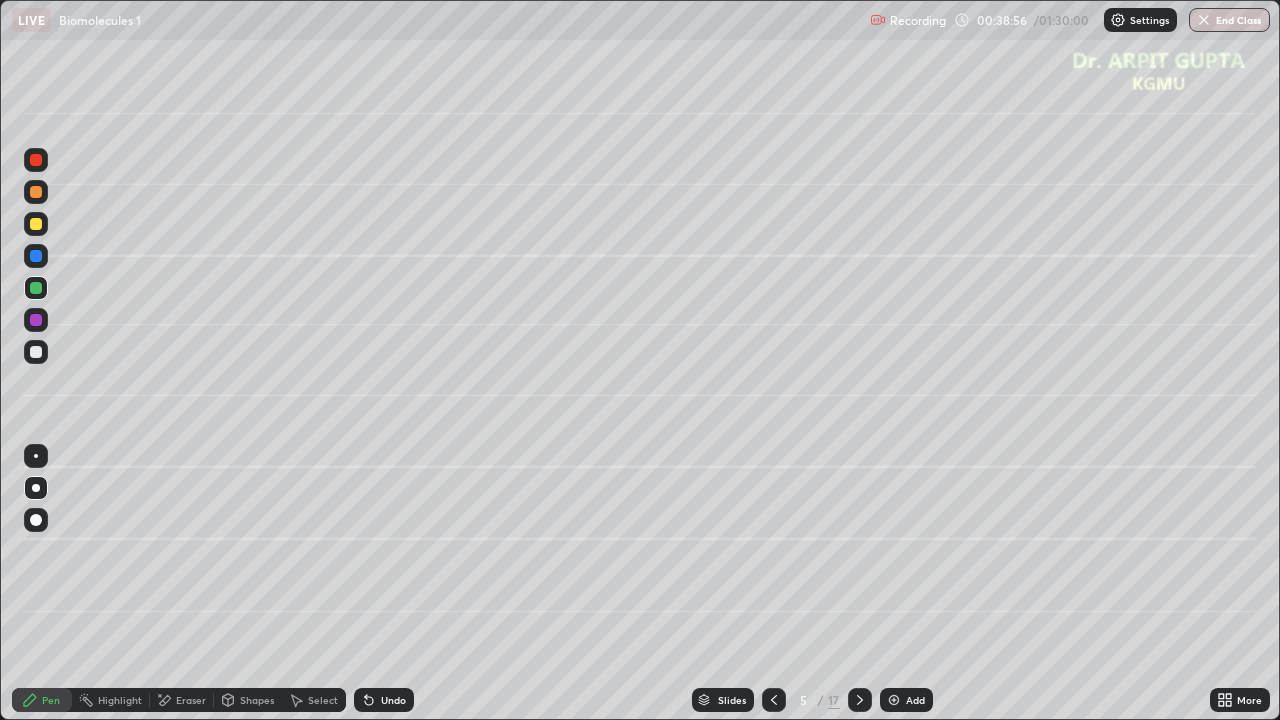 click 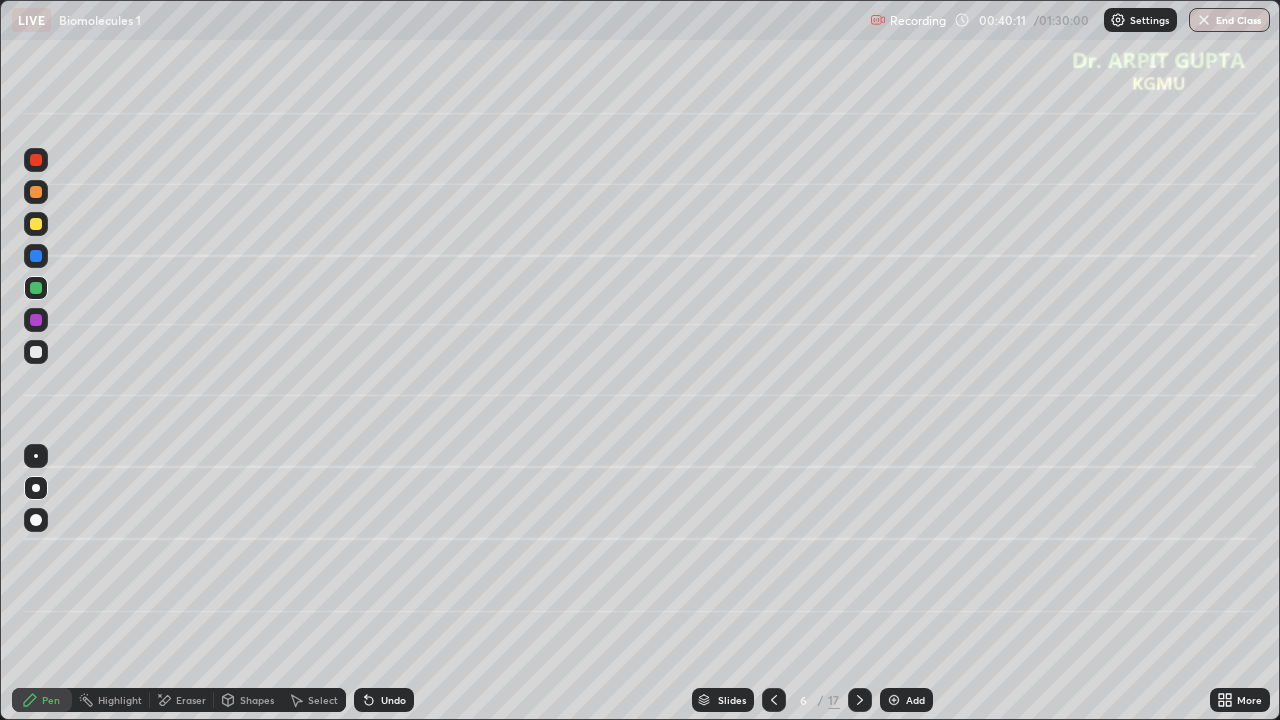 click at bounding box center [36, 352] 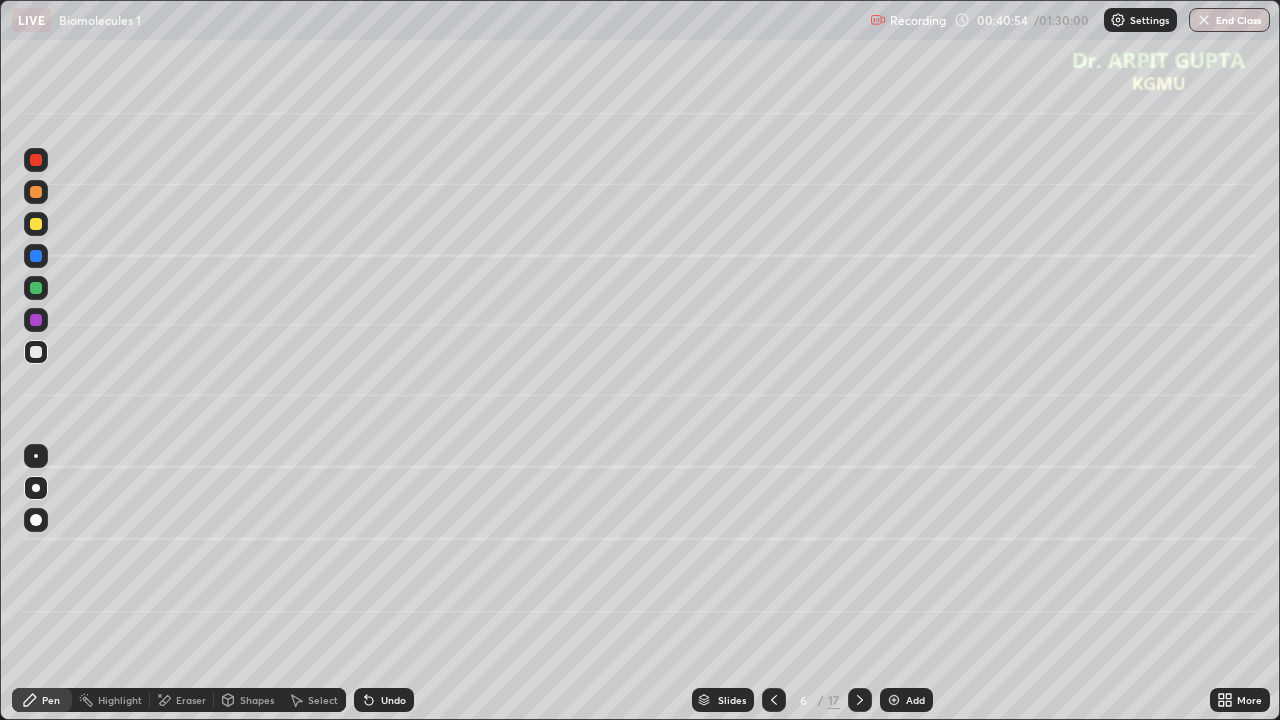 click at bounding box center (36, 192) 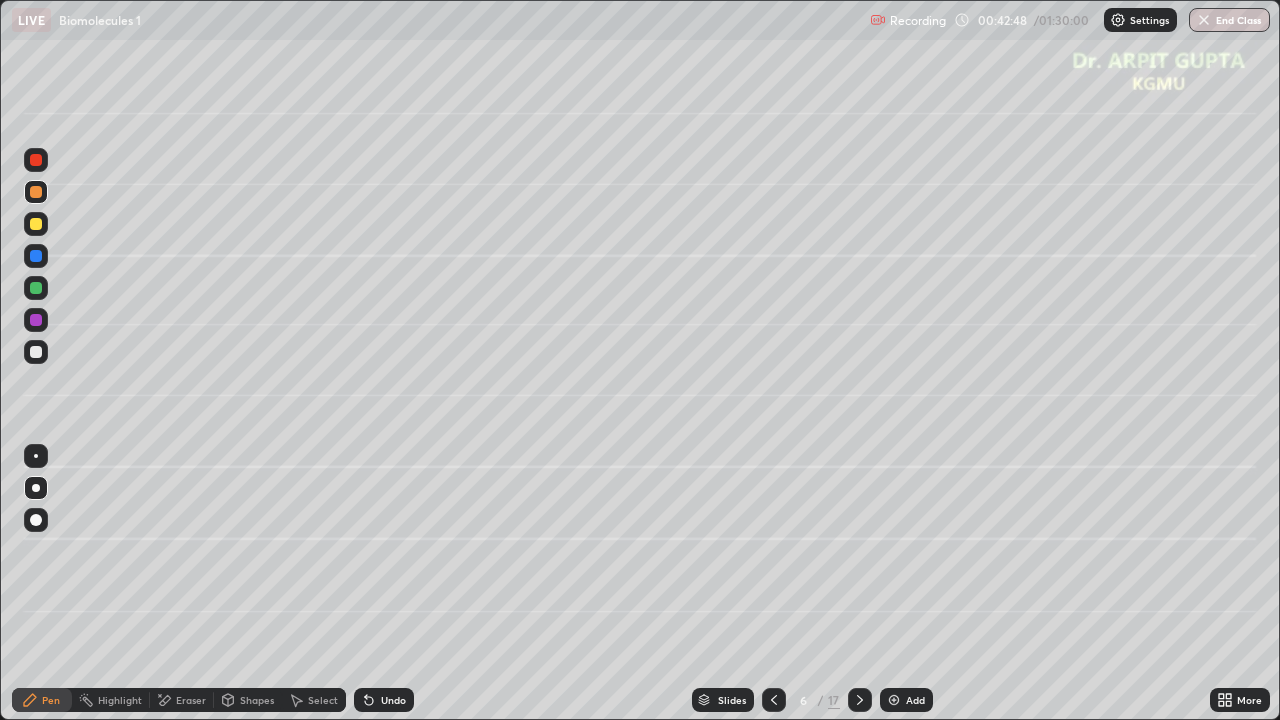 click at bounding box center [36, 288] 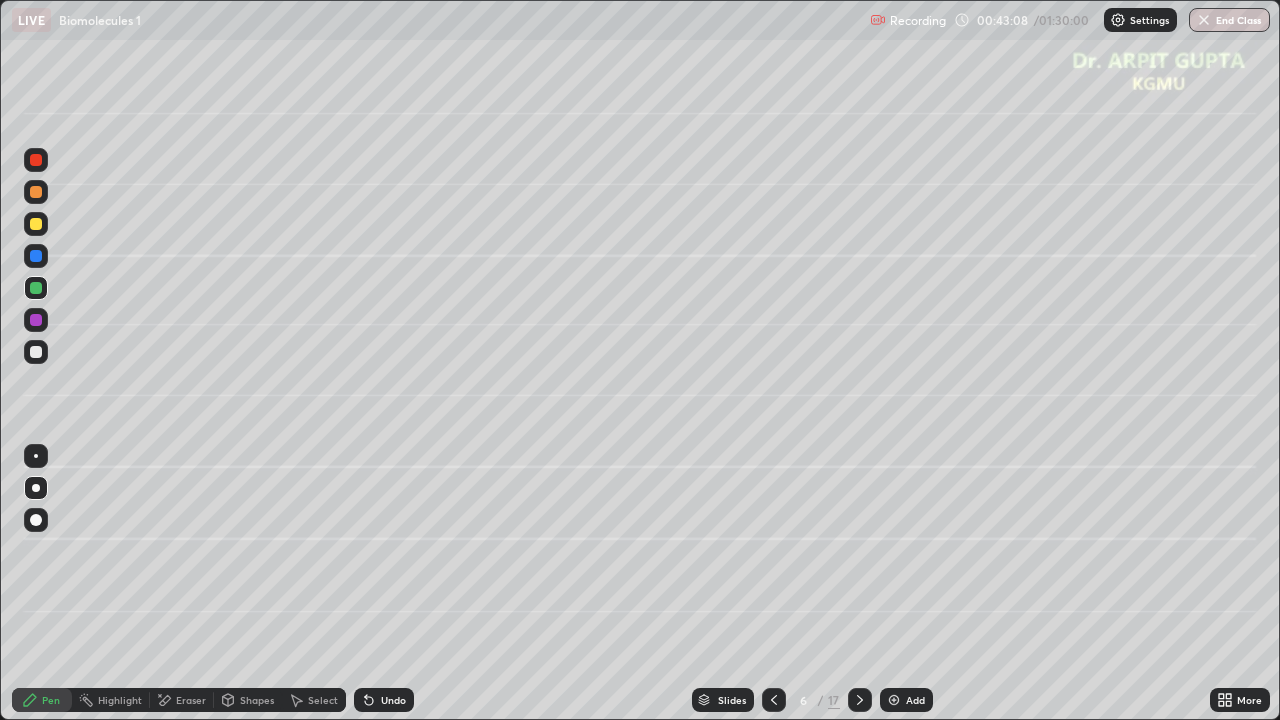 click at bounding box center (36, 192) 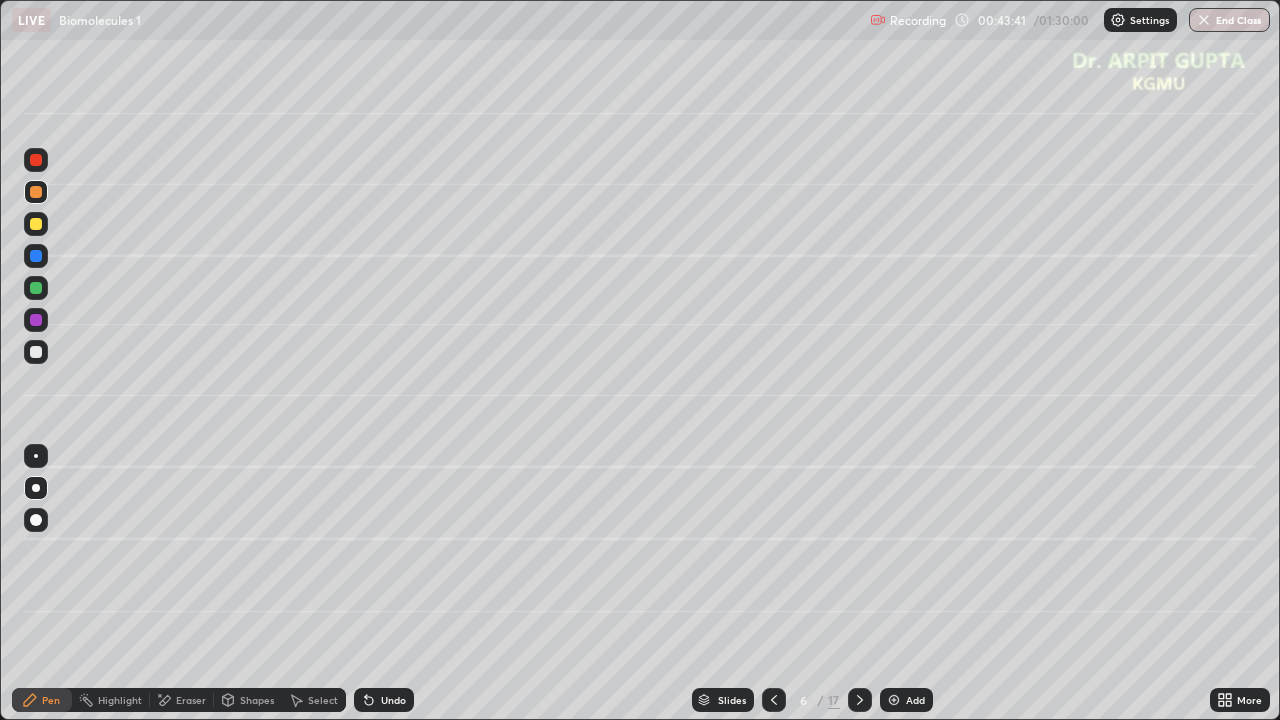 click at bounding box center (36, 352) 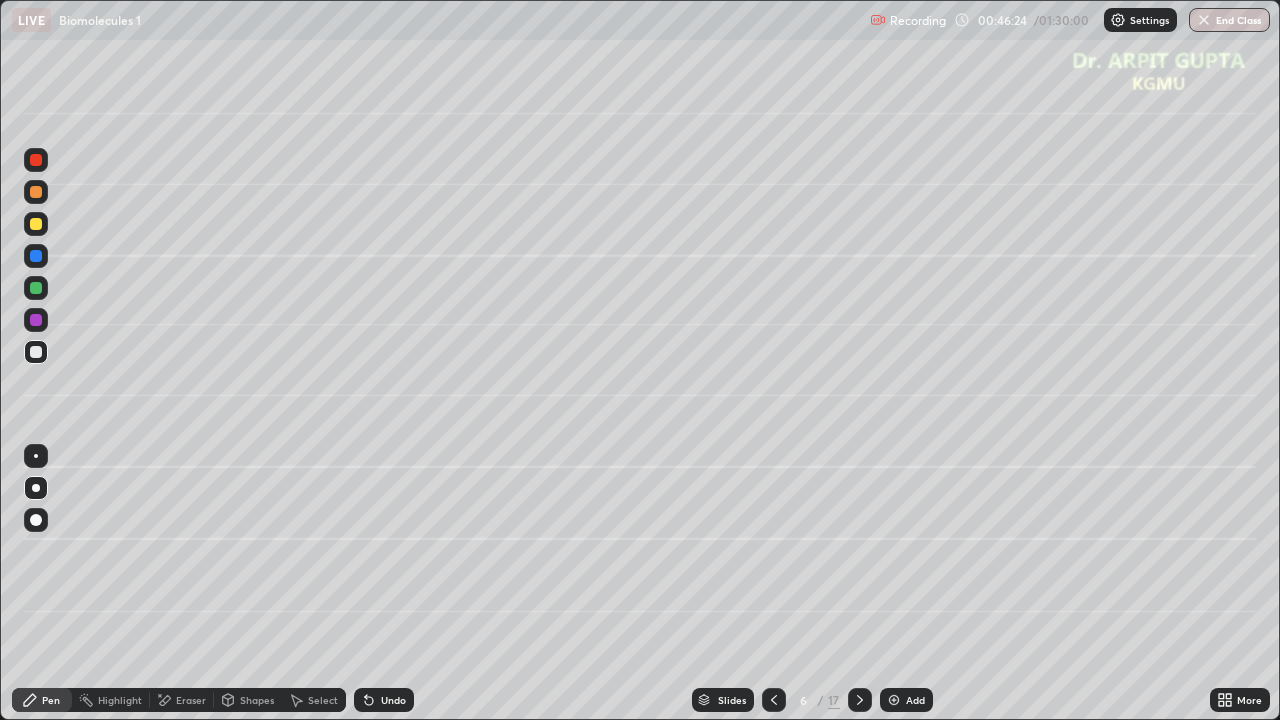 click 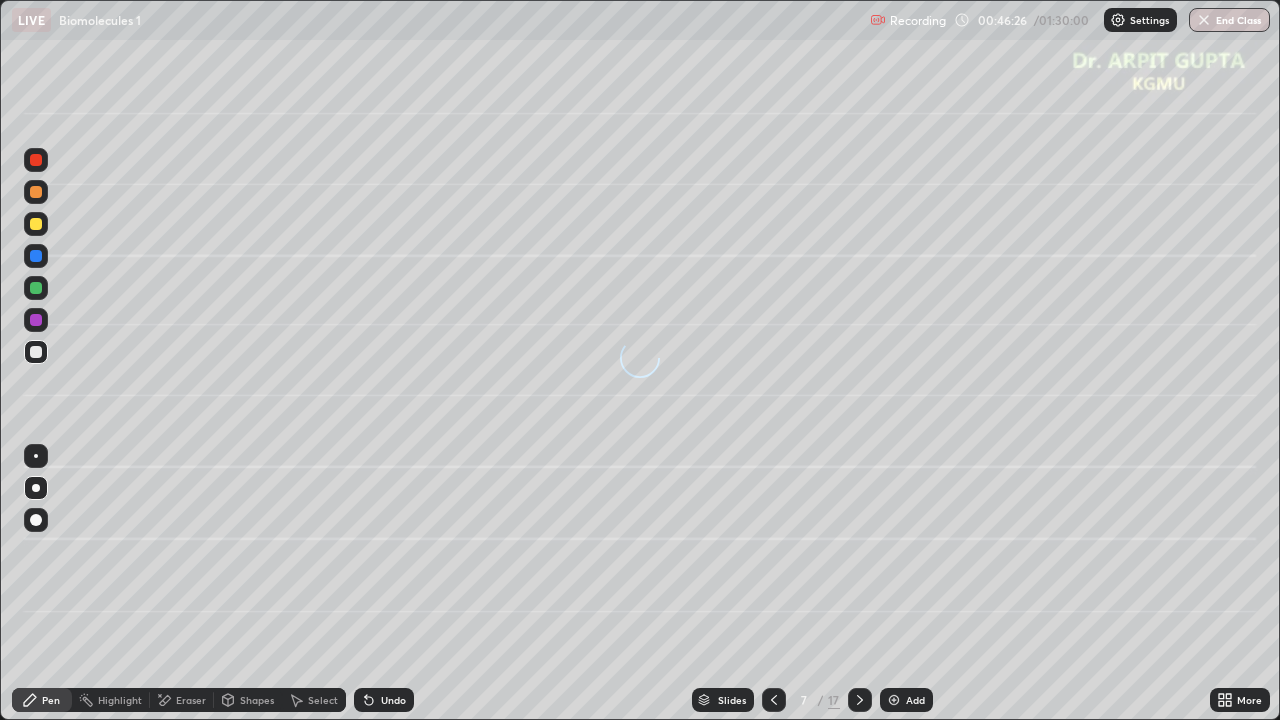 click at bounding box center [36, 192] 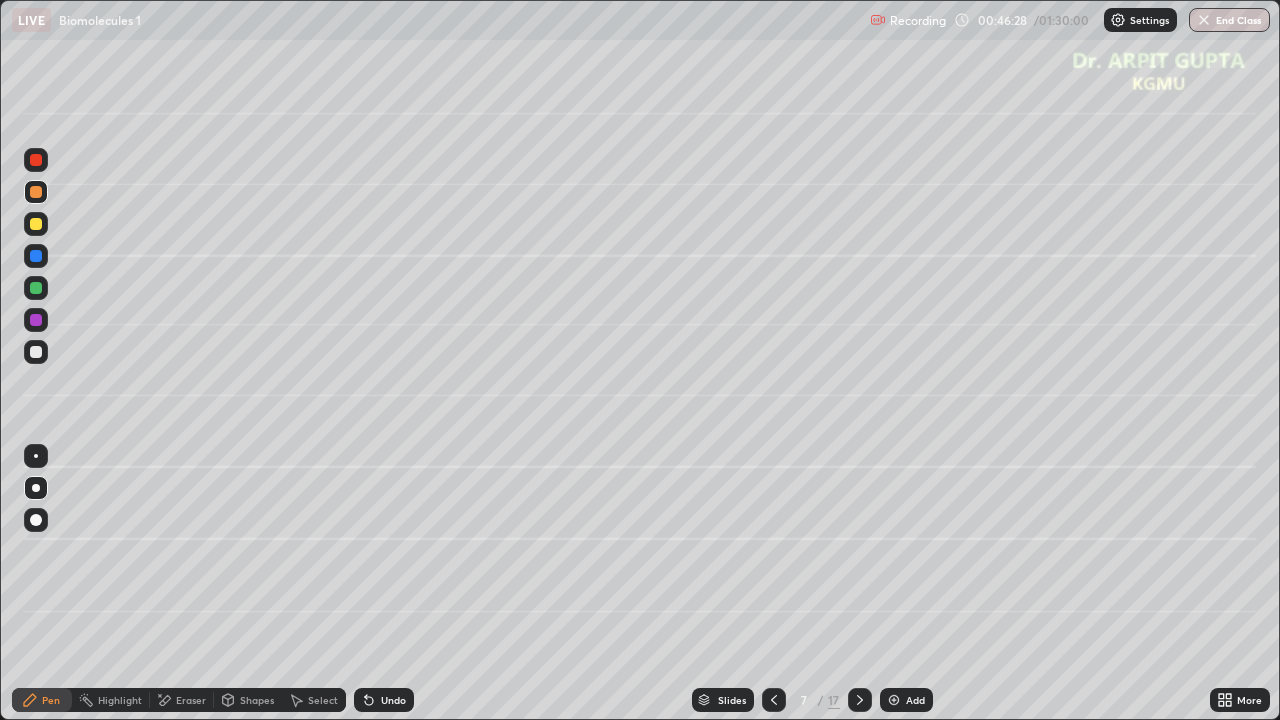click 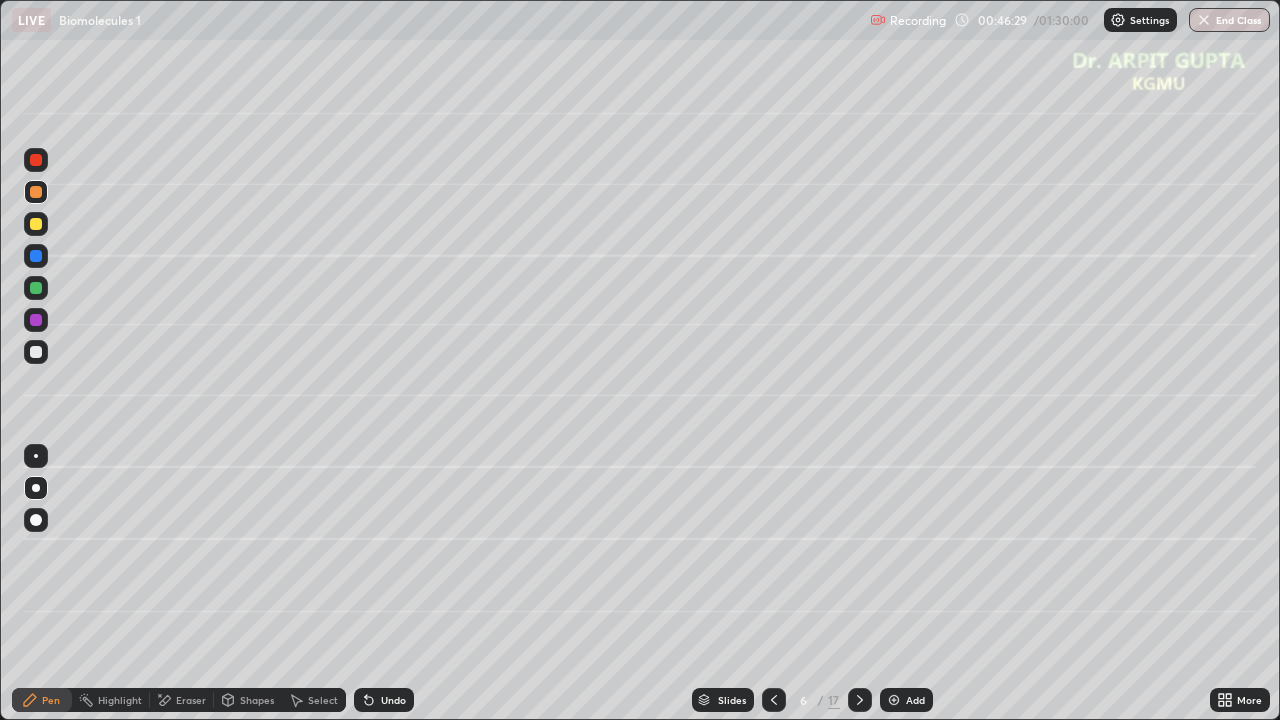 click 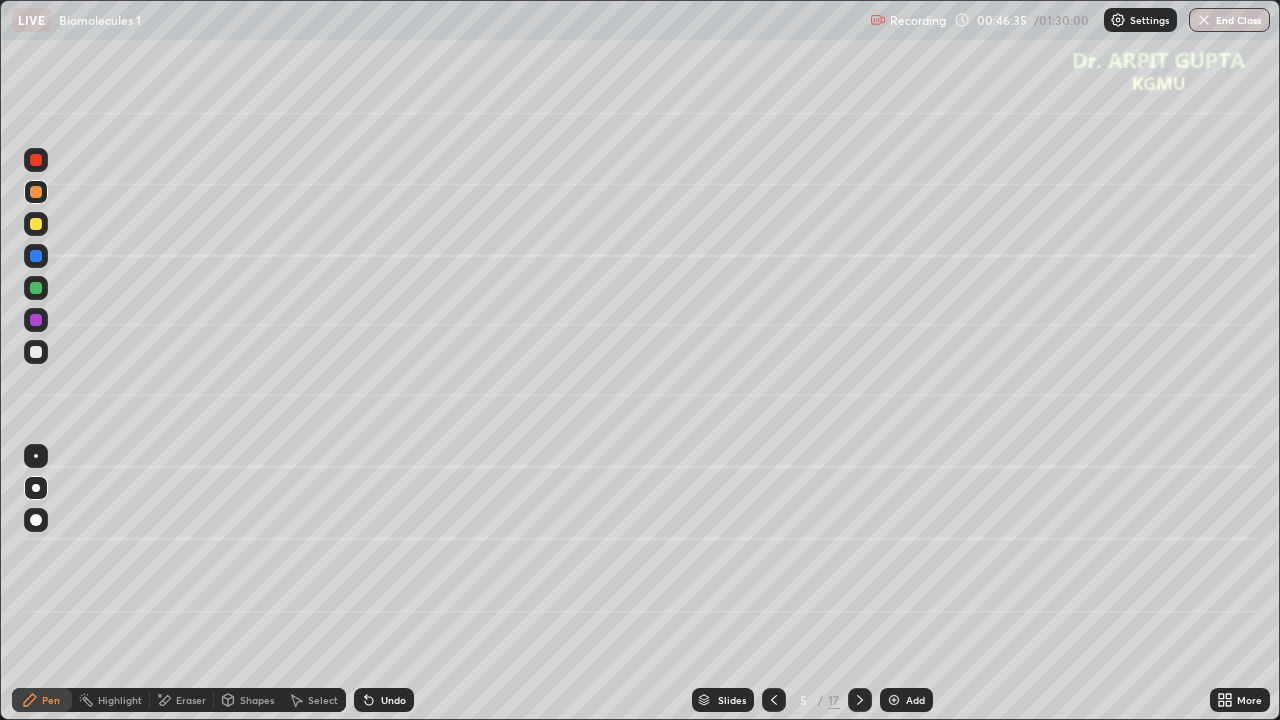 click at bounding box center (36, 352) 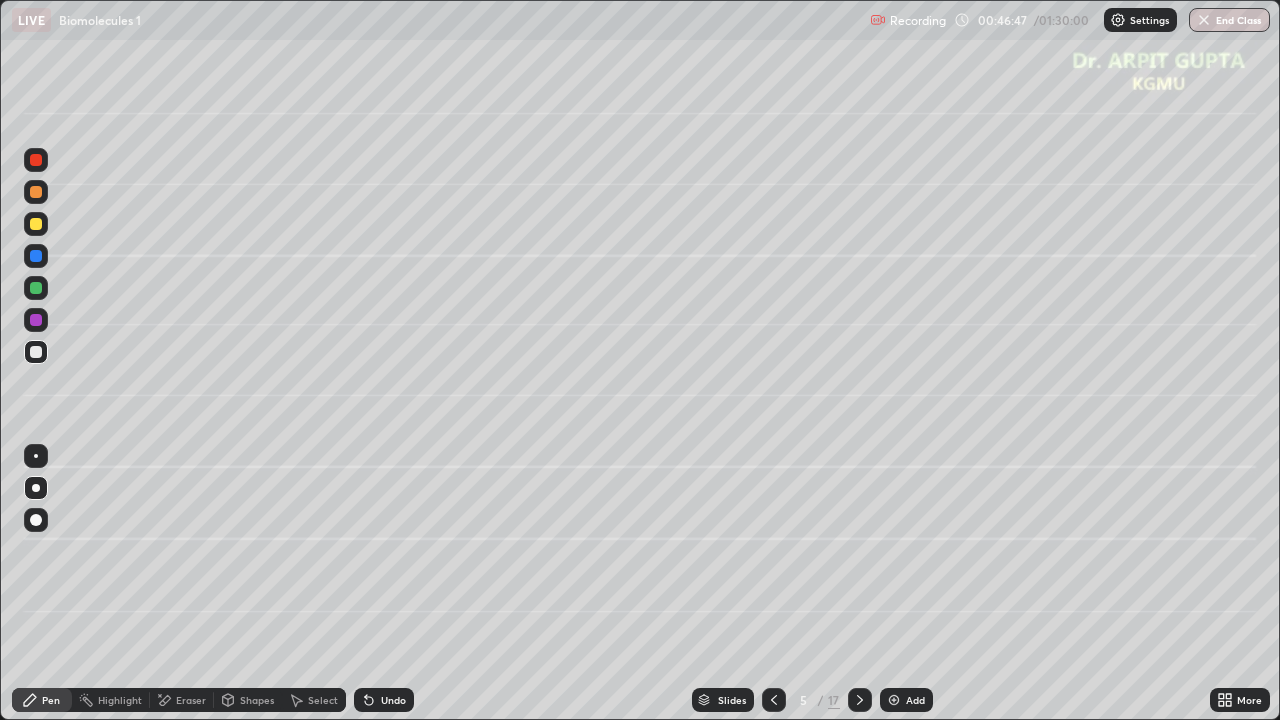 click at bounding box center [36, 288] 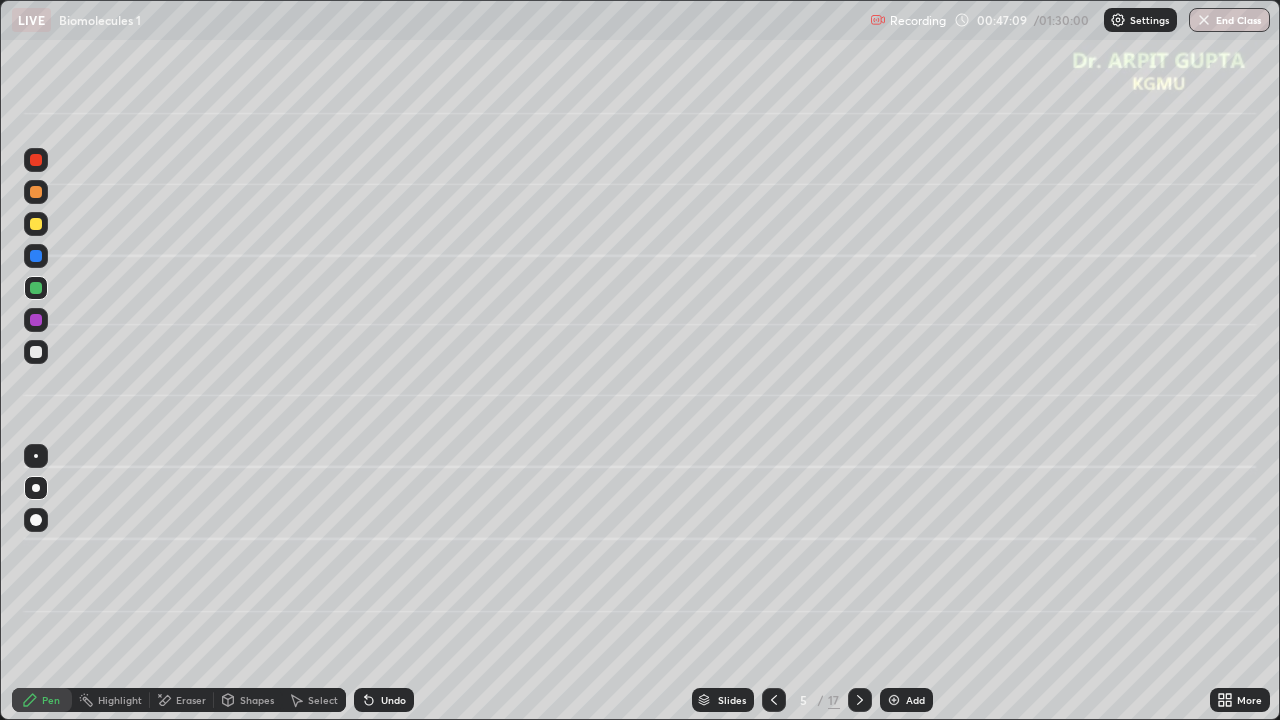 click at bounding box center (36, 352) 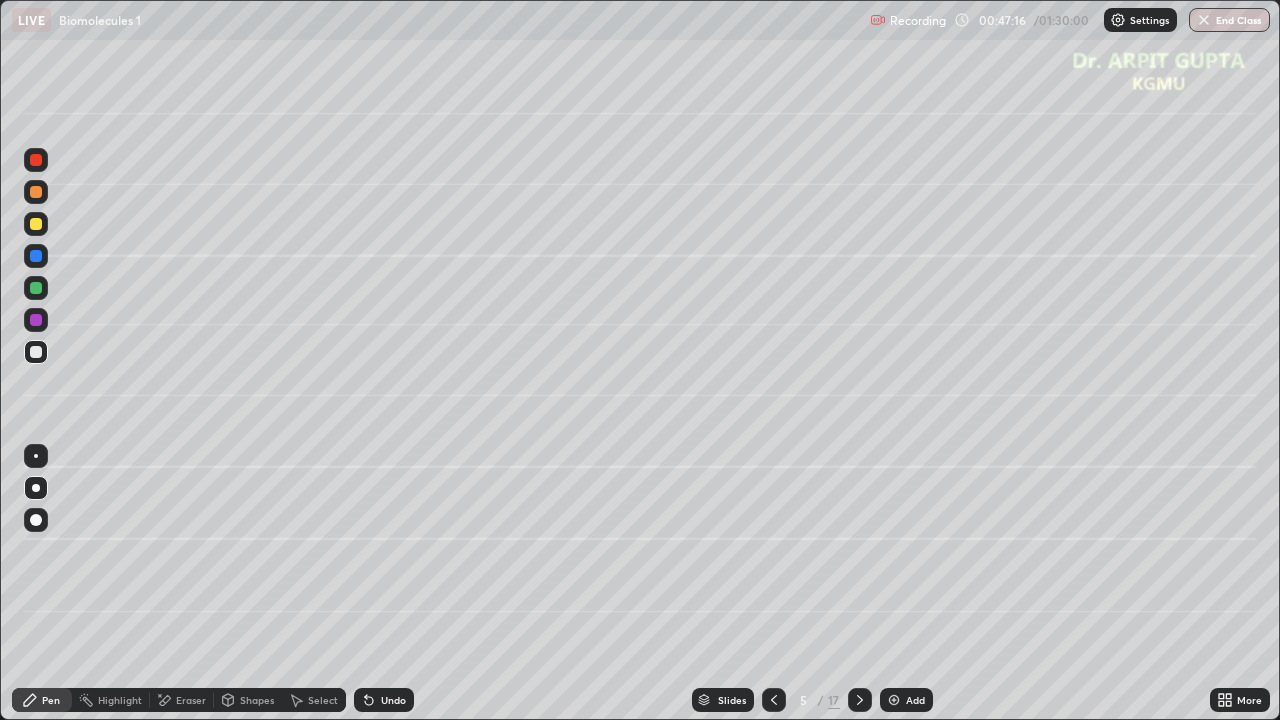 click on "Undo" at bounding box center [384, 700] 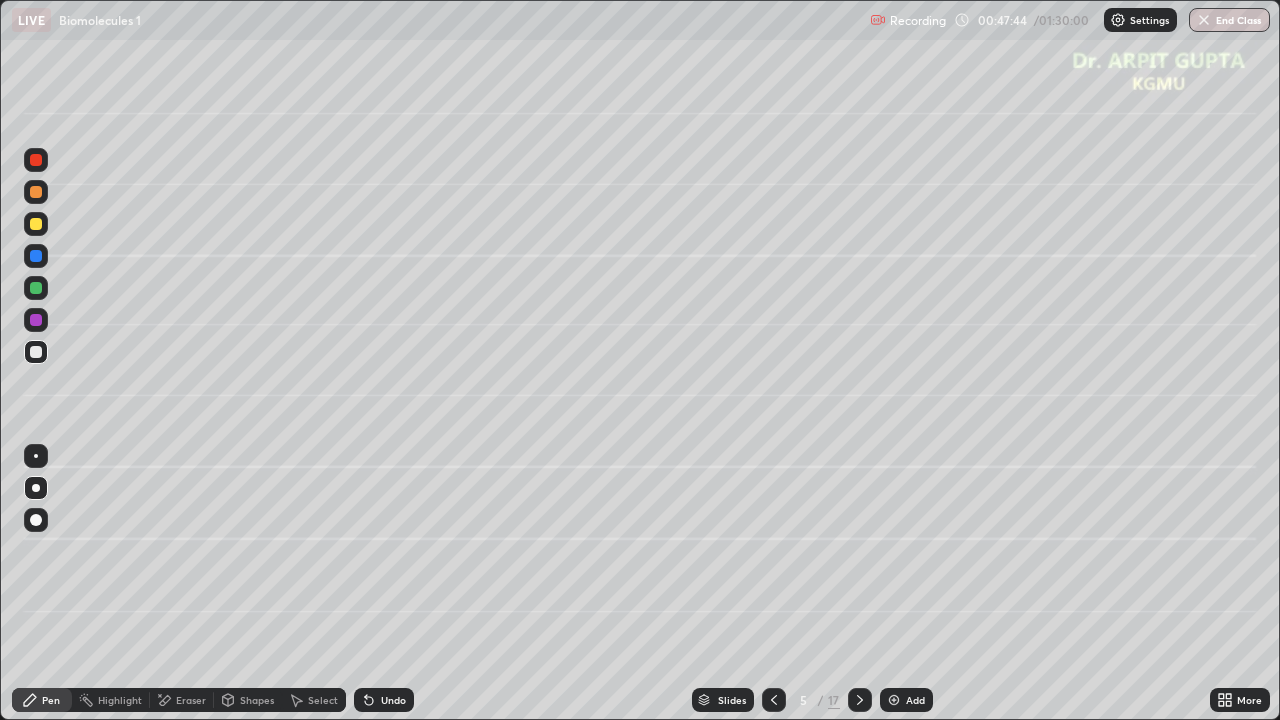 click 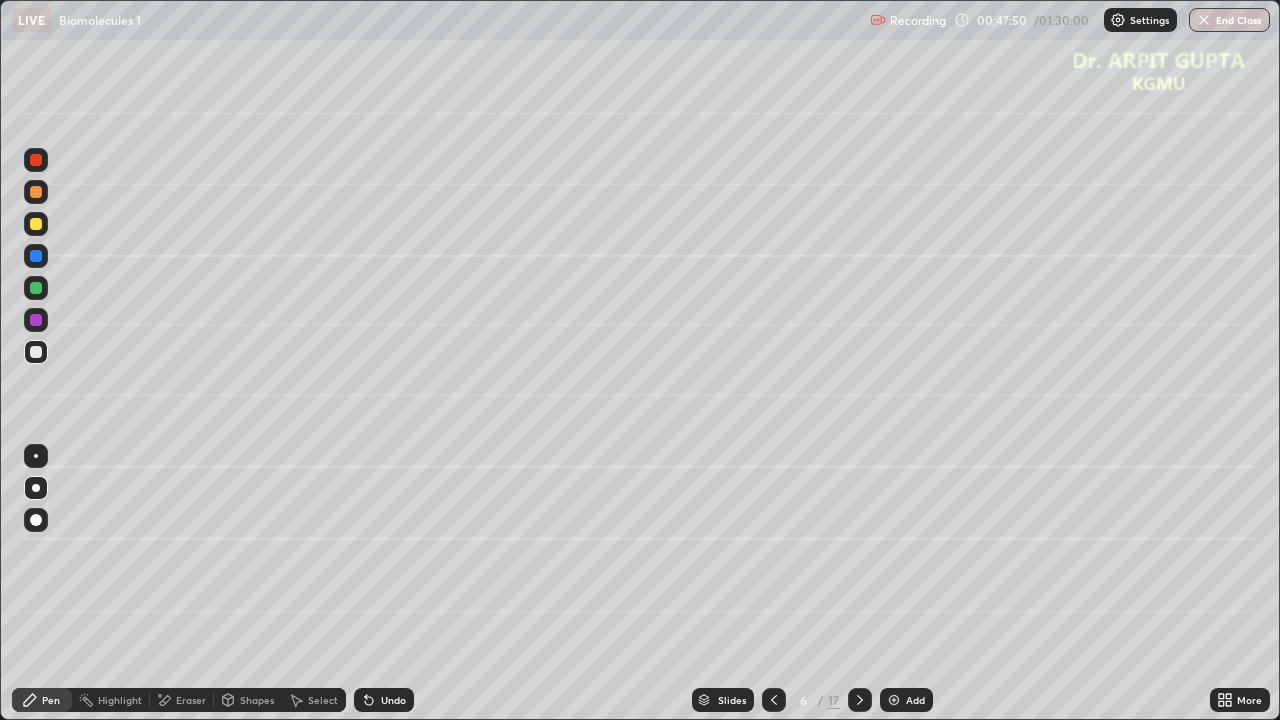 click 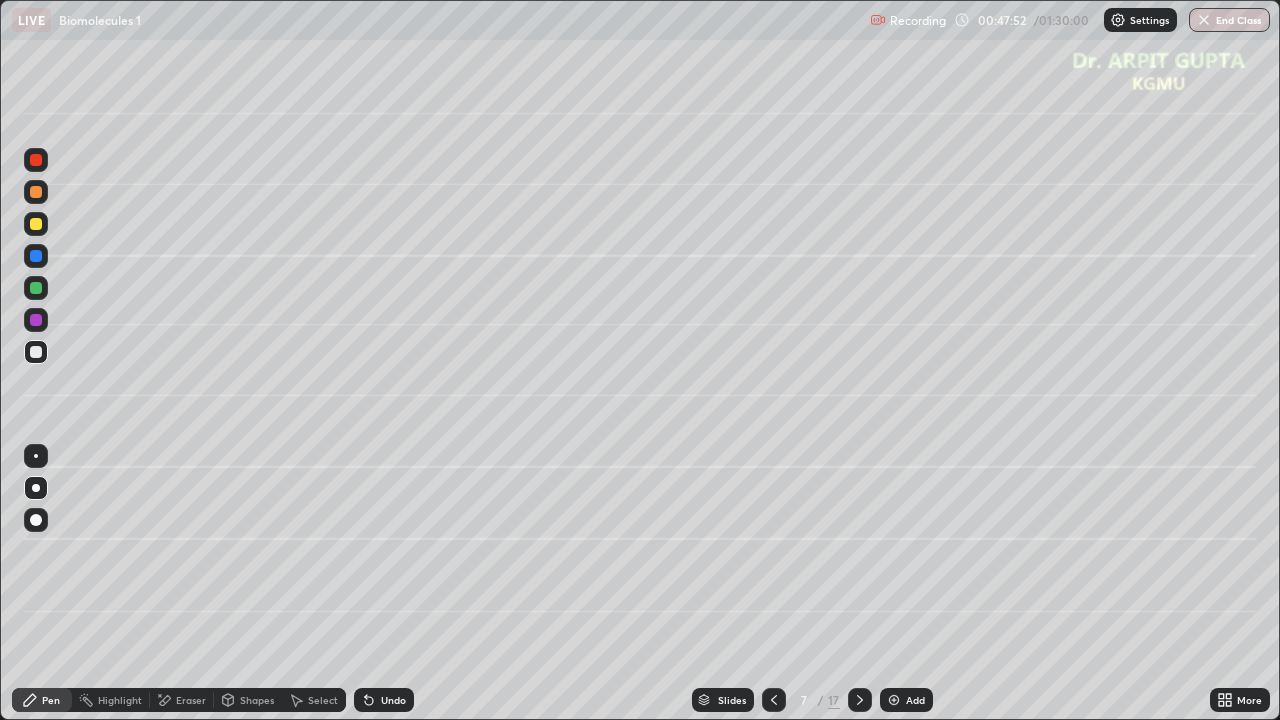 click at bounding box center (36, 224) 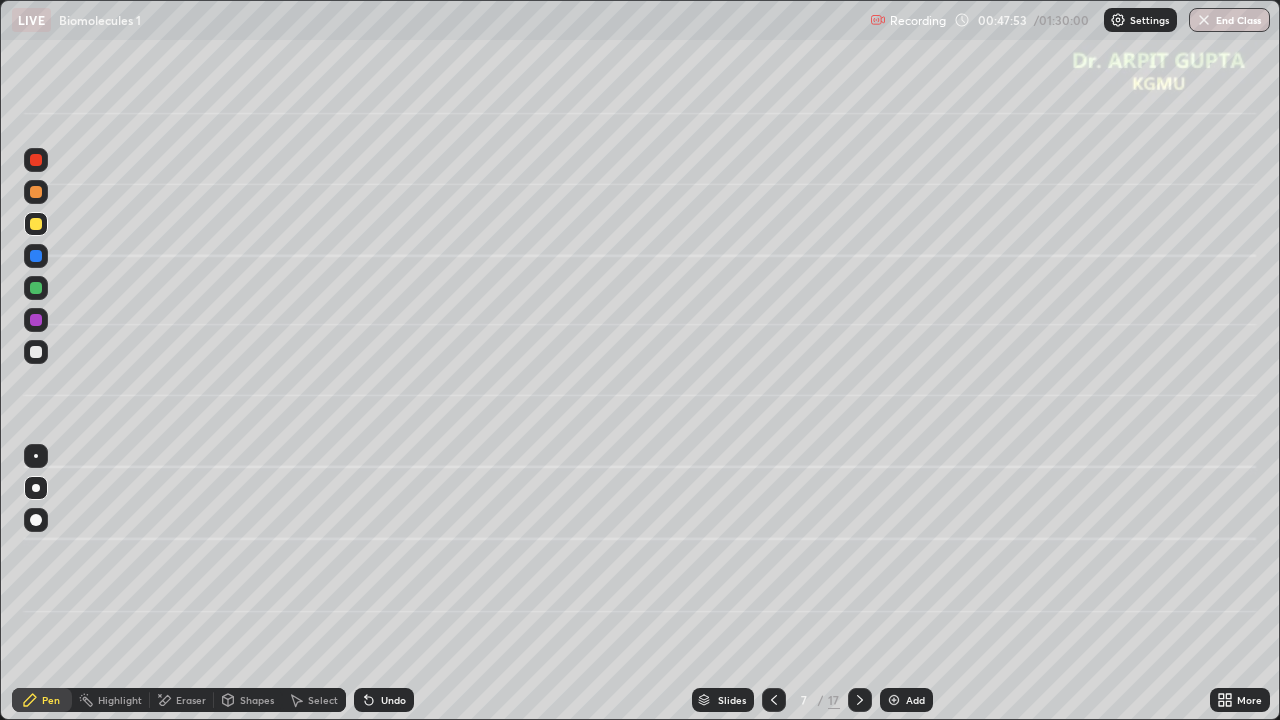 click at bounding box center [36, 520] 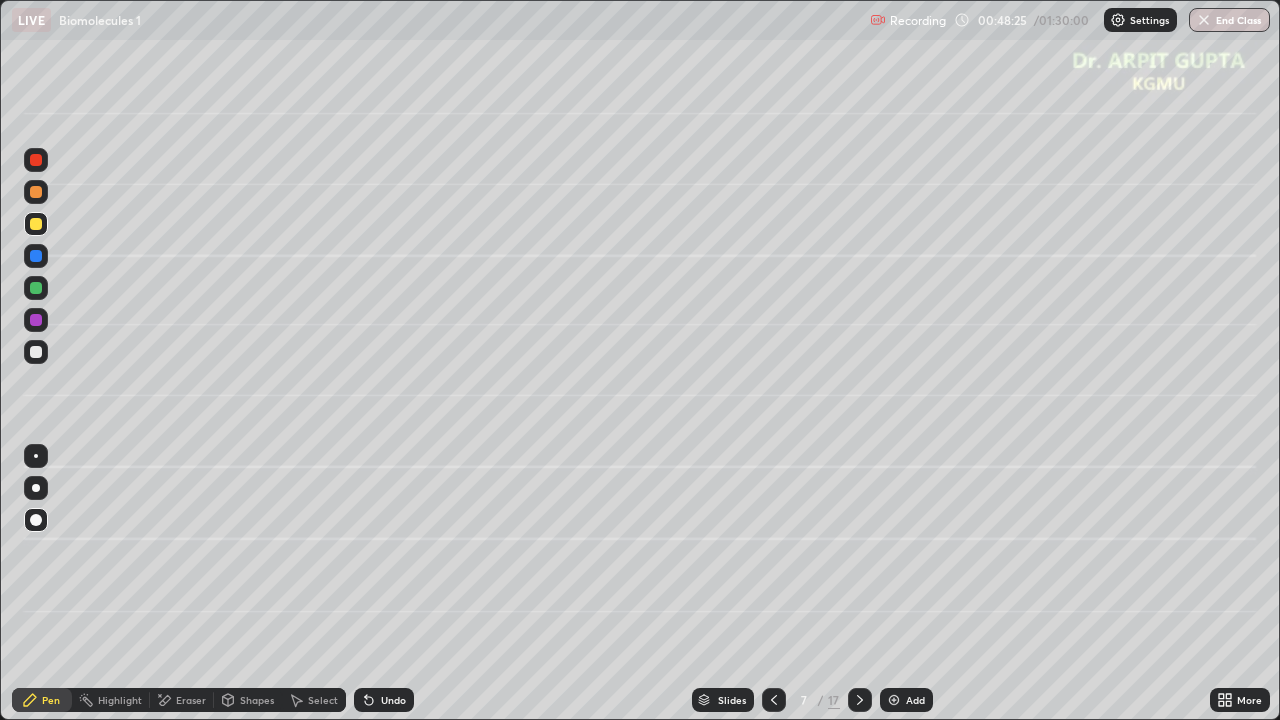 click at bounding box center [36, 352] 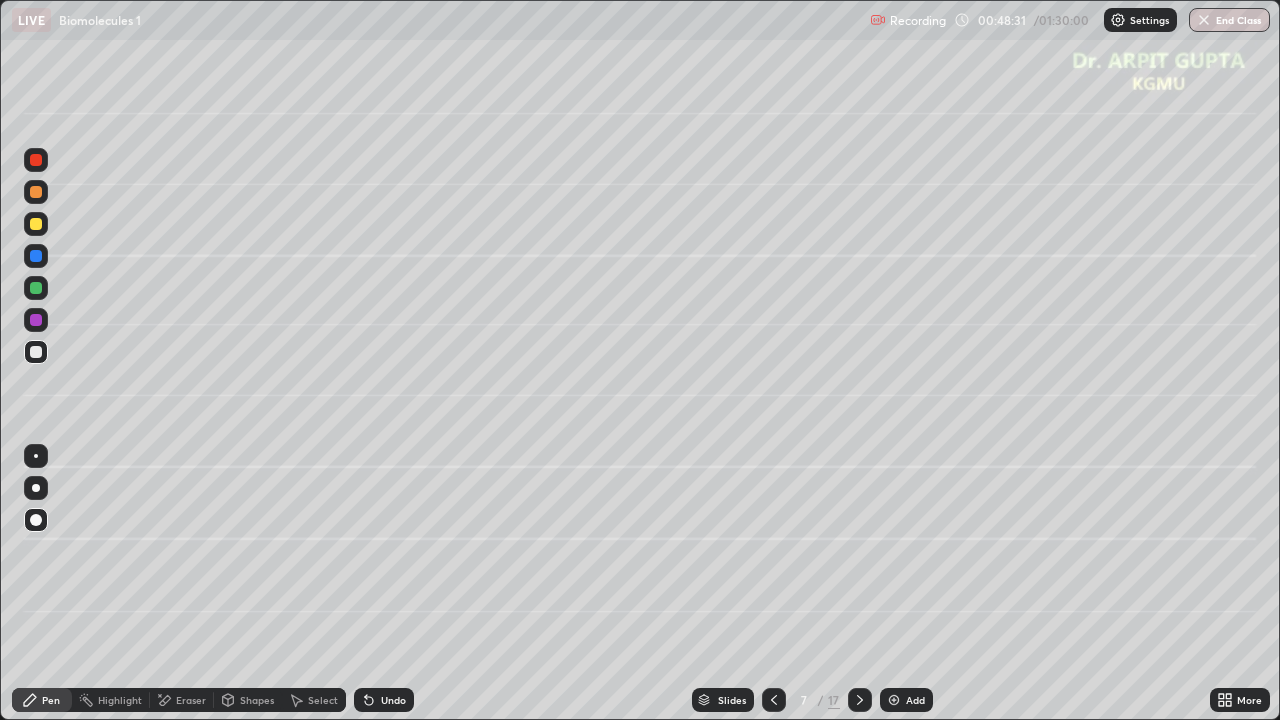 click at bounding box center [36, 488] 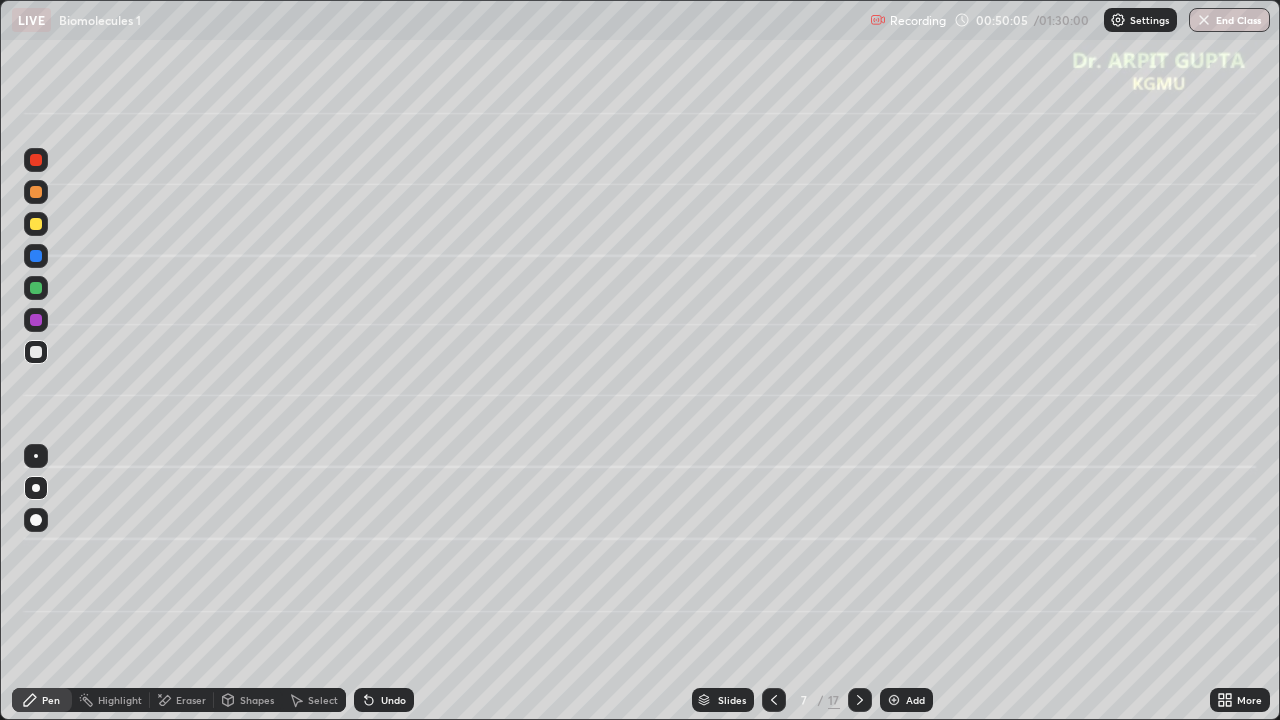 click 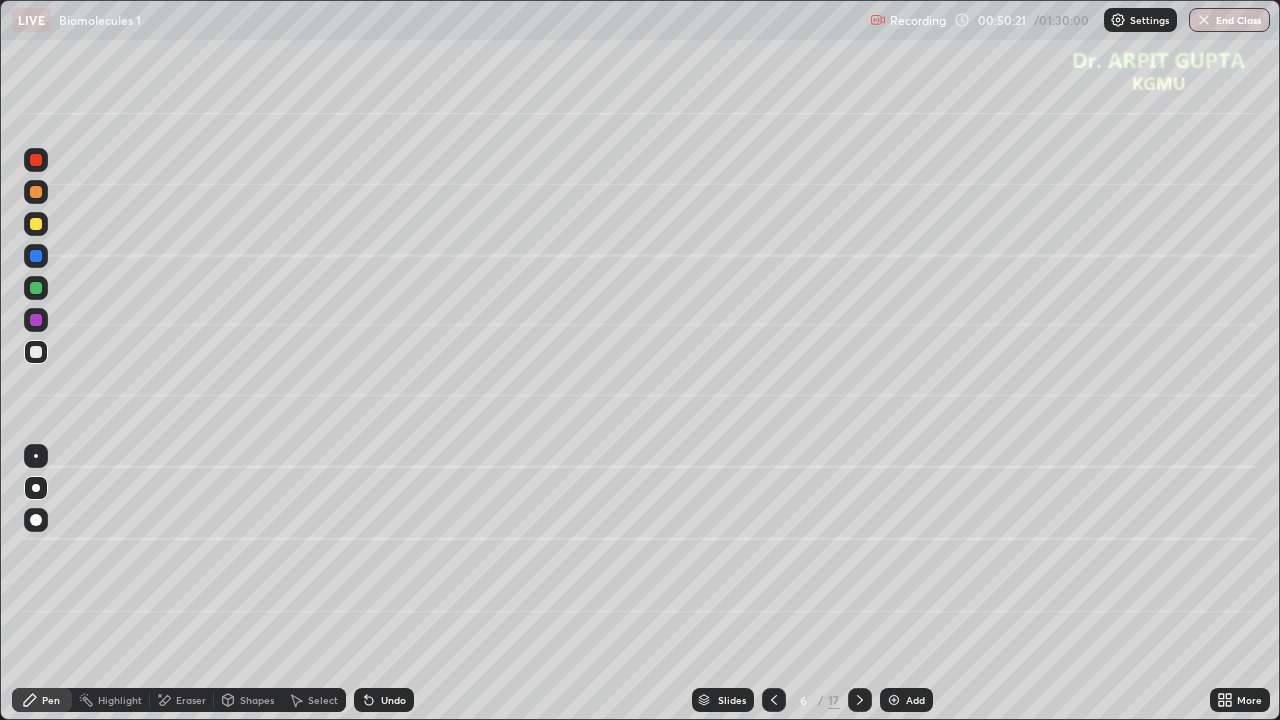 click at bounding box center (860, 700) 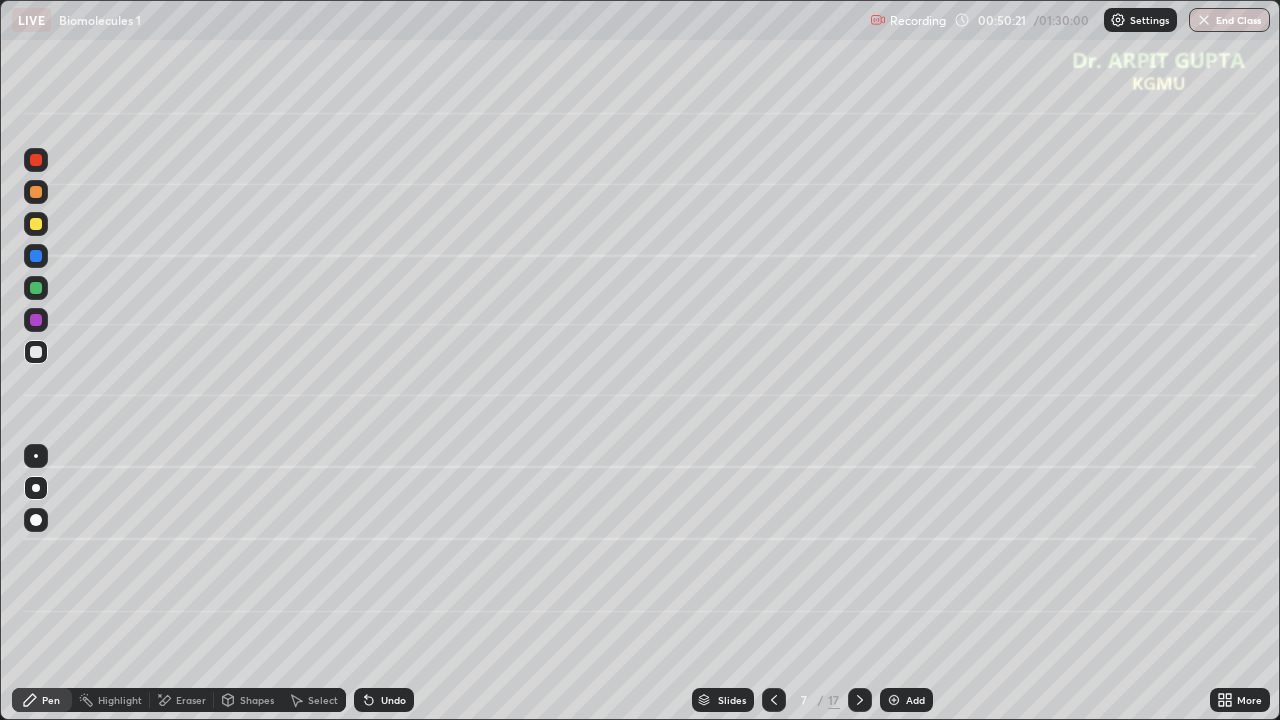 click 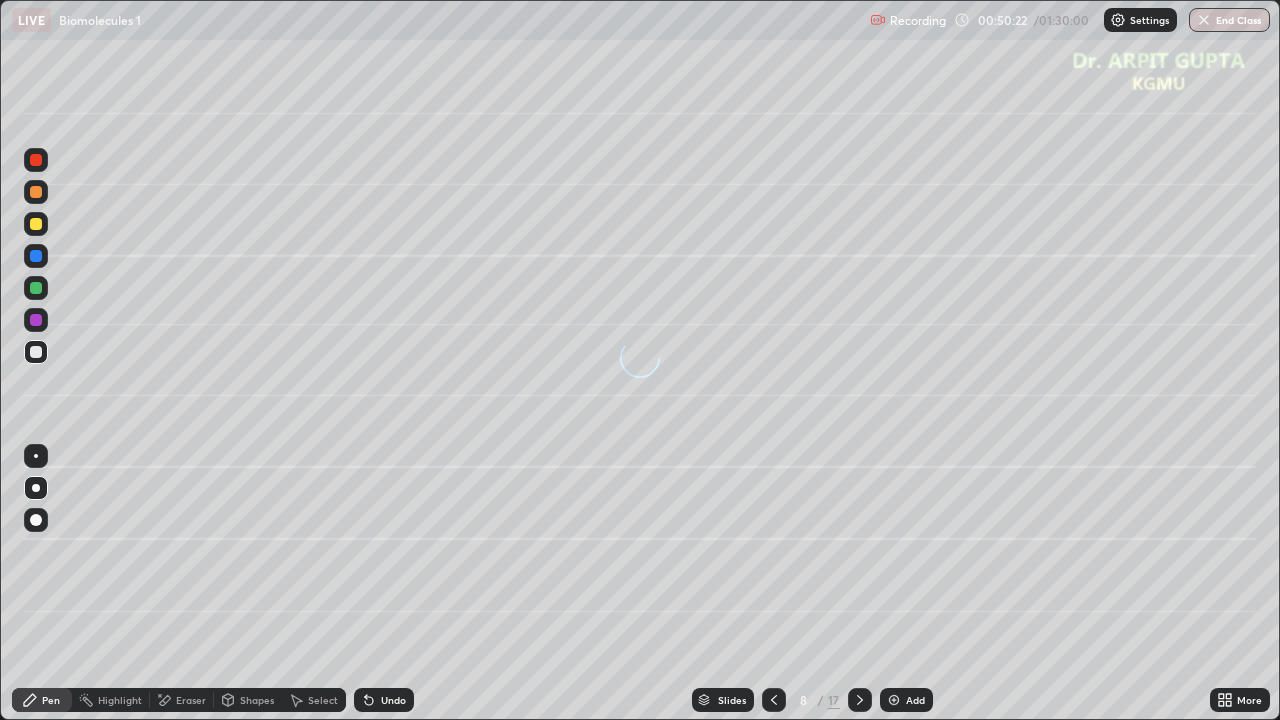 click 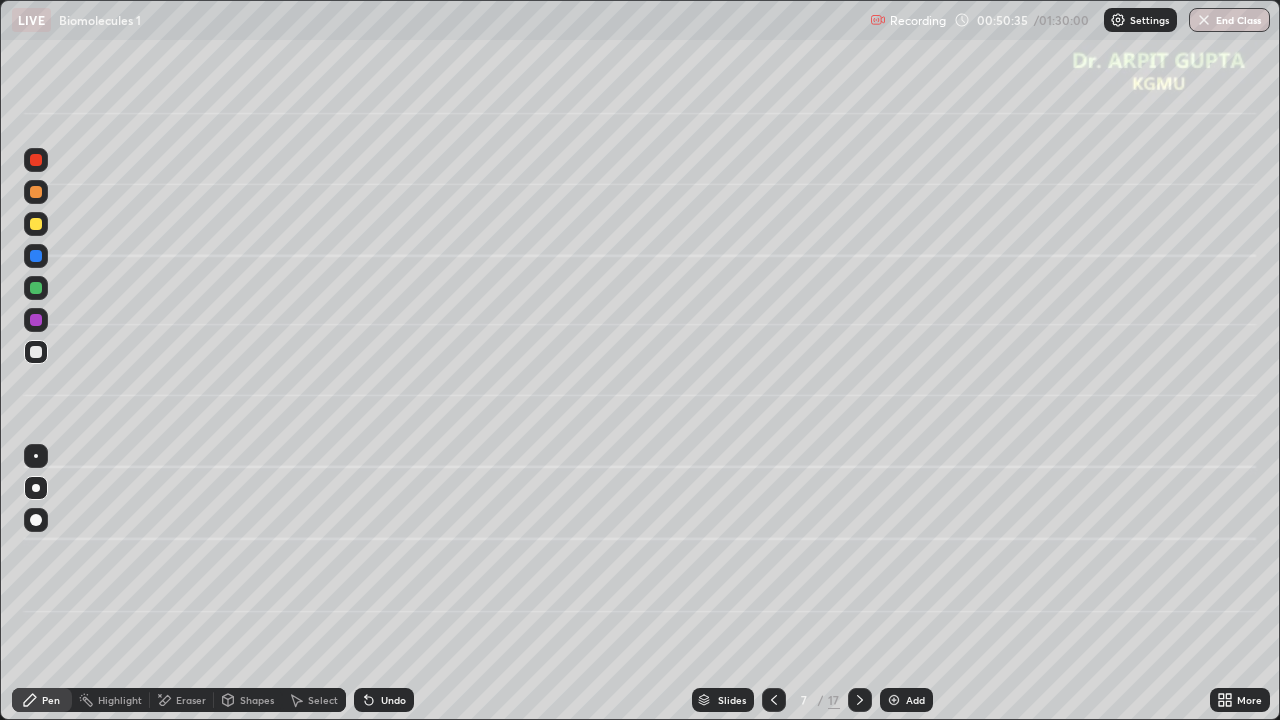 click at bounding box center [36, 320] 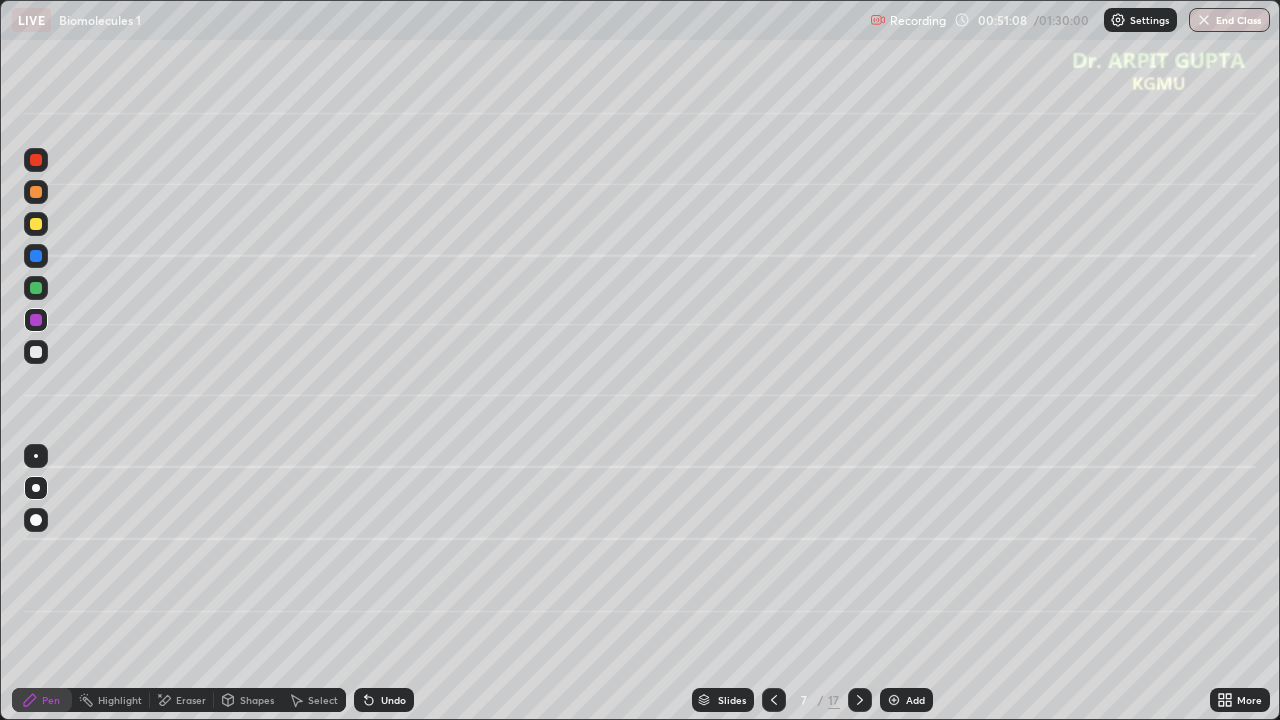 click at bounding box center (36, 288) 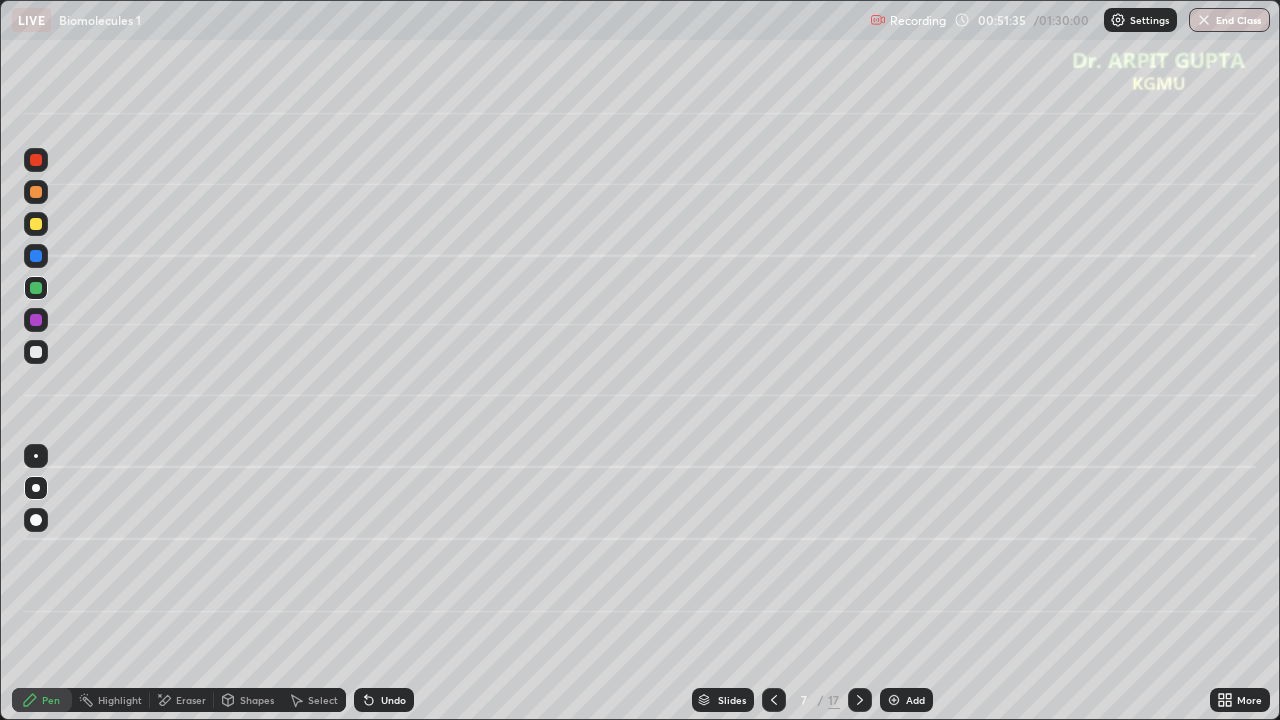 click at bounding box center (36, 224) 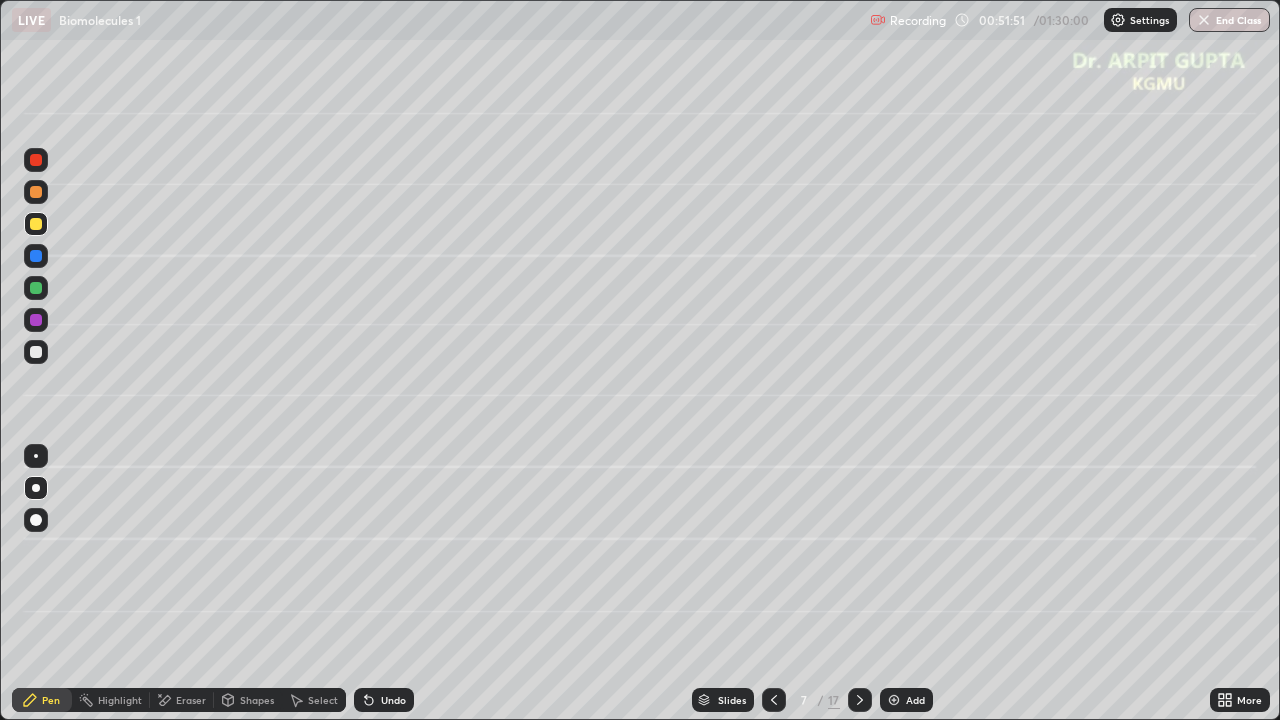 click on "Undo" at bounding box center [393, 700] 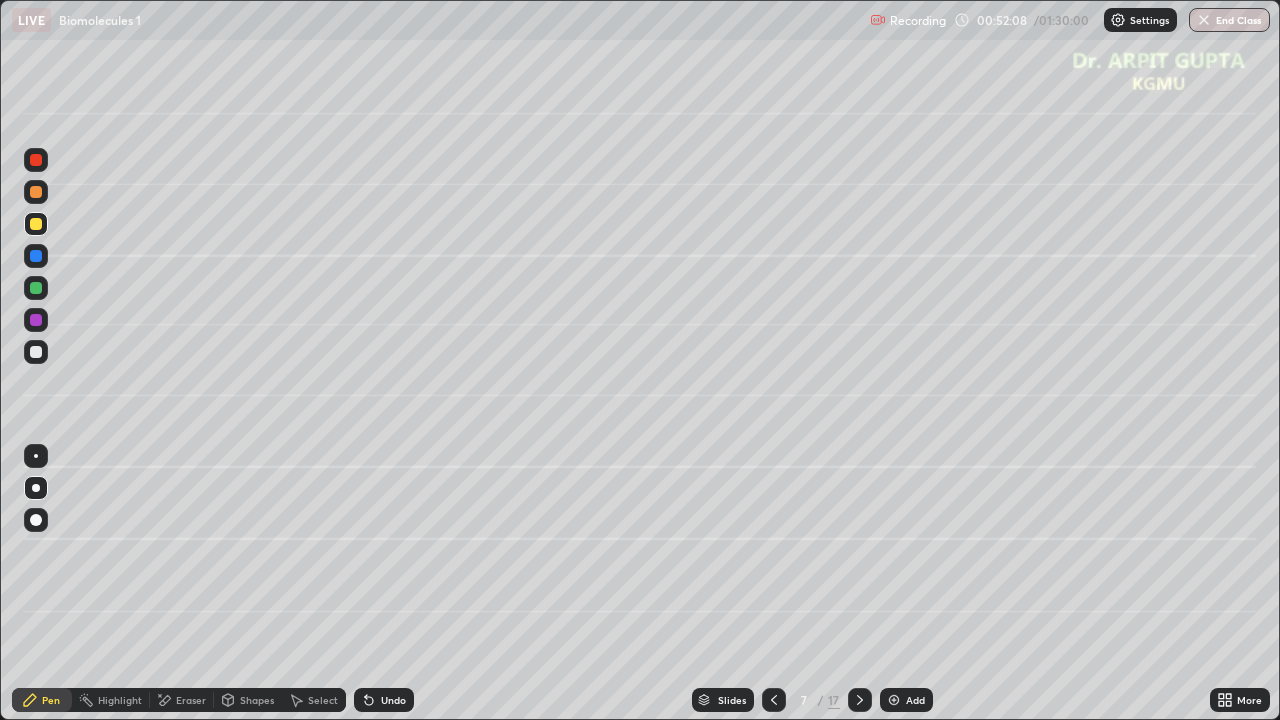 click at bounding box center [36, 352] 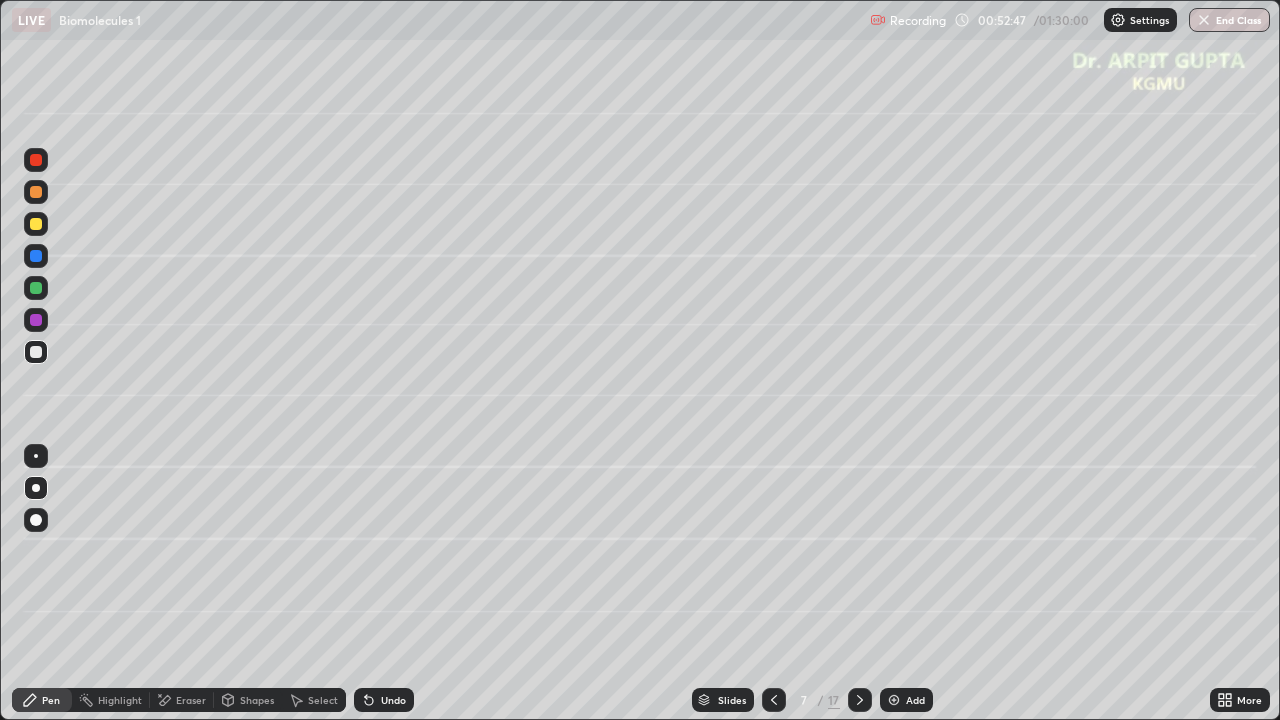 click 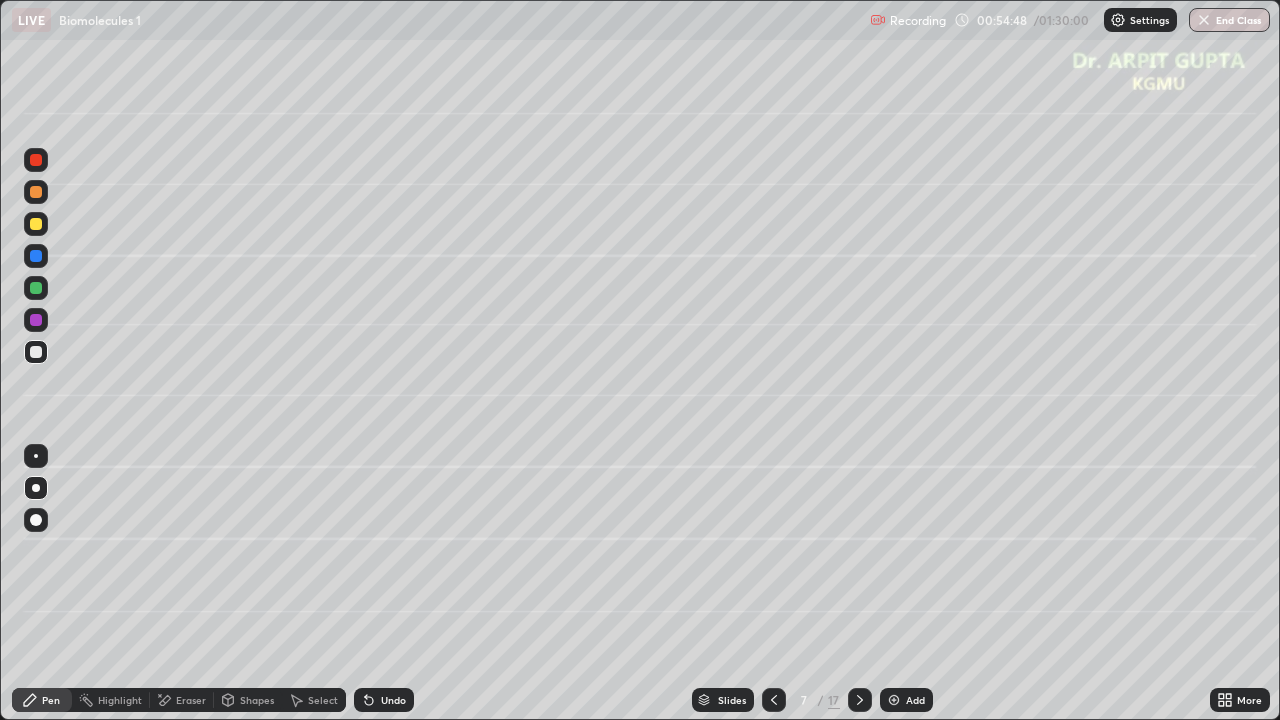click 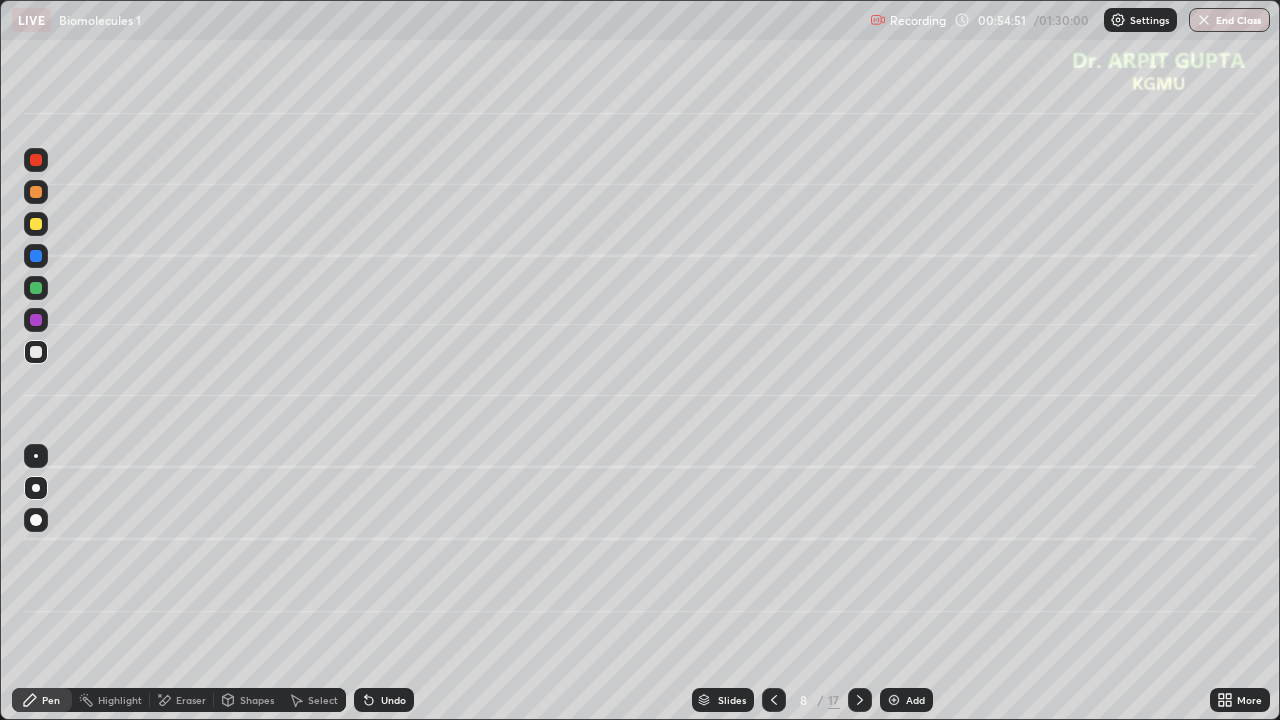 click 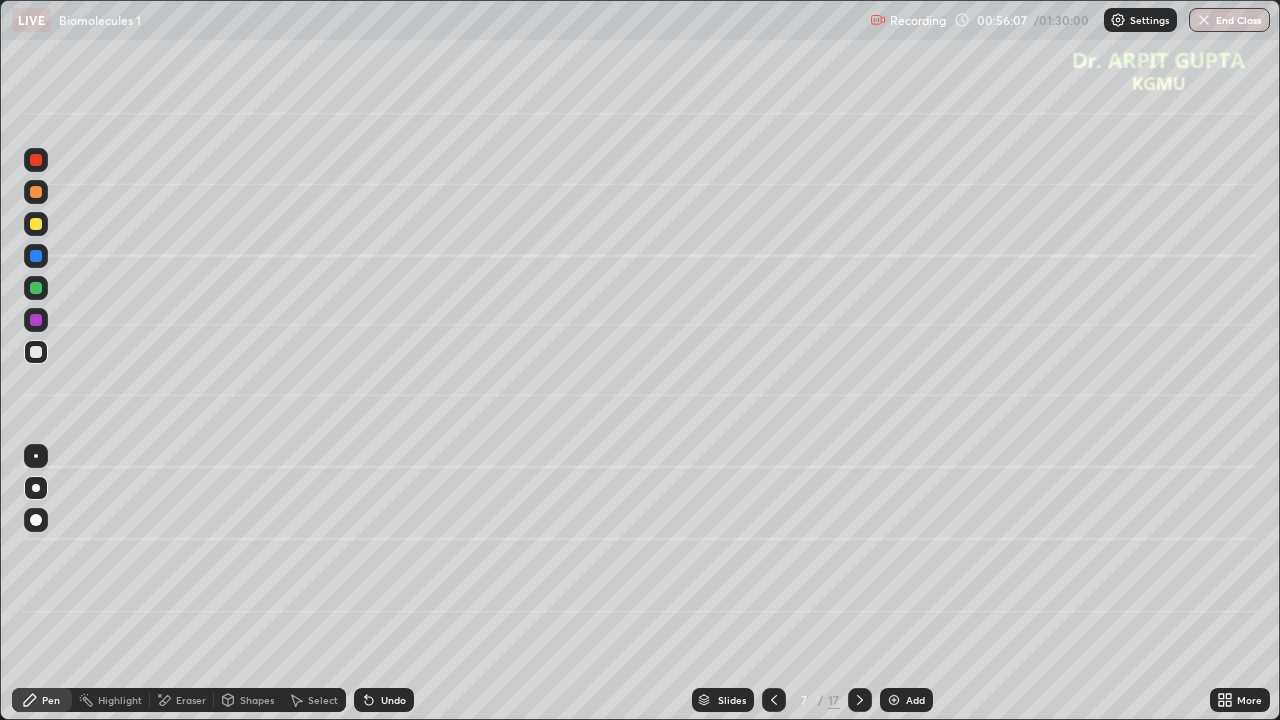 click 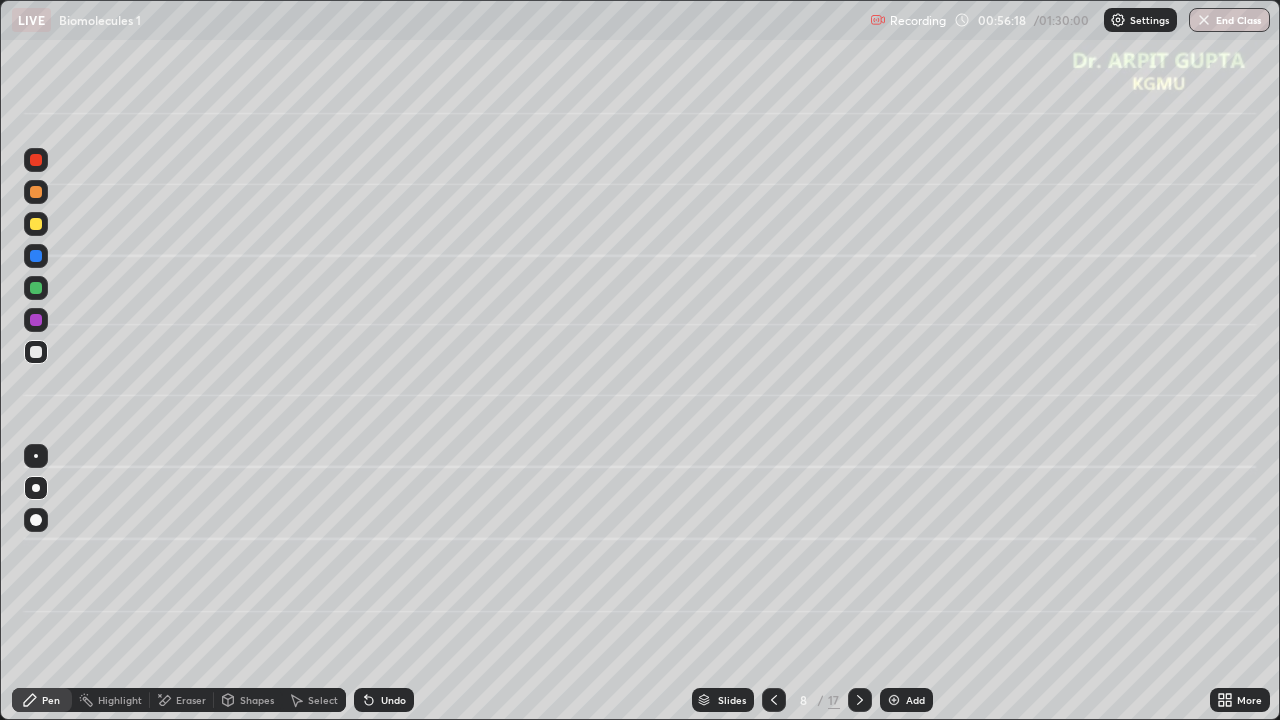 click at bounding box center [36, 520] 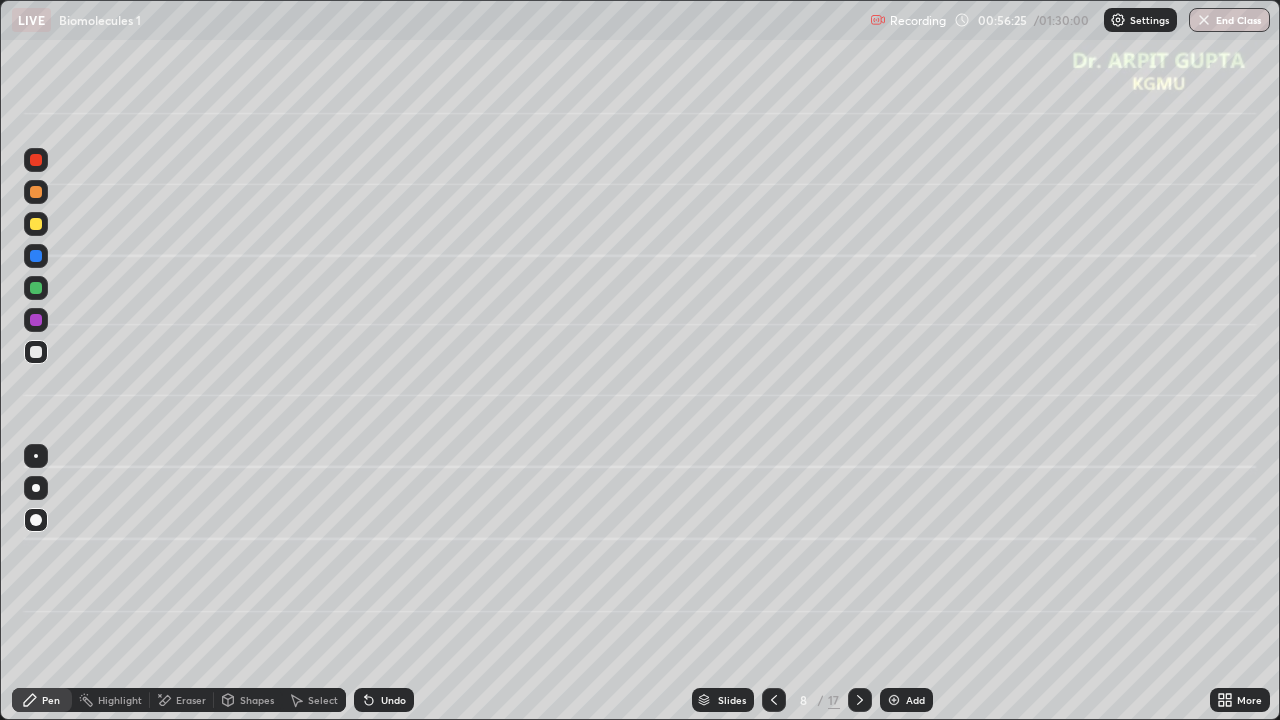 click at bounding box center [36, 256] 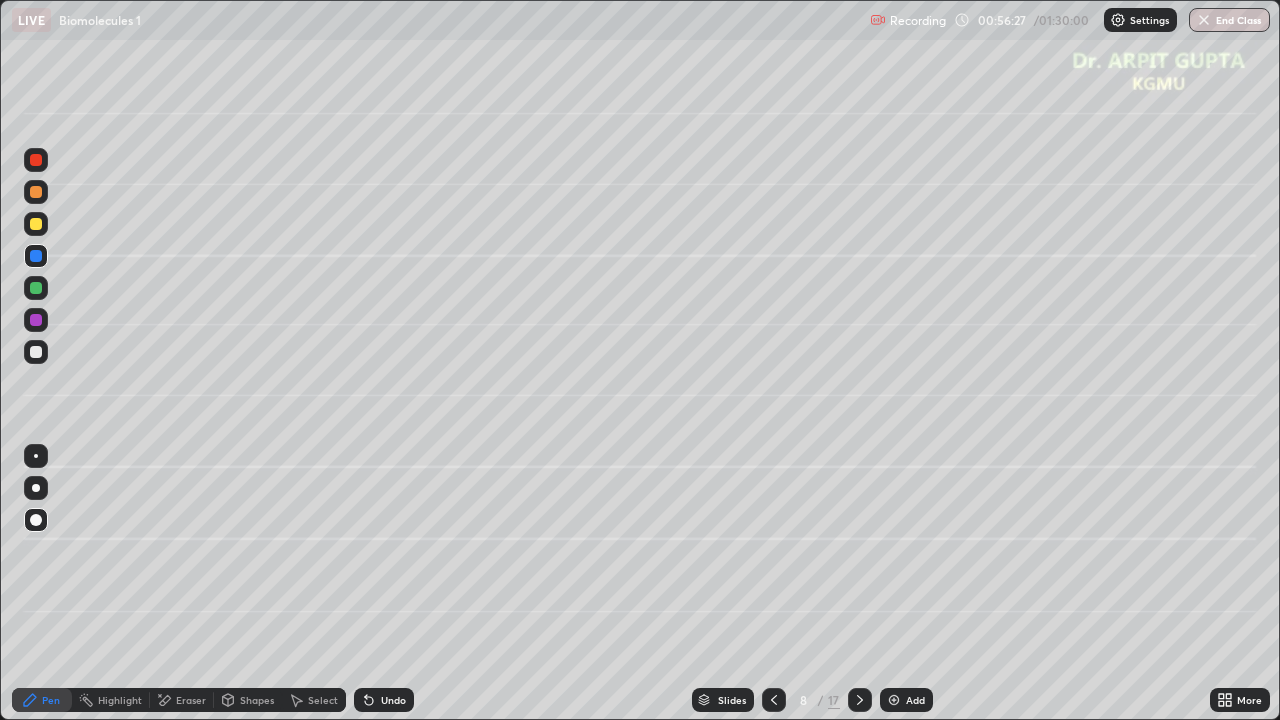 click on "Shapes" at bounding box center (257, 700) 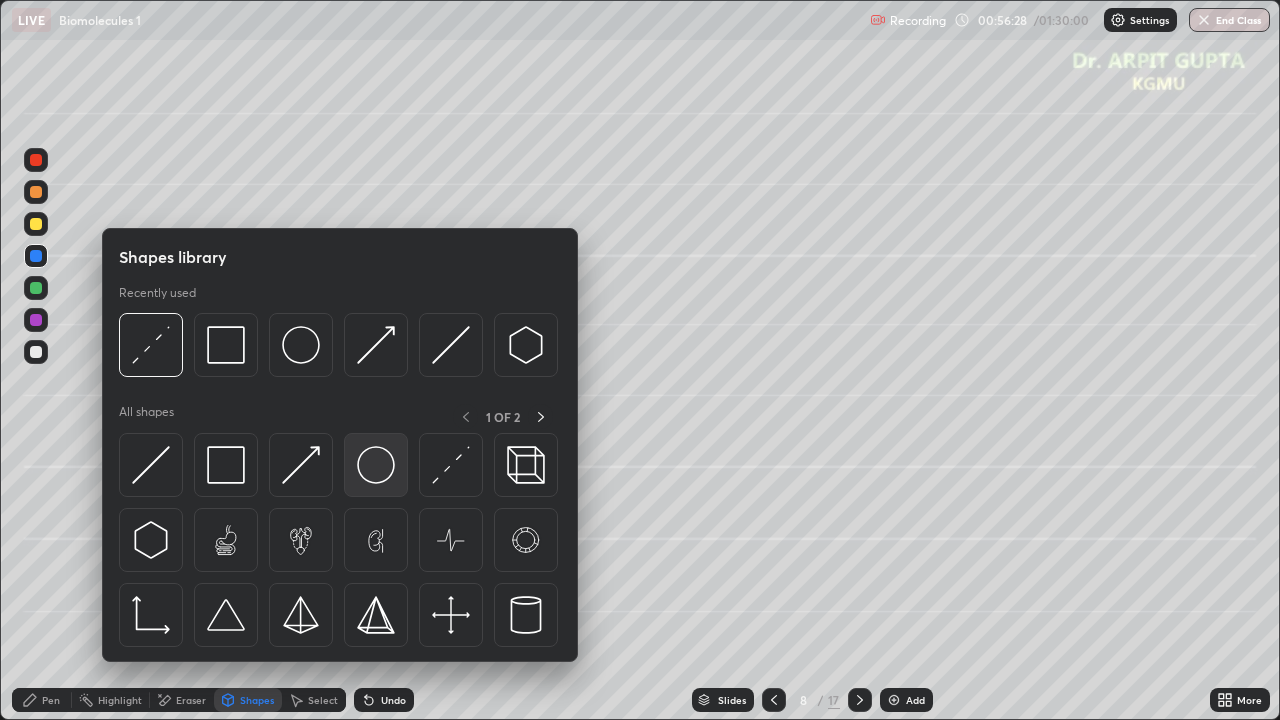 click at bounding box center (376, 465) 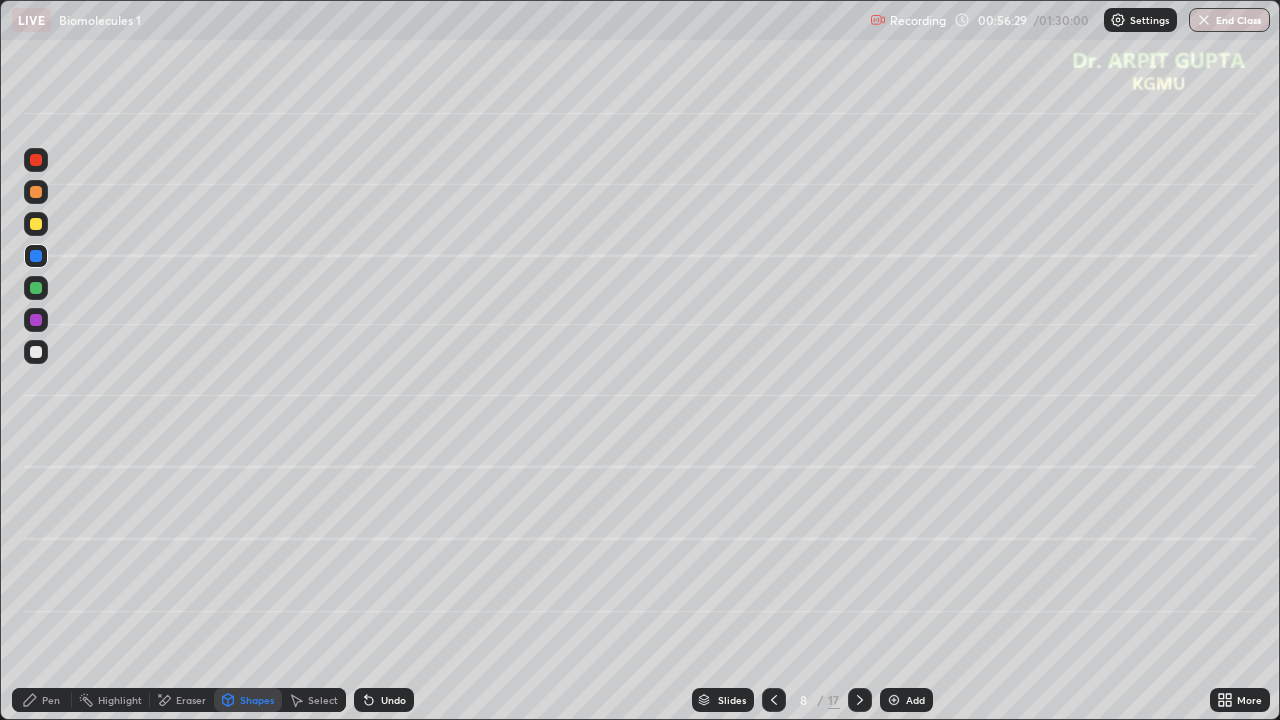 click on "Pen" at bounding box center (42, 700) 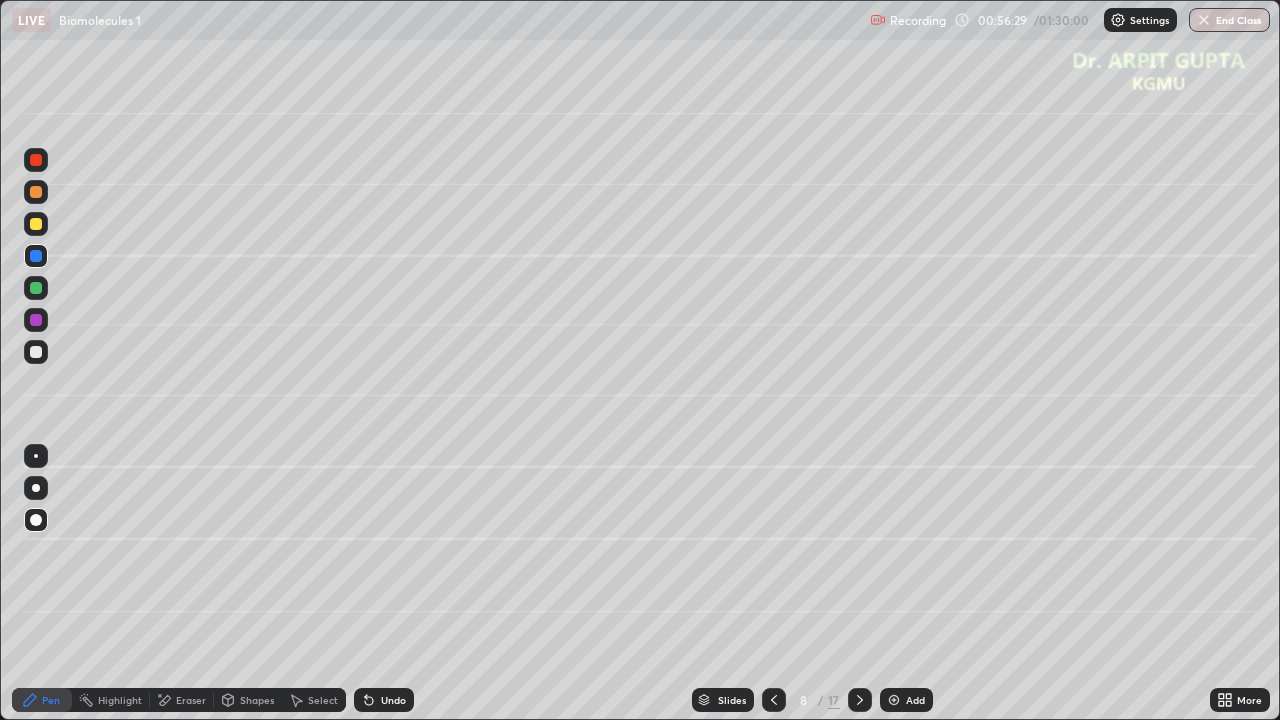 click at bounding box center (36, 488) 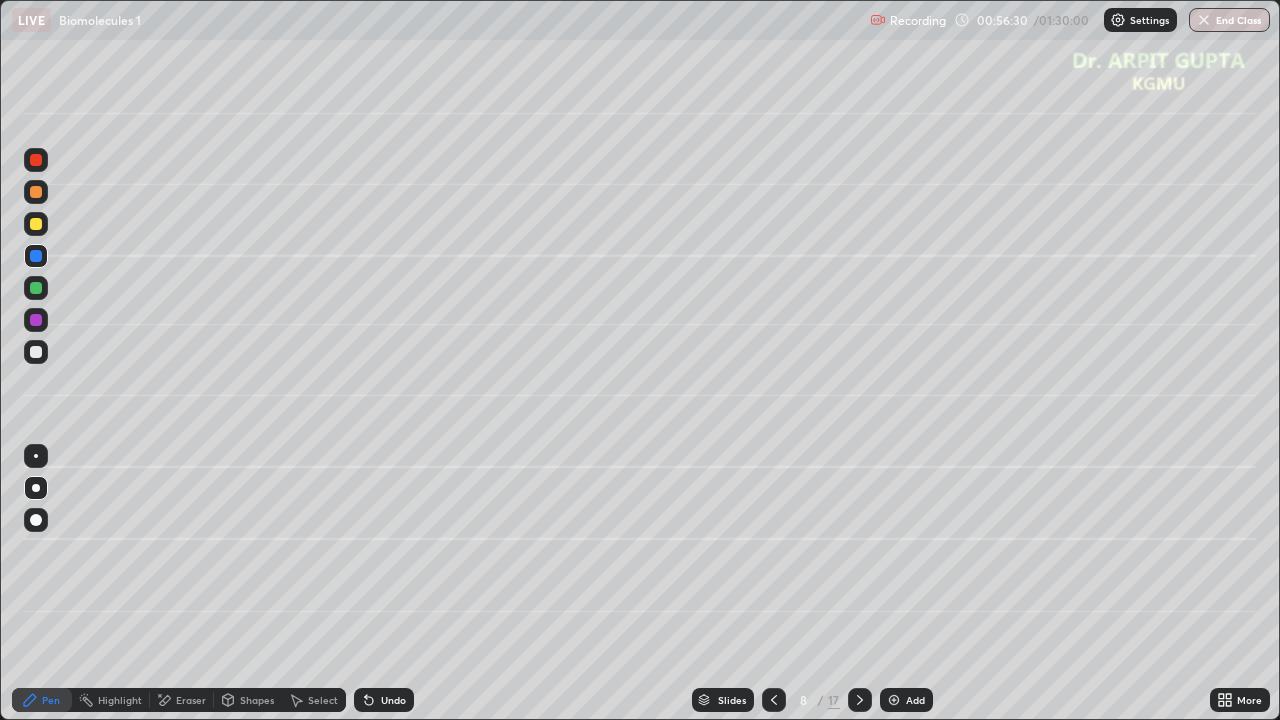 click on "Shapes" at bounding box center [257, 700] 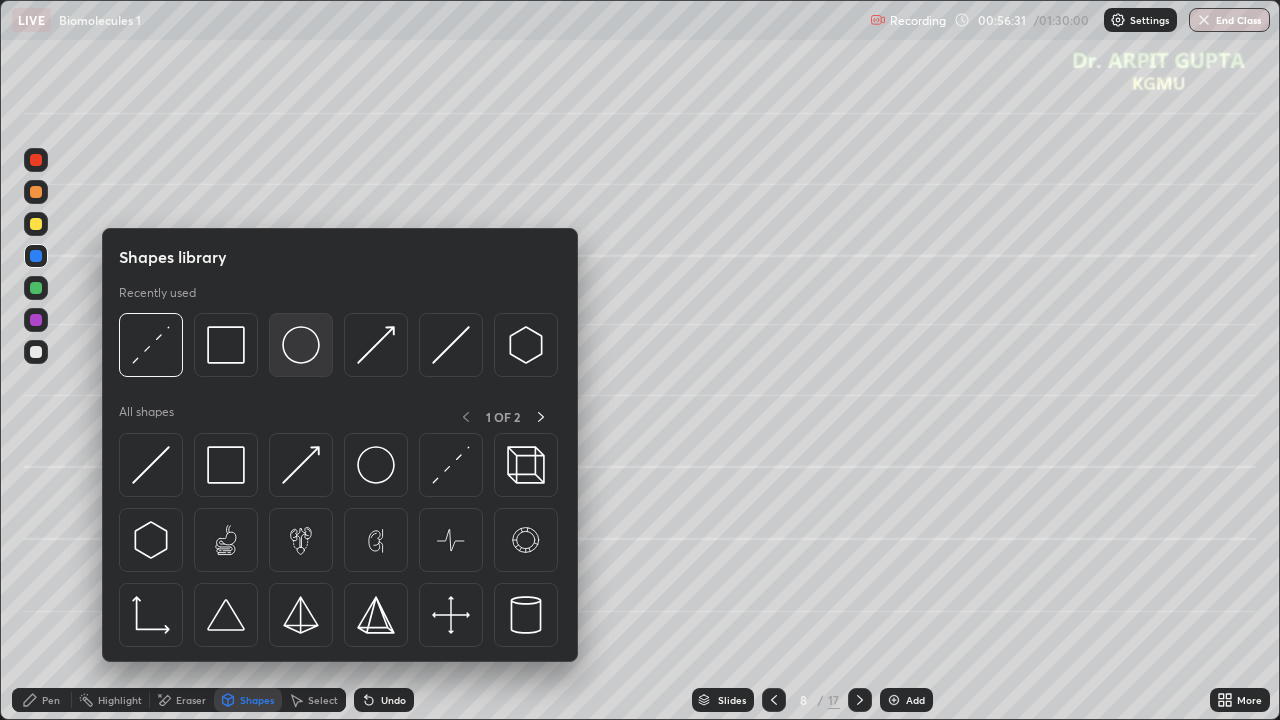 click at bounding box center (301, 345) 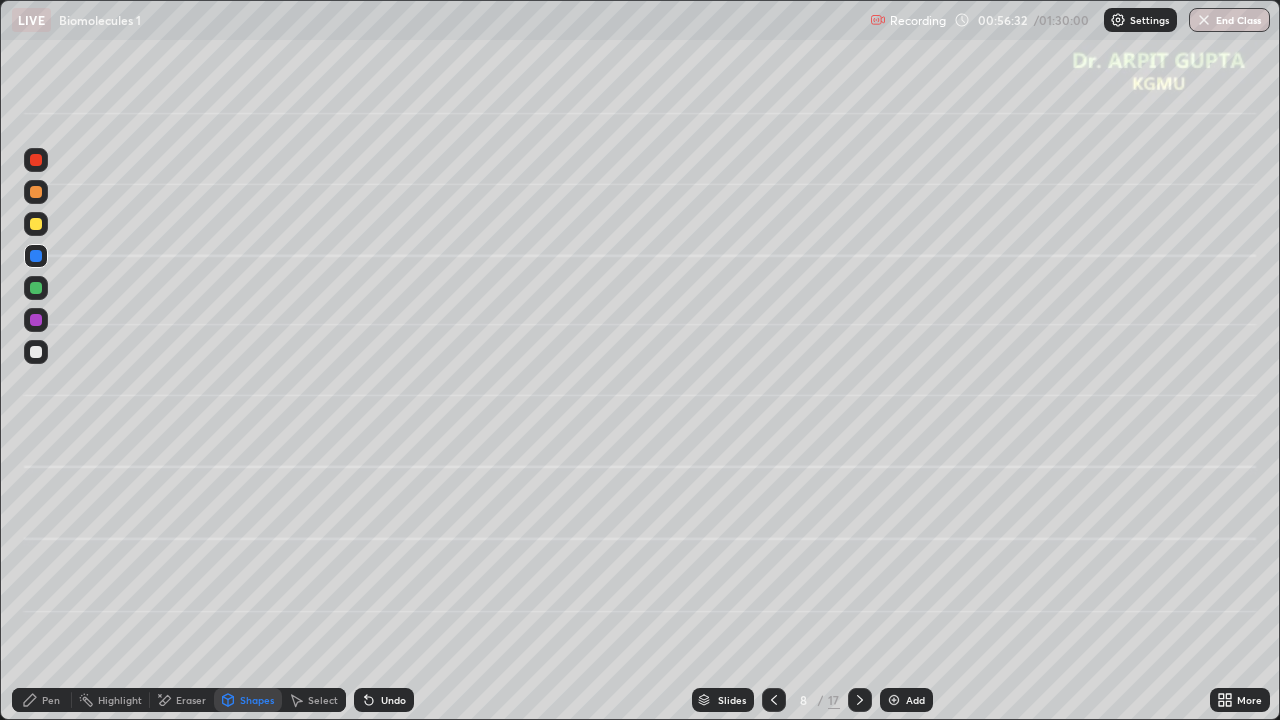 click at bounding box center [36, 224] 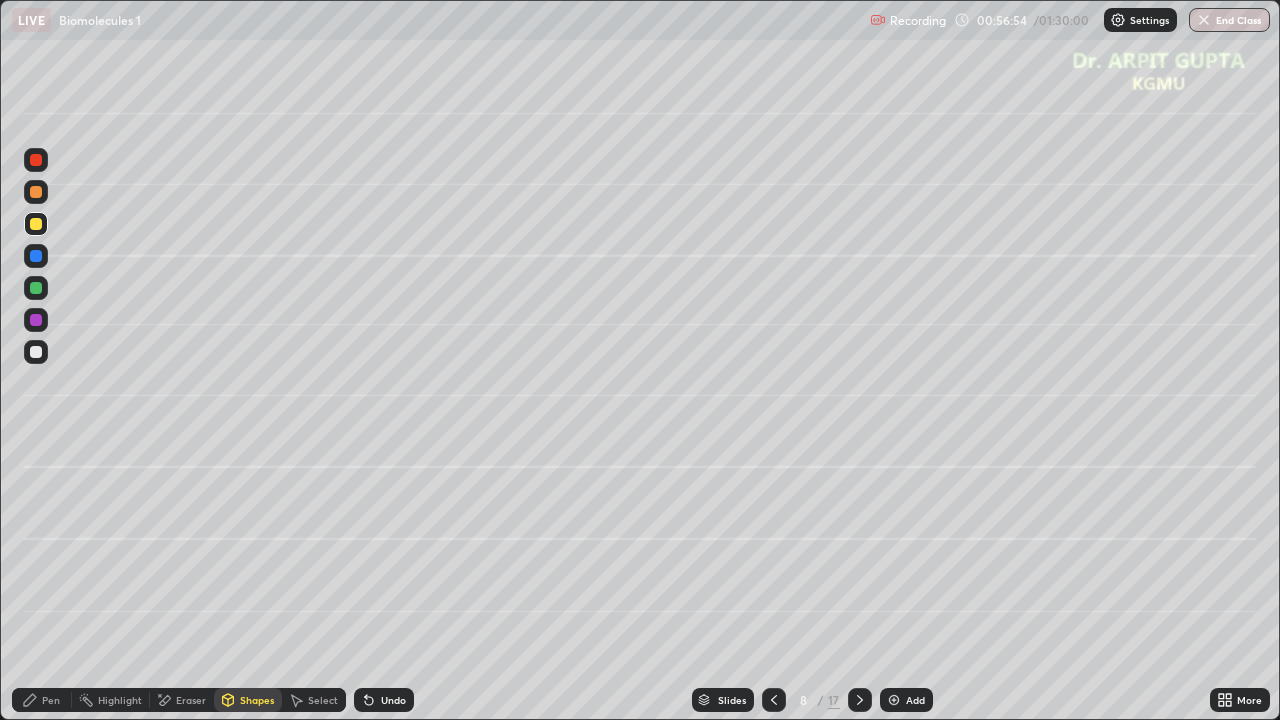 click on "Pen" at bounding box center (42, 700) 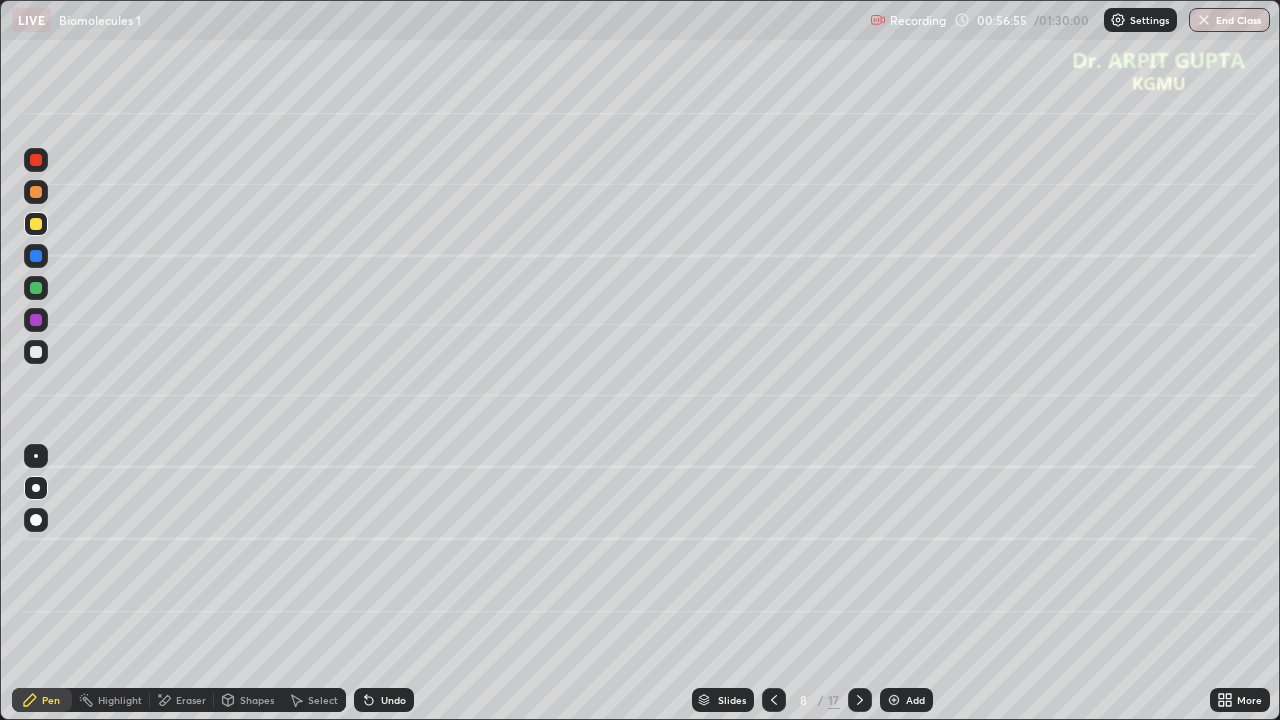 click at bounding box center (36, 320) 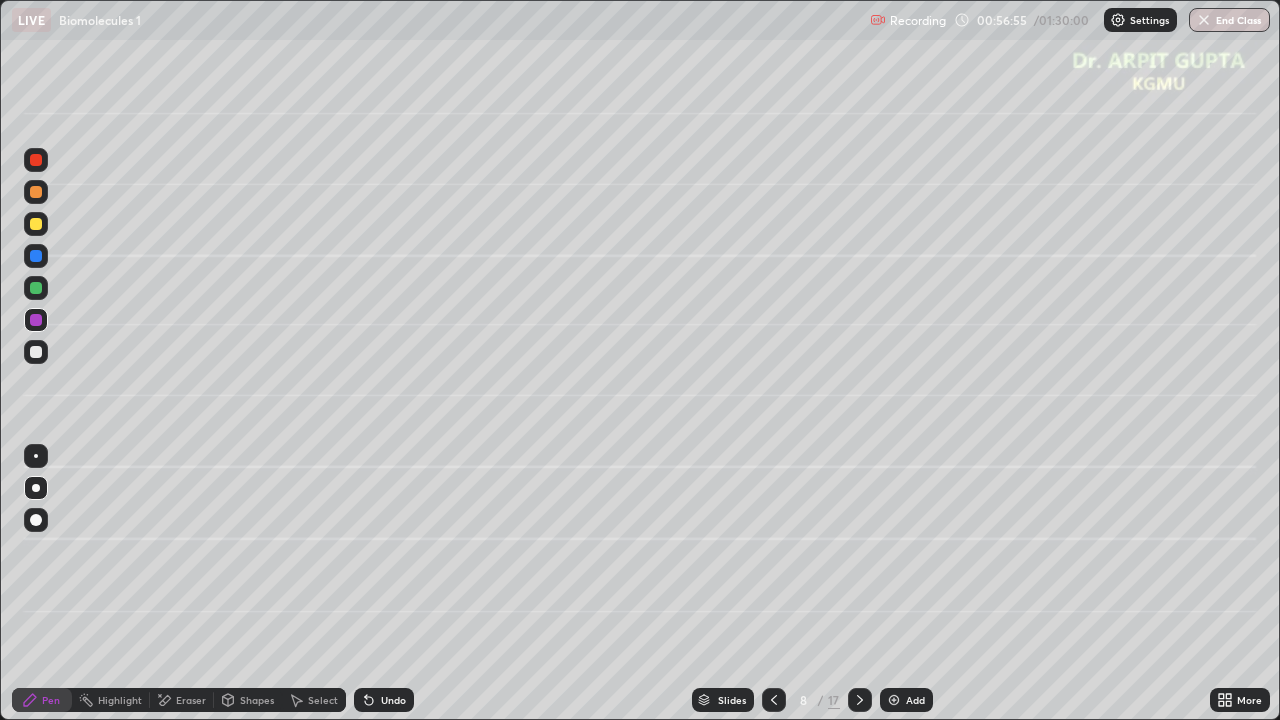 click at bounding box center (36, 520) 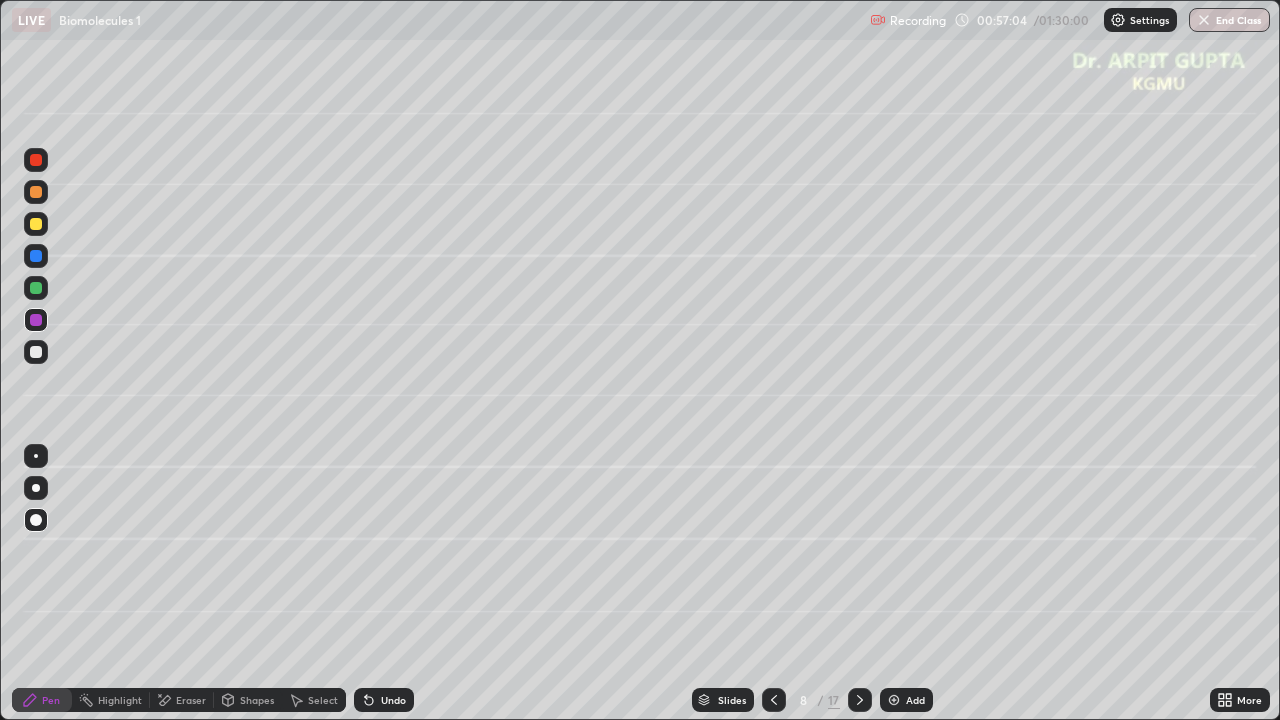 click at bounding box center (36, 192) 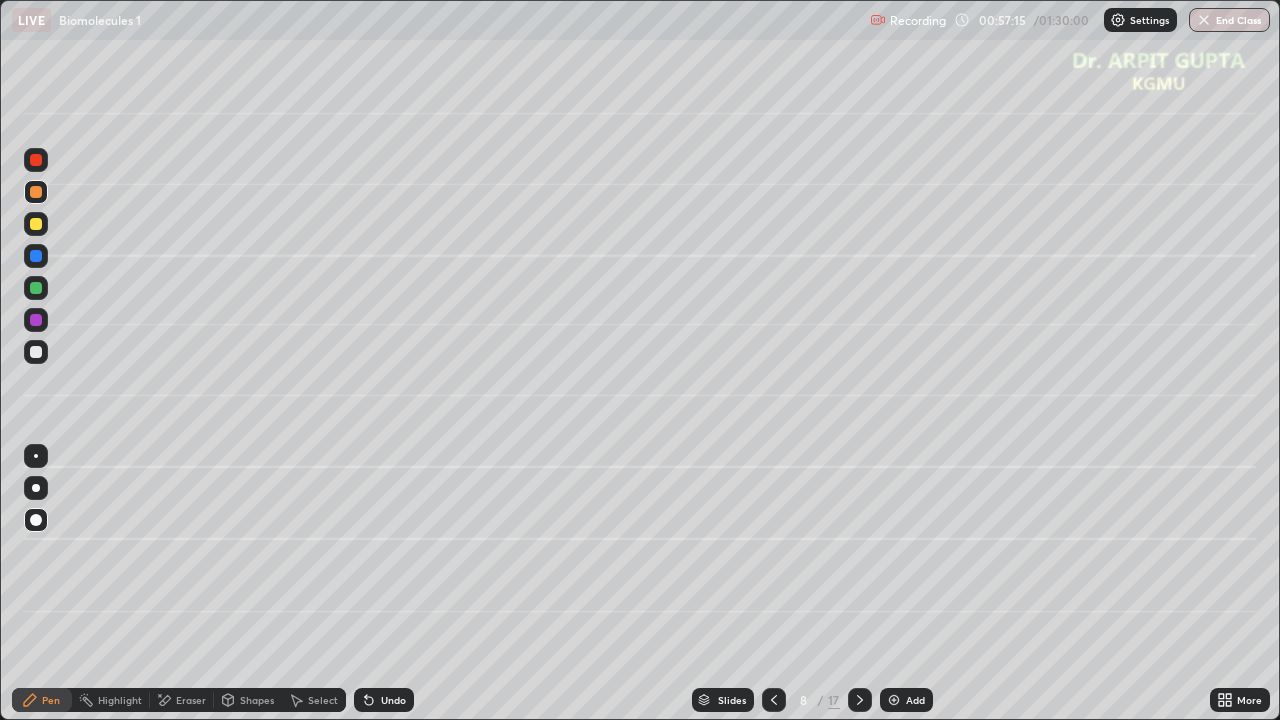 click at bounding box center (36, 352) 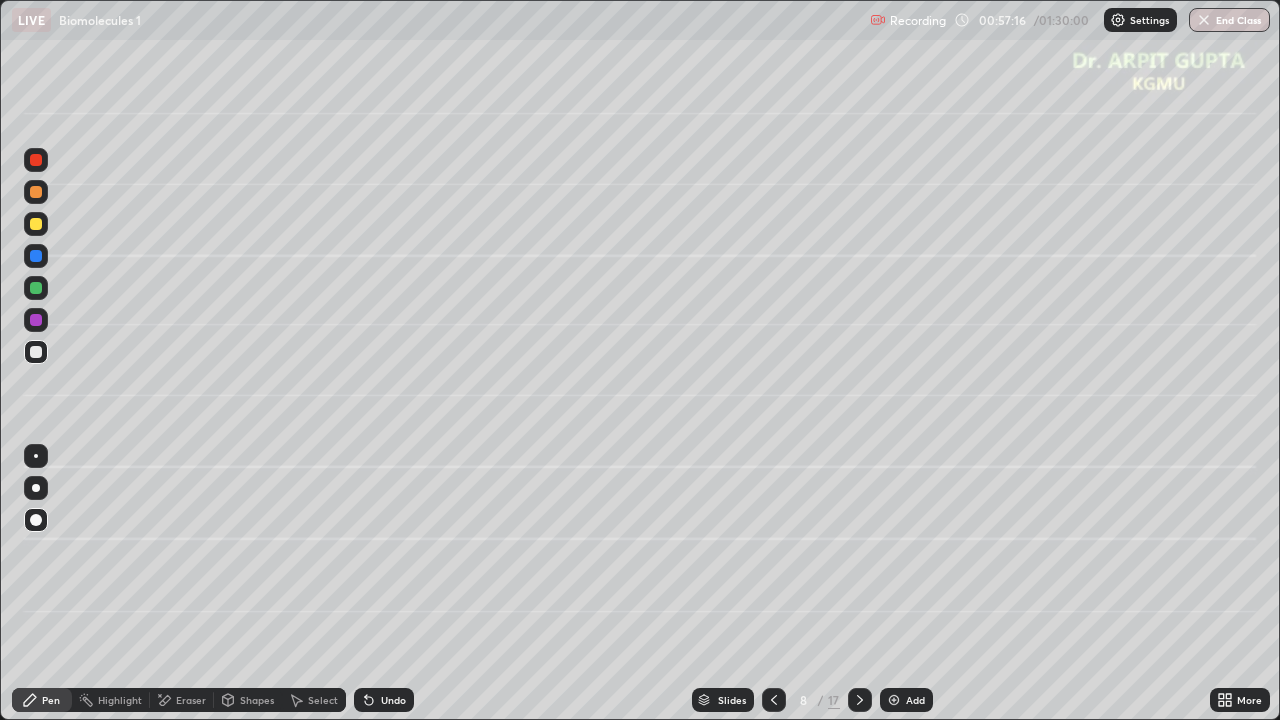 click at bounding box center [36, 488] 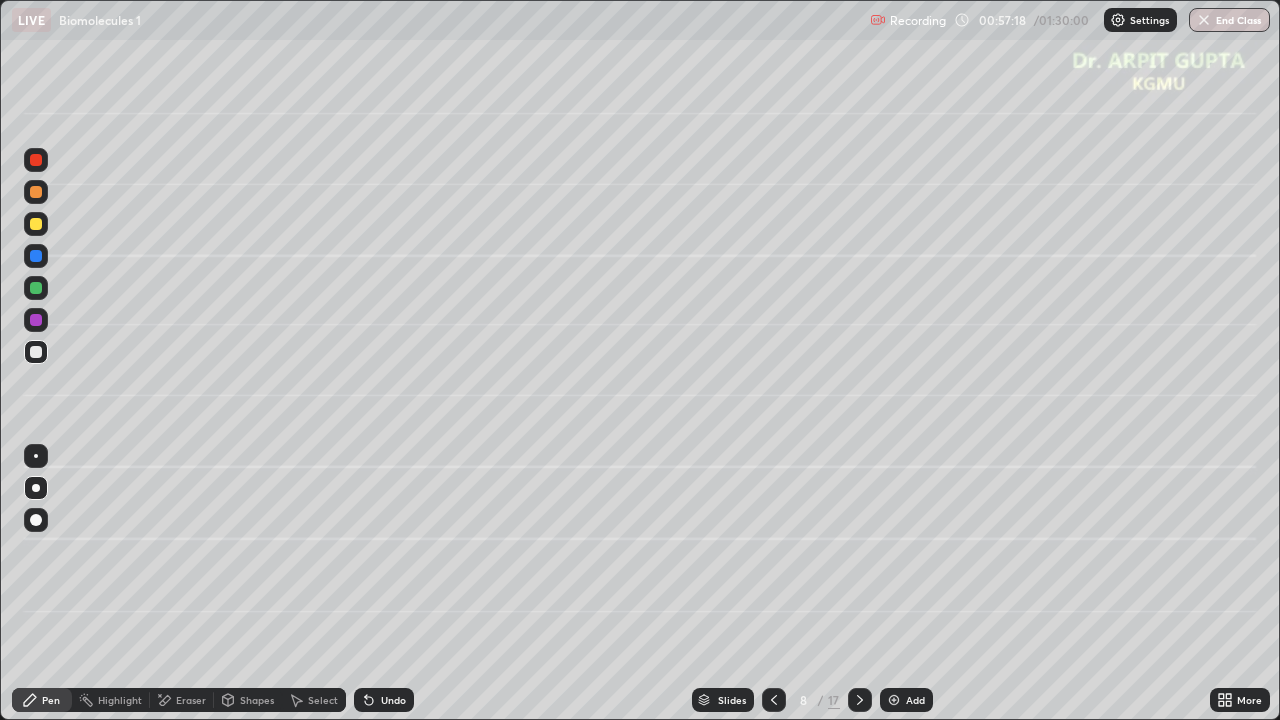 click 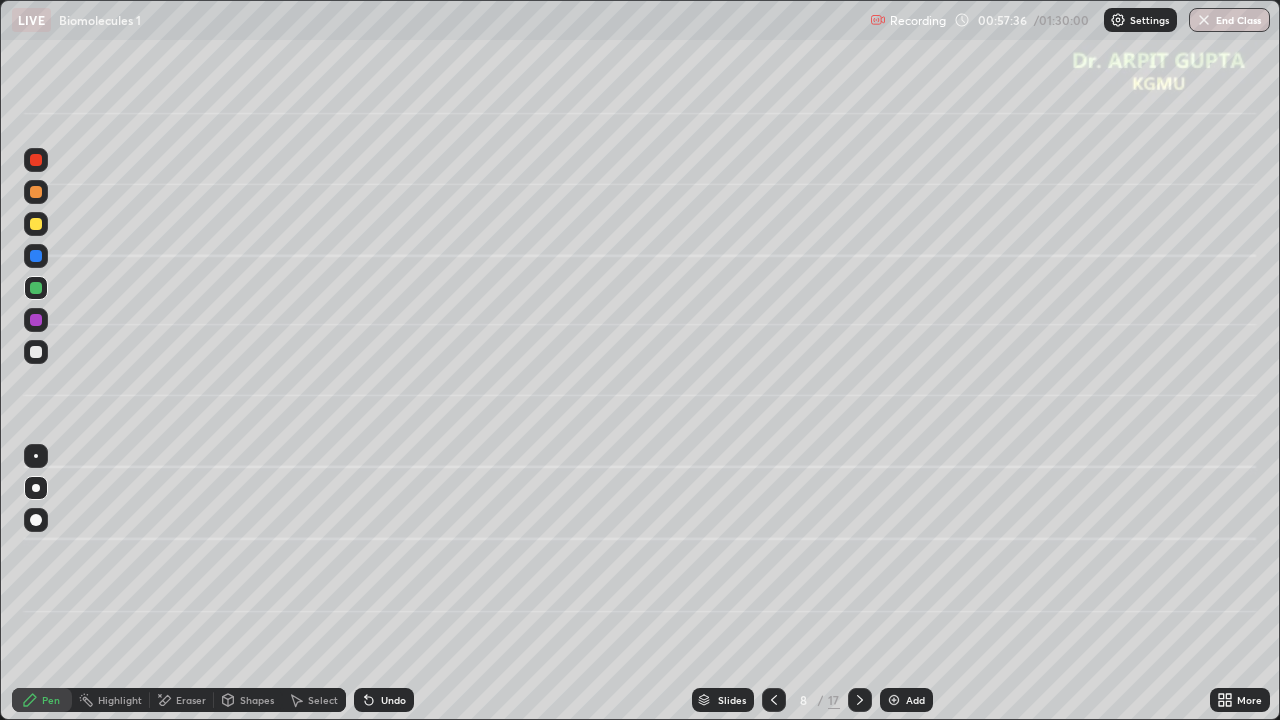 click at bounding box center (36, 352) 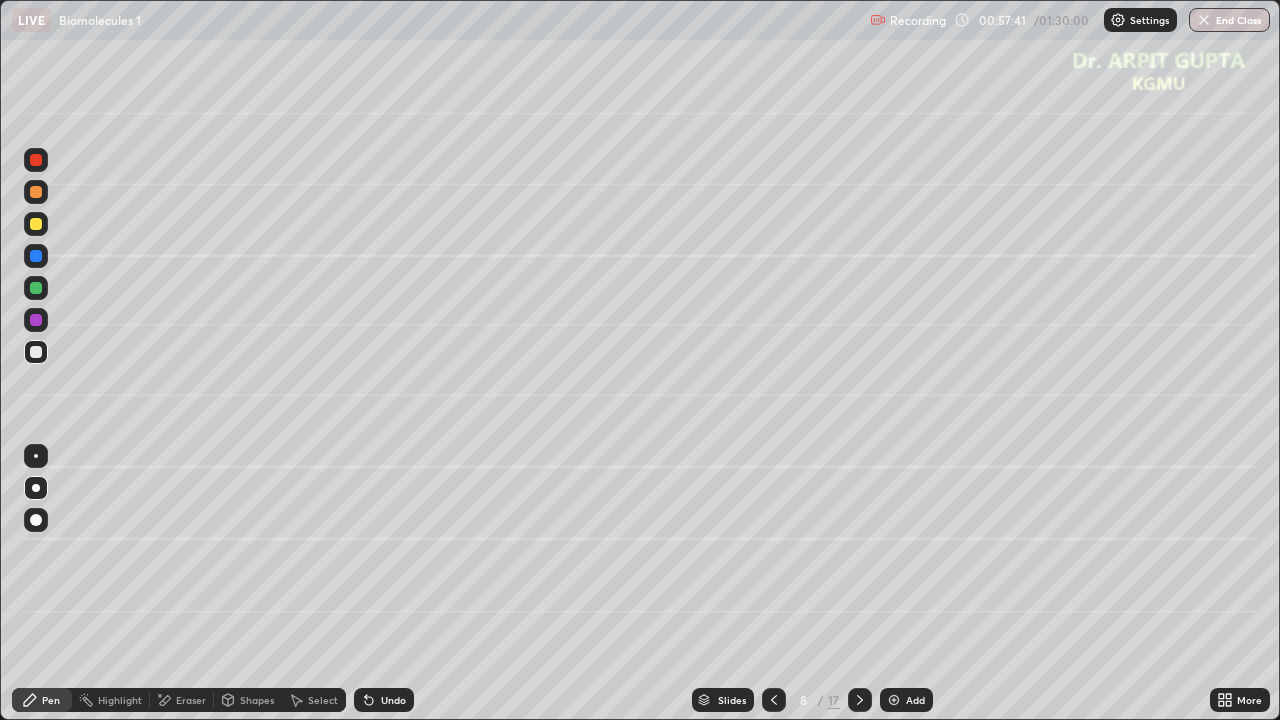 click at bounding box center [36, 192] 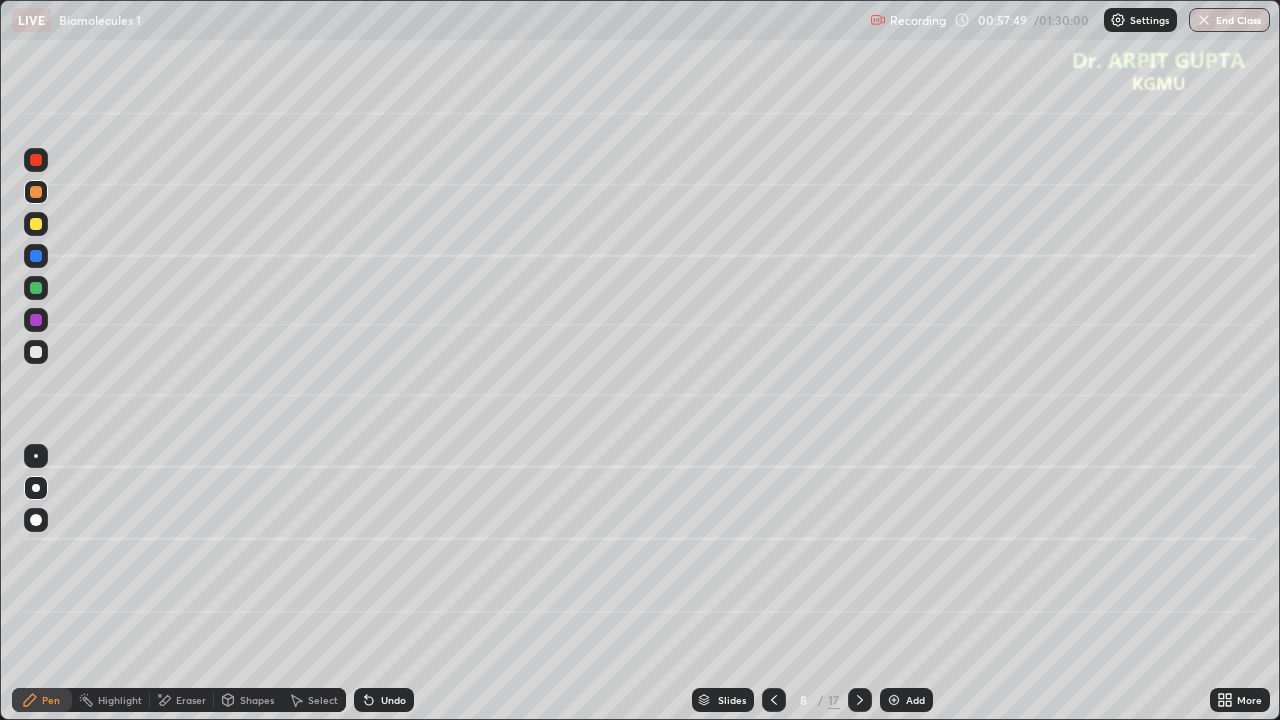 click at bounding box center [36, 352] 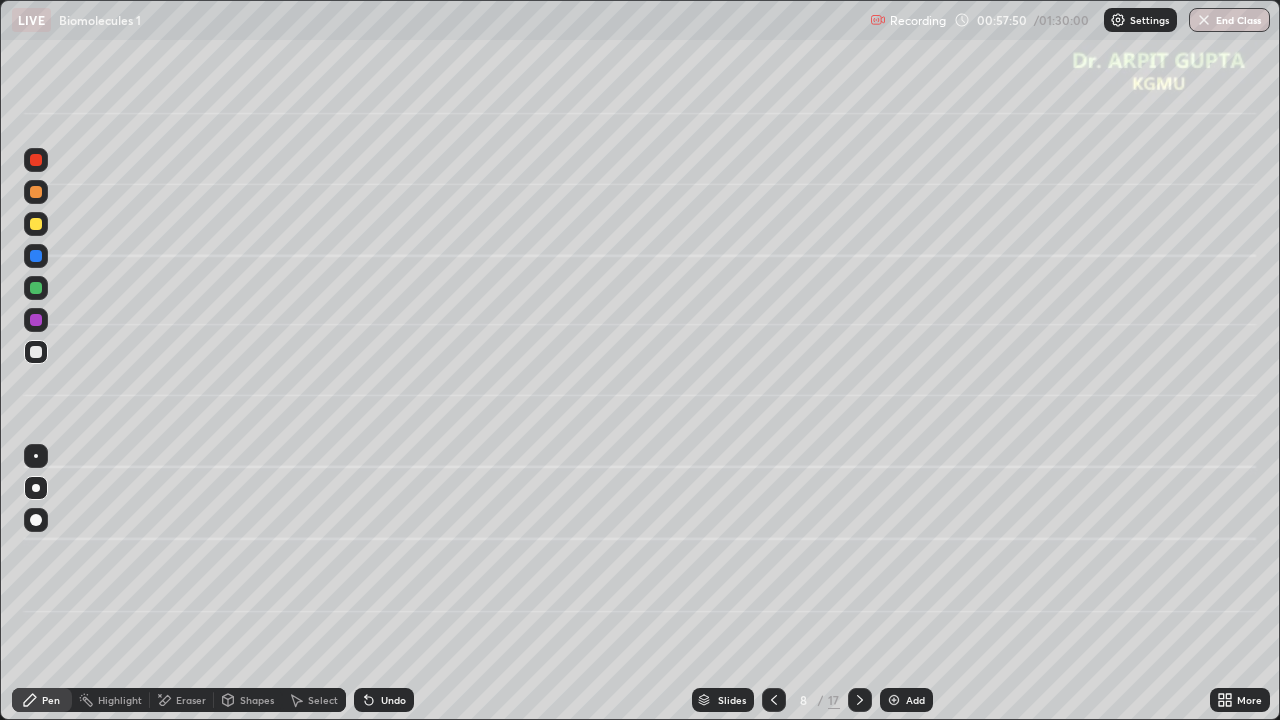 click at bounding box center (36, 256) 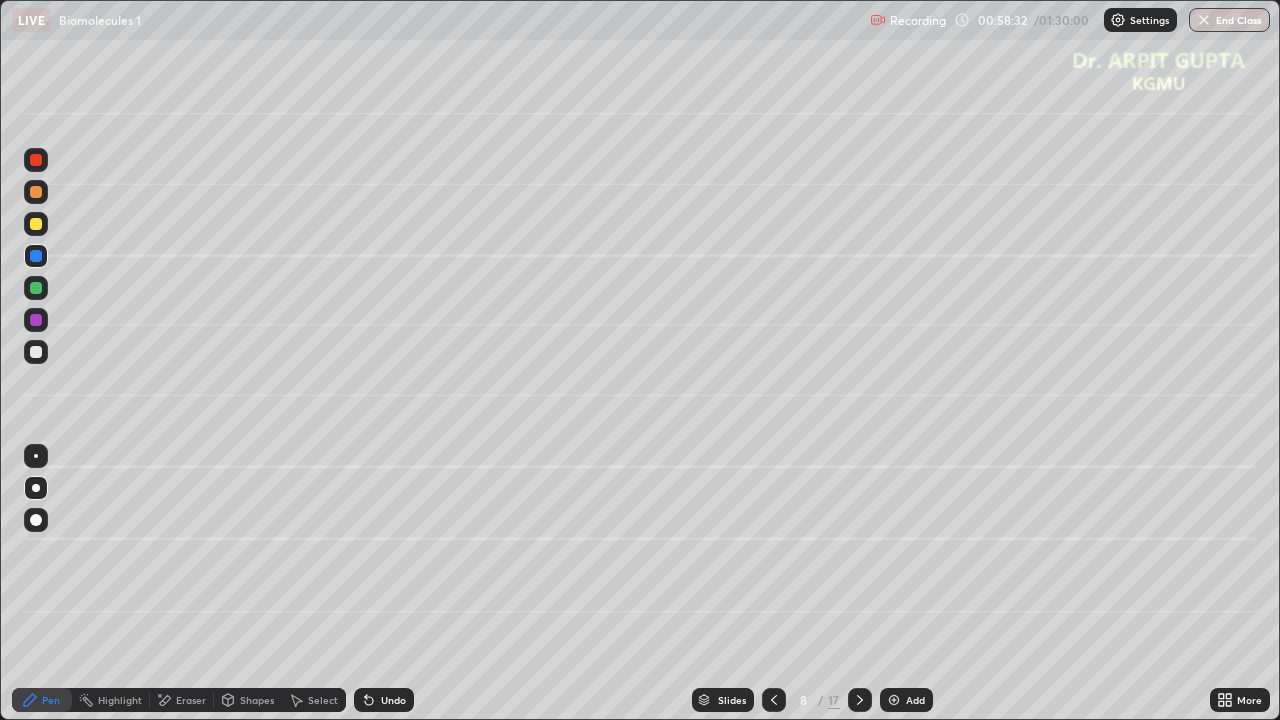 click 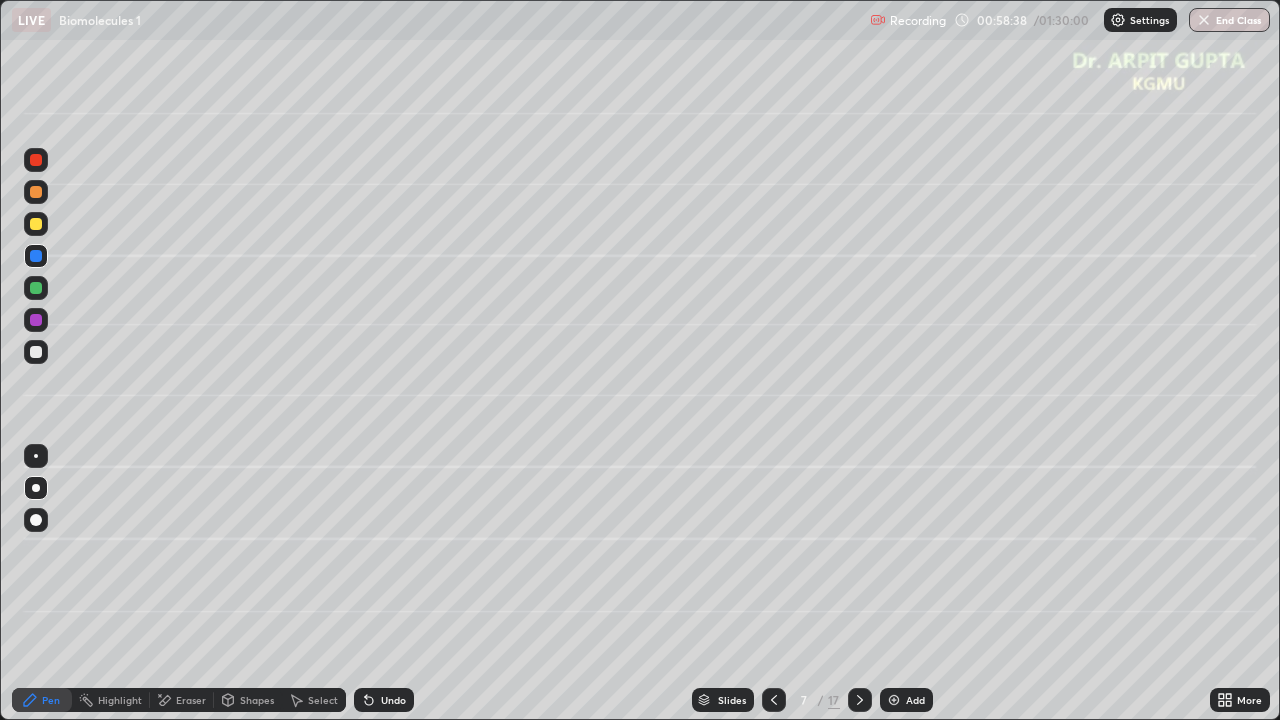click 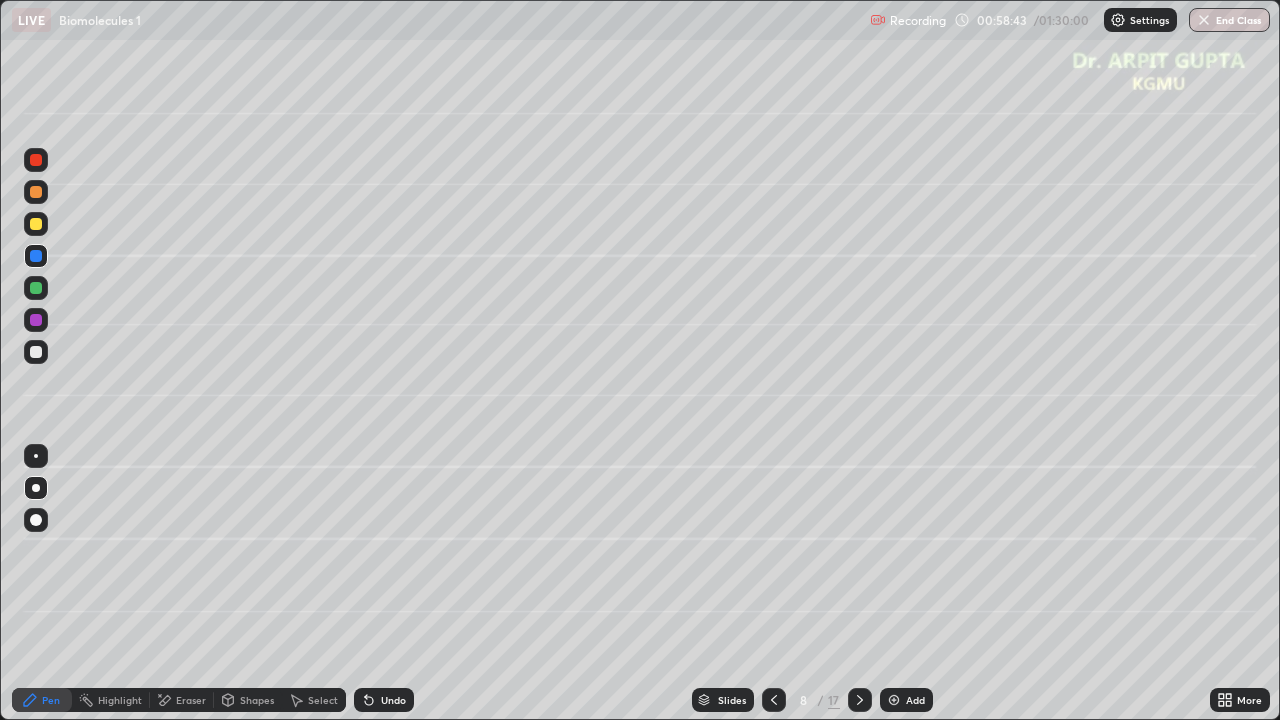 click at bounding box center [36, 352] 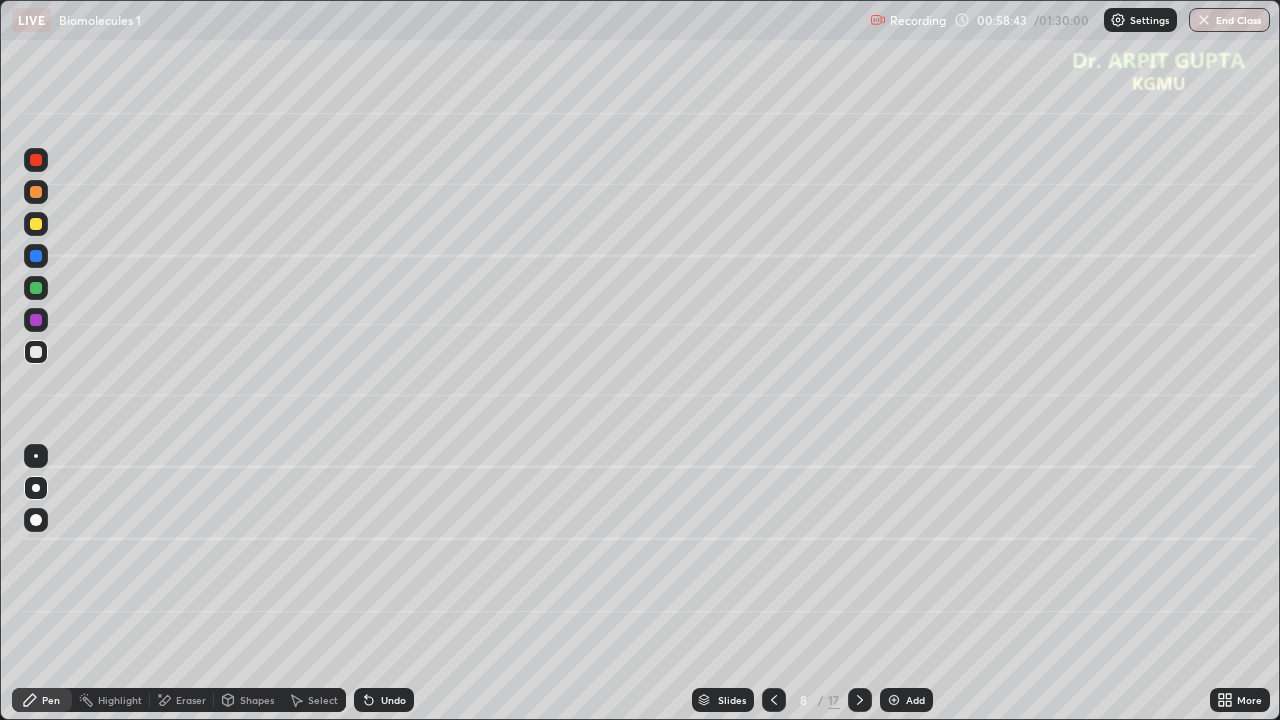 click at bounding box center (36, 520) 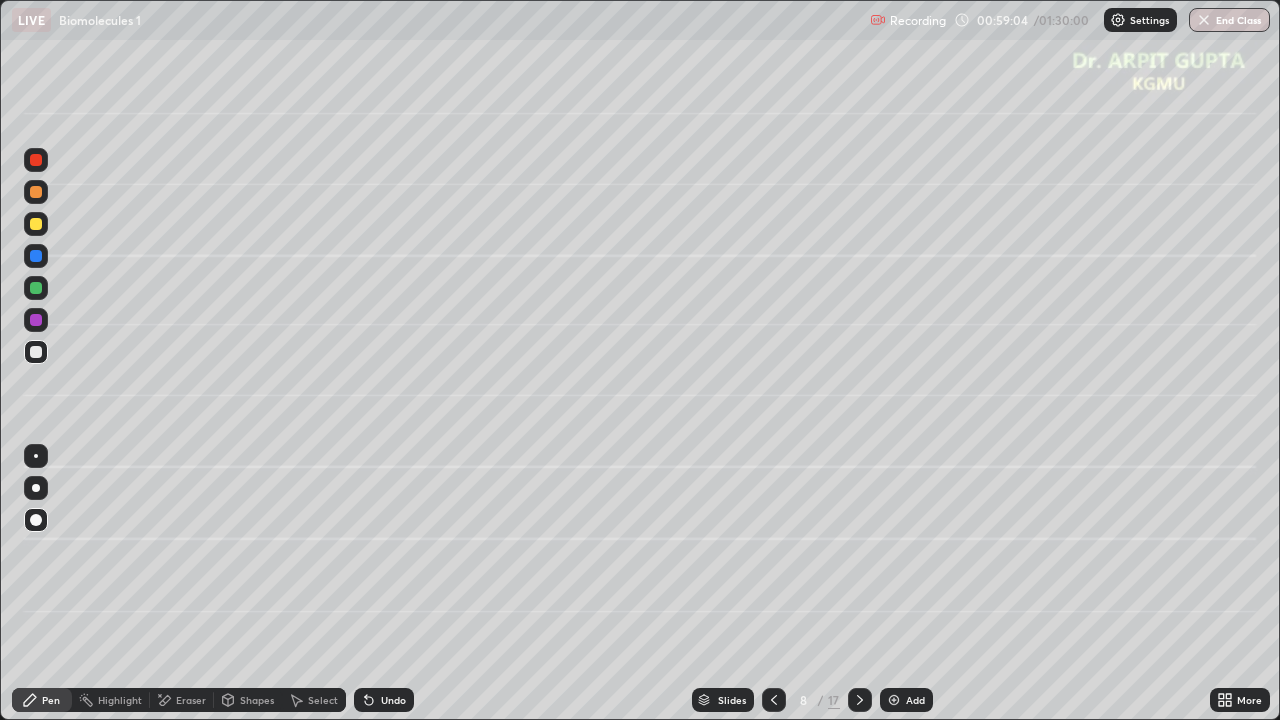 click 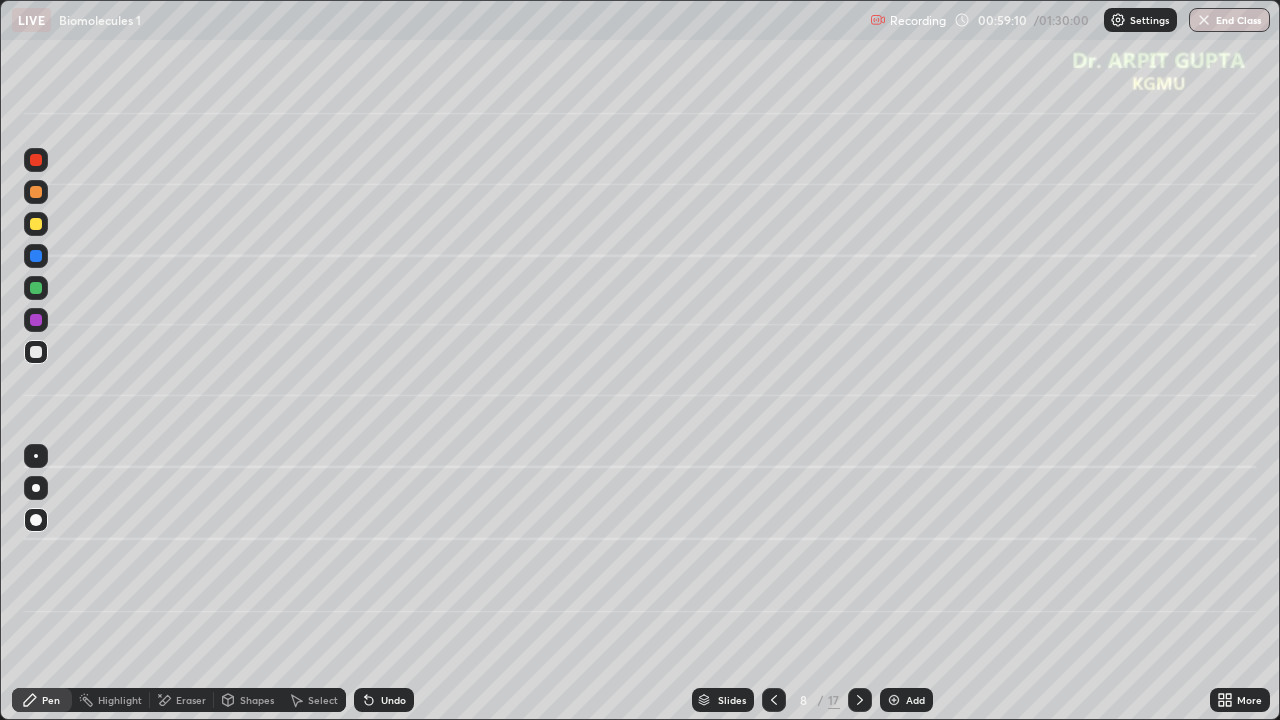 click on "Shapes" at bounding box center (248, 700) 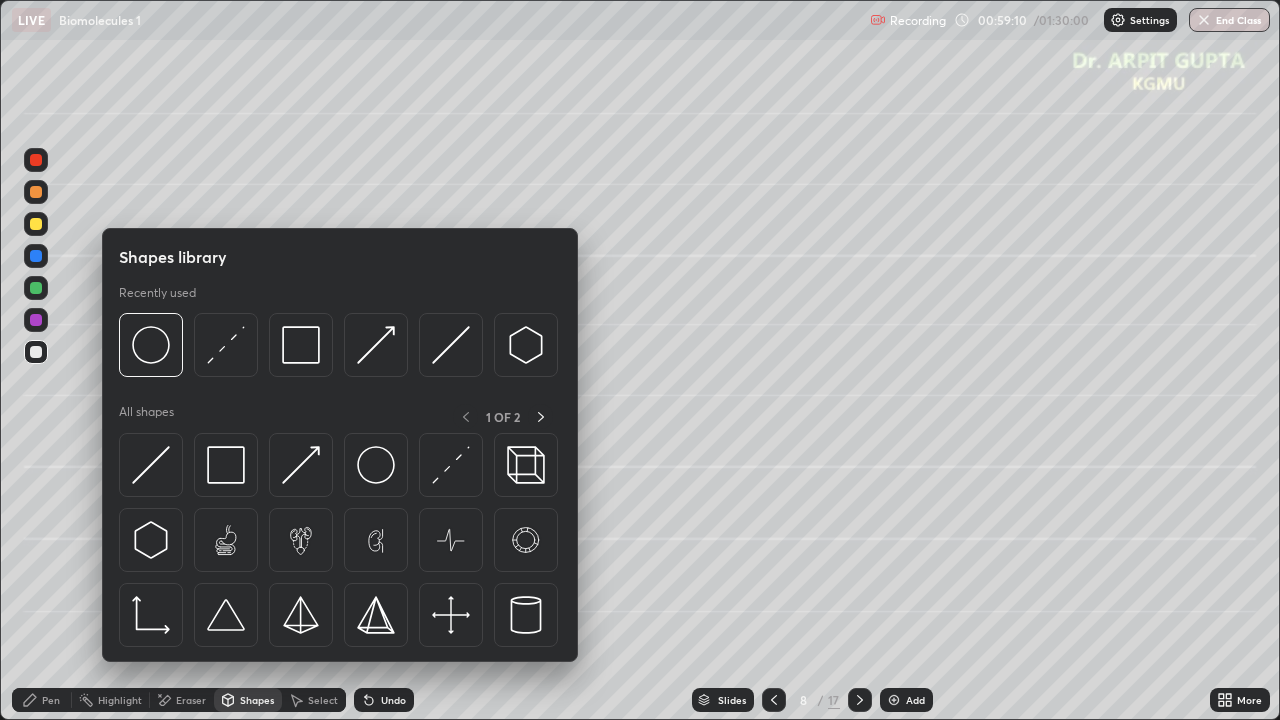 click on "Select" at bounding box center (323, 700) 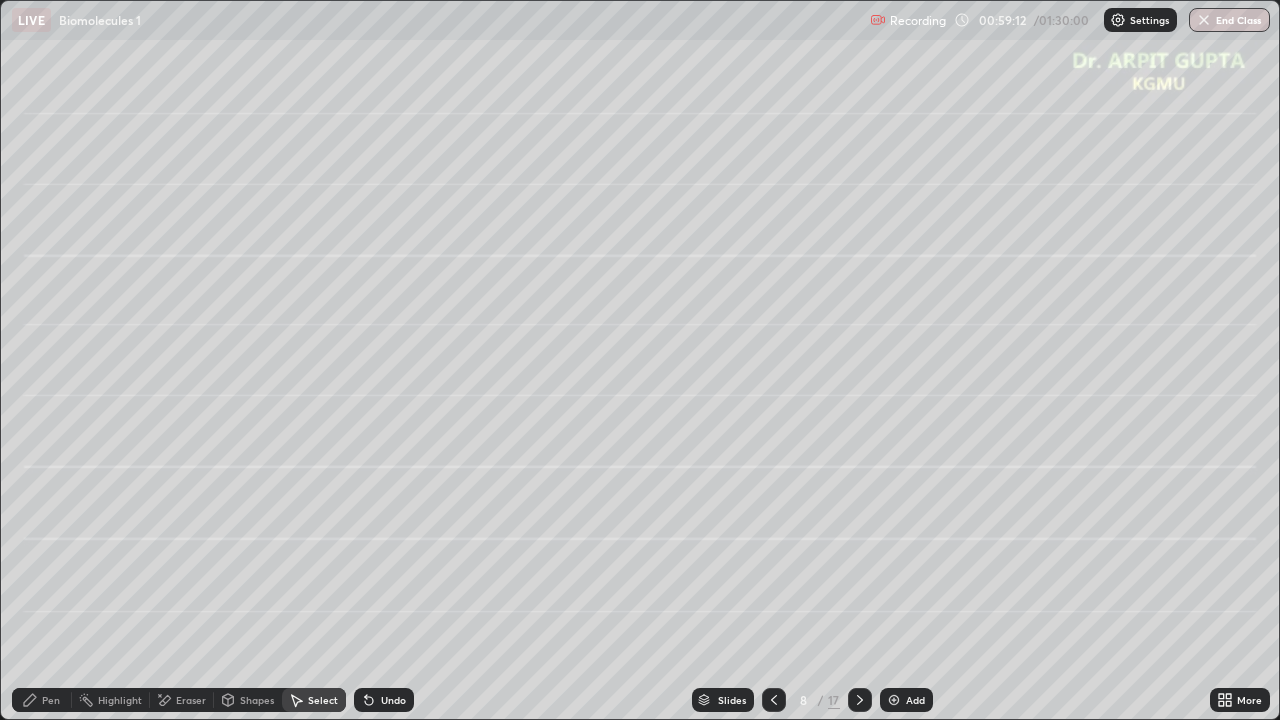 click on "Select" at bounding box center [323, 700] 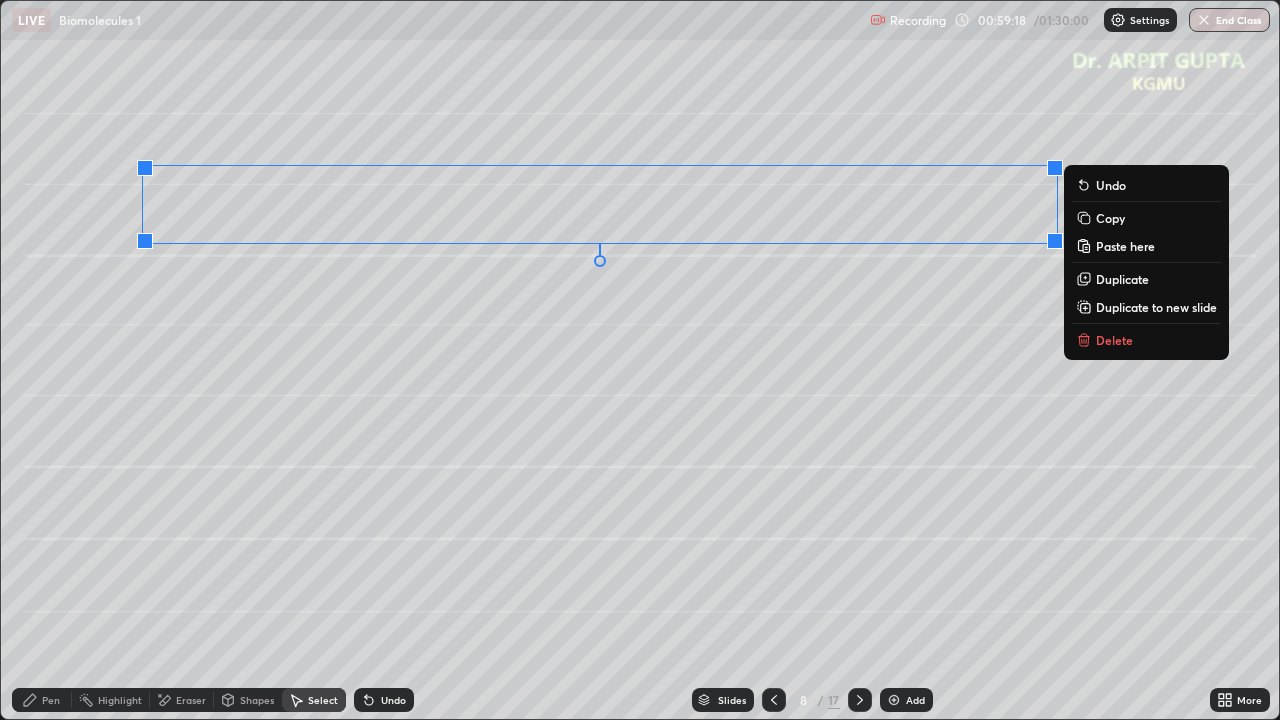 click on "Copy" at bounding box center (1146, 218) 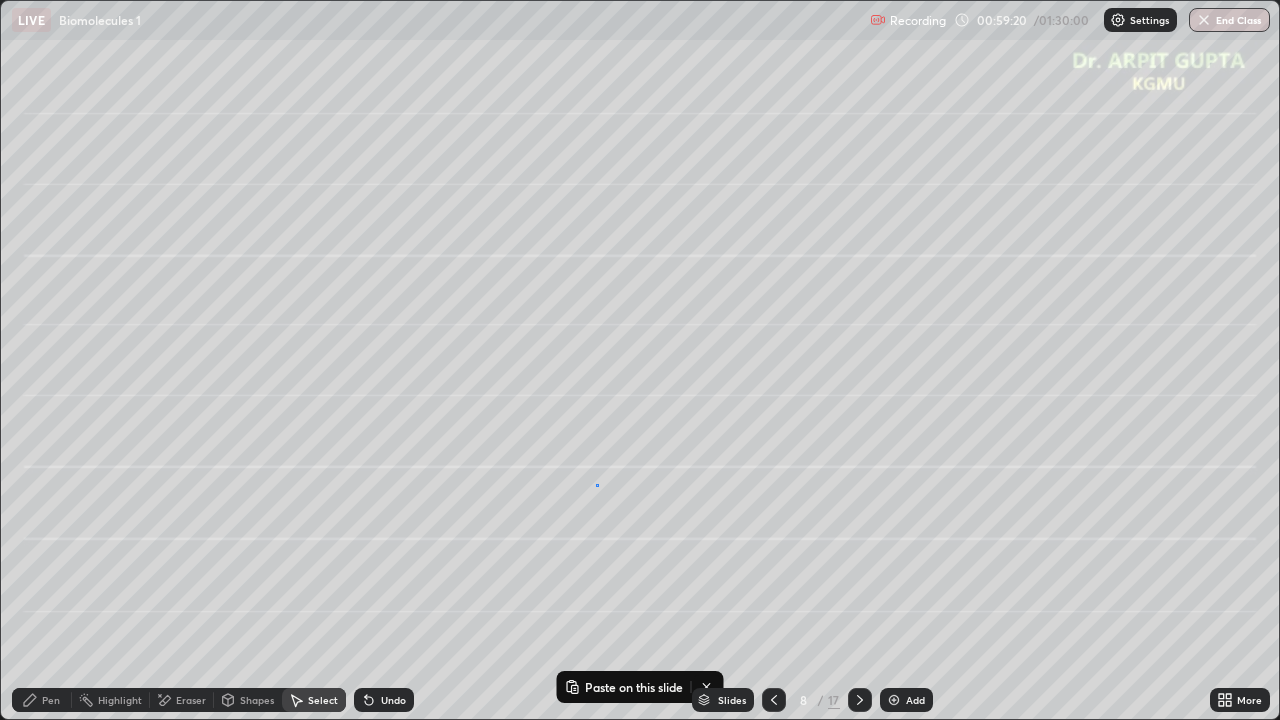 click on "0 ° Undo Copy Paste here Duplicate Duplicate to new slide Delete" at bounding box center (640, 360) 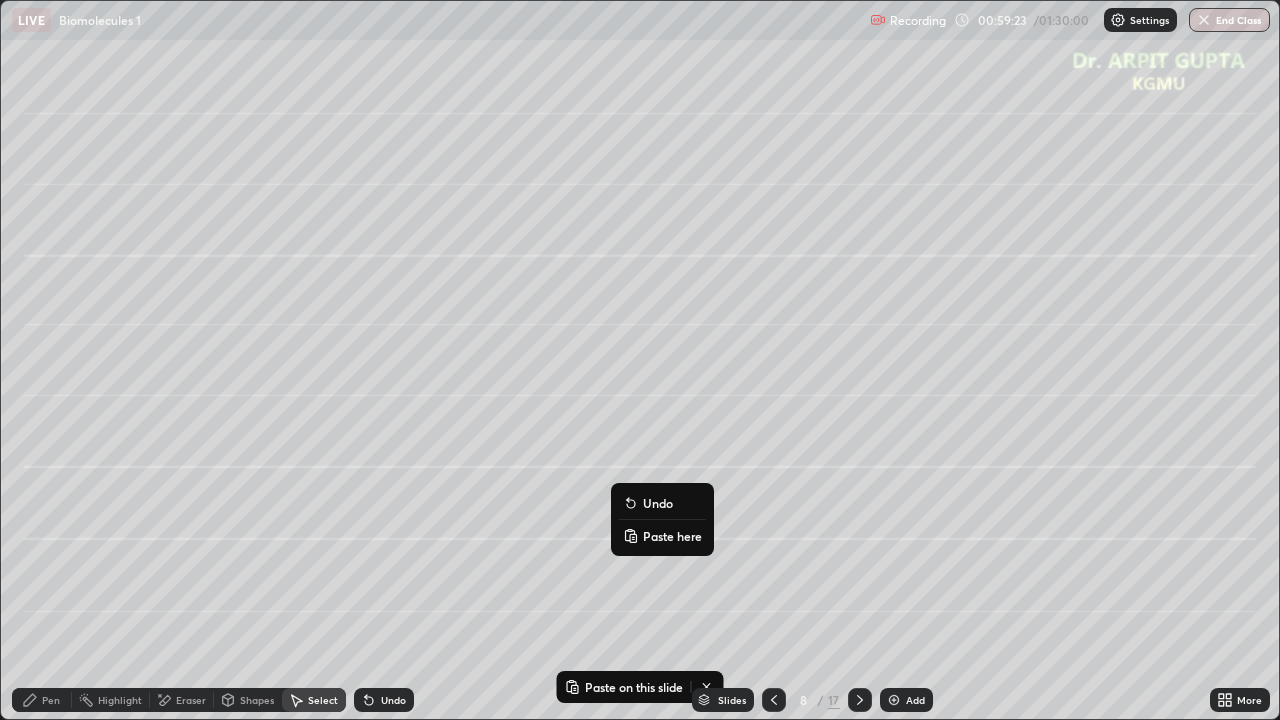 click on "Paste here" at bounding box center (672, 536) 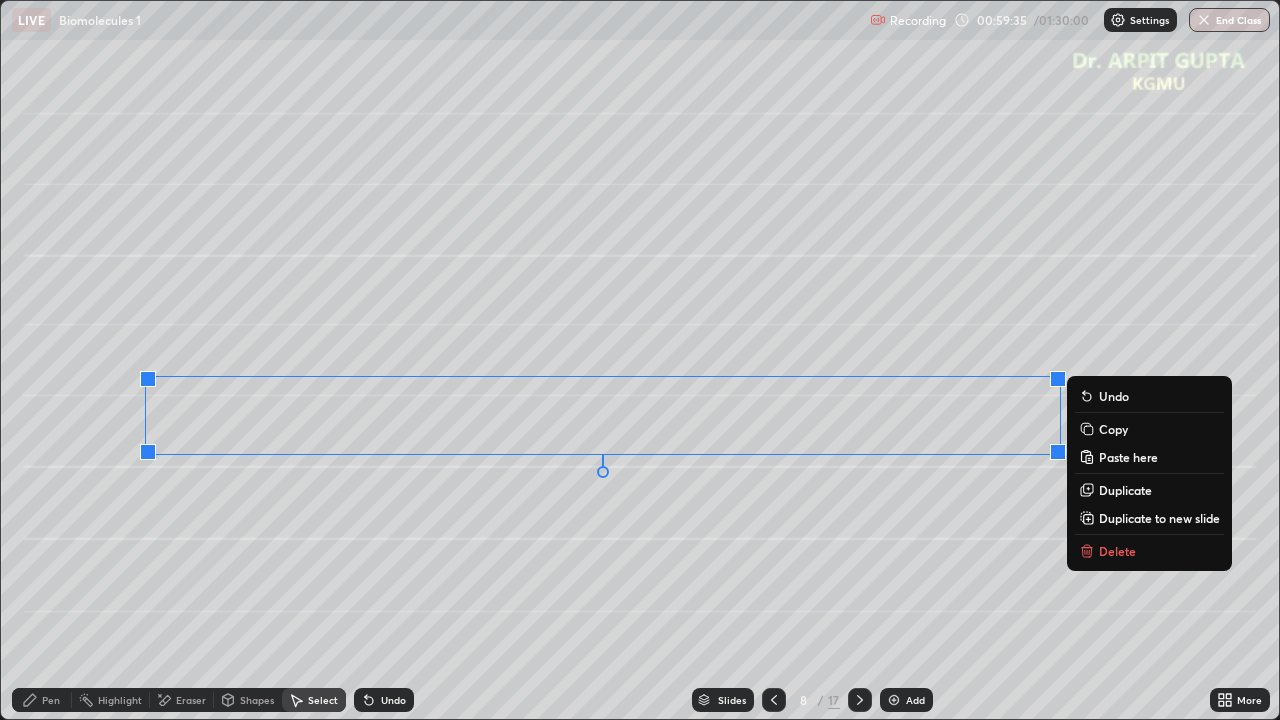 click on "0 ° Undo Copy Paste here Duplicate Duplicate to new slide Delete" at bounding box center [640, 360] 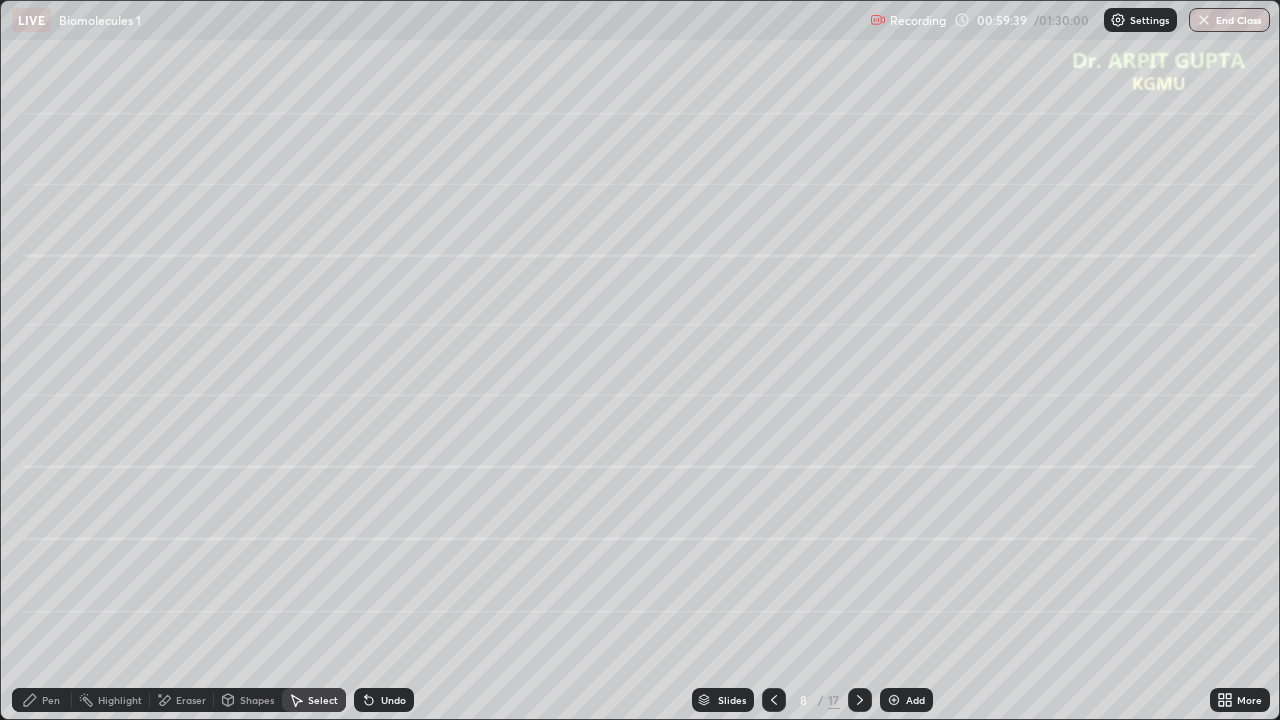 click on "Pen" at bounding box center [51, 700] 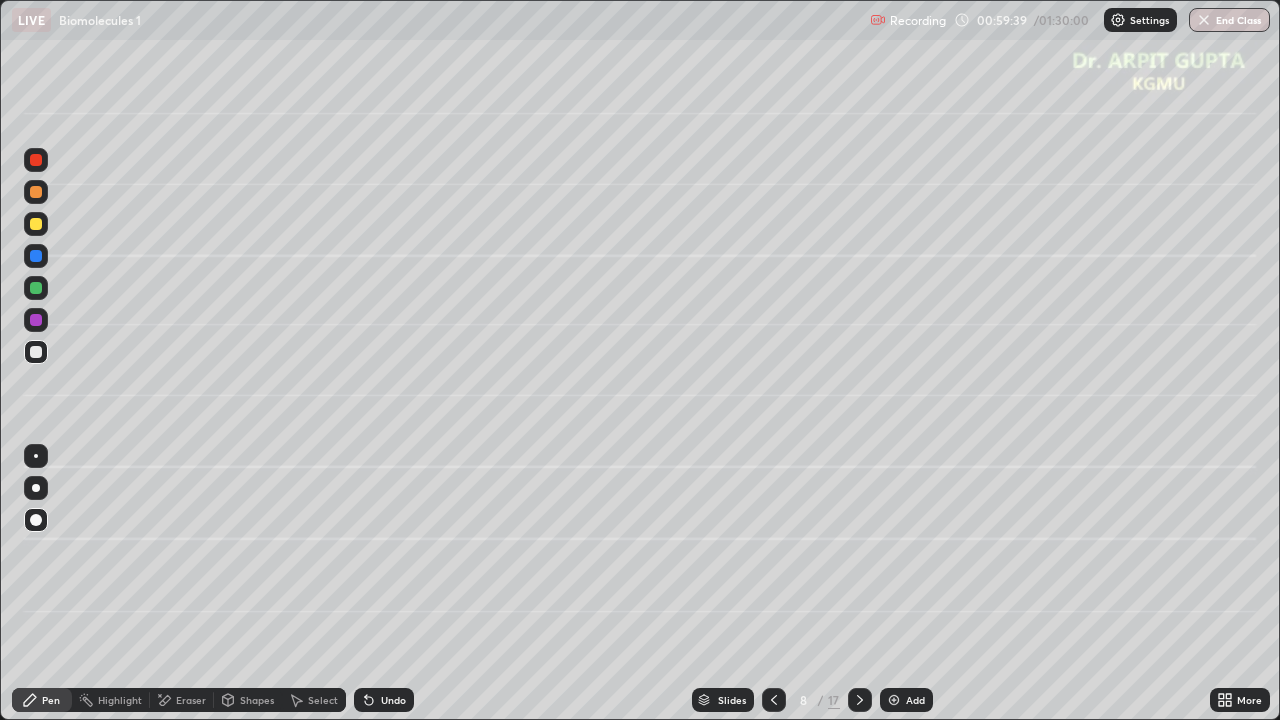 click at bounding box center (36, 488) 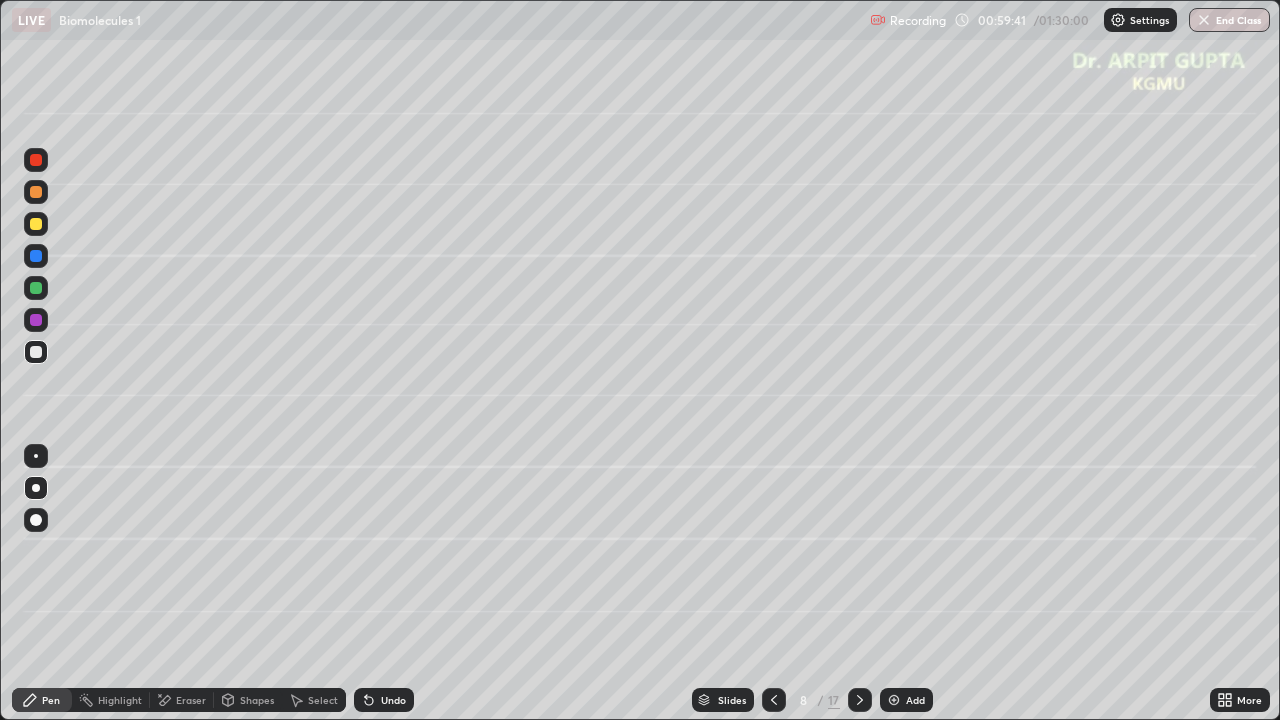 click at bounding box center [36, 224] 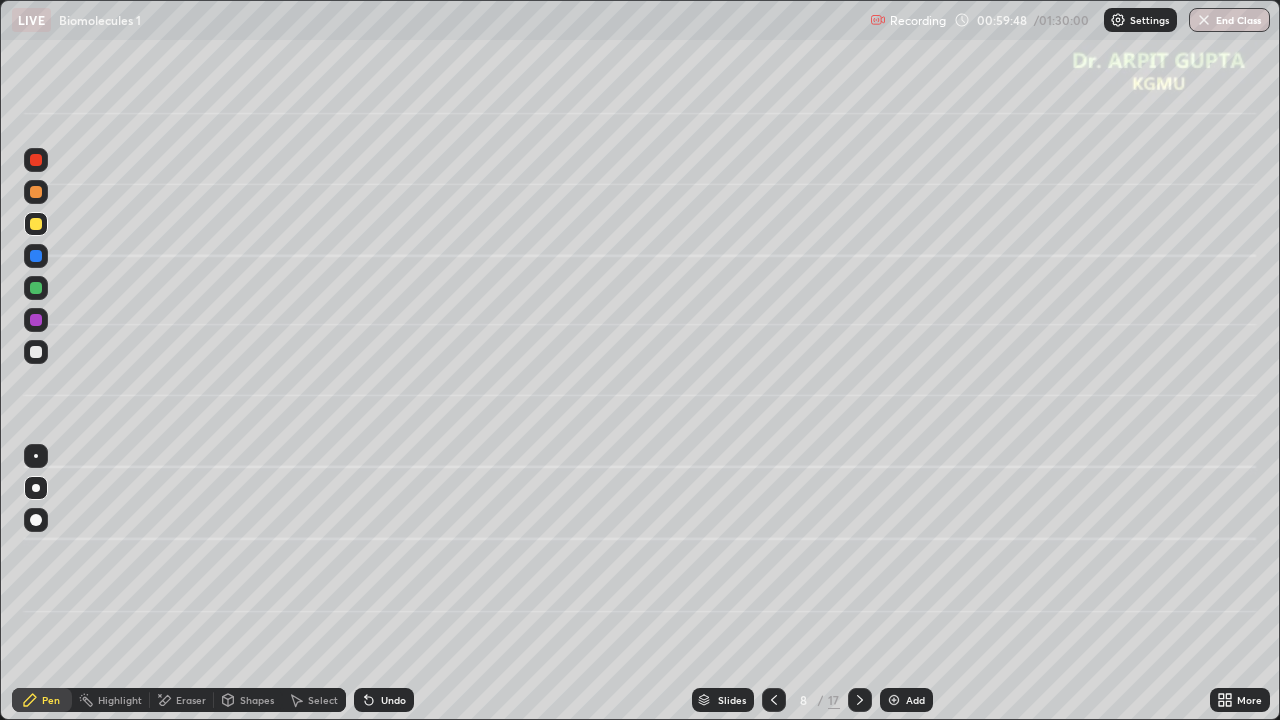 click on "Undo" at bounding box center (384, 700) 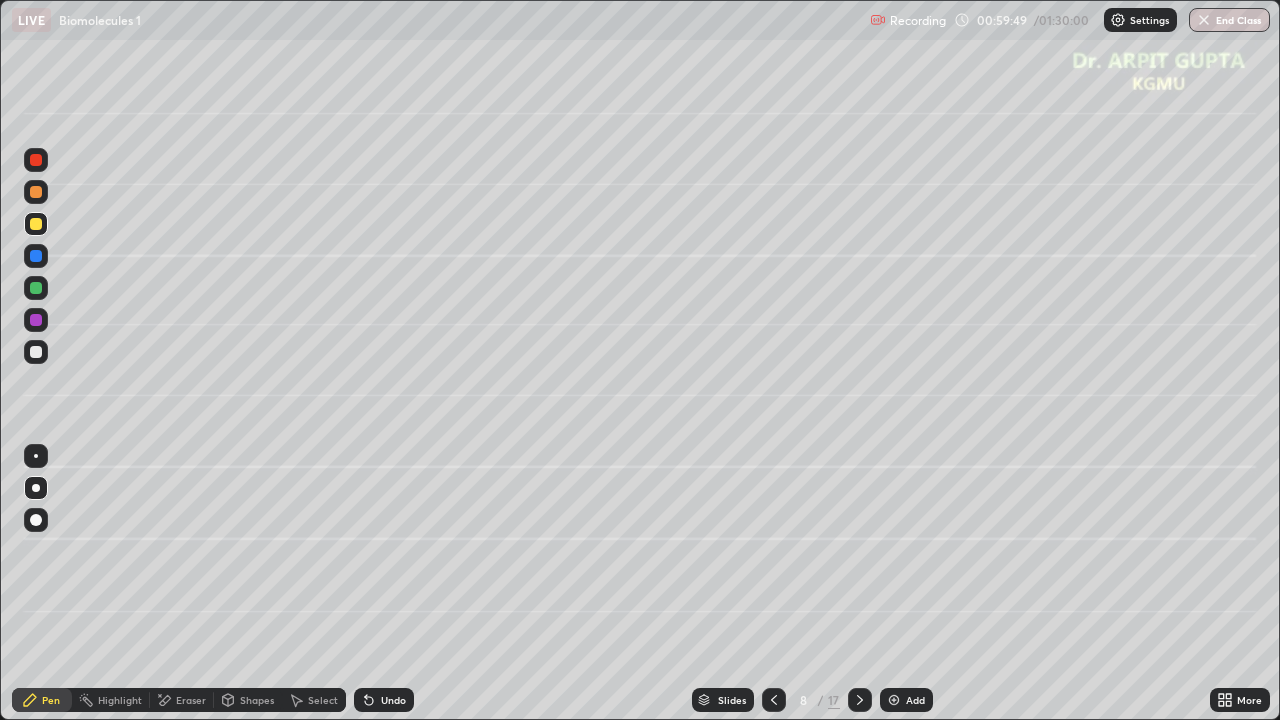click on "Select" at bounding box center [323, 700] 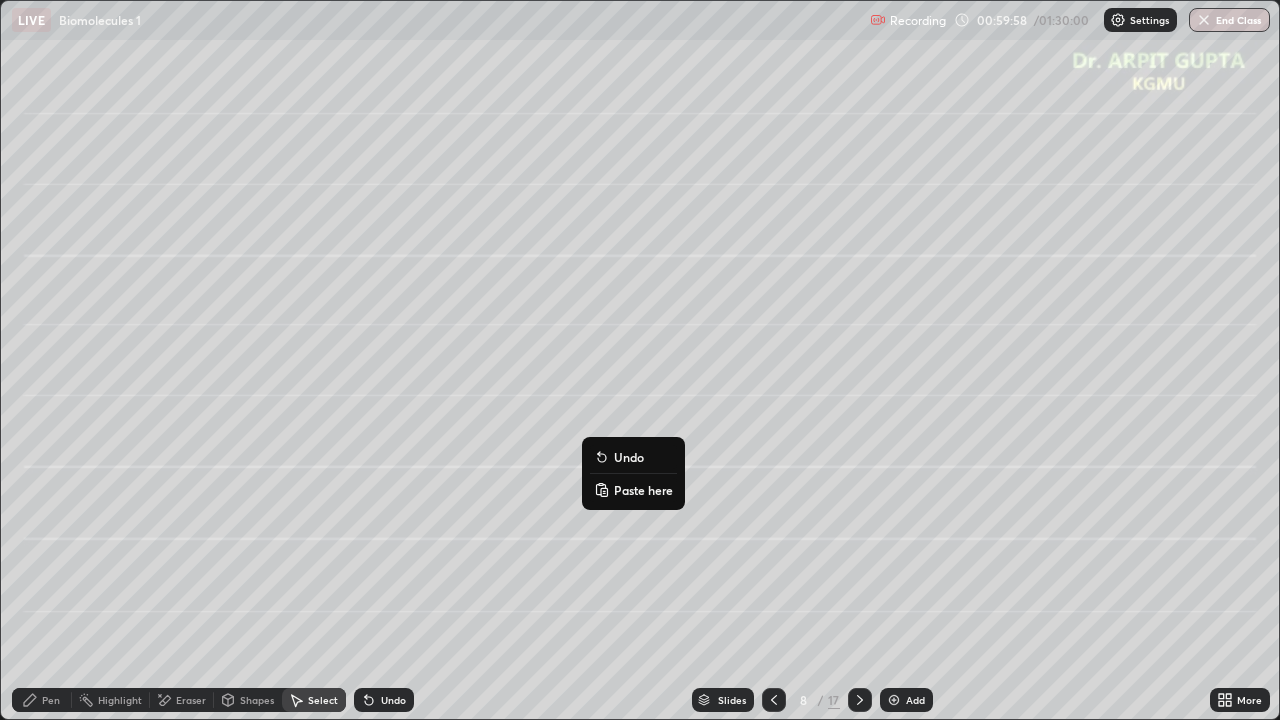 click on "0 ° Undo Copy Paste here Duplicate Duplicate to new slide Delete" at bounding box center (640, 360) 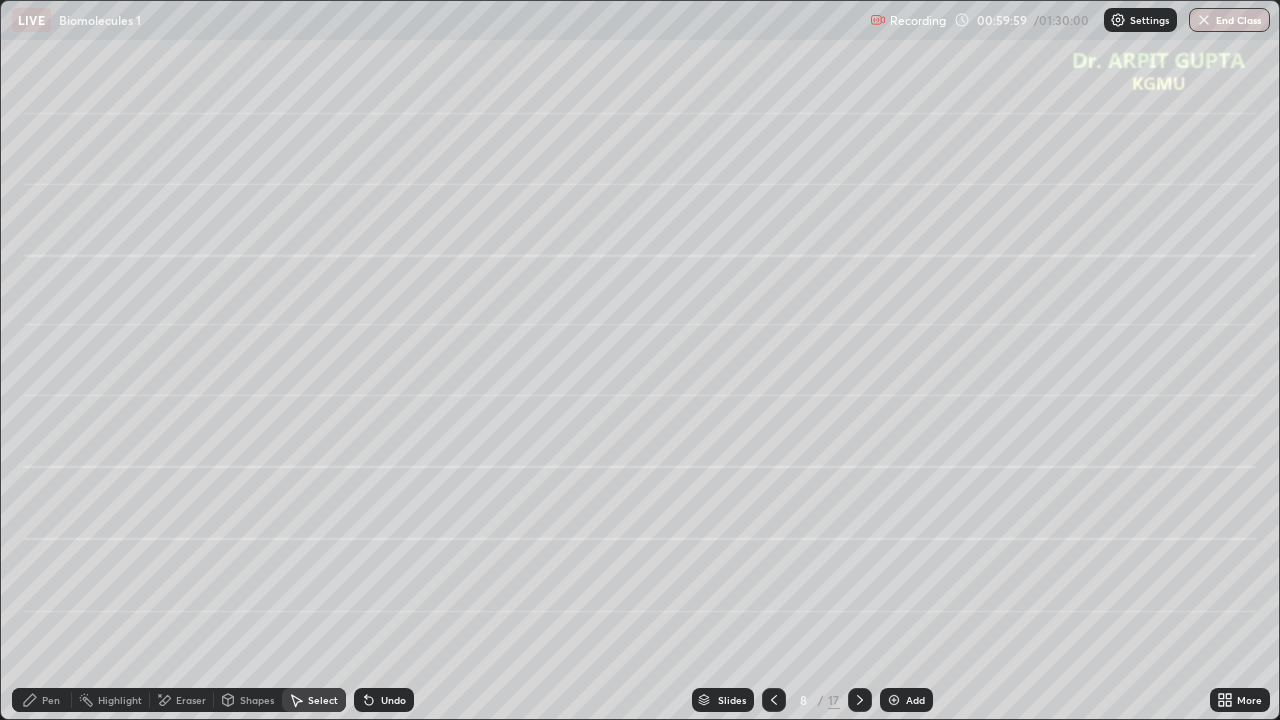 click 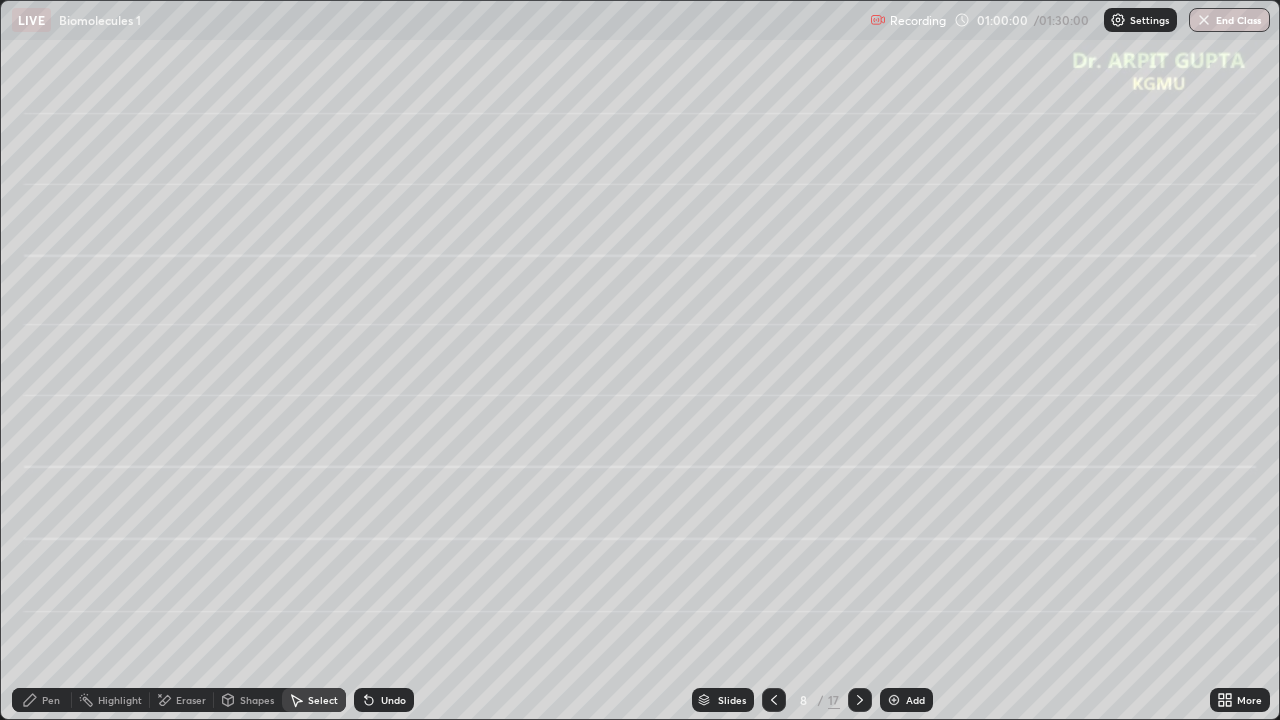 click on "Undo" at bounding box center [384, 700] 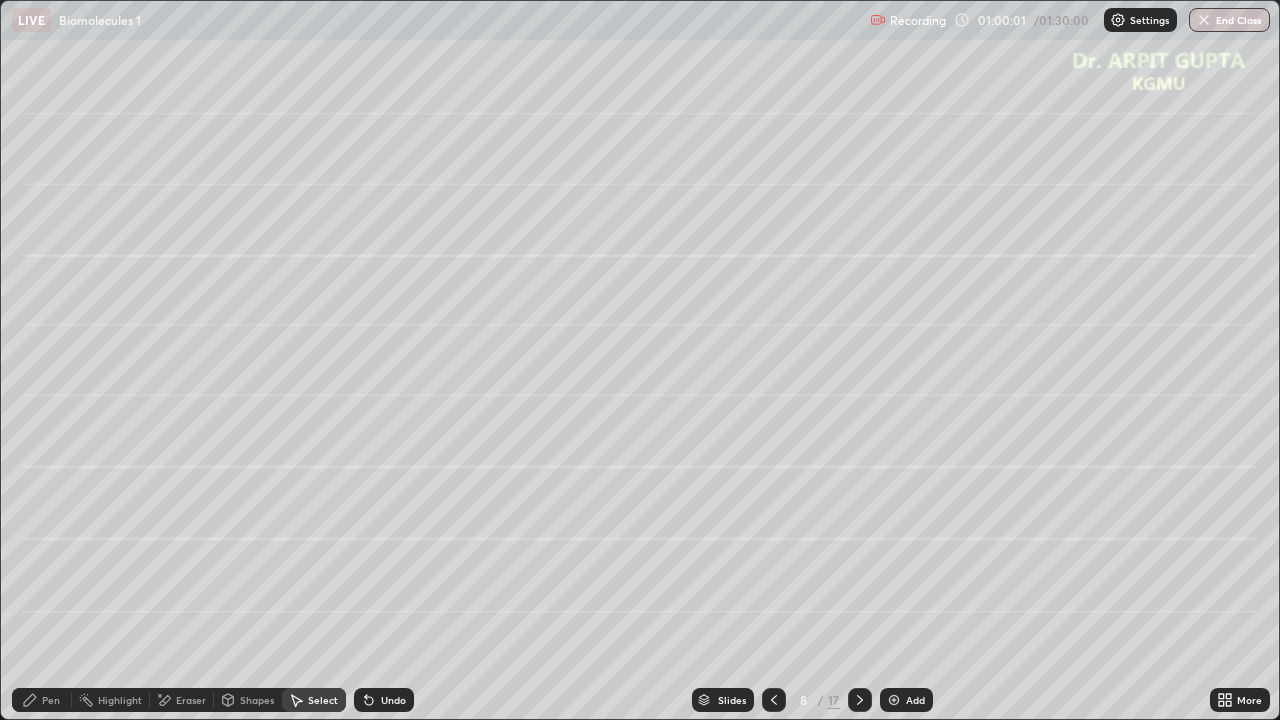 click on "Undo" at bounding box center (384, 700) 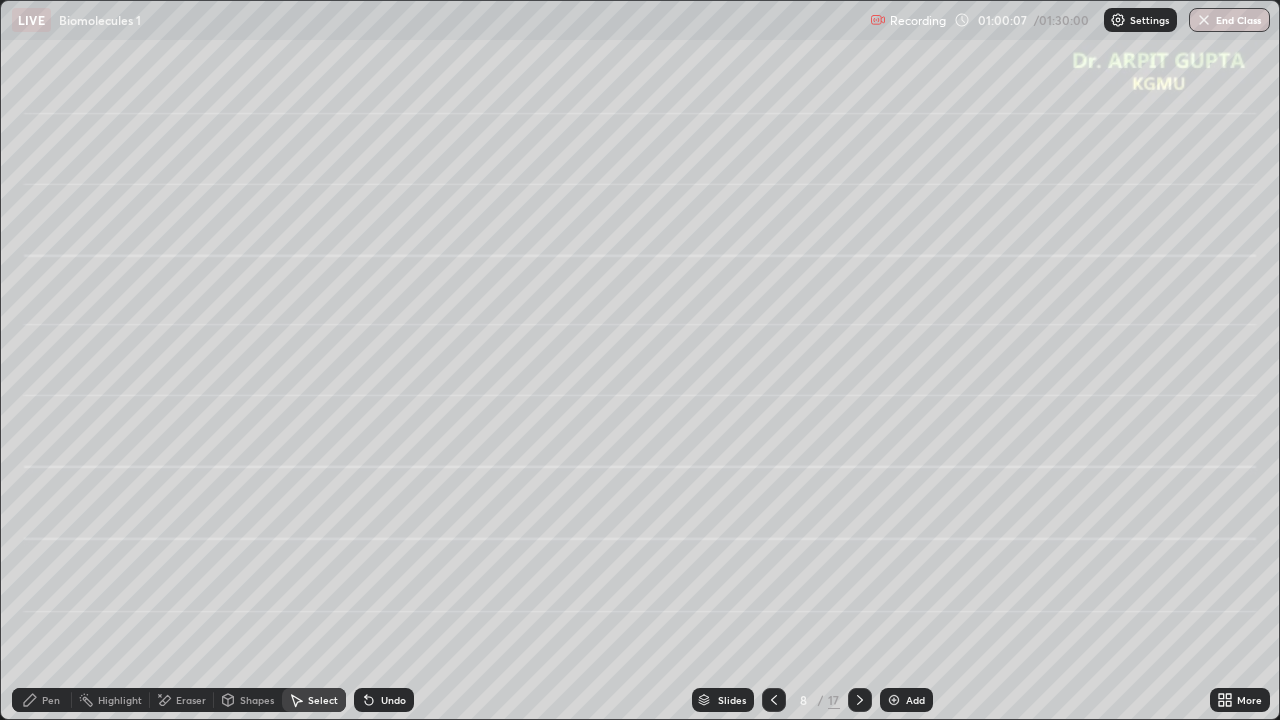 click on "Undo" at bounding box center (384, 700) 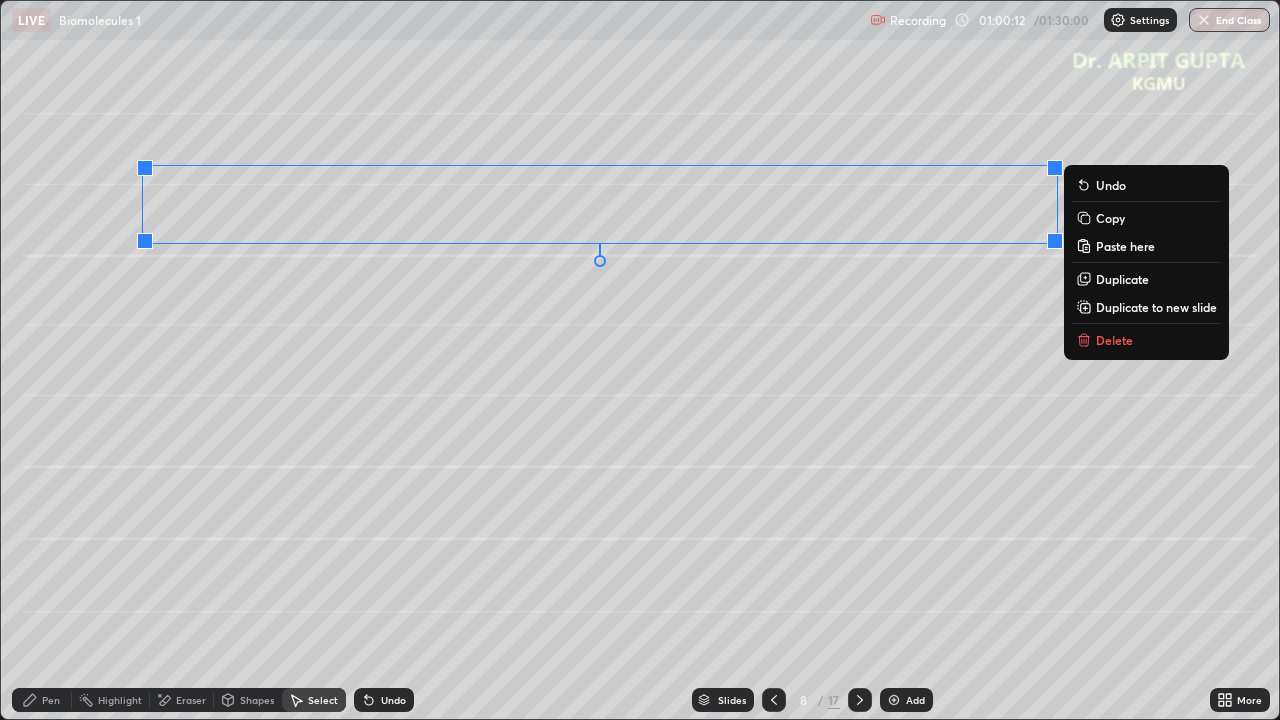 click on "Copy" at bounding box center [1110, 218] 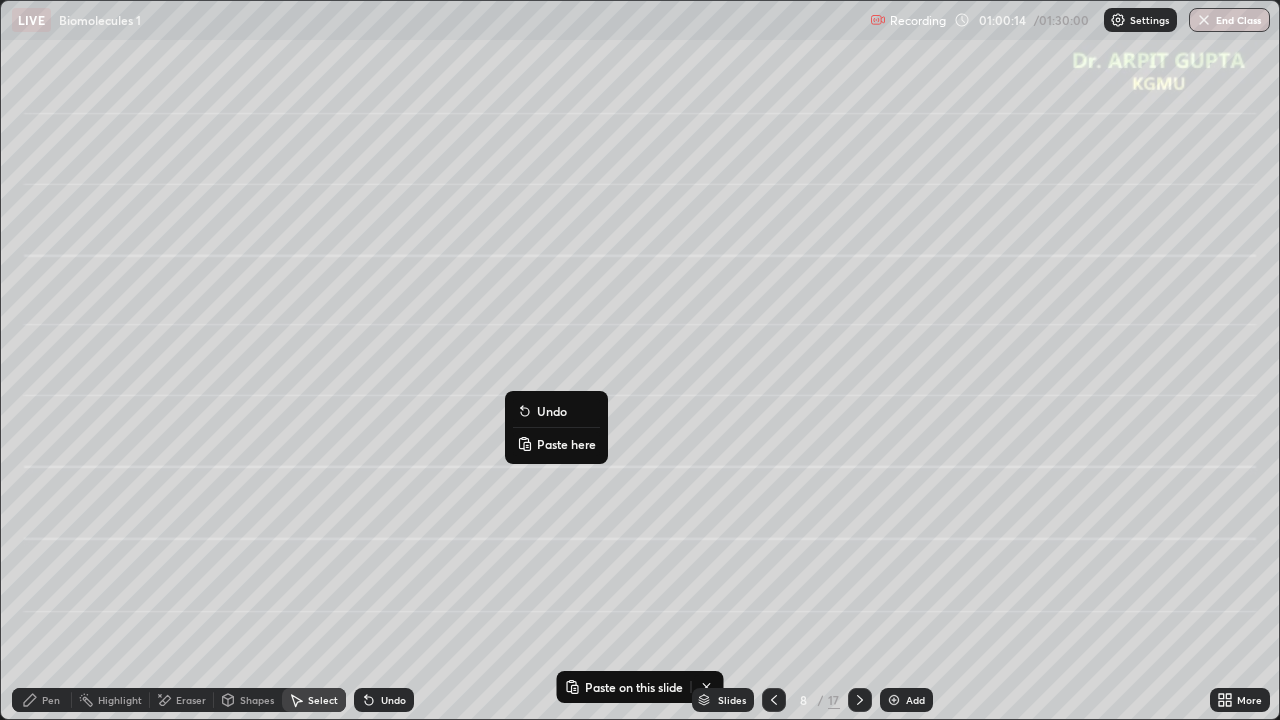 click on "Paste here" at bounding box center (566, 444) 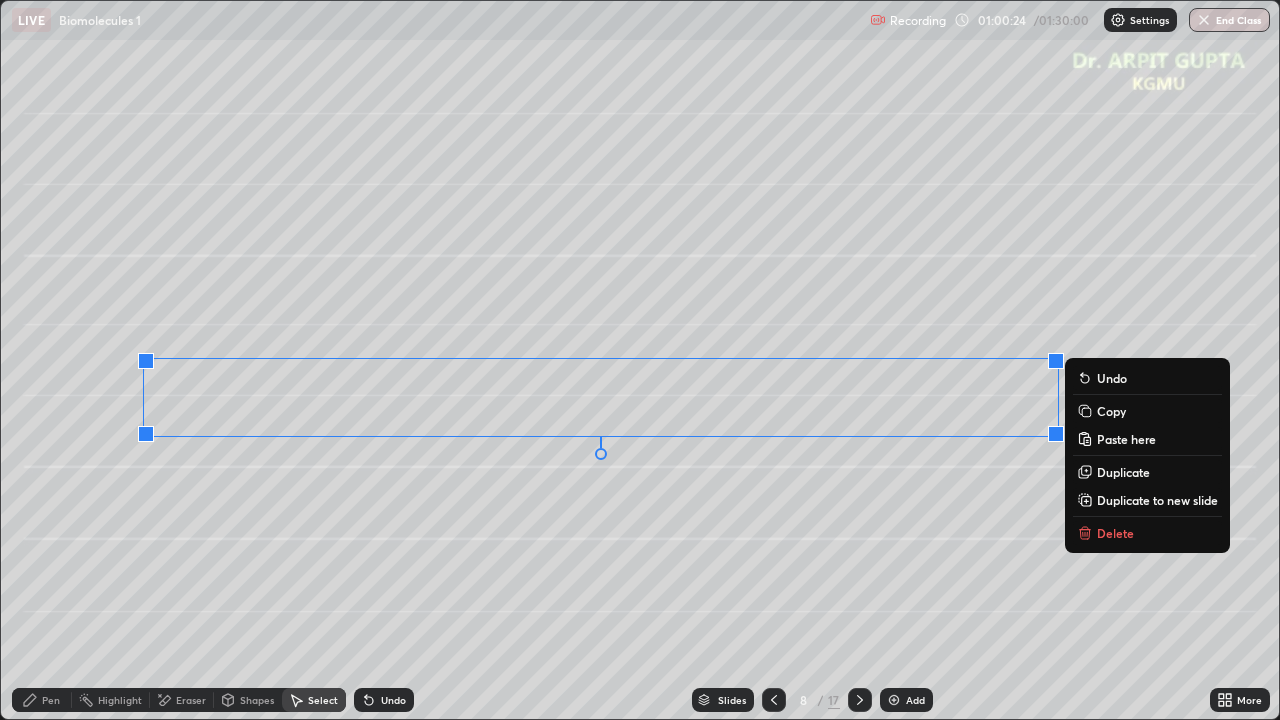 click on "0 ° Undo Copy Paste here Duplicate Duplicate to new slide Delete" at bounding box center (640, 360) 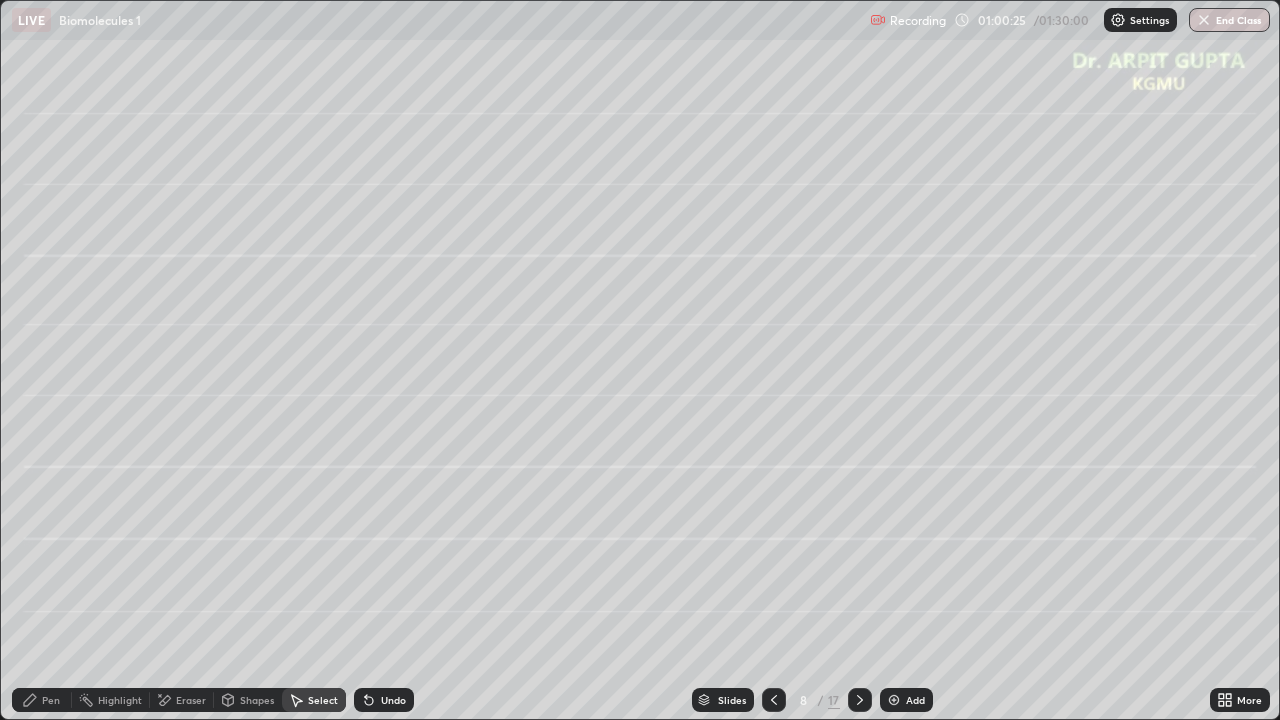 click on "Pen" at bounding box center (51, 700) 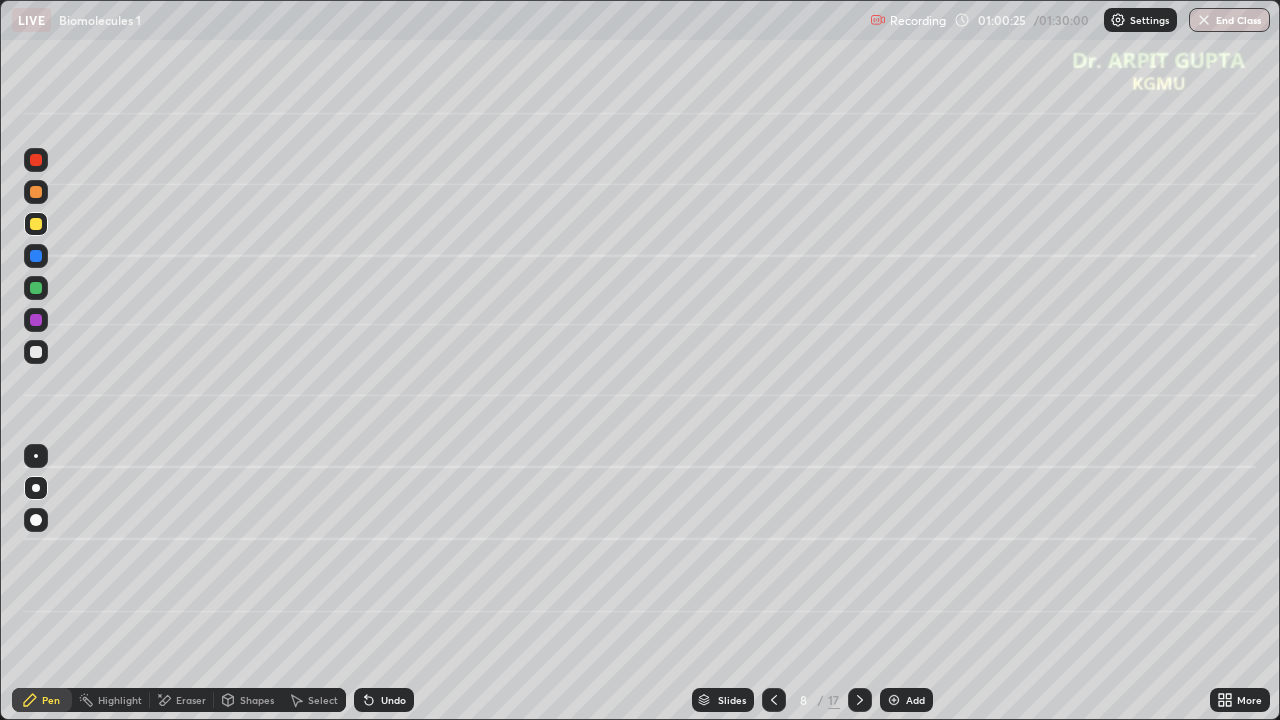 click on "Shapes" at bounding box center (257, 700) 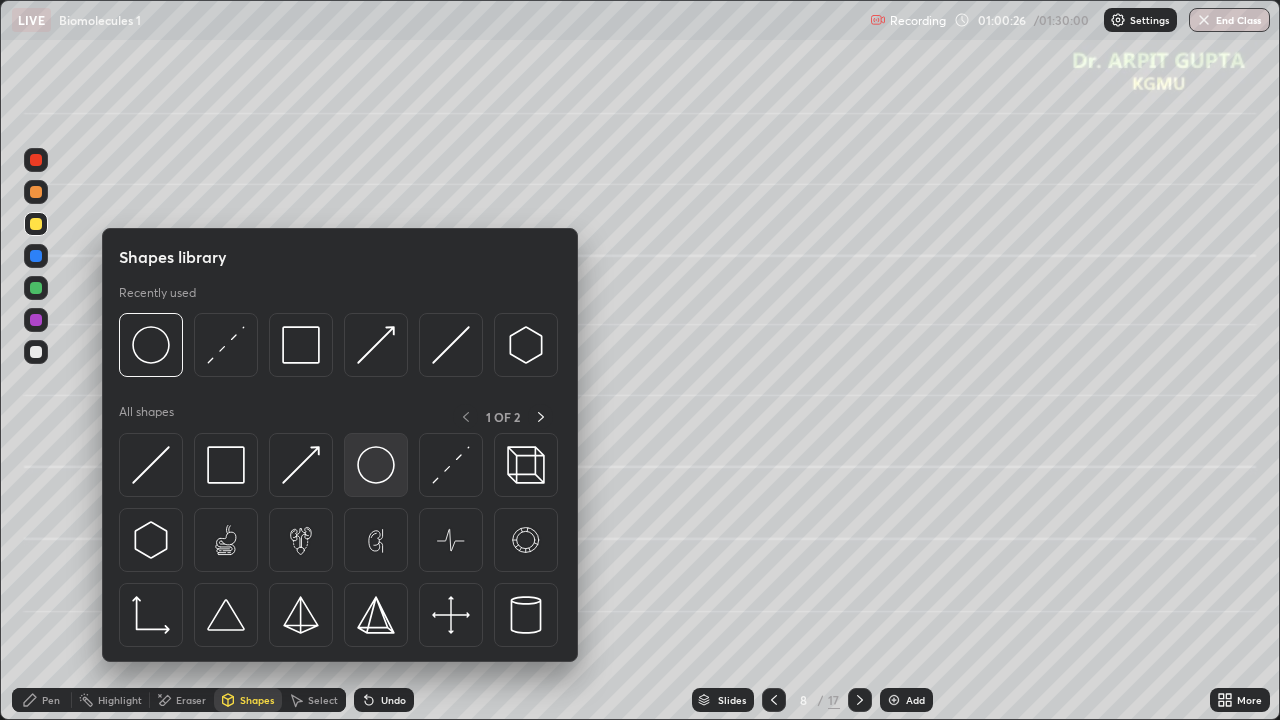 click at bounding box center (376, 465) 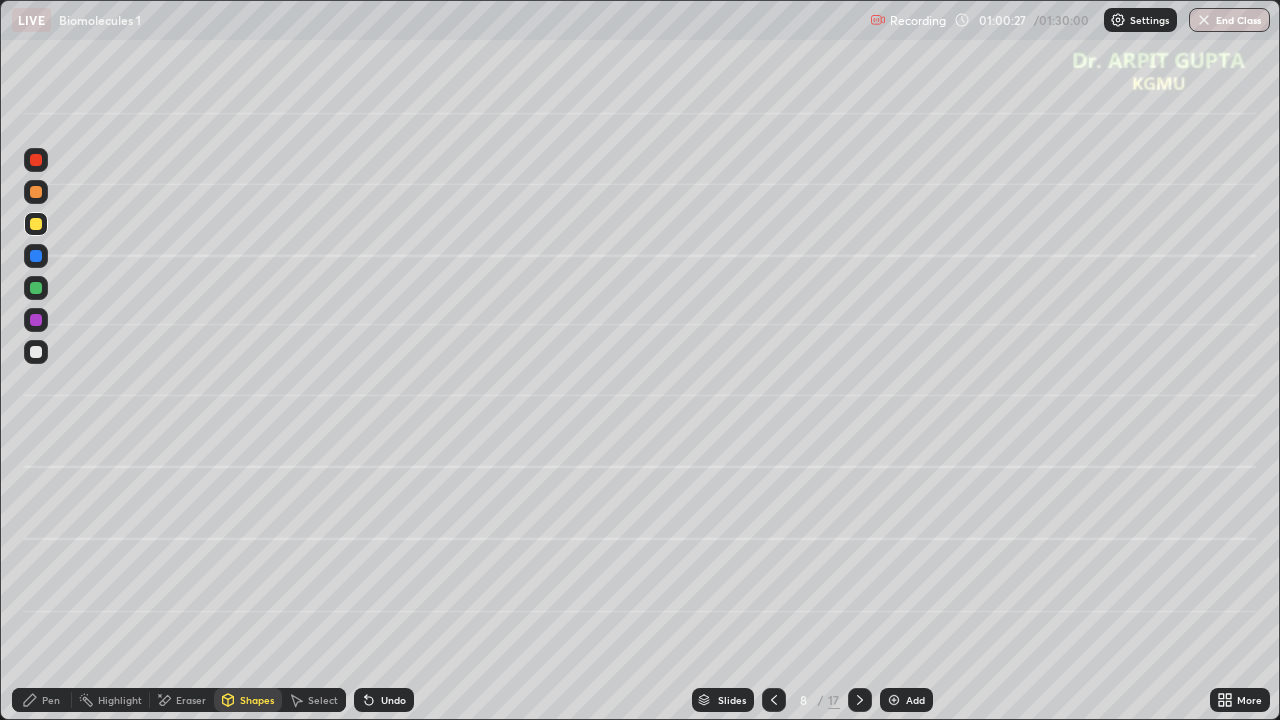 click at bounding box center (36, 224) 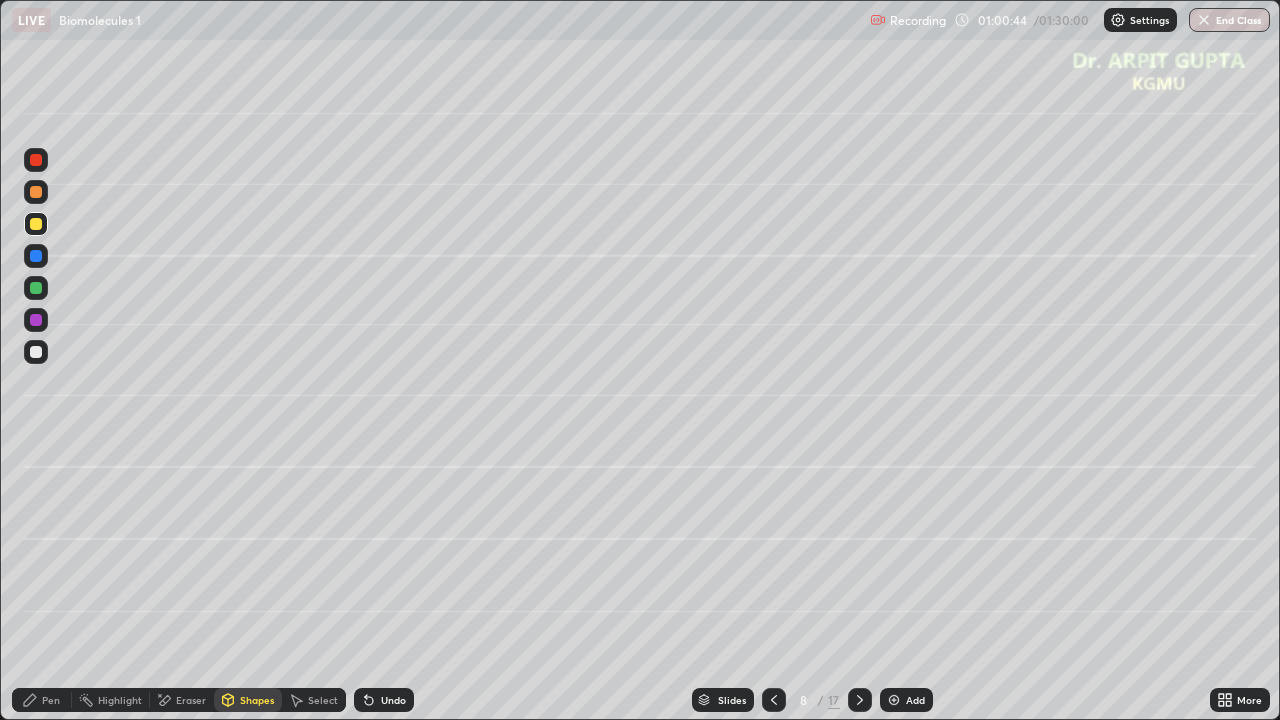 click on "Undo" at bounding box center [384, 700] 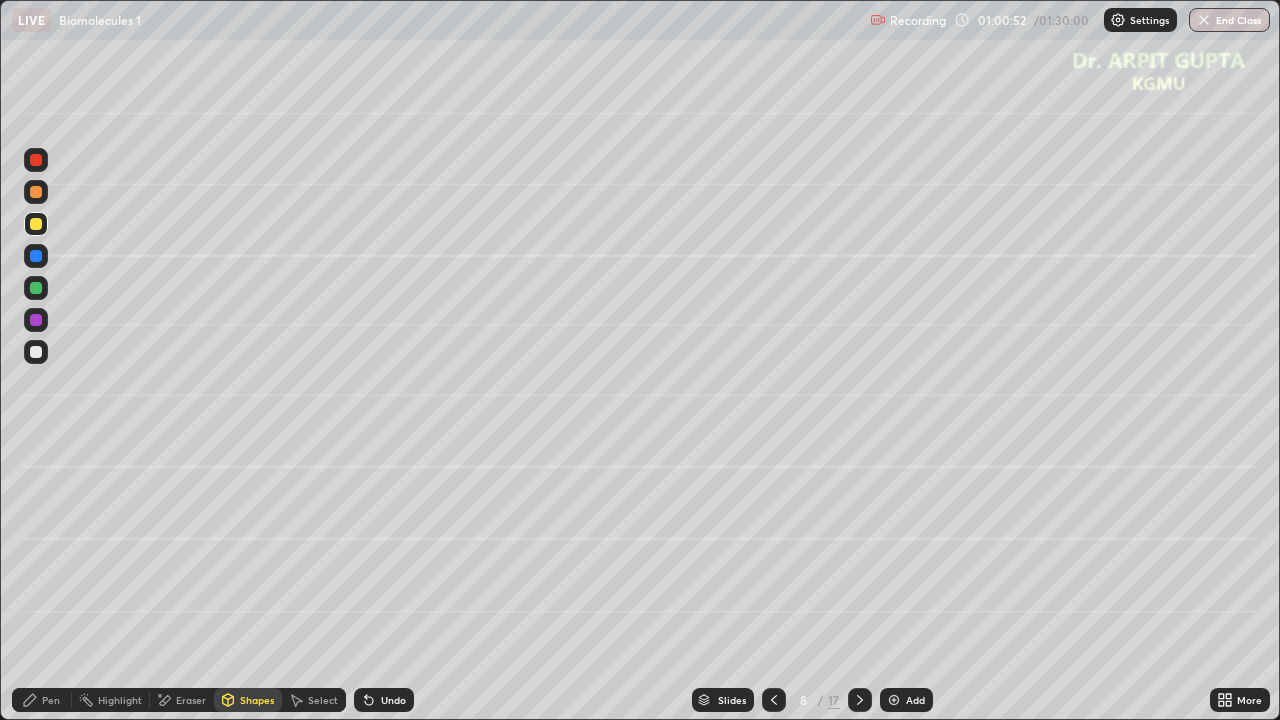 click on "Eraser" at bounding box center [191, 700] 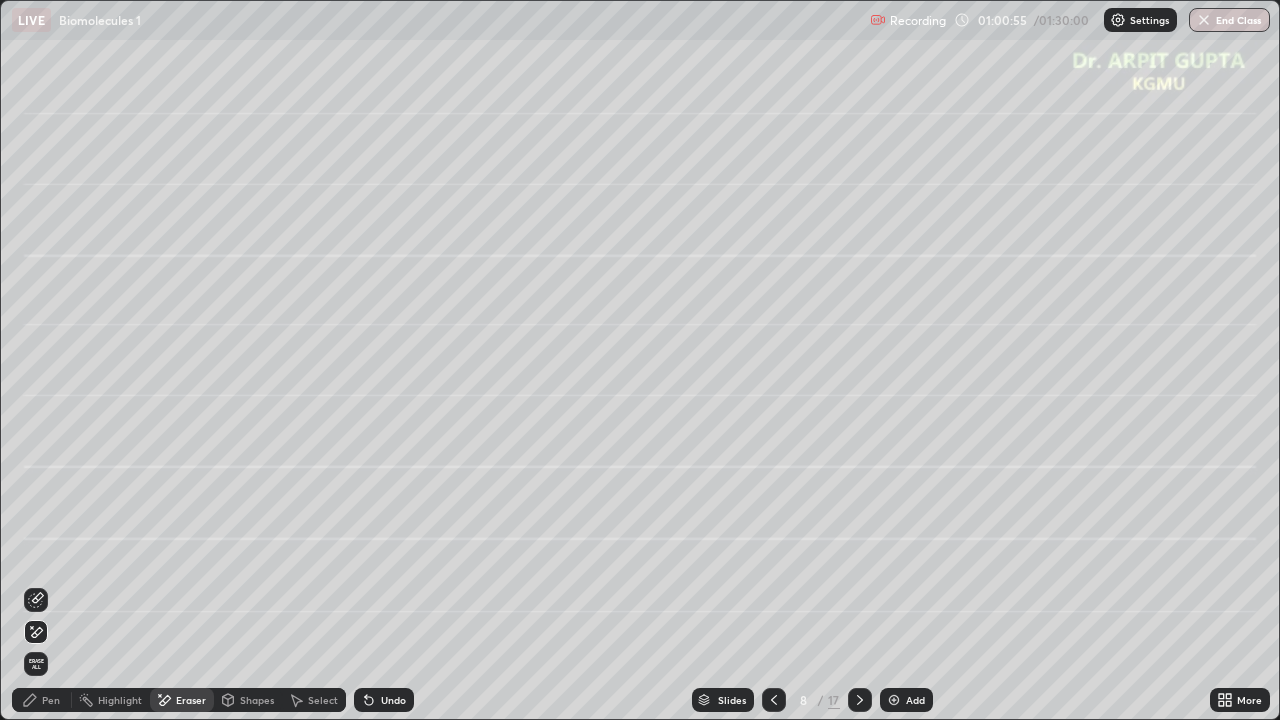 click on "Shapes" at bounding box center (257, 700) 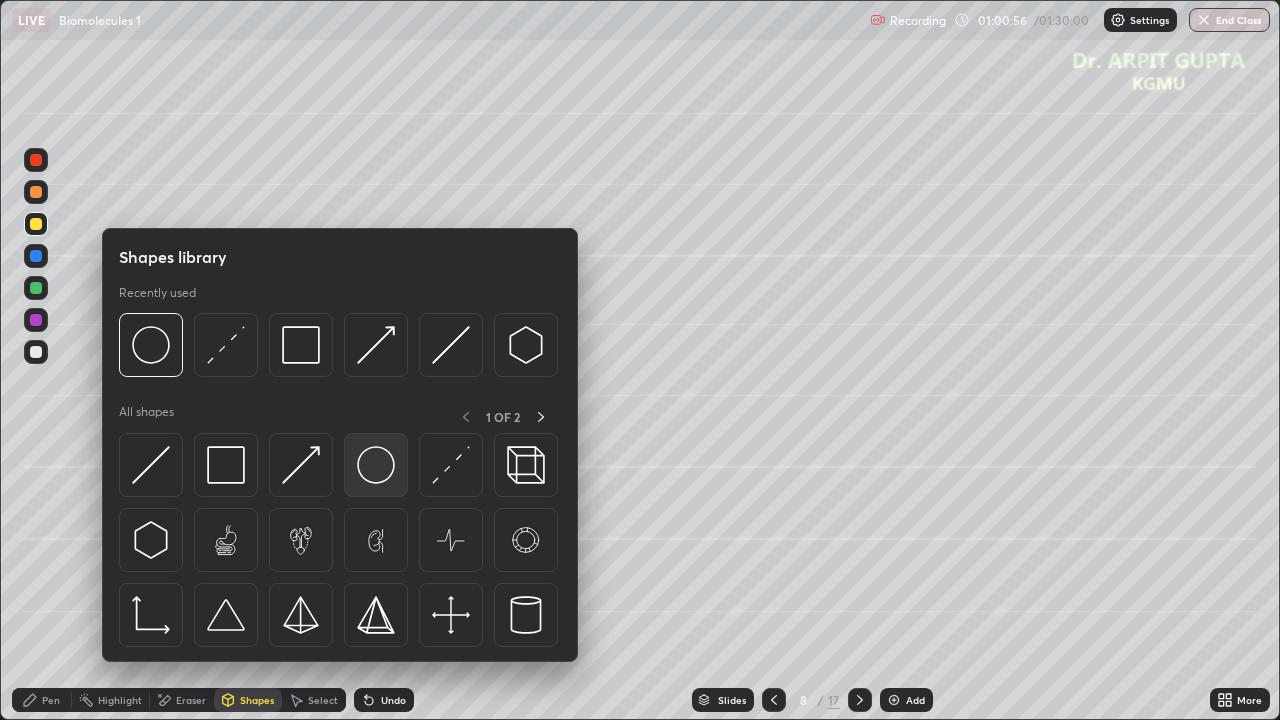 click at bounding box center (376, 465) 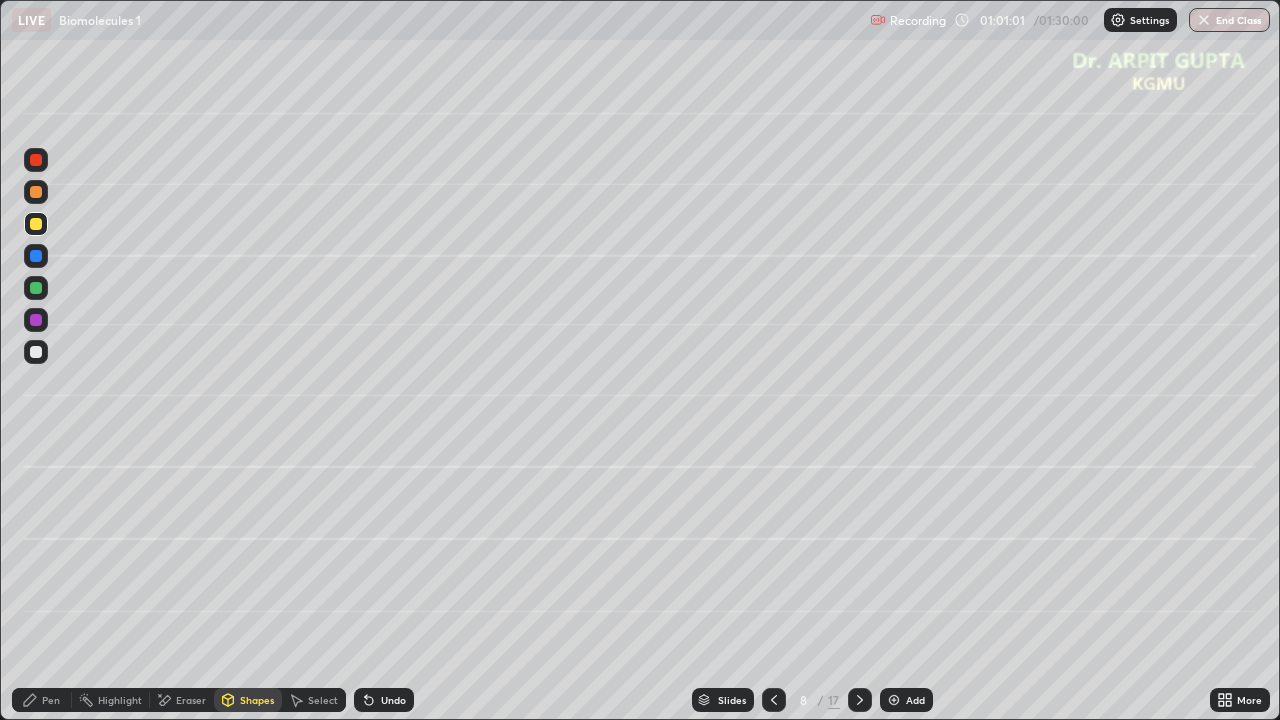 click on "Pen" at bounding box center (51, 700) 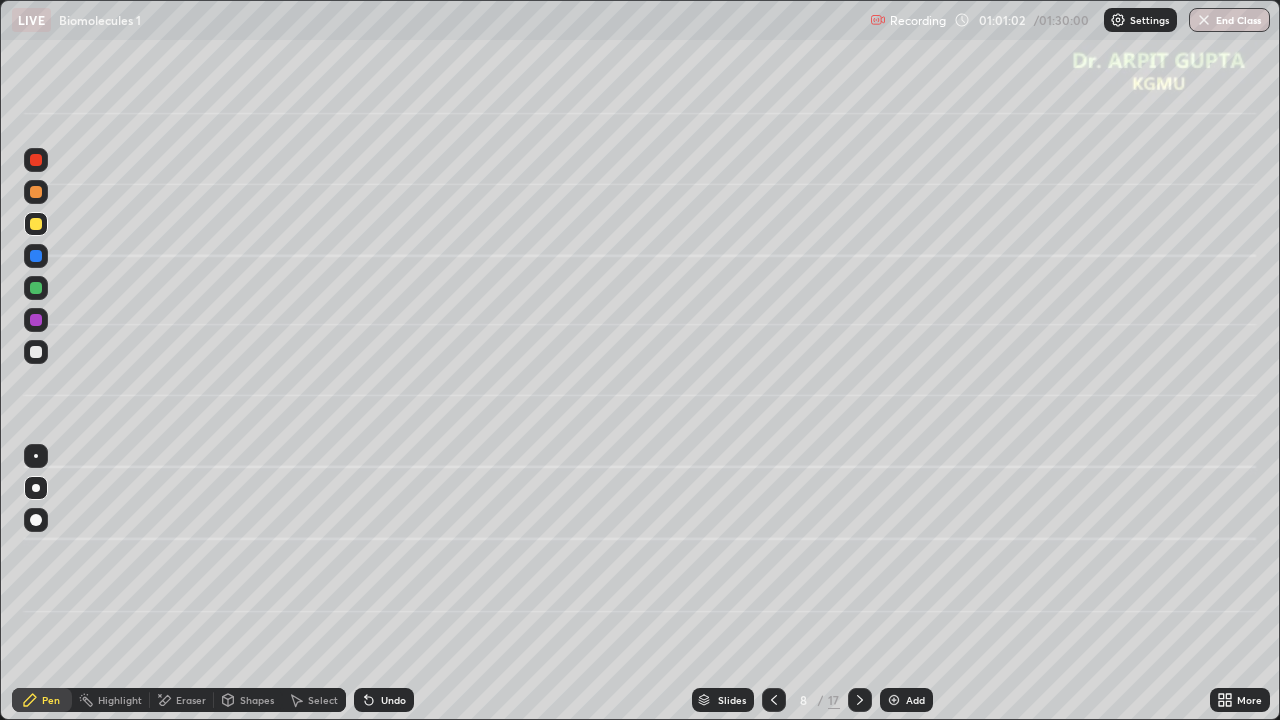 click at bounding box center [36, 320] 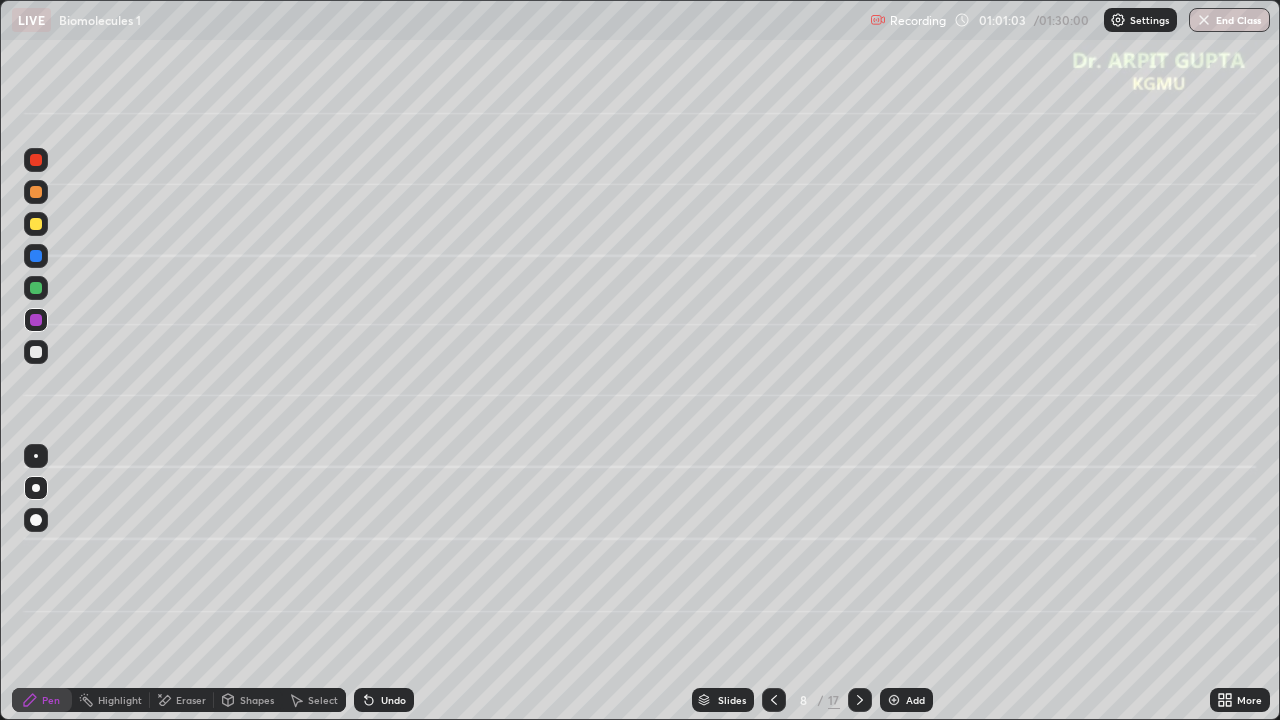 click at bounding box center [36, 520] 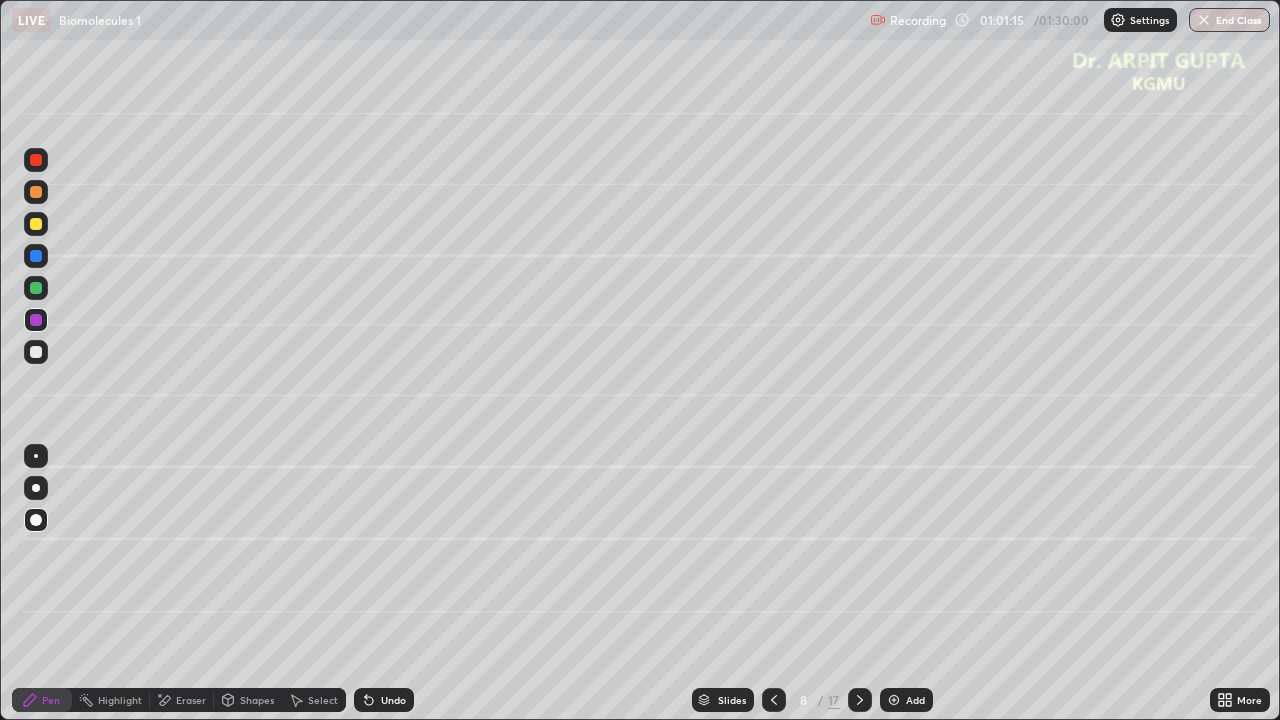 click at bounding box center (36, 288) 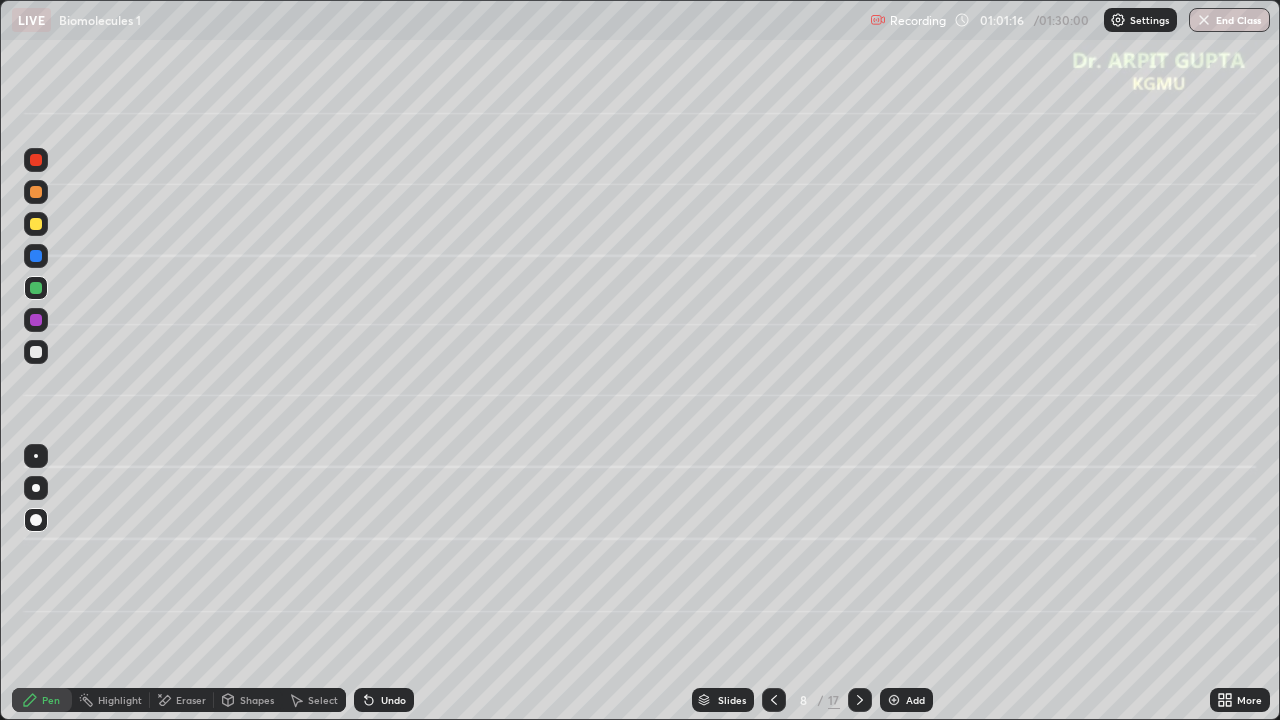 click at bounding box center [36, 488] 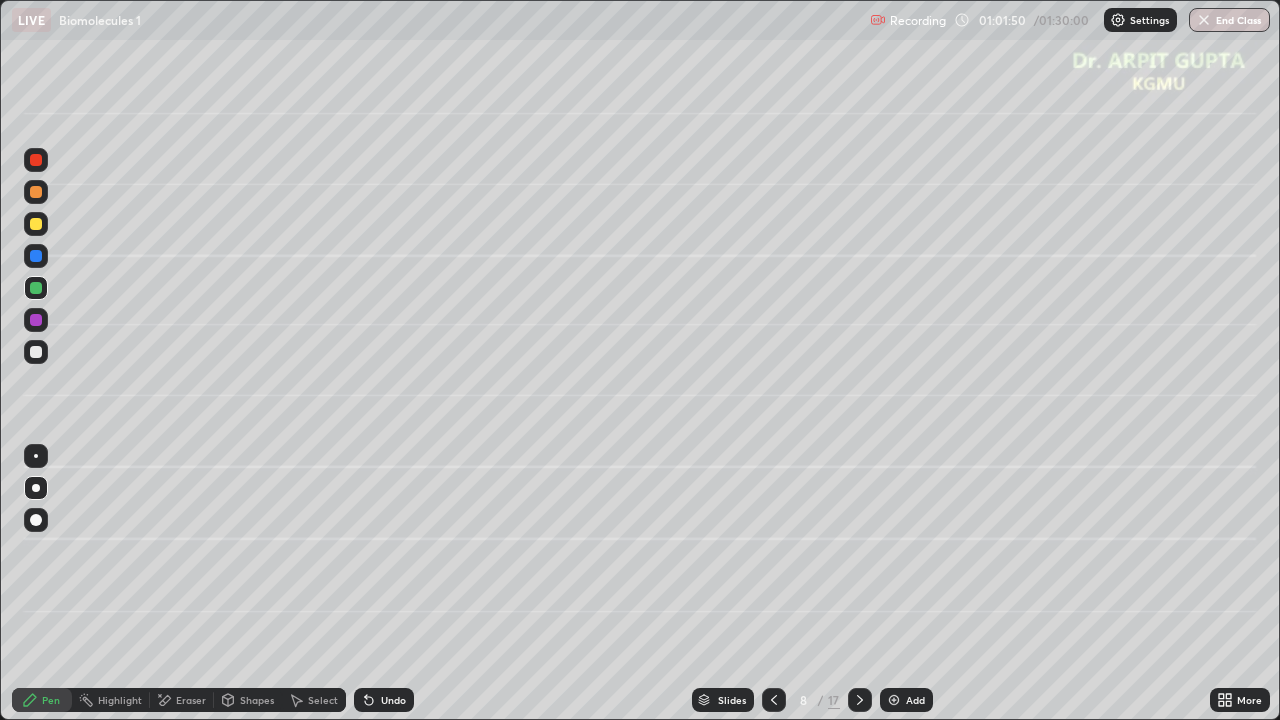 click at bounding box center (36, 256) 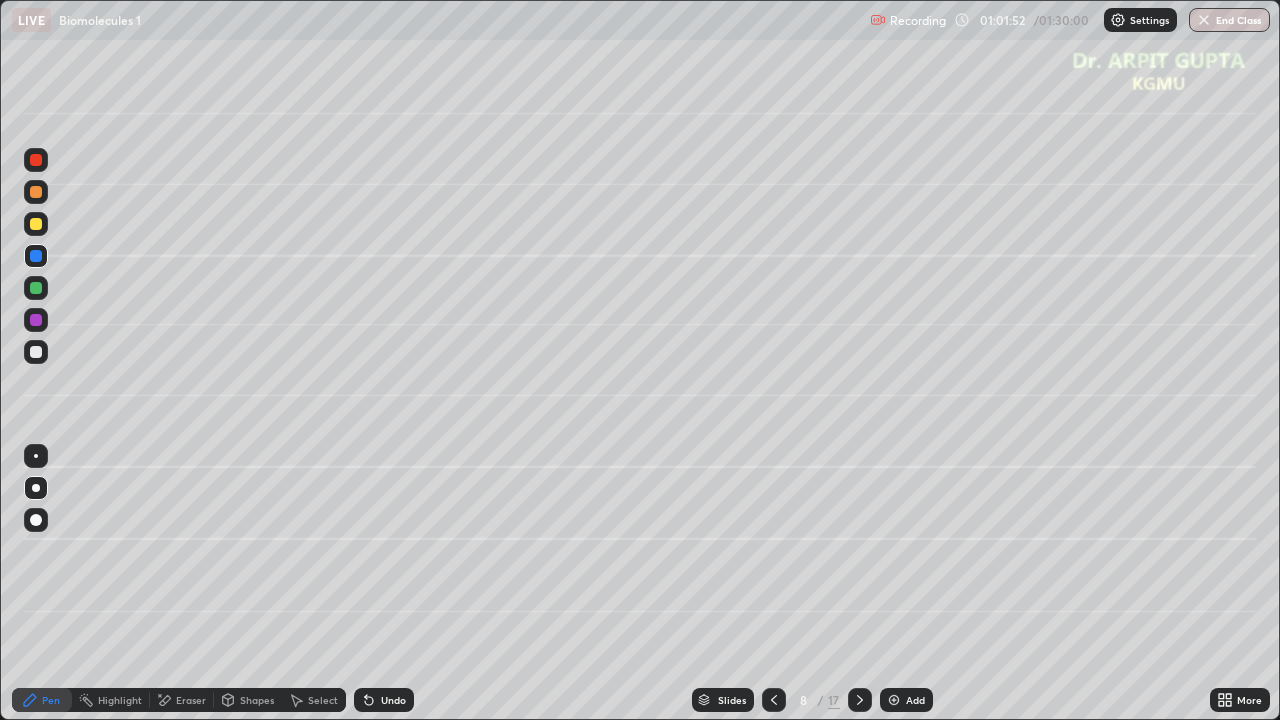 click at bounding box center (36, 192) 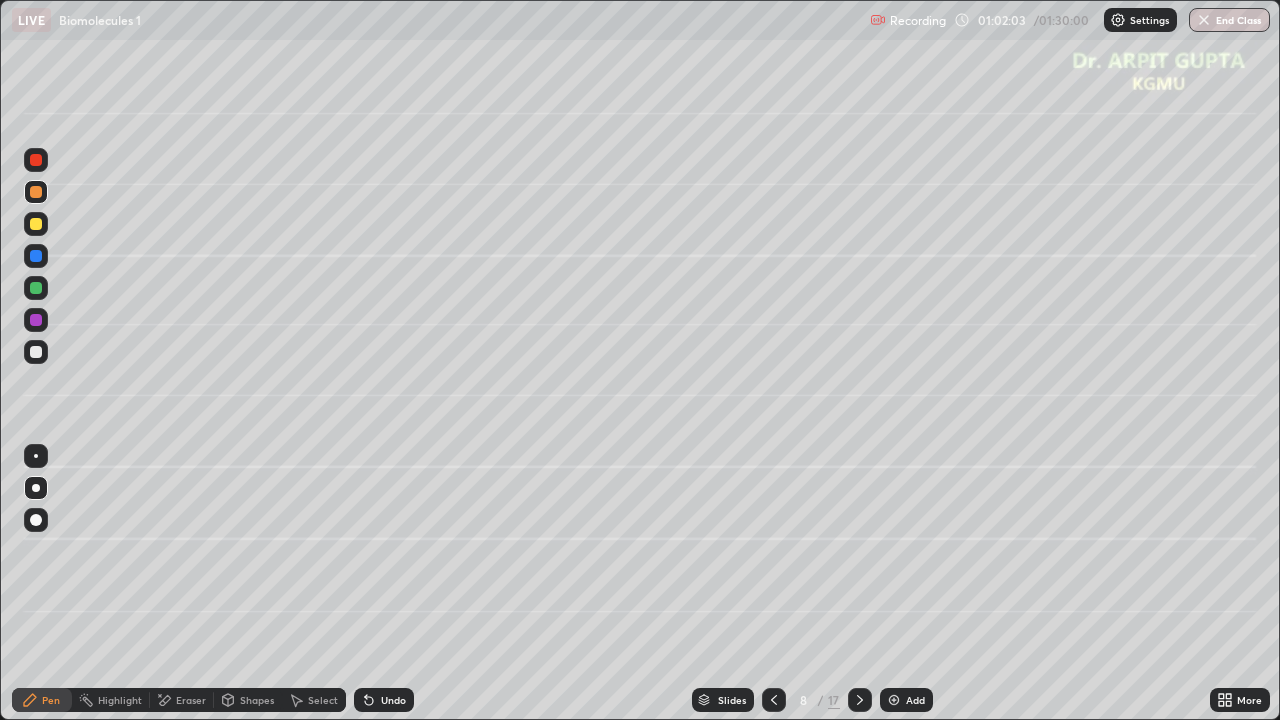 click at bounding box center (36, 256) 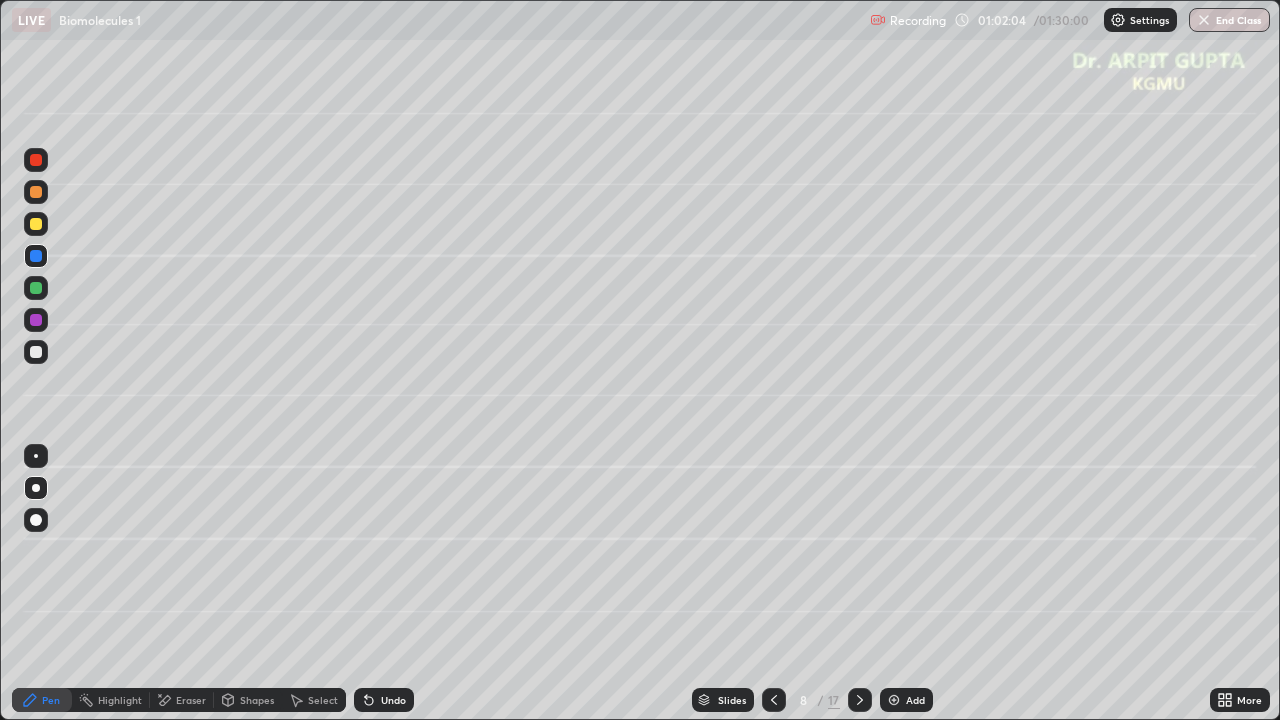 click at bounding box center [36, 488] 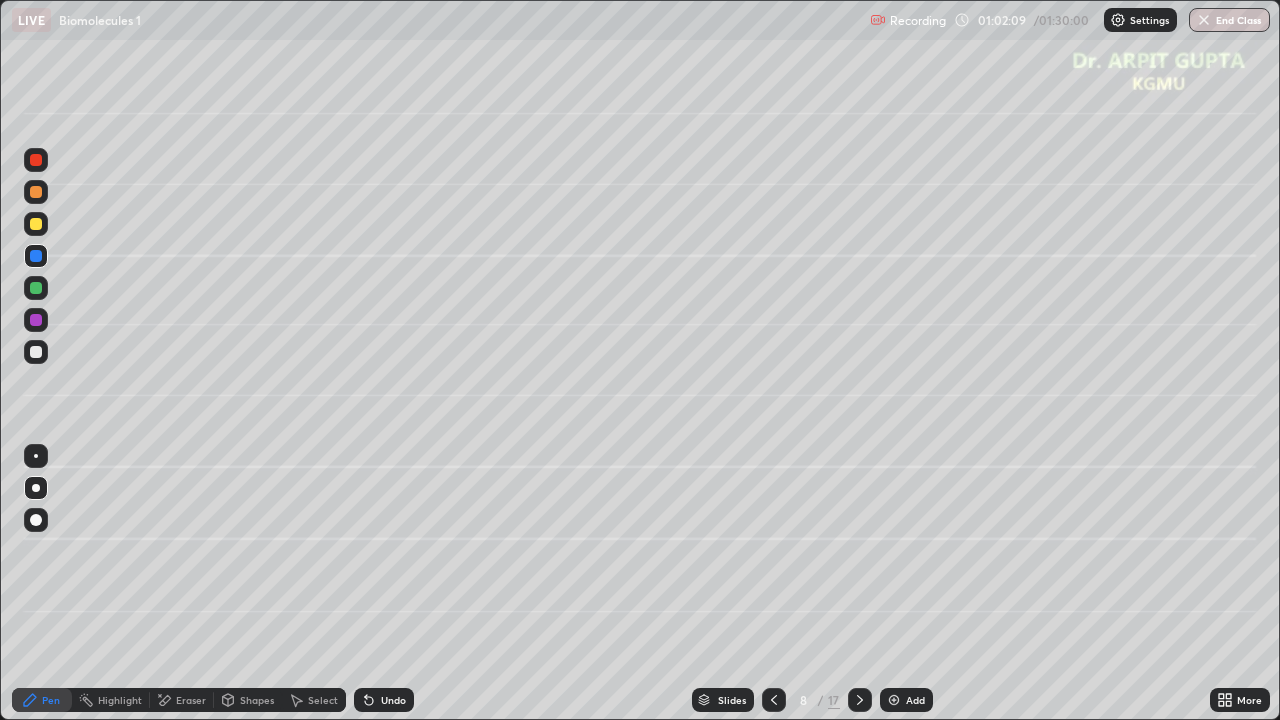 click 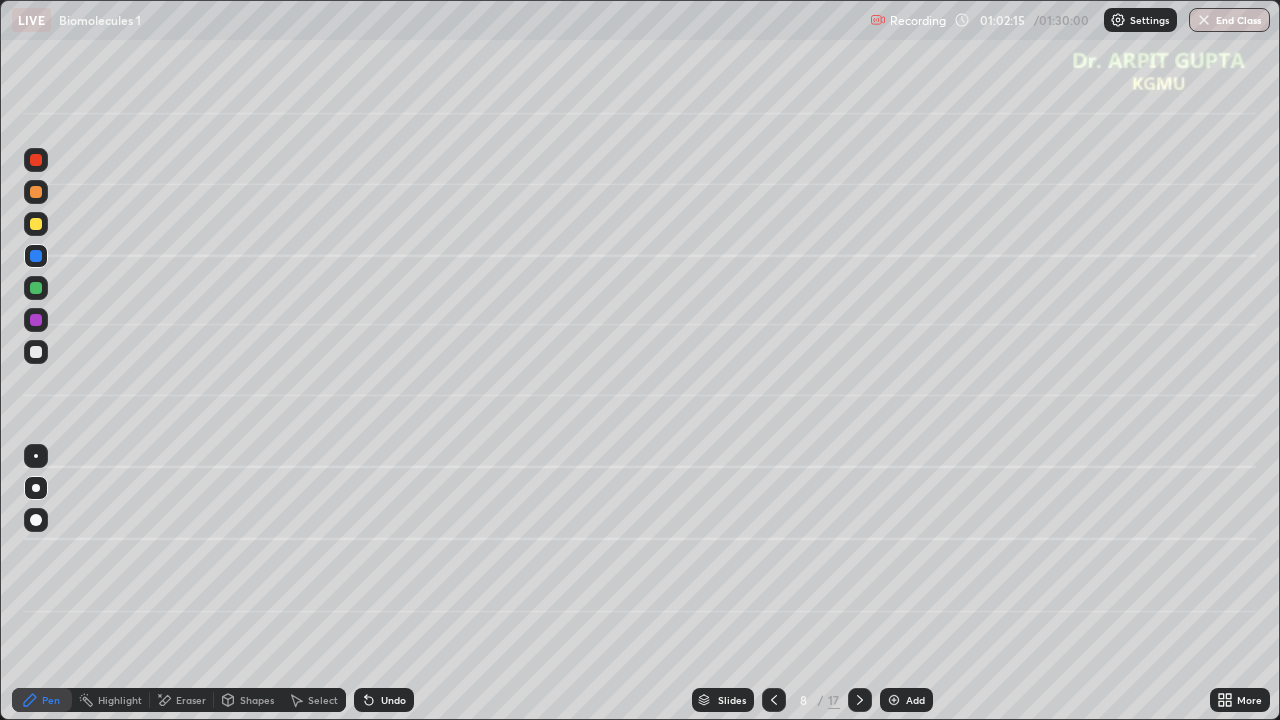 click at bounding box center (36, 192) 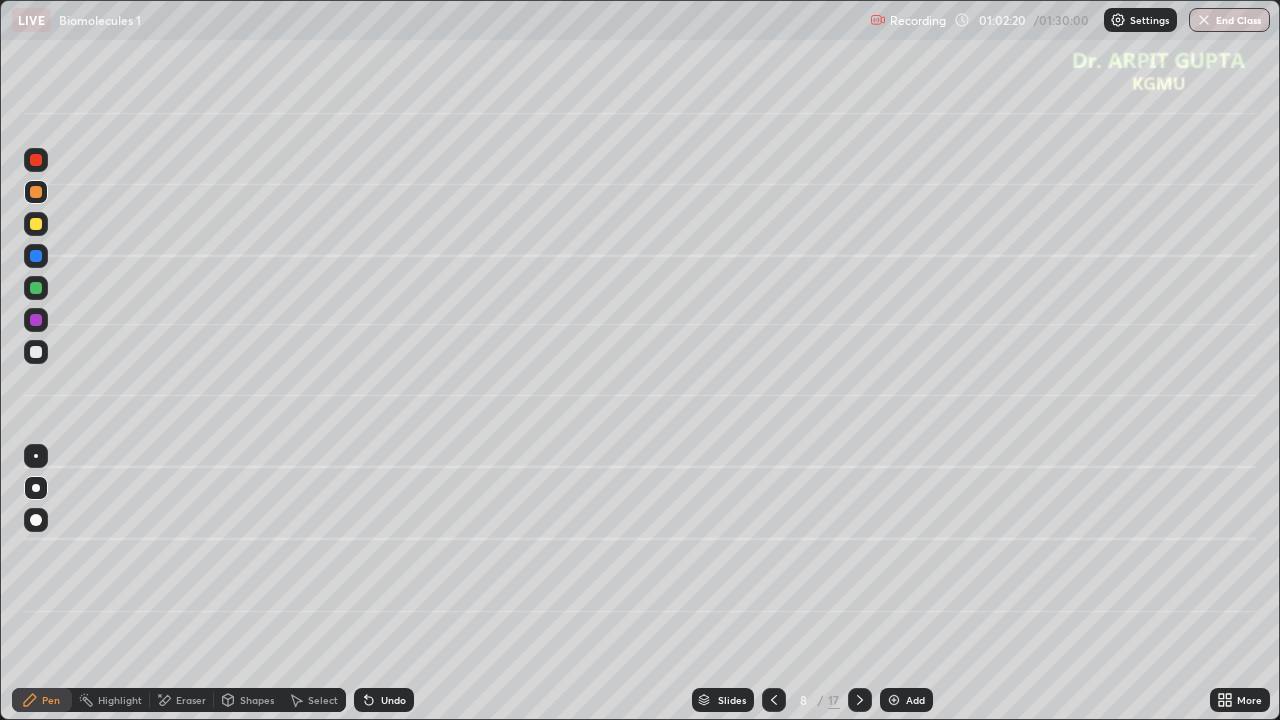 click at bounding box center [36, 256] 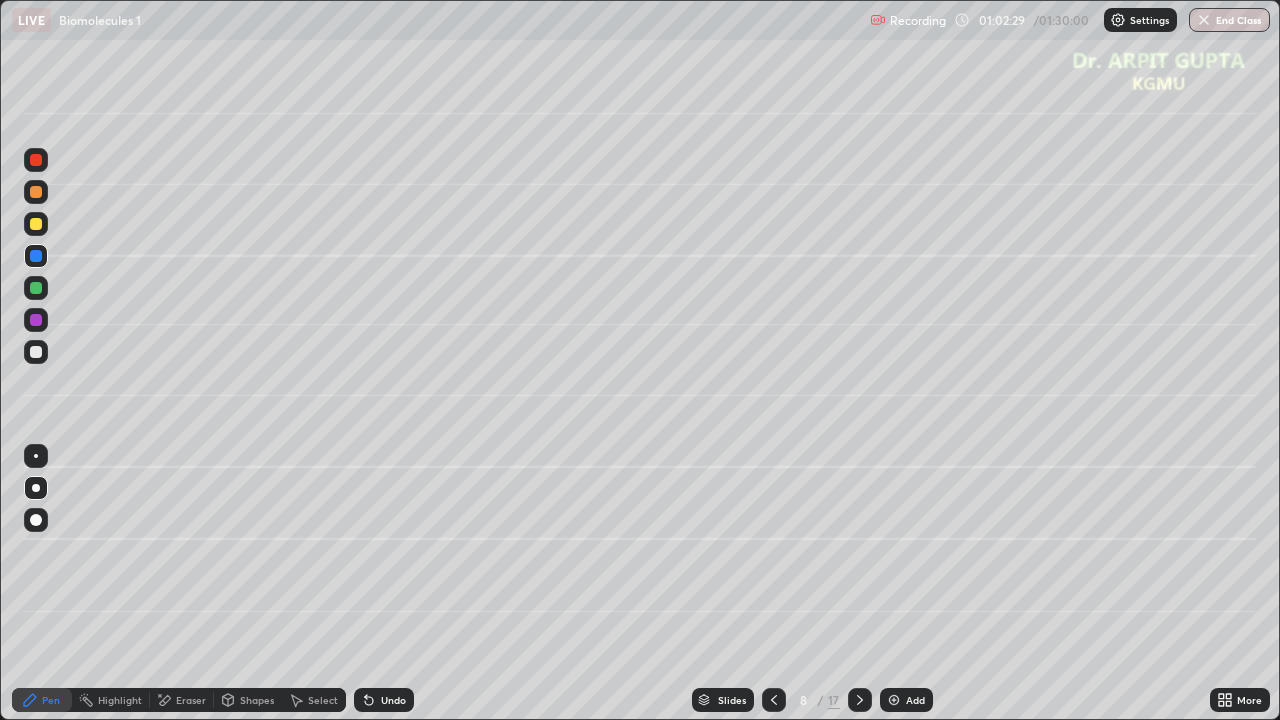 click at bounding box center (36, 192) 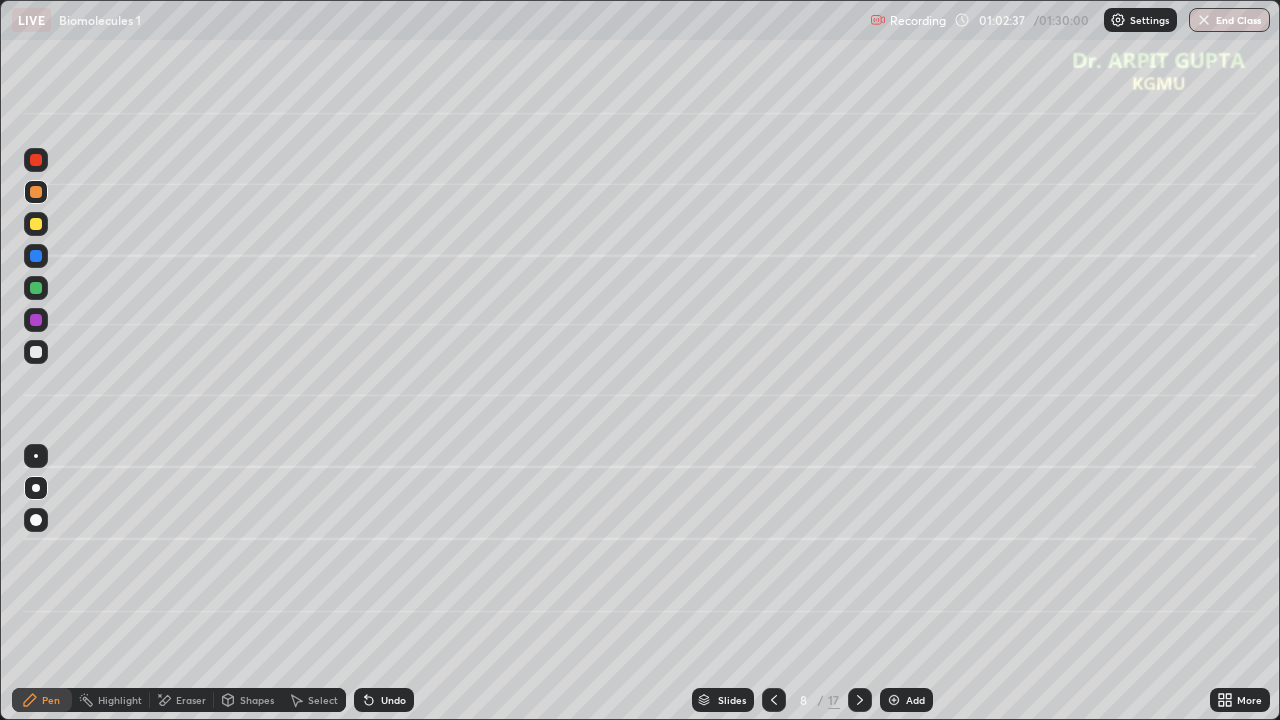 click at bounding box center [36, 256] 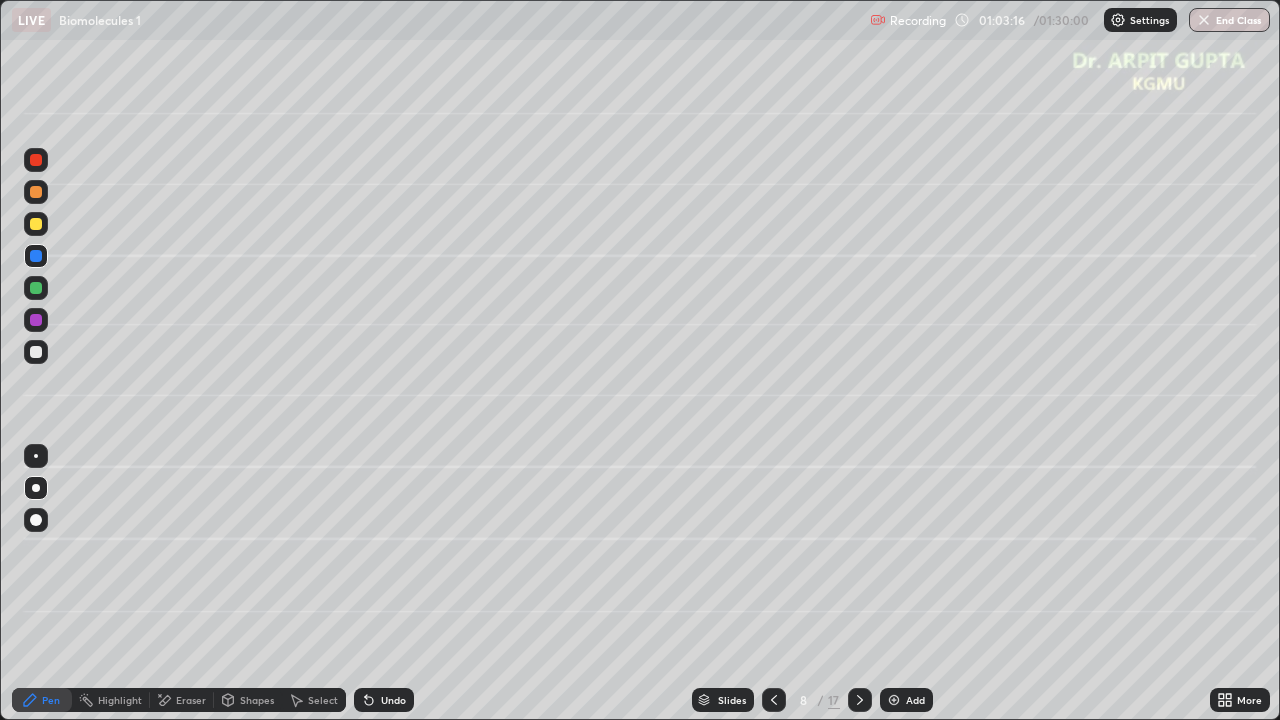 click 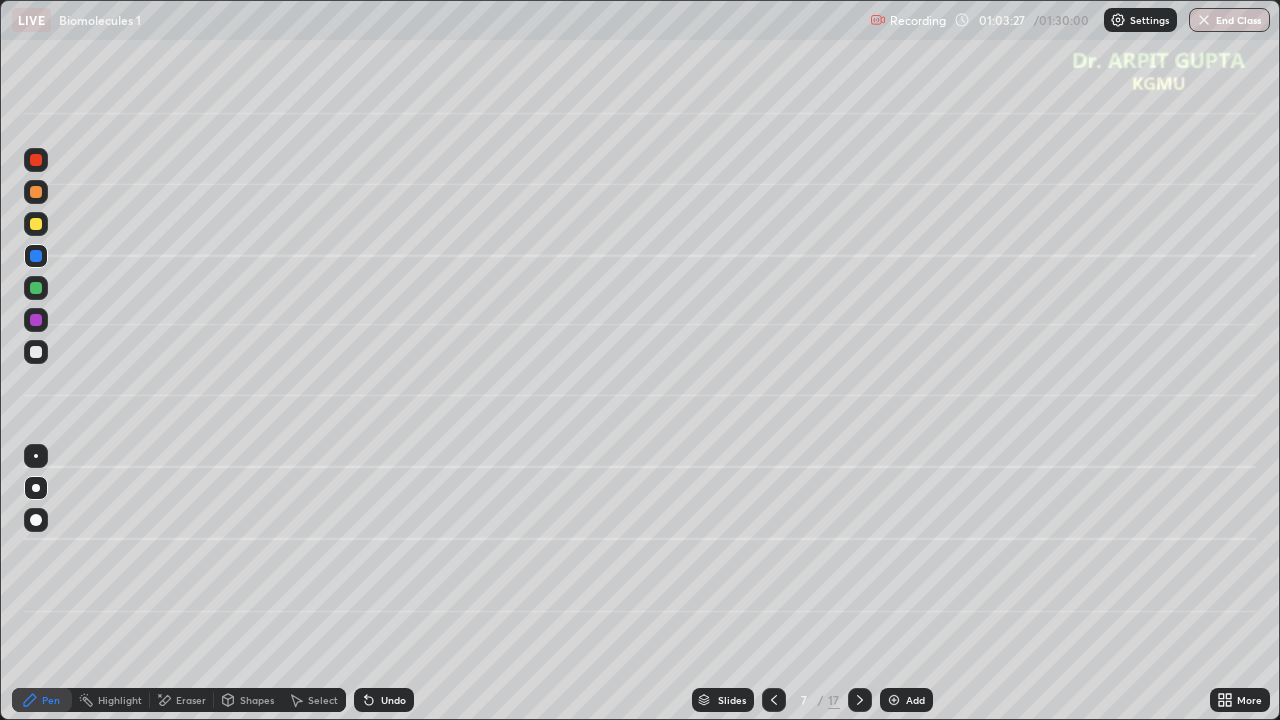 click 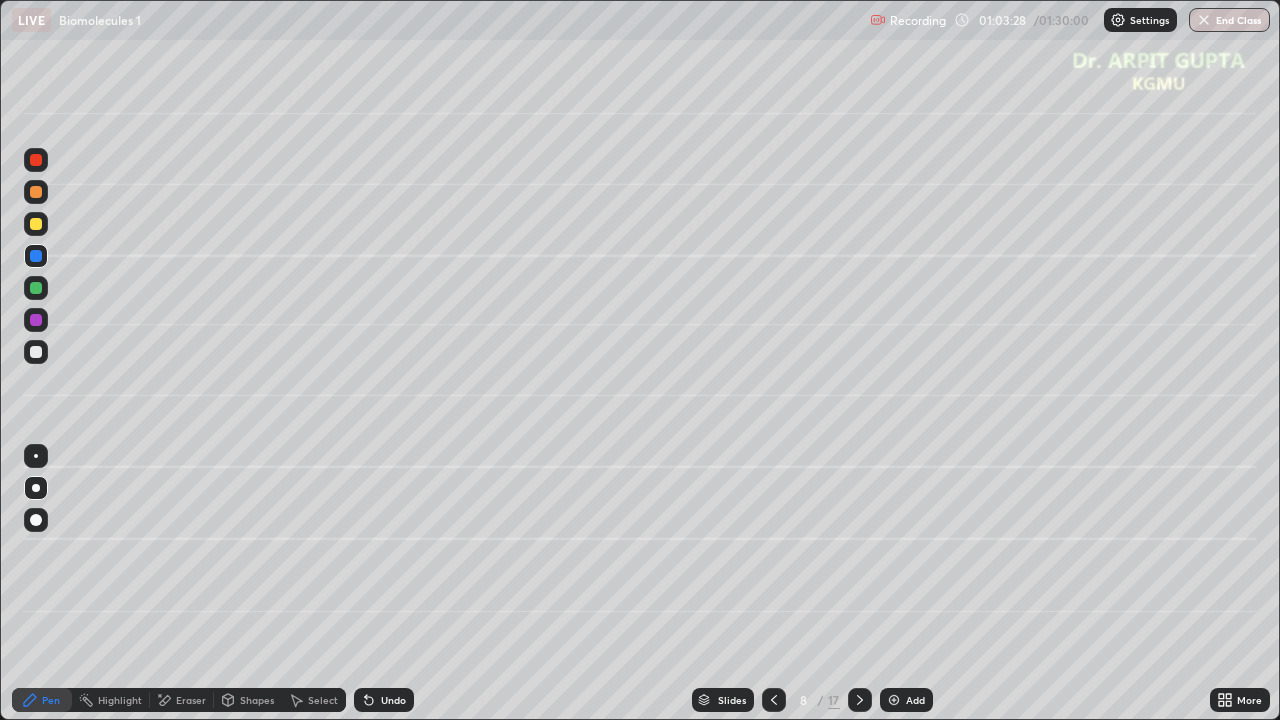 click 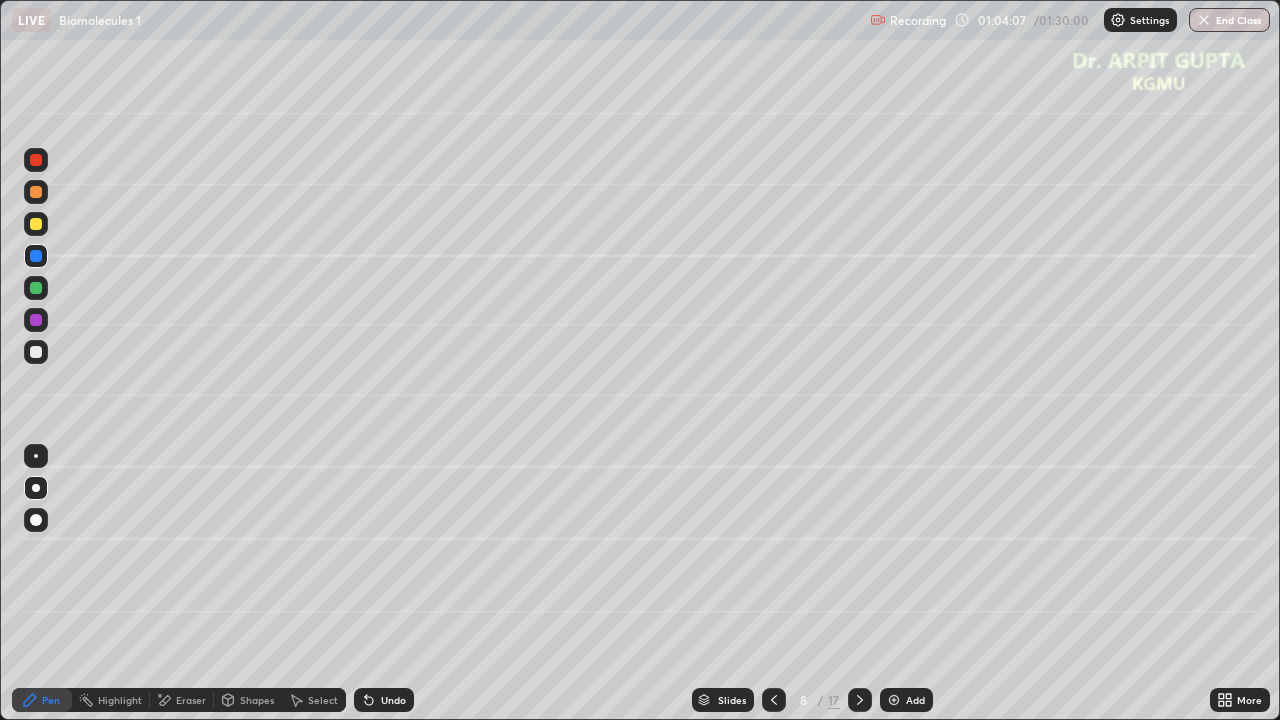 click 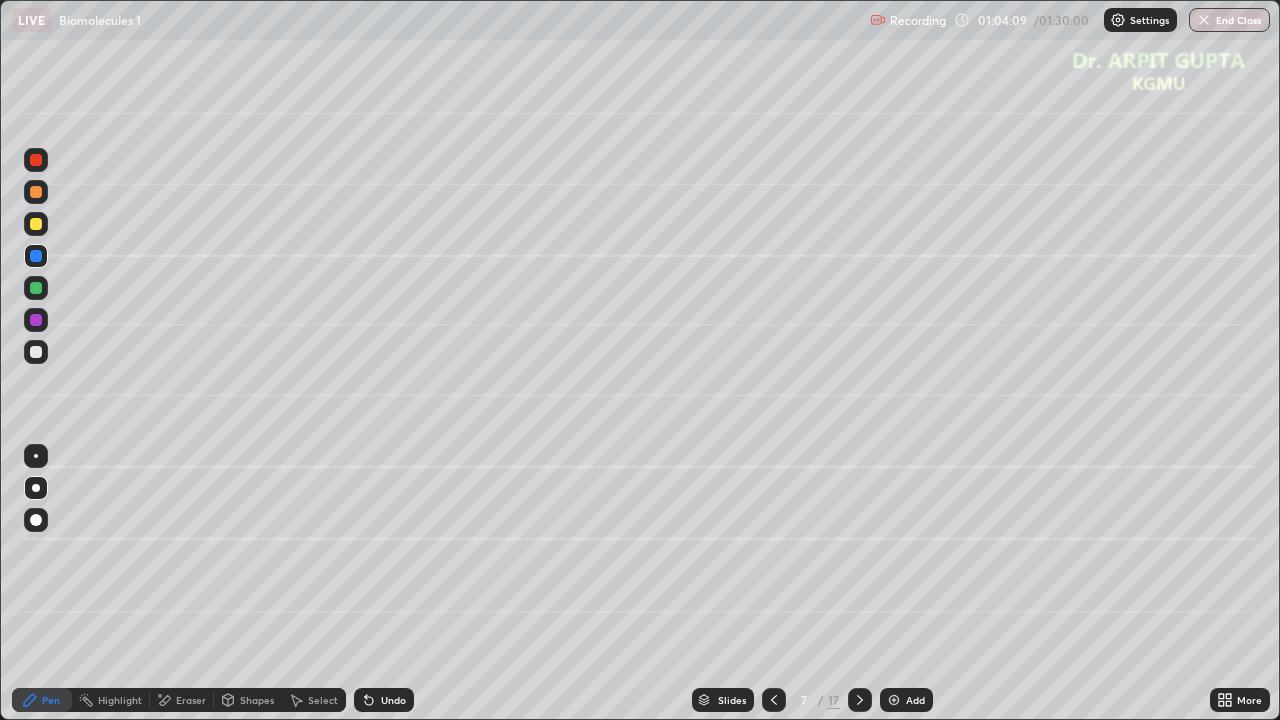 click at bounding box center [36, 320] 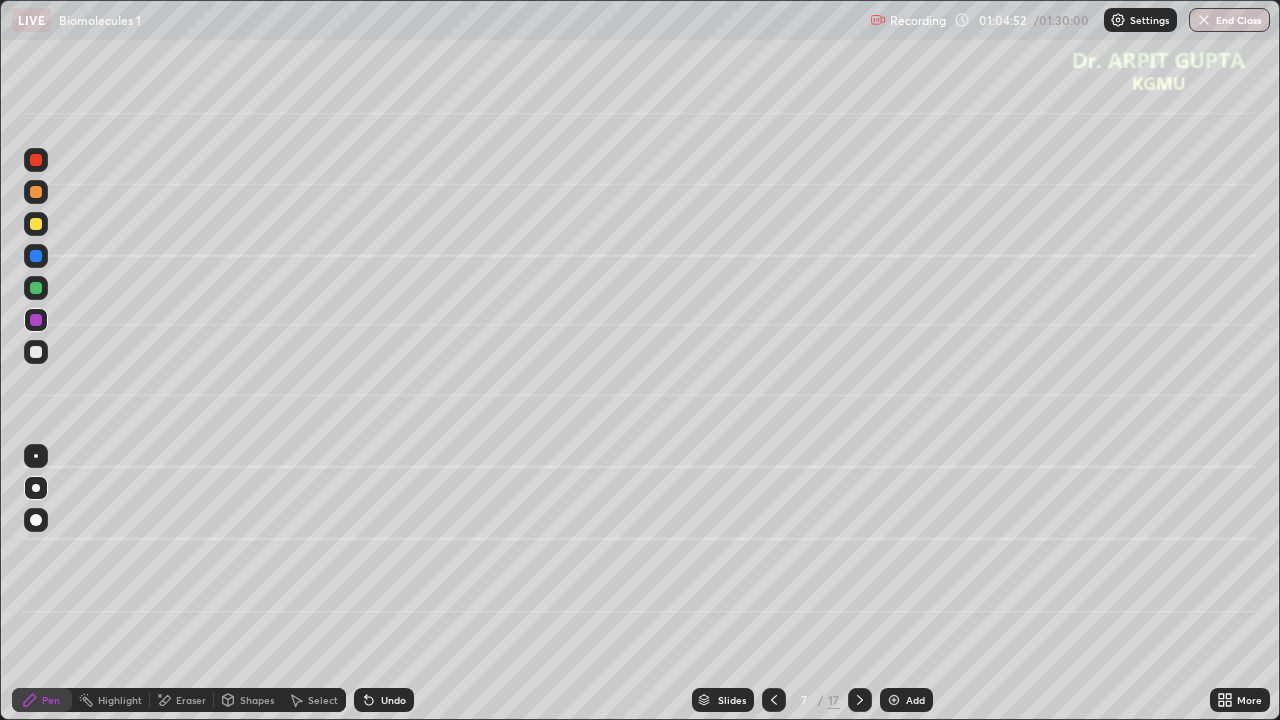 click 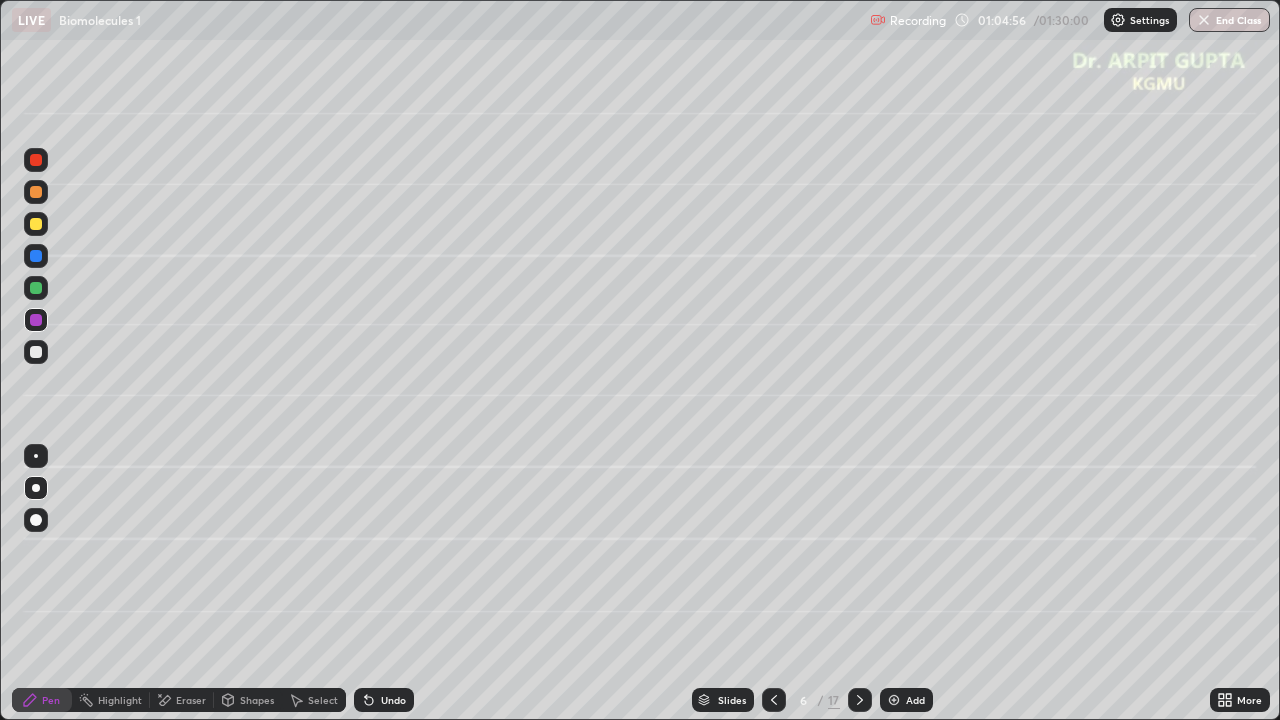 click 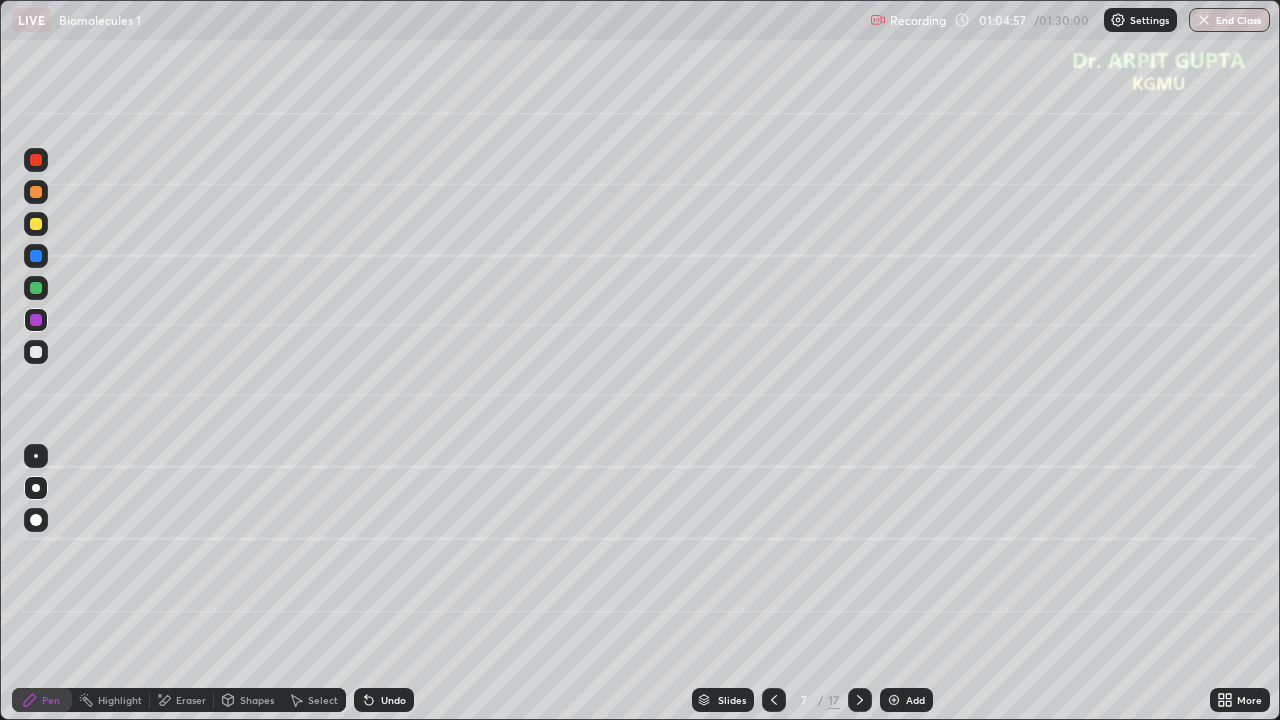 click 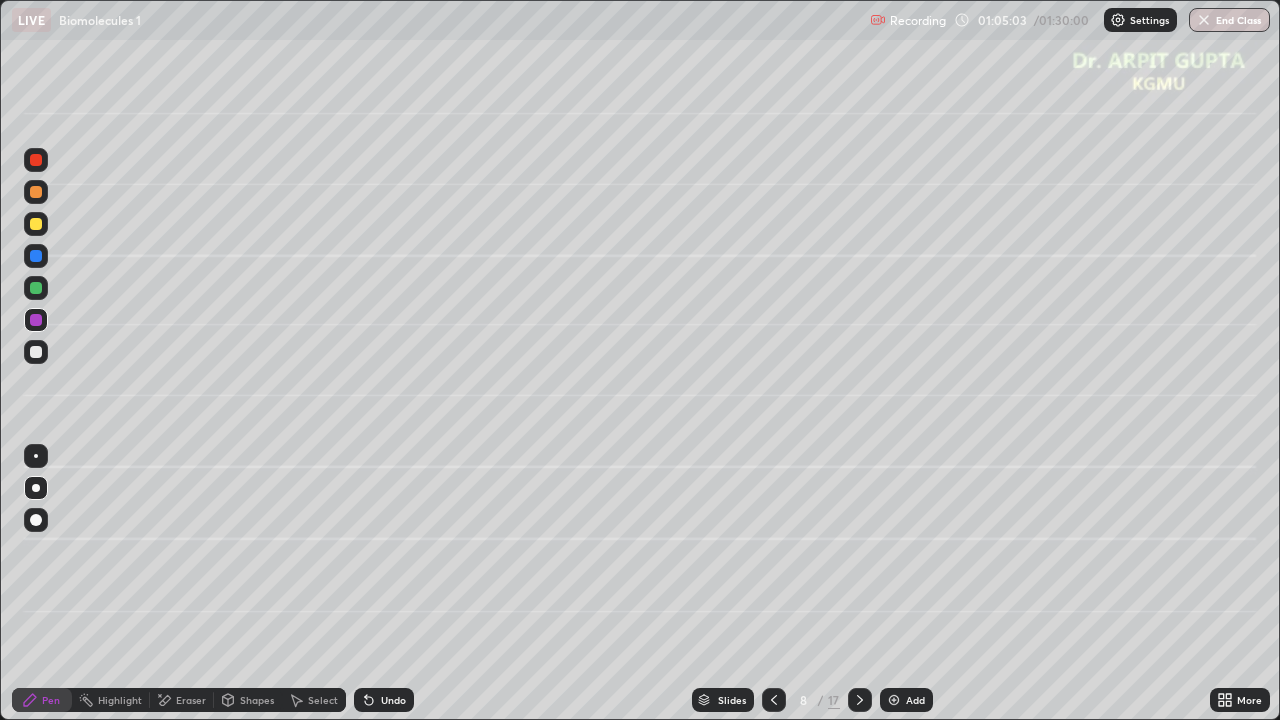 click at bounding box center (36, 224) 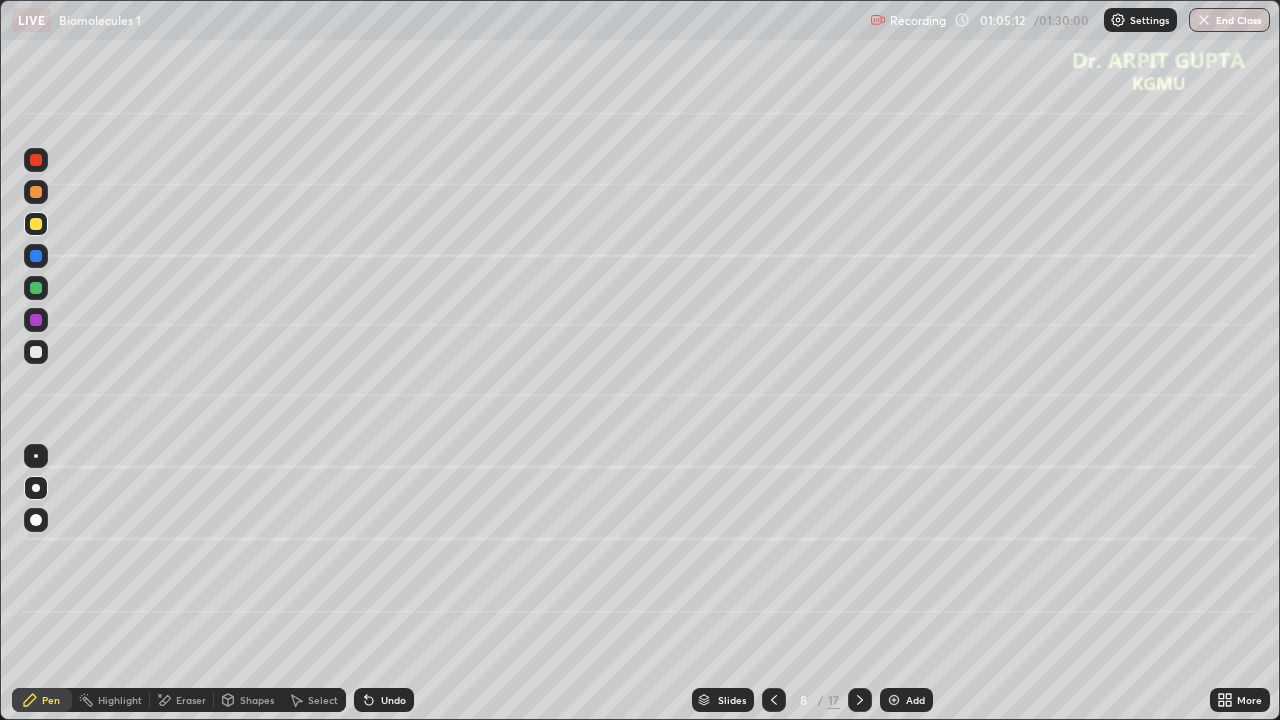 click at bounding box center (36, 320) 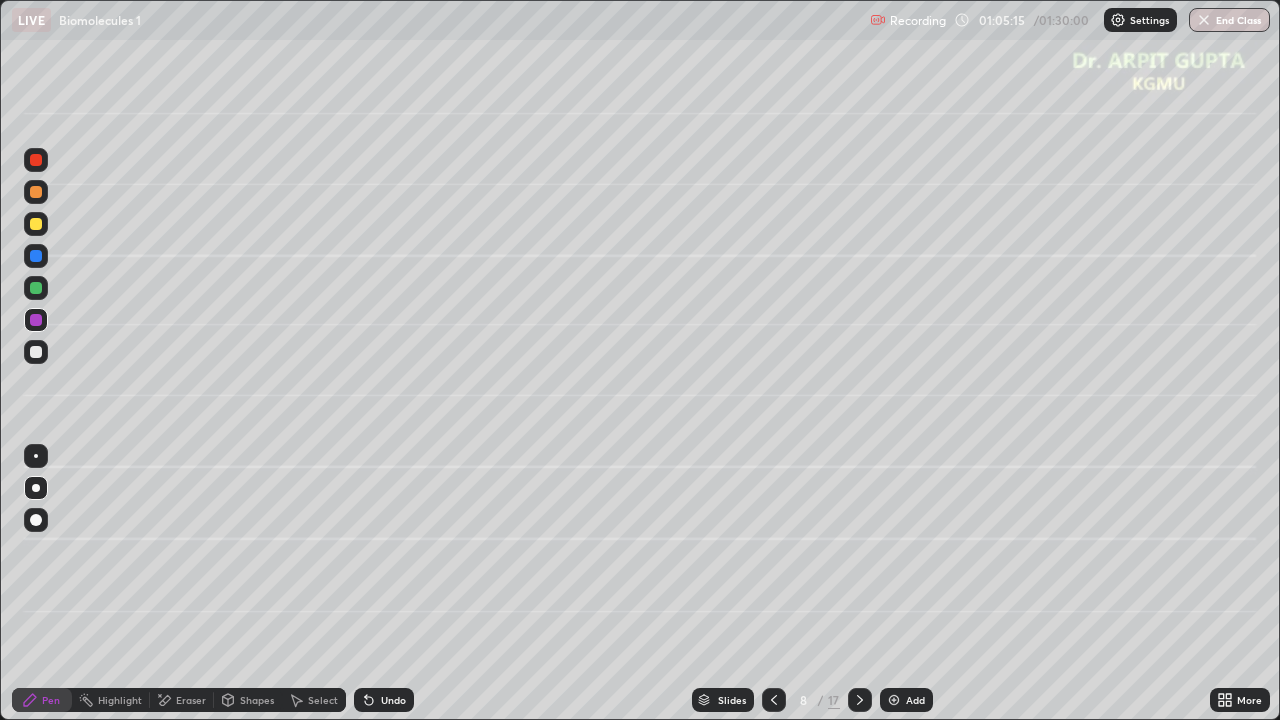 click at bounding box center [36, 256] 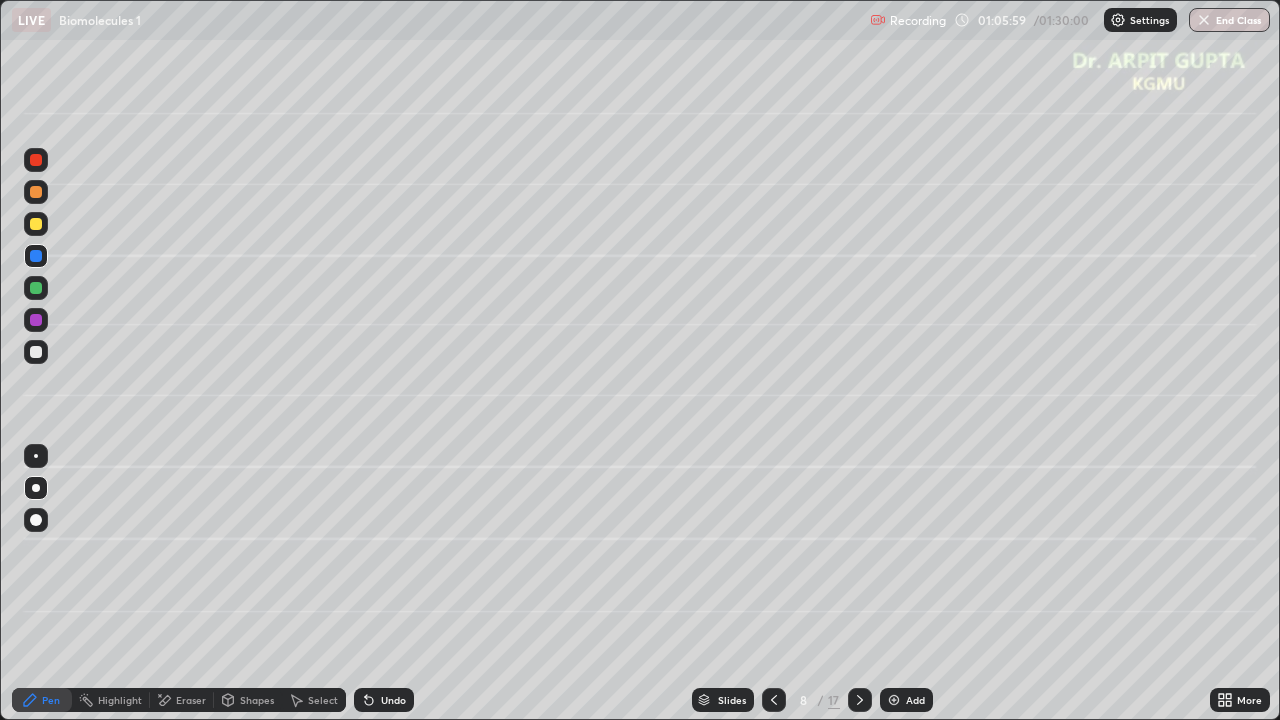 click on "Undo" at bounding box center [393, 700] 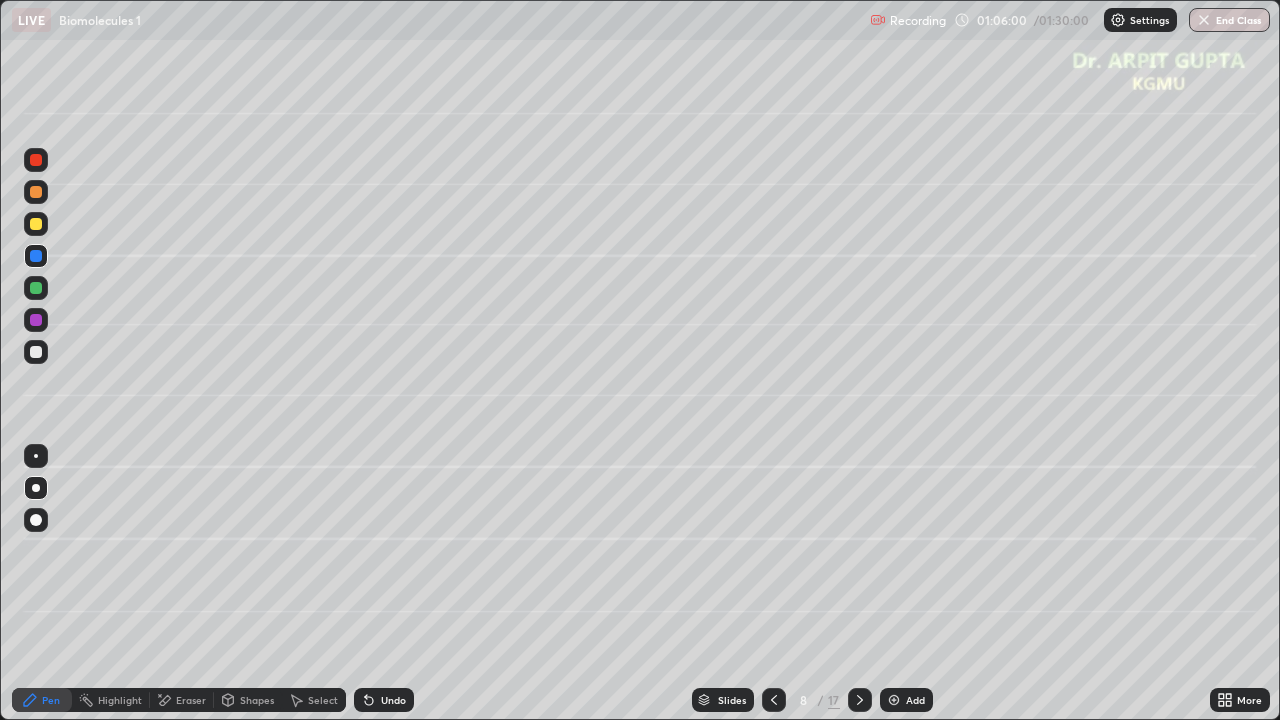 click on "Undo" at bounding box center (393, 700) 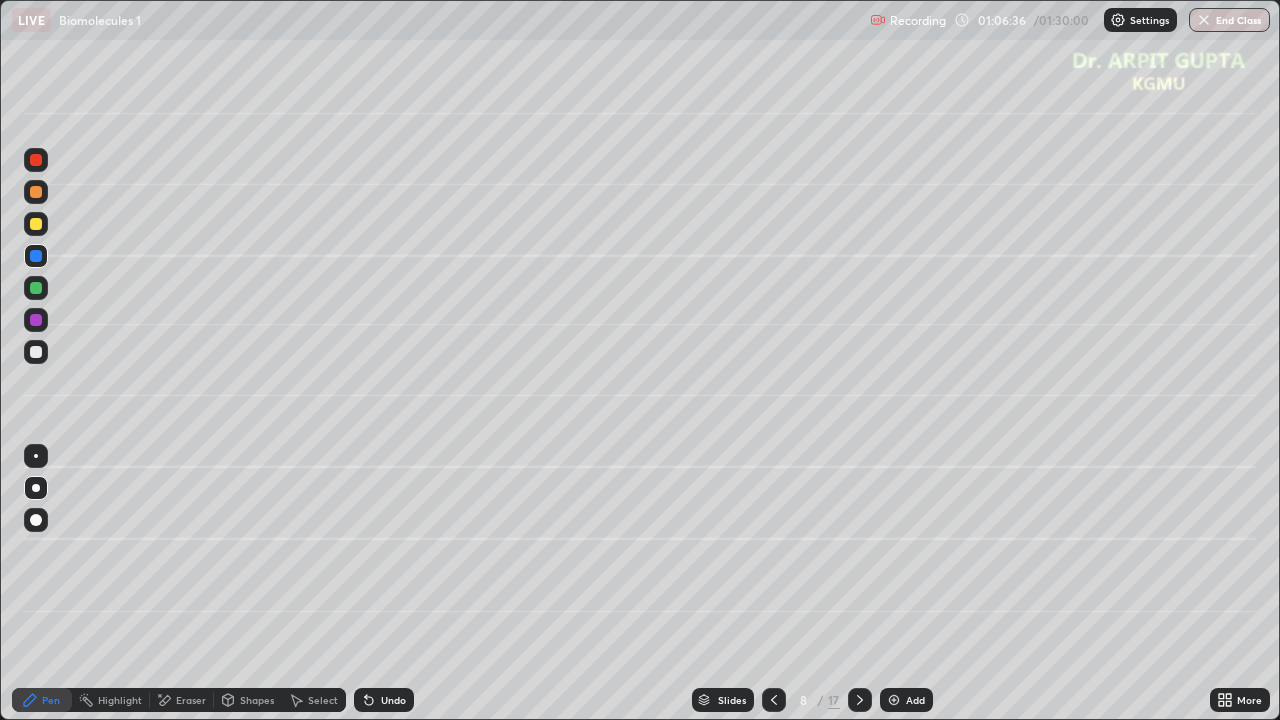 click 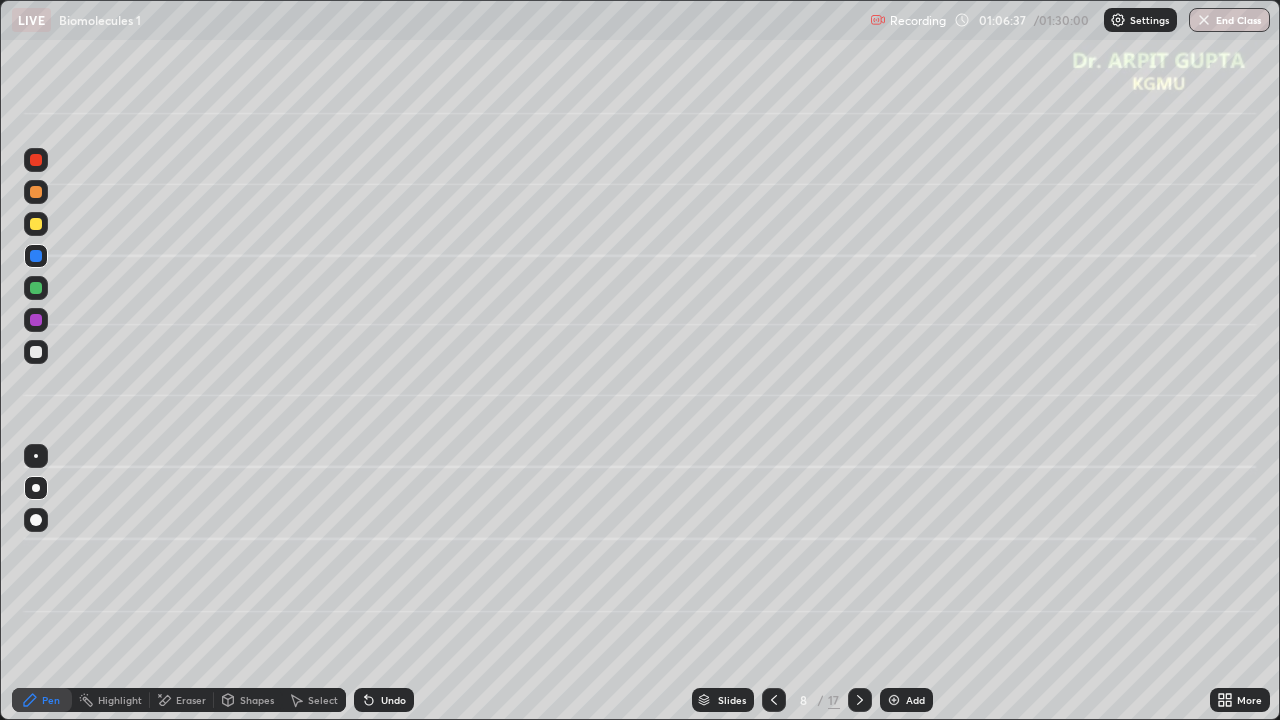 click on "Undo" at bounding box center [384, 700] 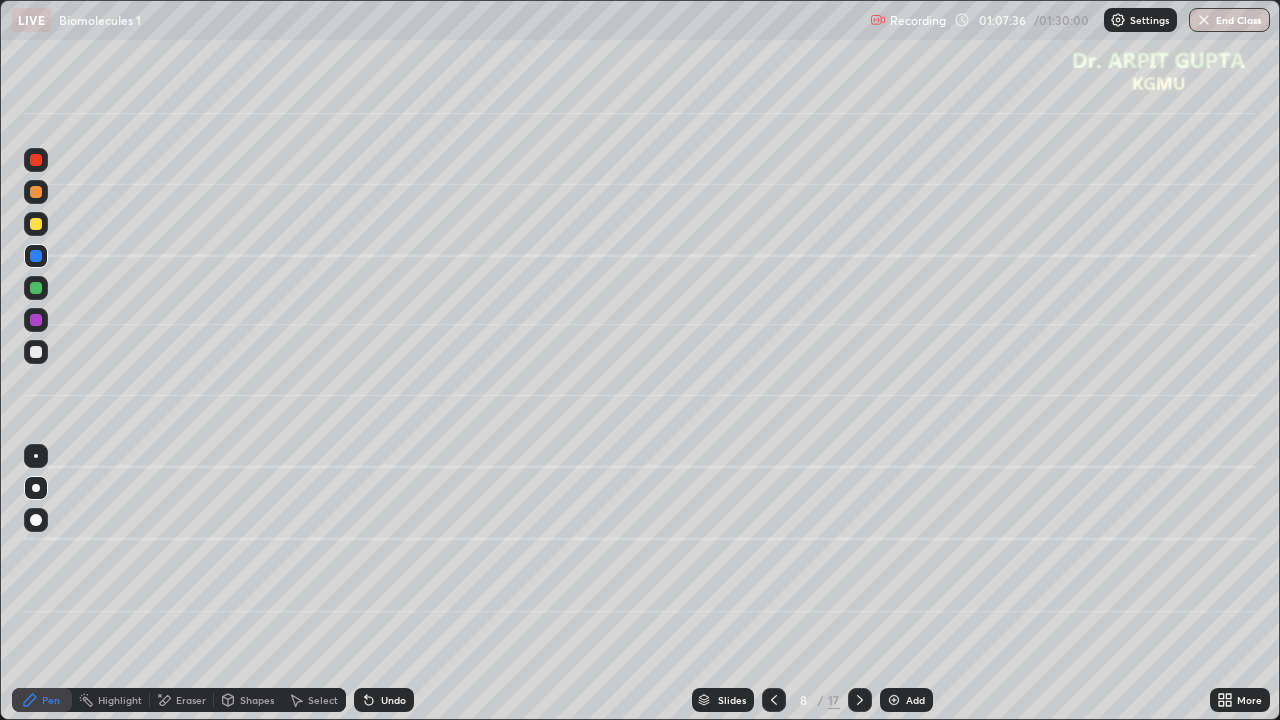 click 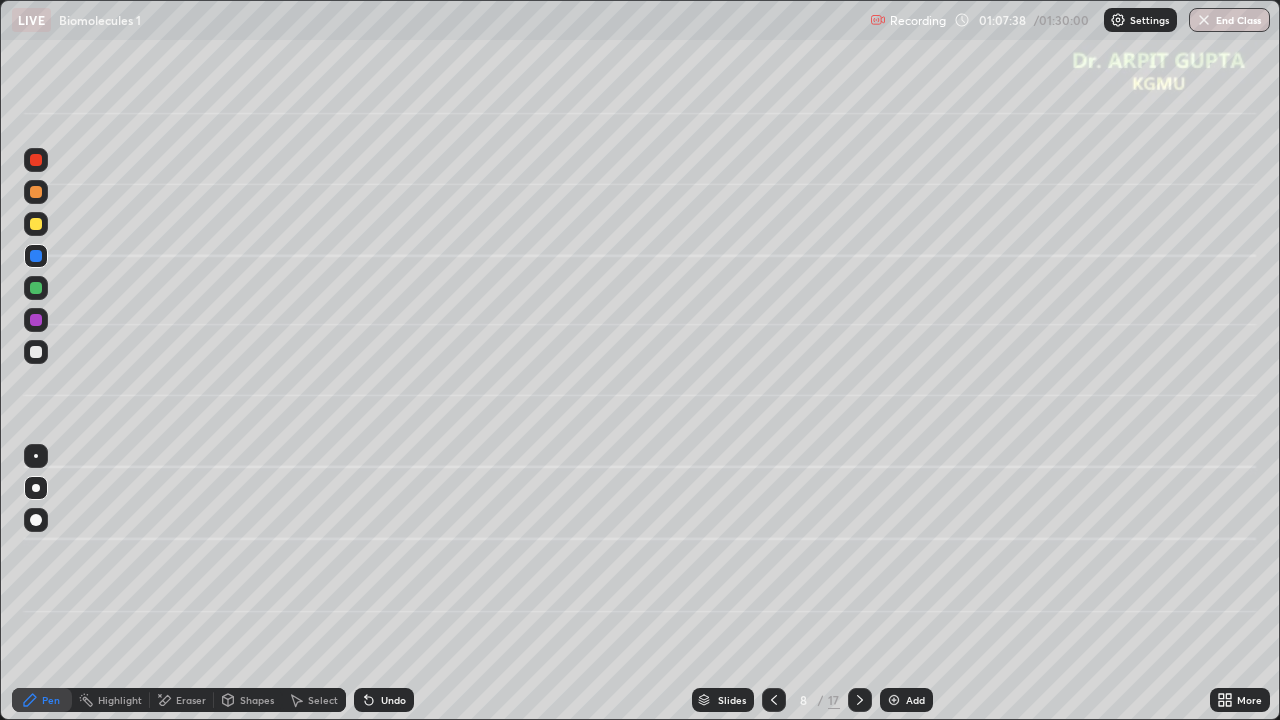 click 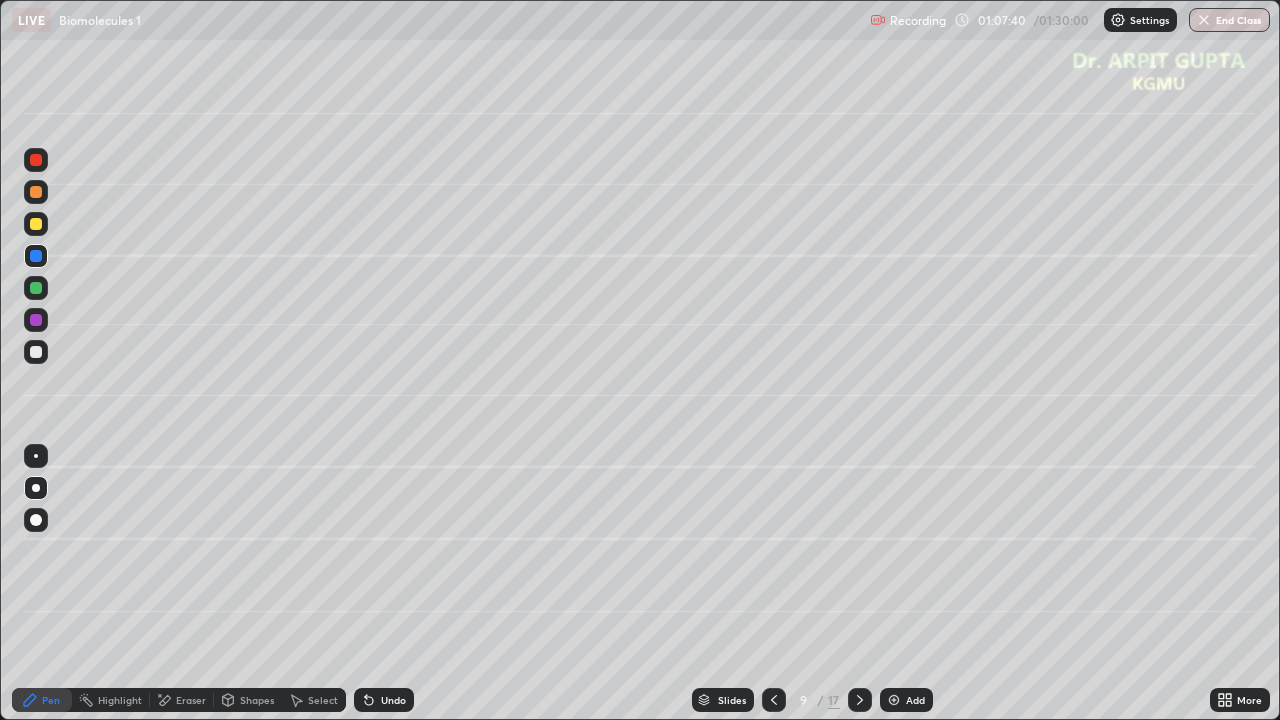 click at bounding box center [36, 224] 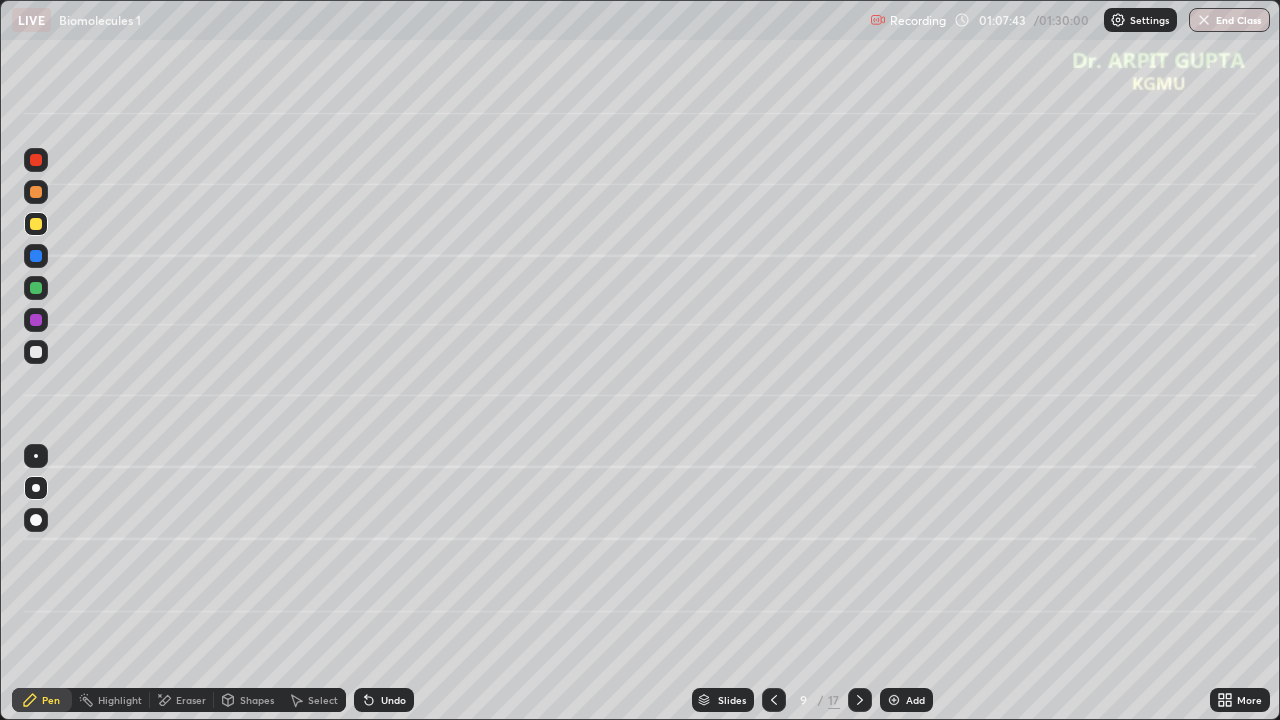 click at bounding box center (774, 700) 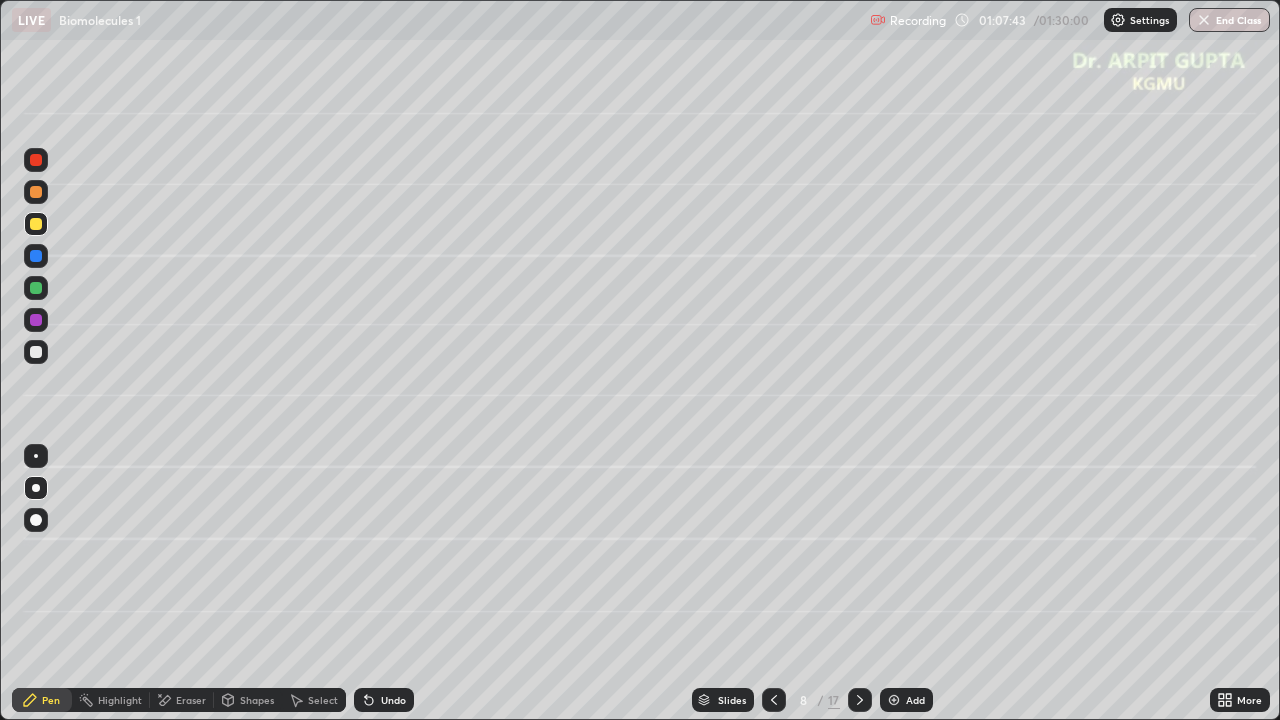 click 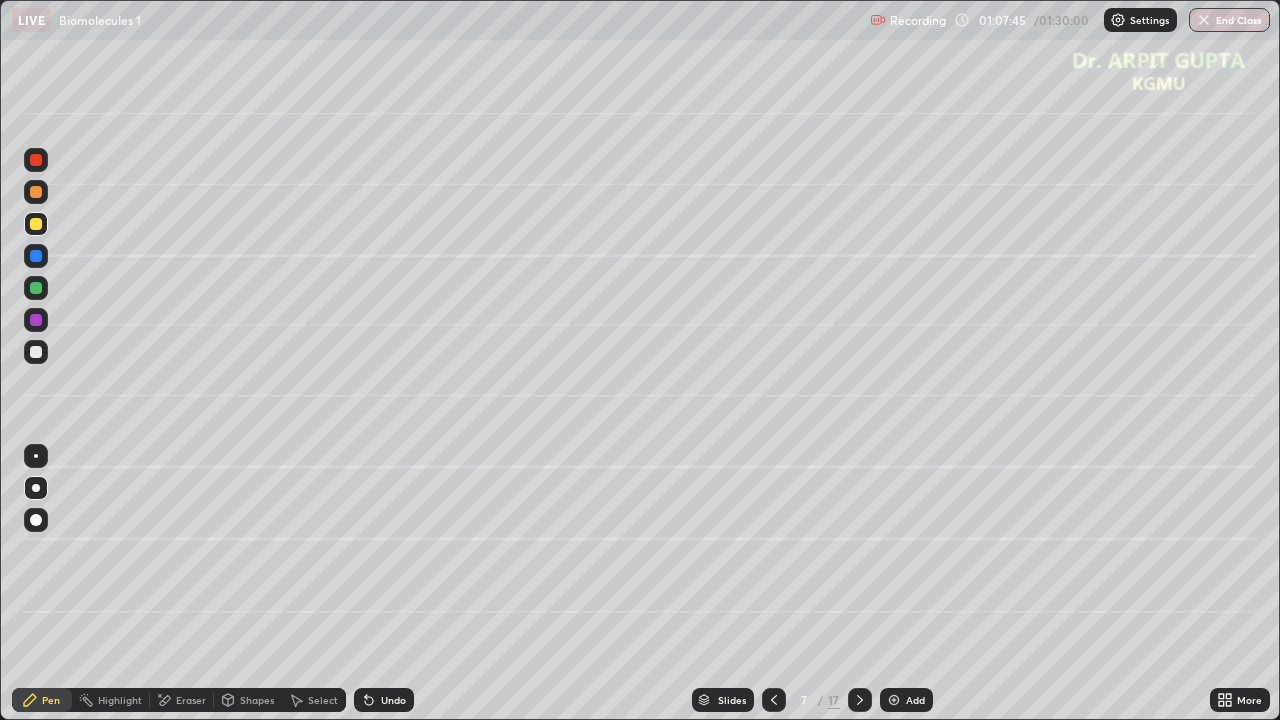 click 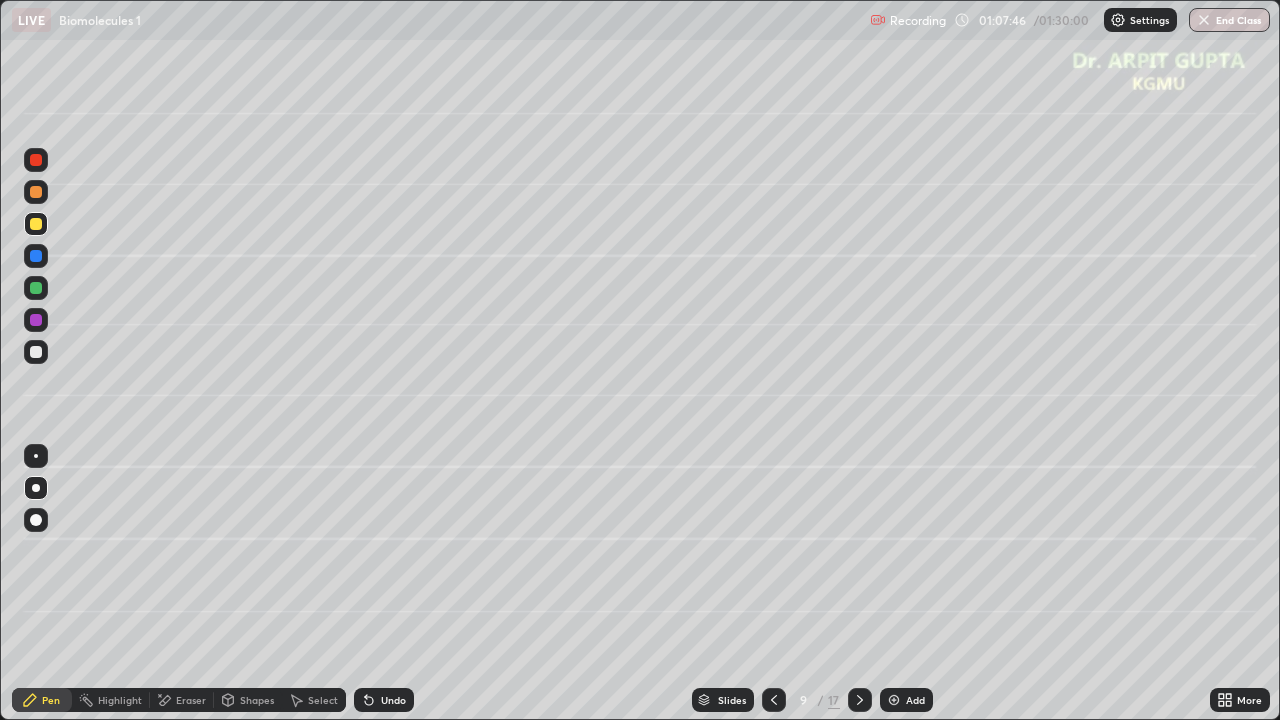 click at bounding box center (36, 520) 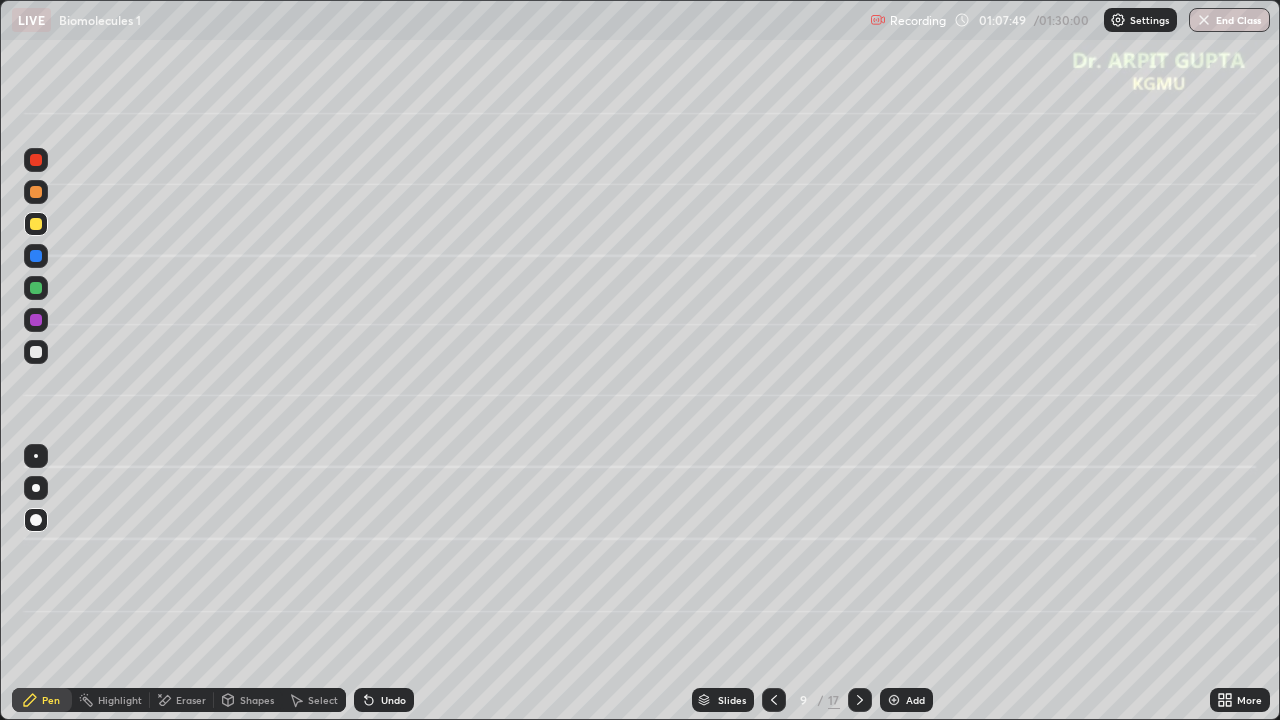 click 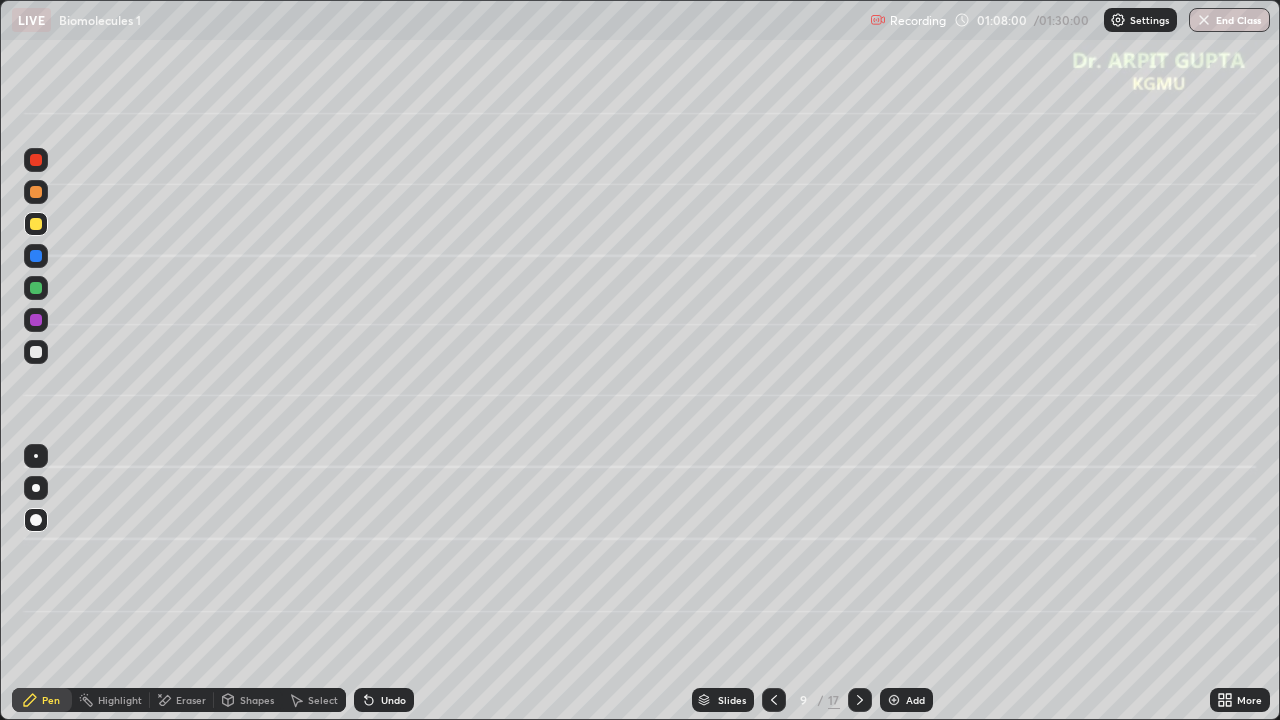 click 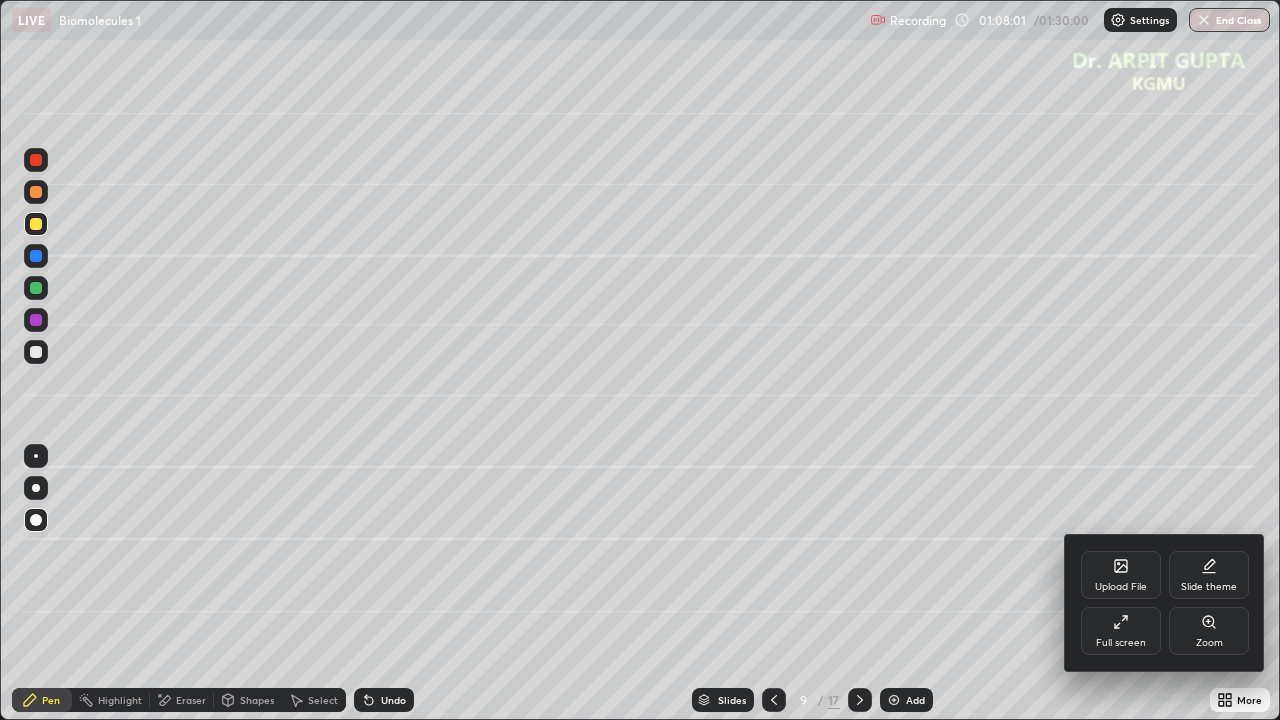 click 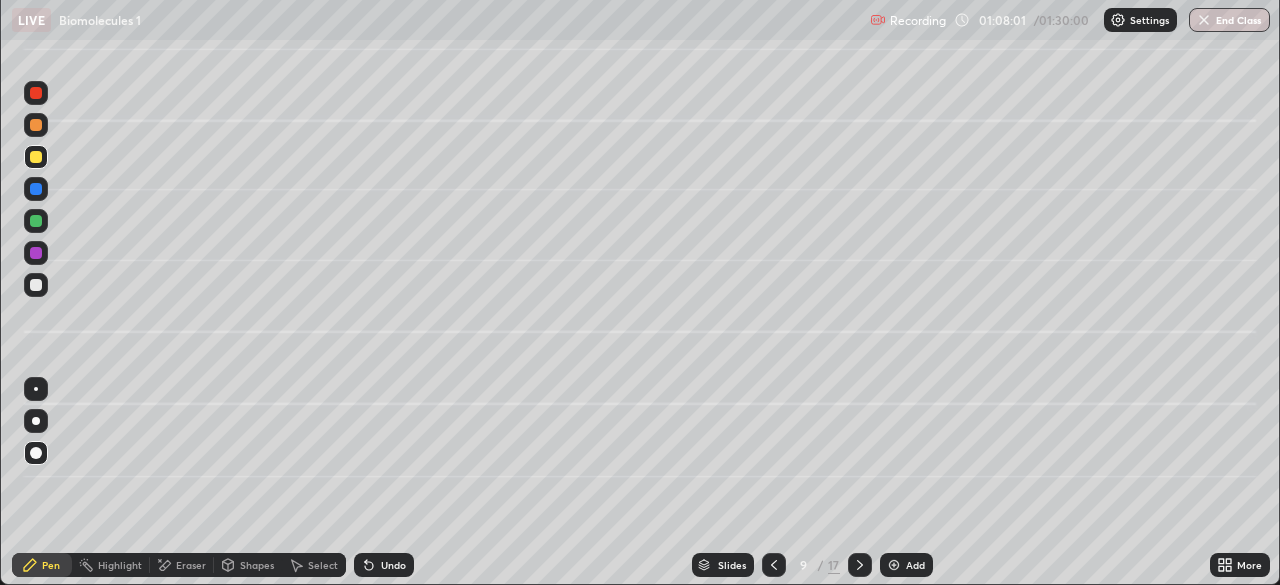 scroll, scrollTop: 585, scrollLeft: 1280, axis: both 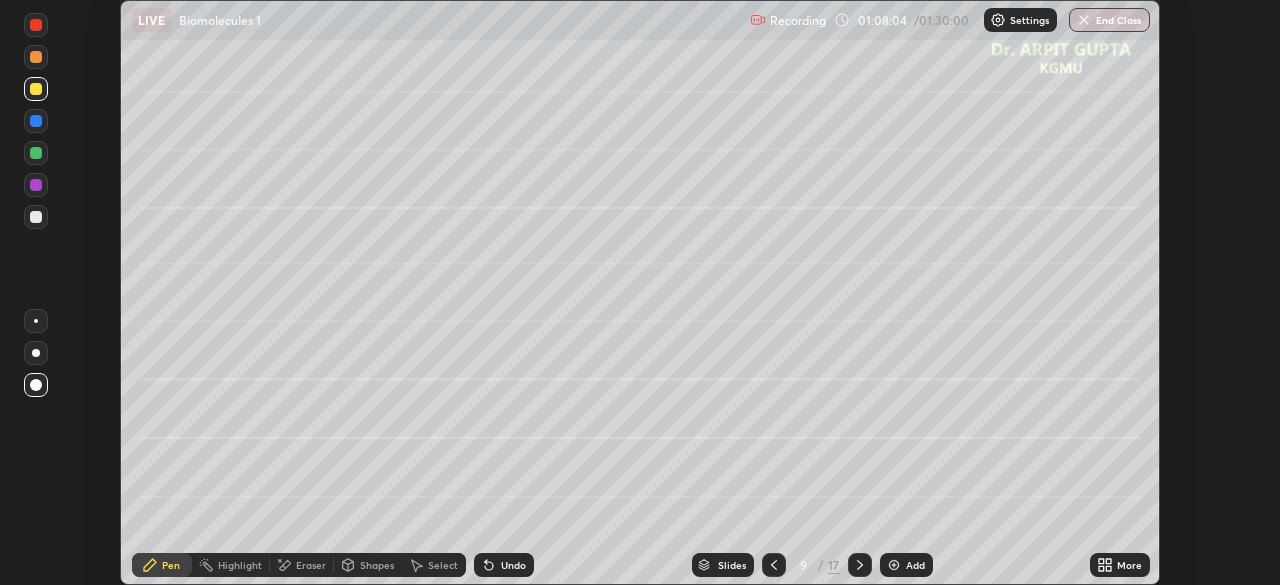 click 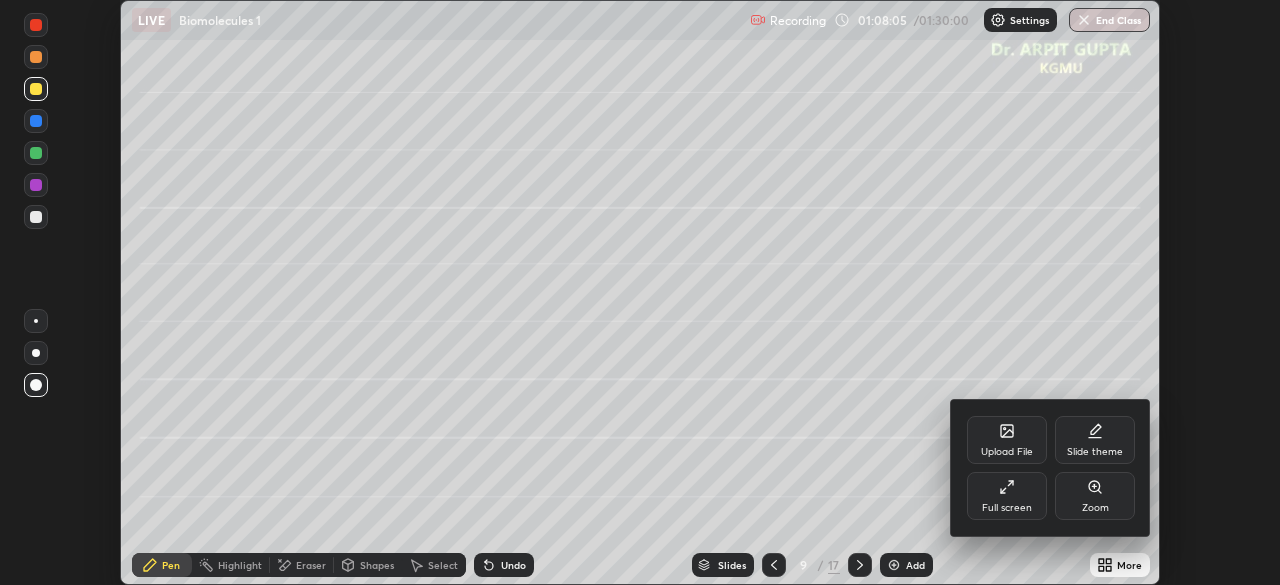 click on "Full screen" at bounding box center [1007, 508] 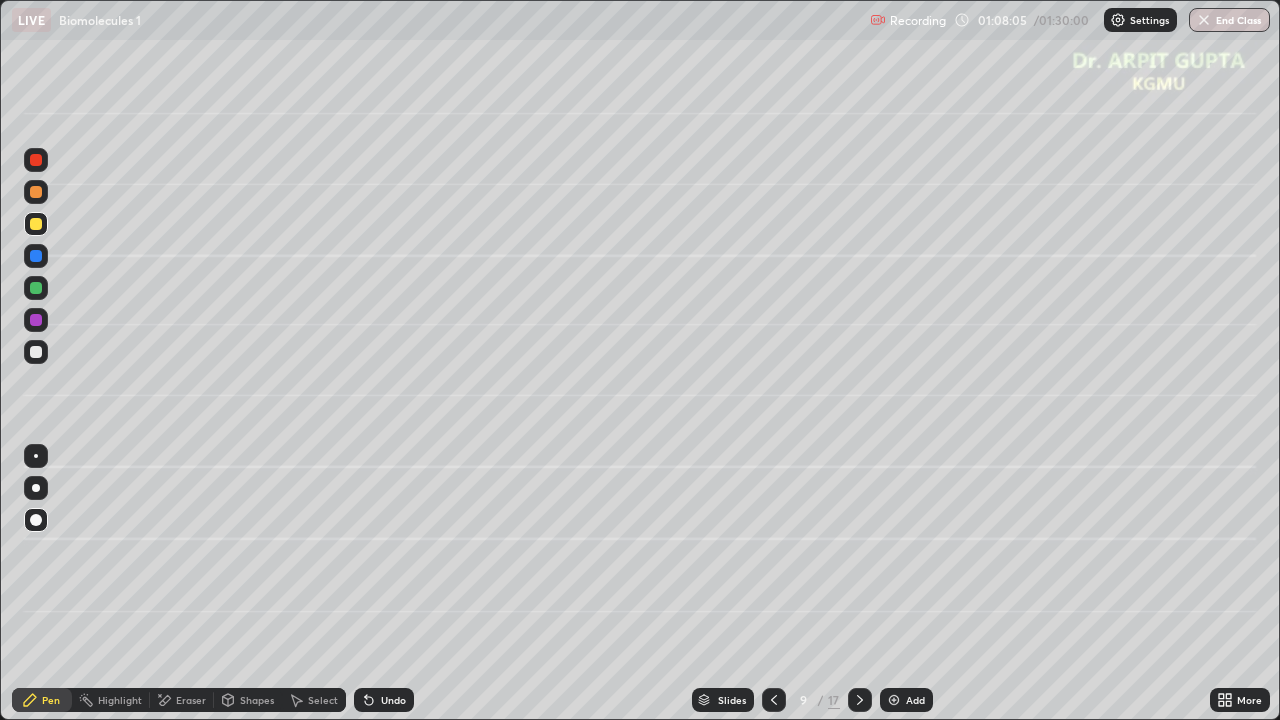 scroll, scrollTop: 99280, scrollLeft: 98720, axis: both 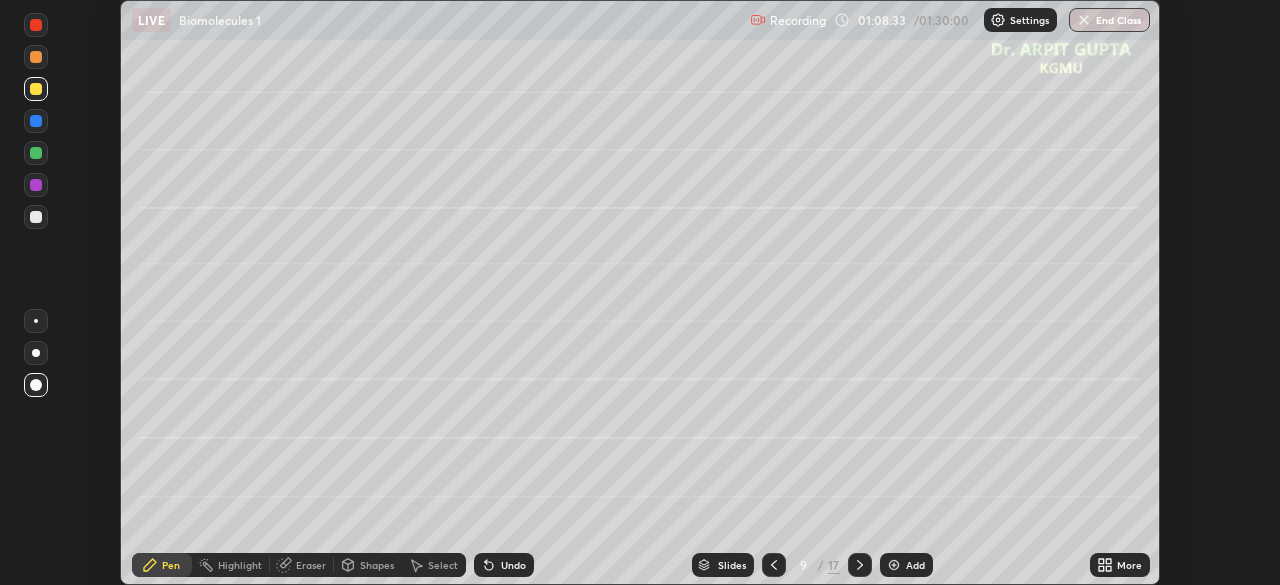 click at bounding box center (36, 217) 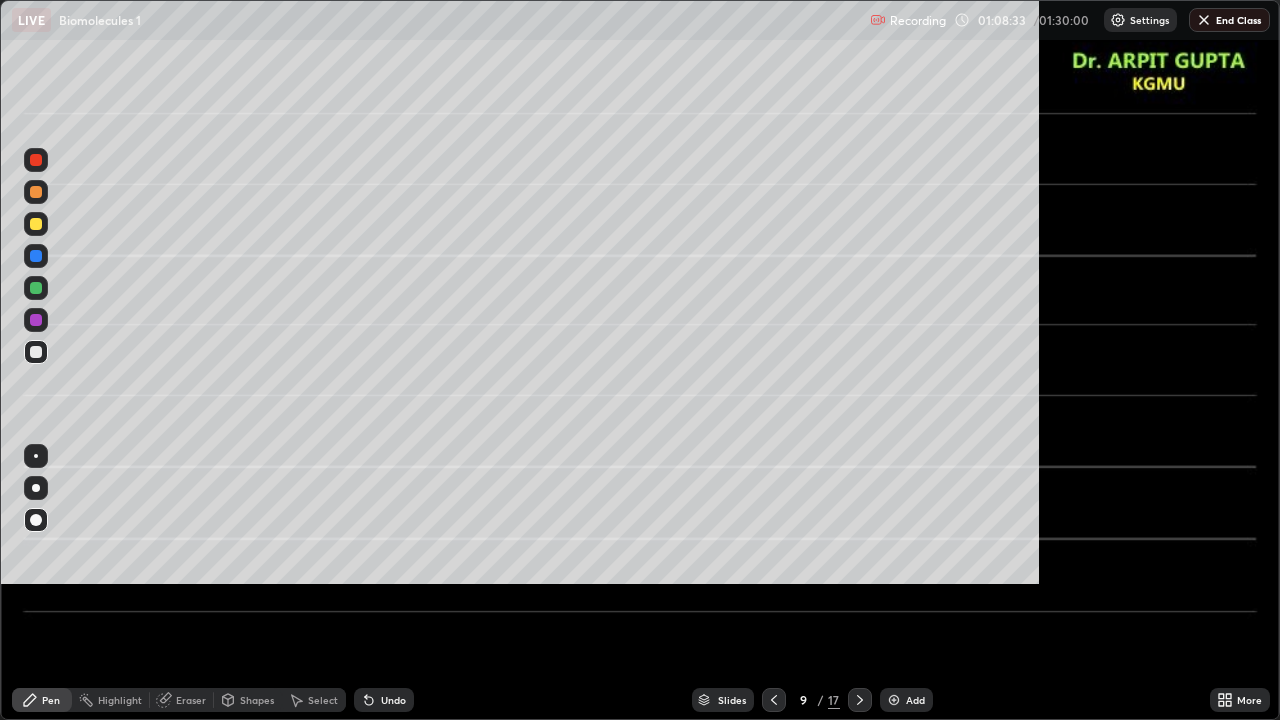 scroll, scrollTop: 99280, scrollLeft: 98720, axis: both 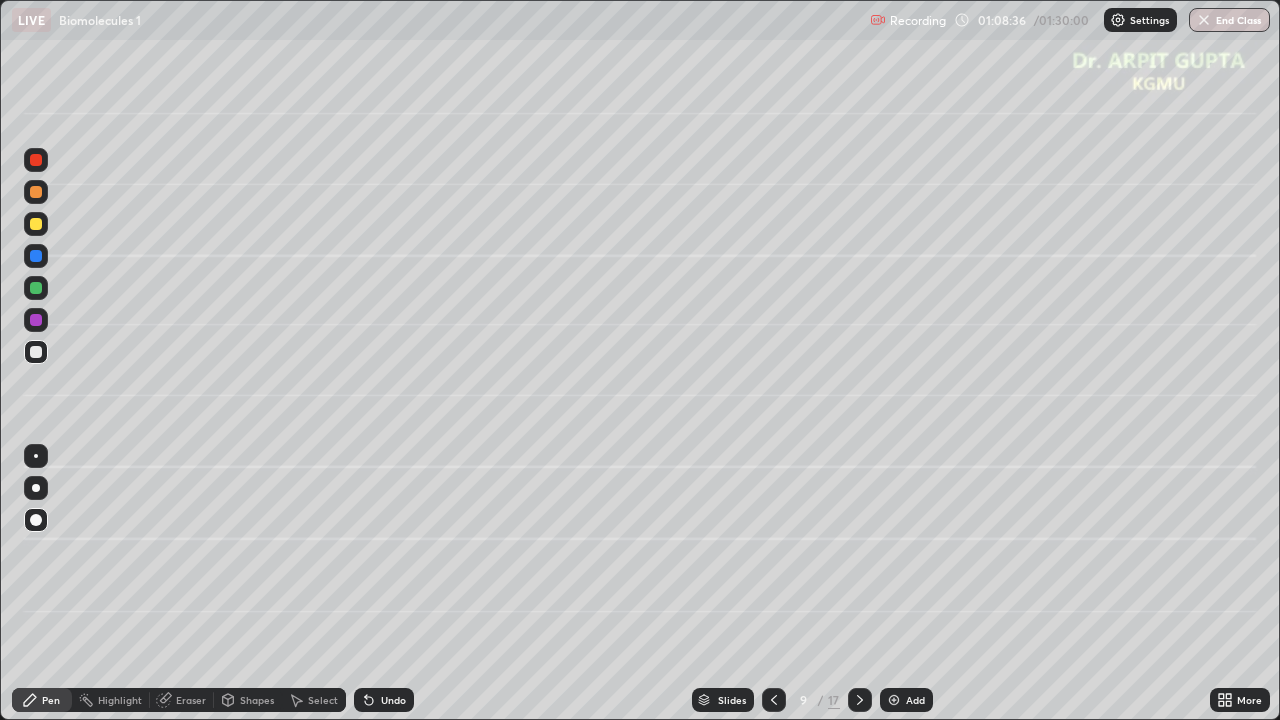 click at bounding box center [36, 288] 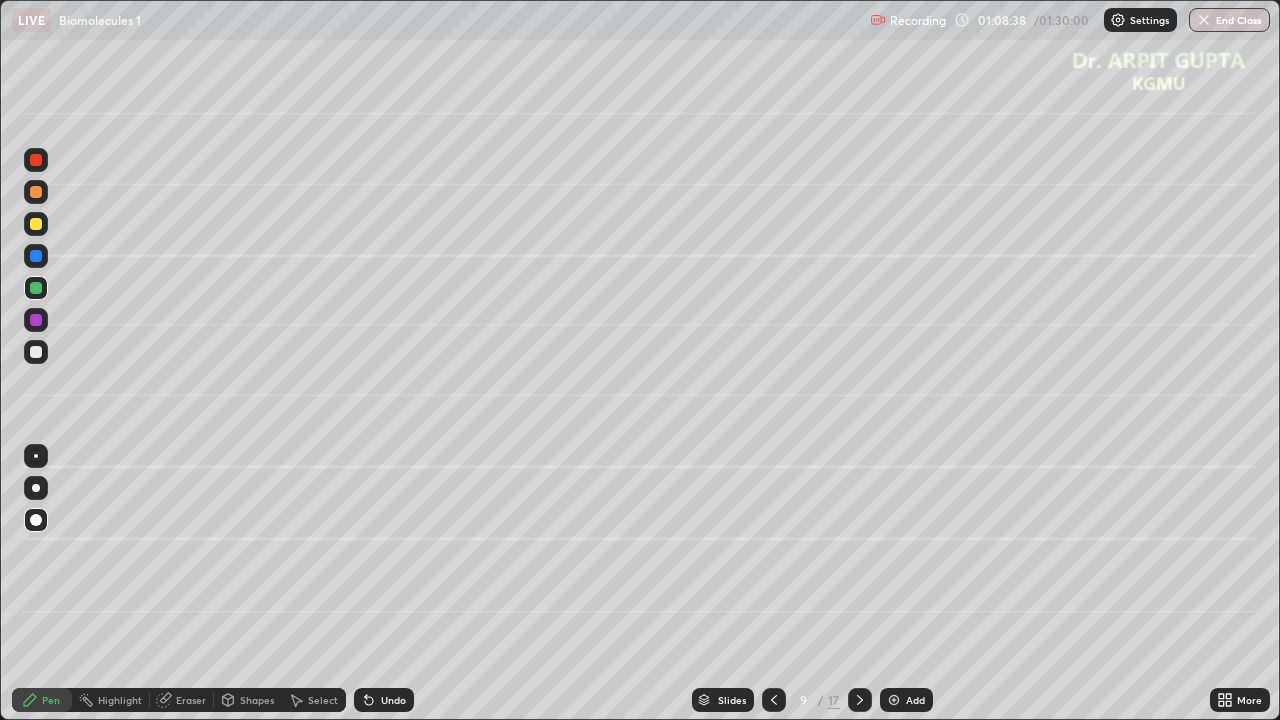 click 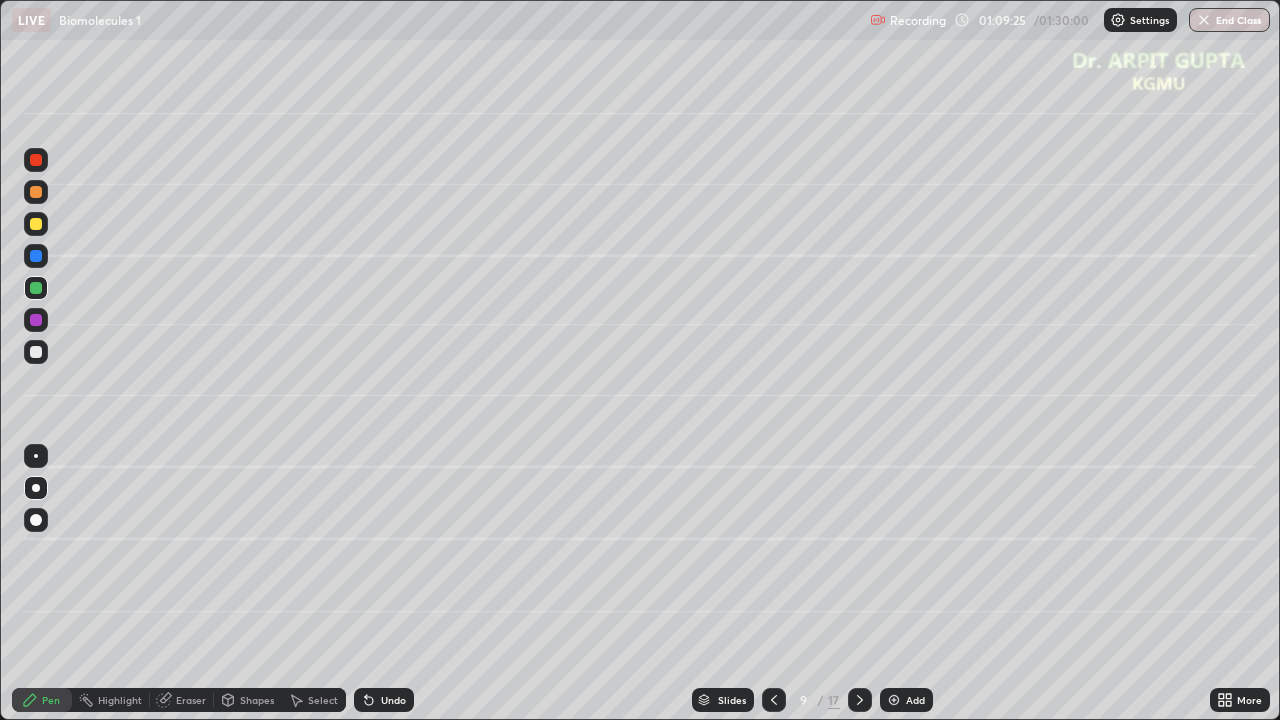 click at bounding box center [36, 352] 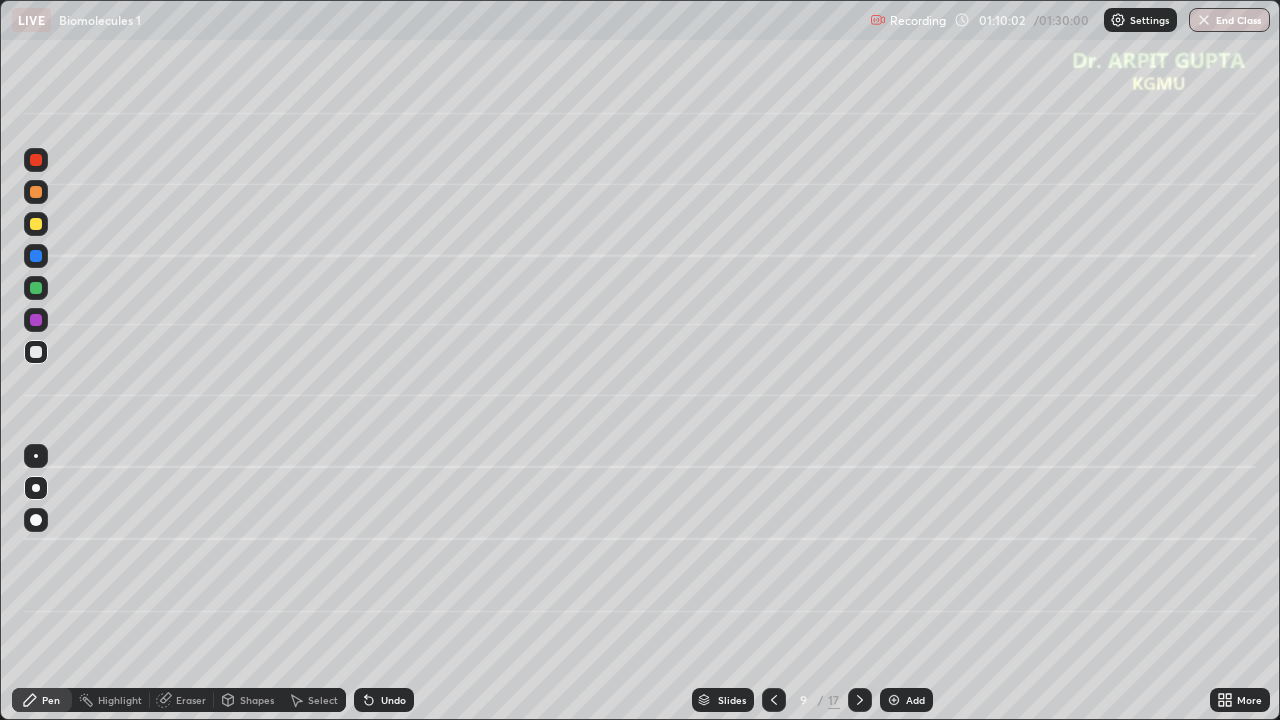 click at bounding box center [36, 352] 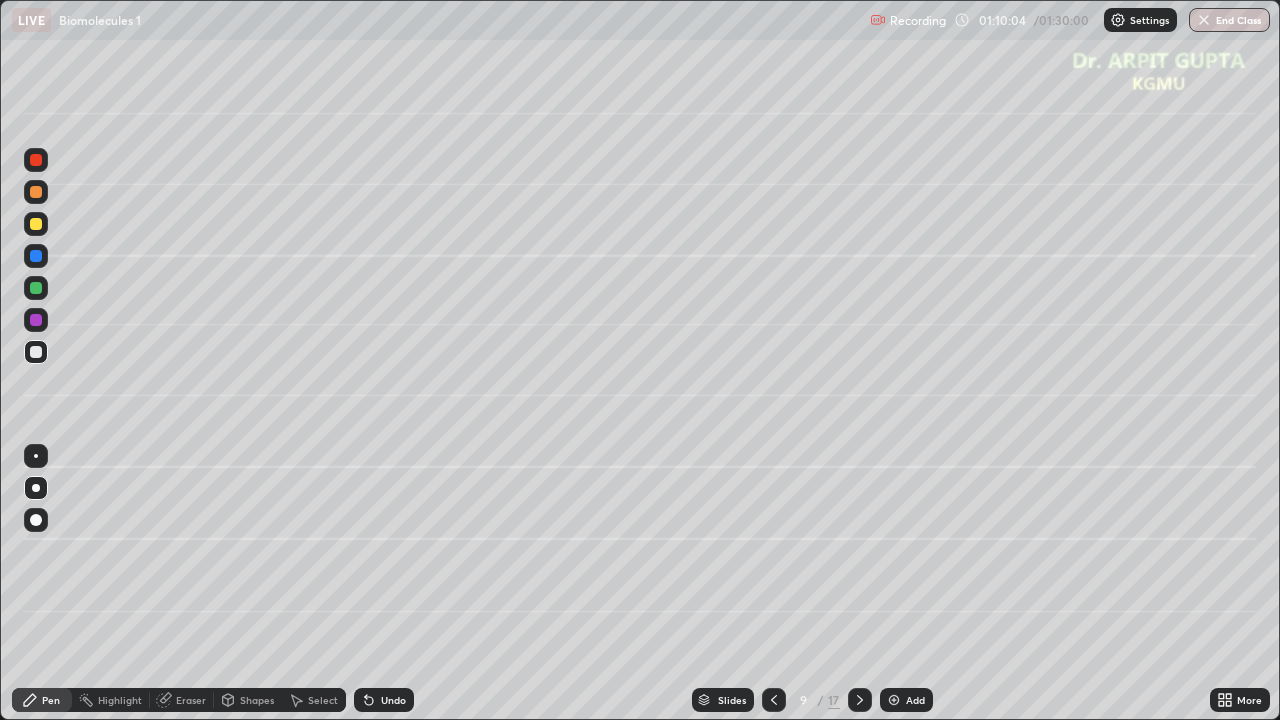 click at bounding box center (36, 288) 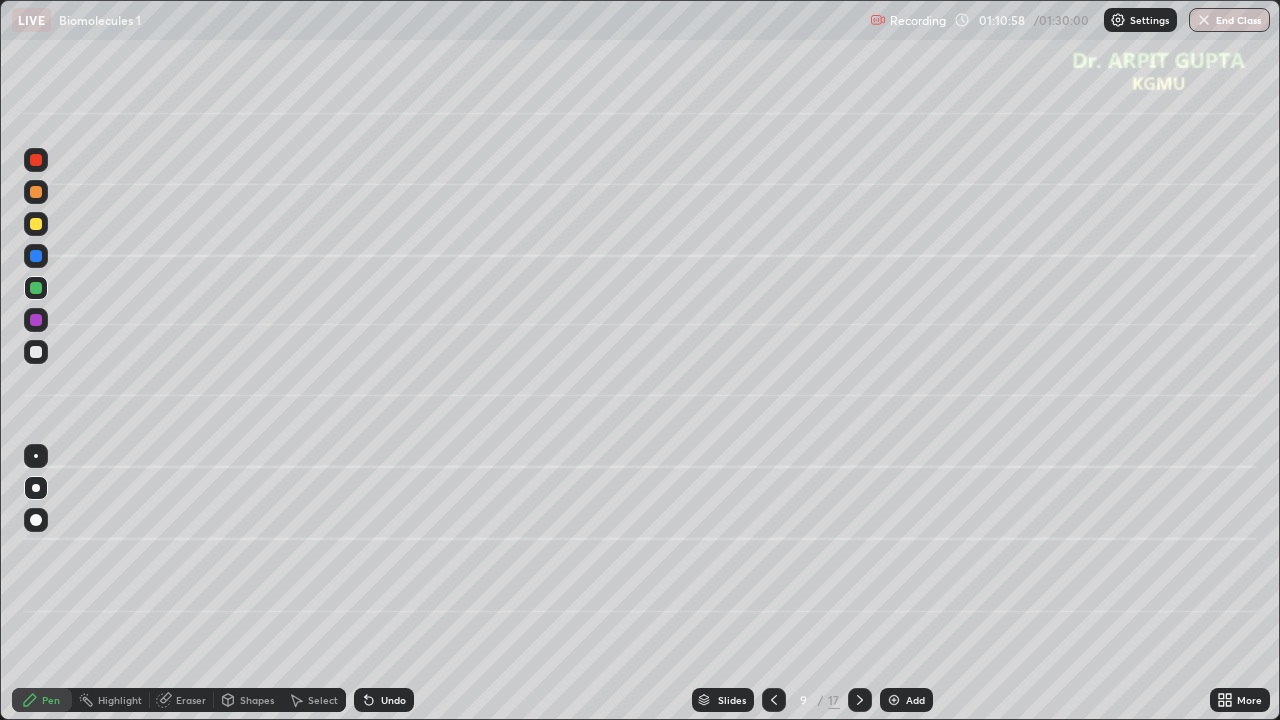 click at bounding box center [774, 700] 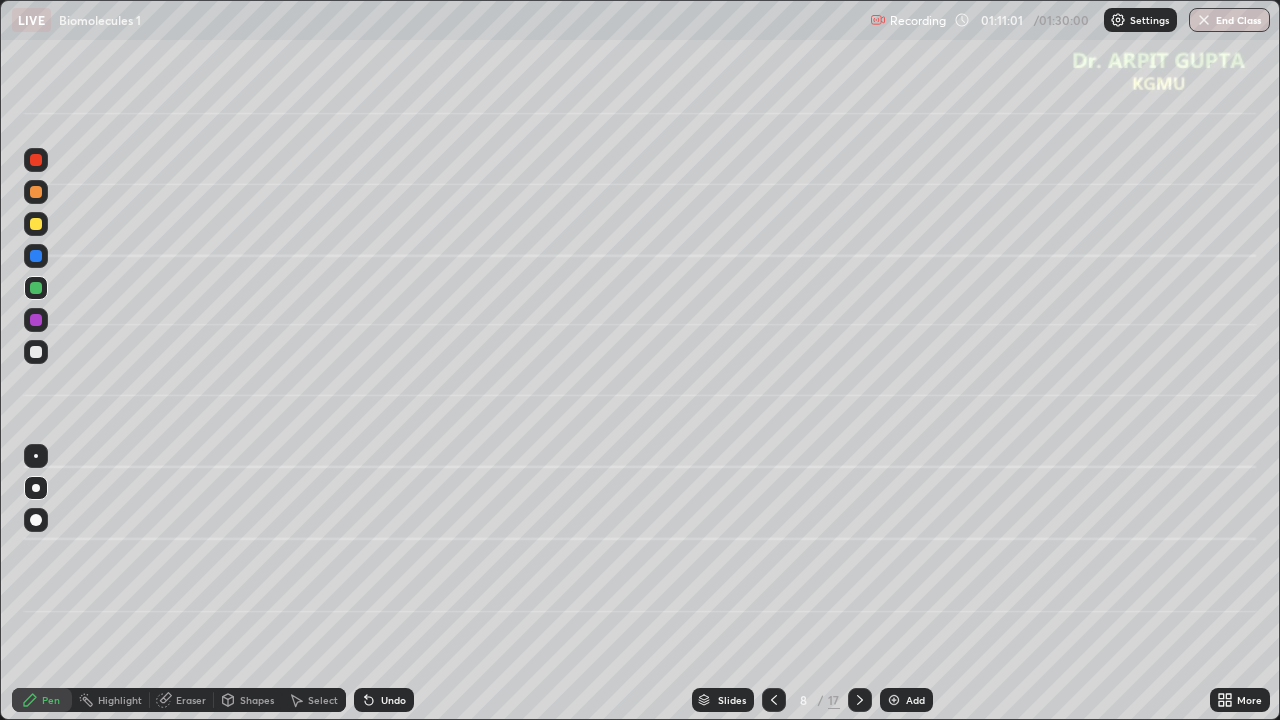 click on "Select" at bounding box center (323, 700) 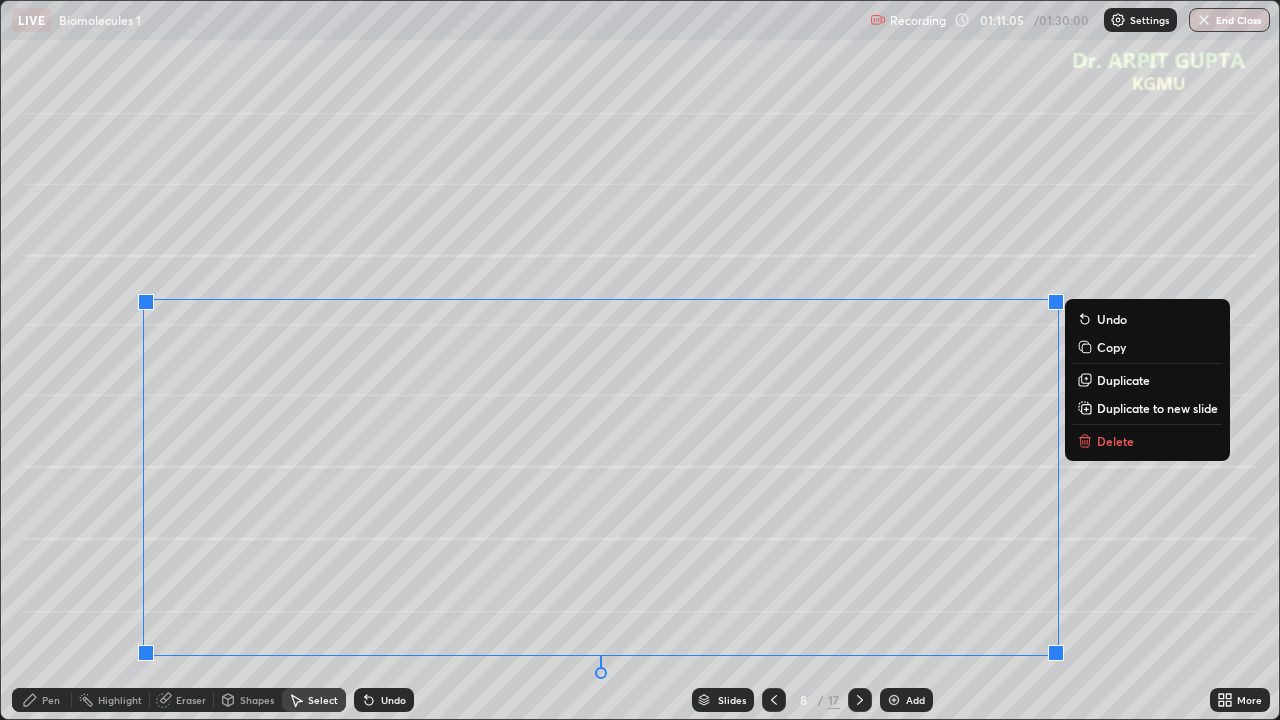 click on "Copy" at bounding box center (1147, 347) 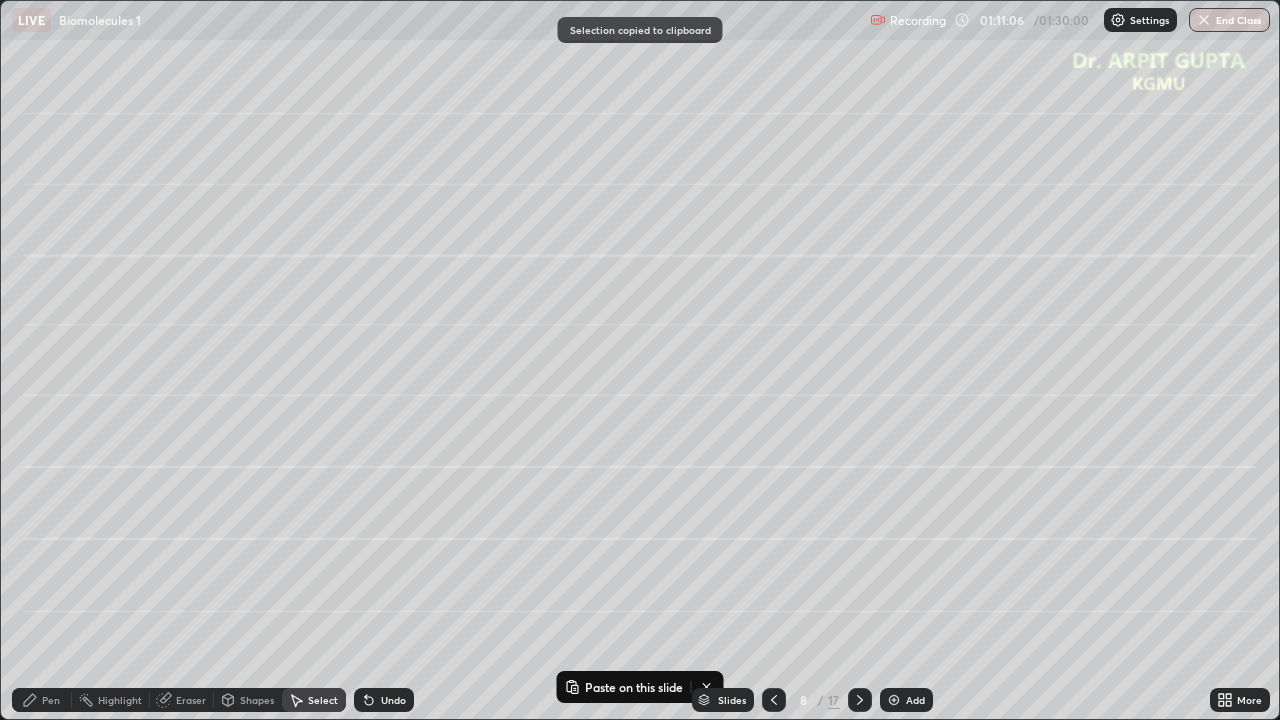 click 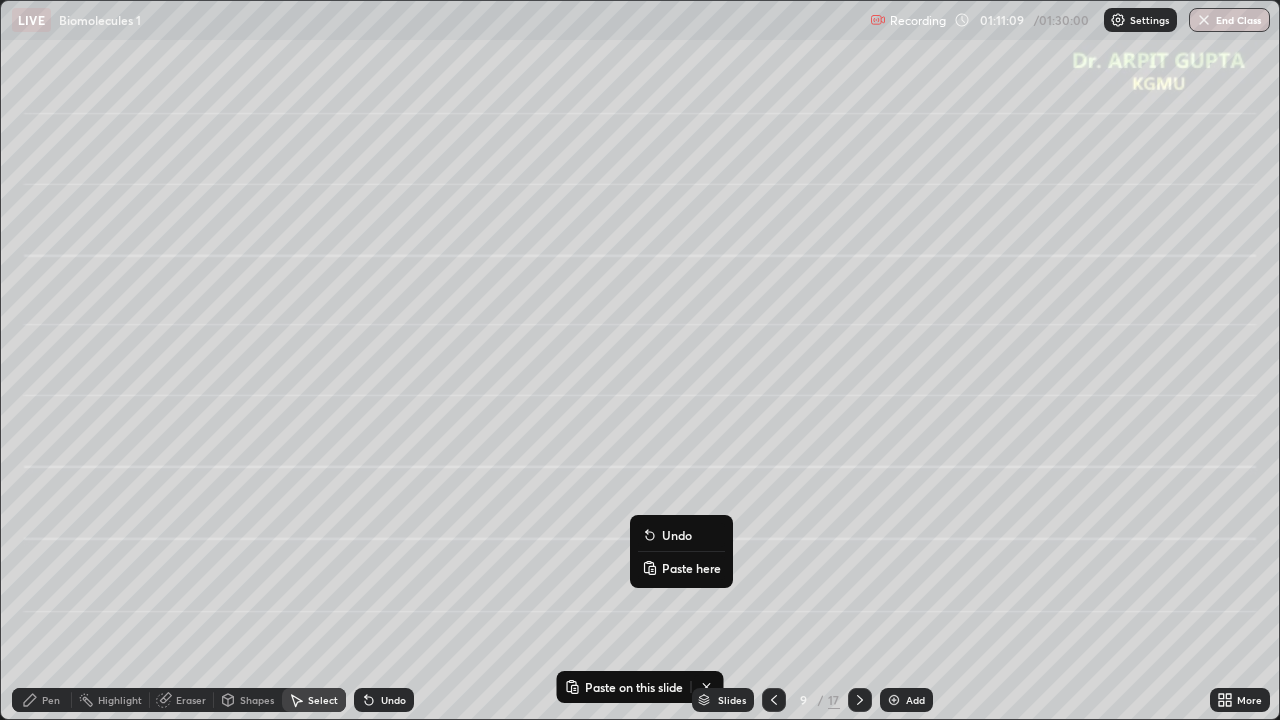 click on "Paste here" at bounding box center [691, 568] 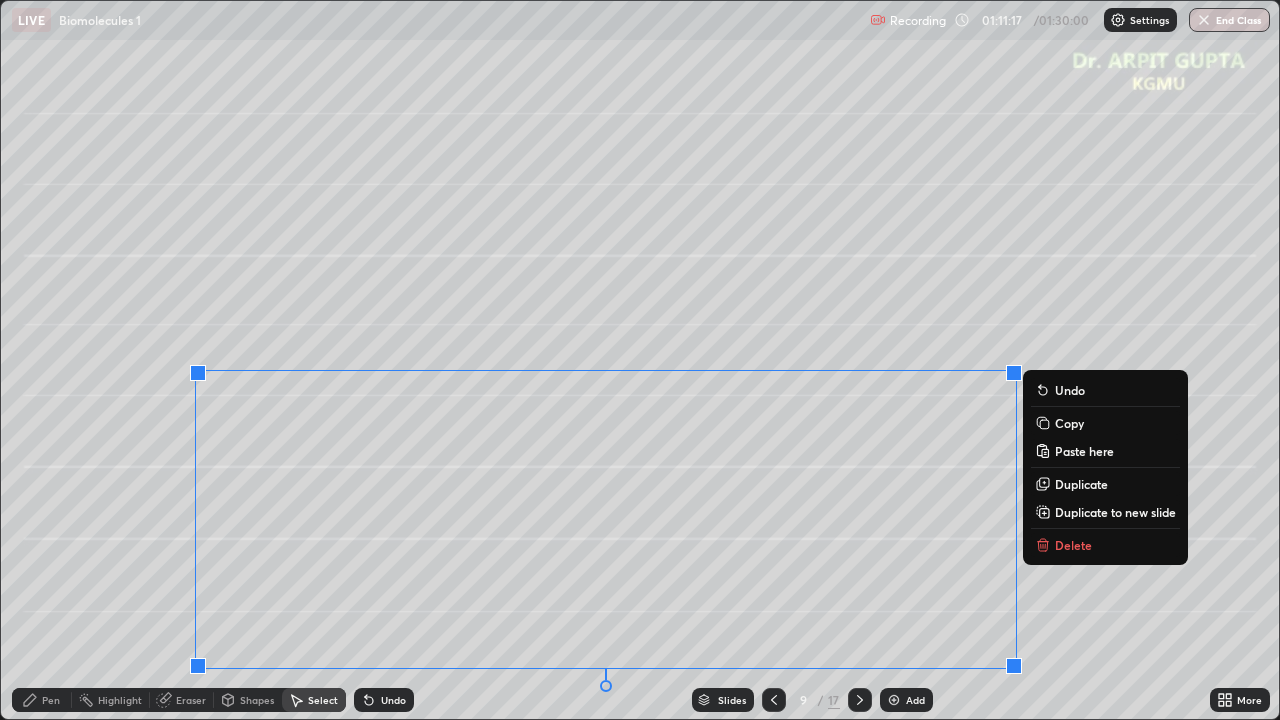 click on "Delete" at bounding box center [1105, 545] 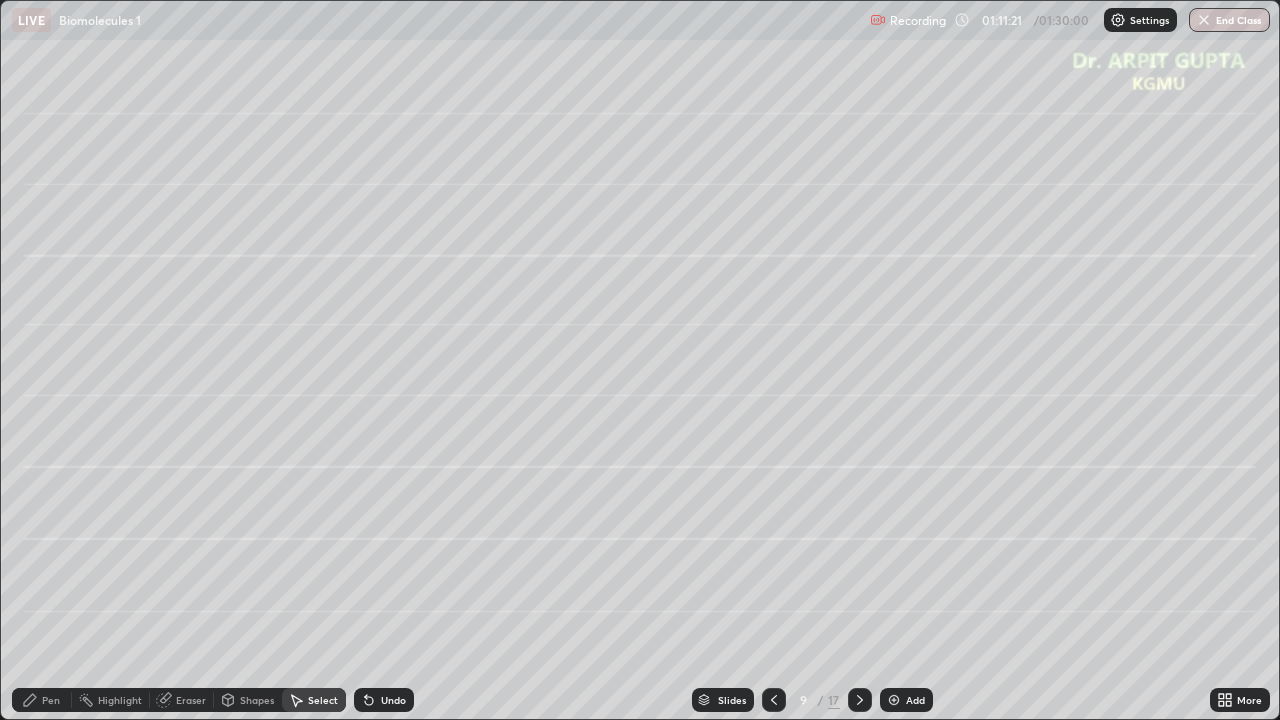 click 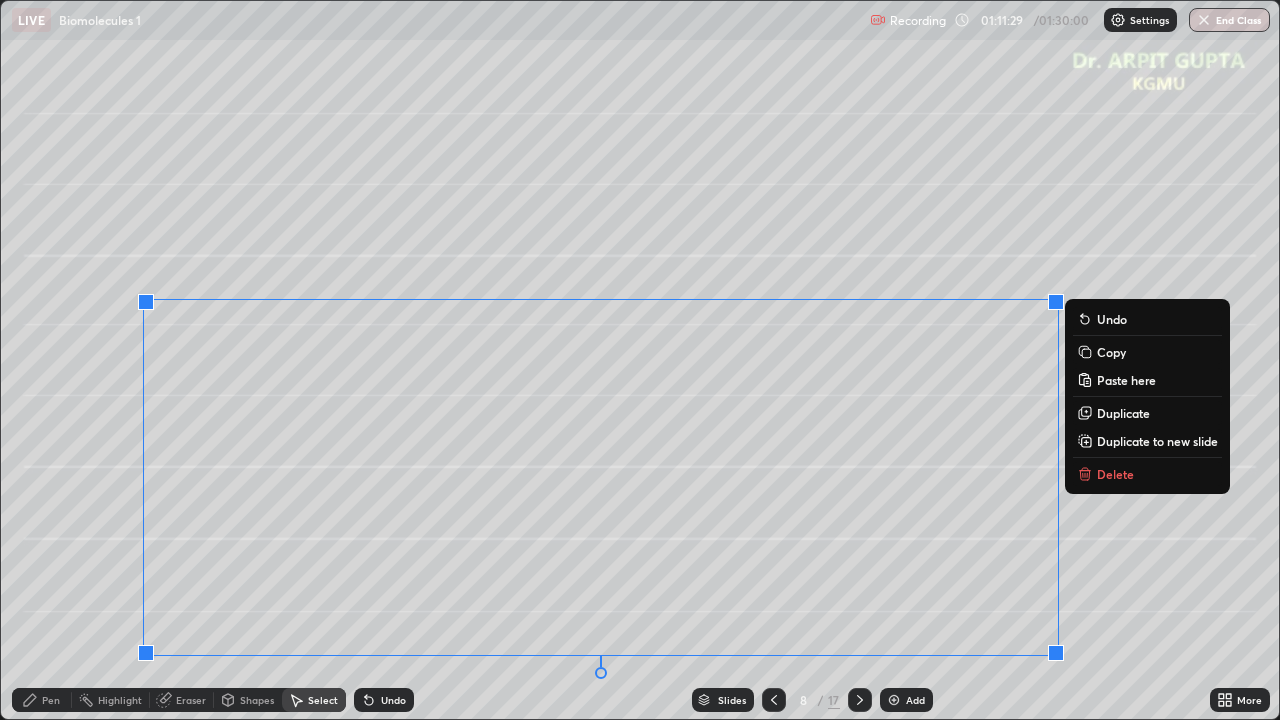 click on "Copy" at bounding box center [1111, 352] 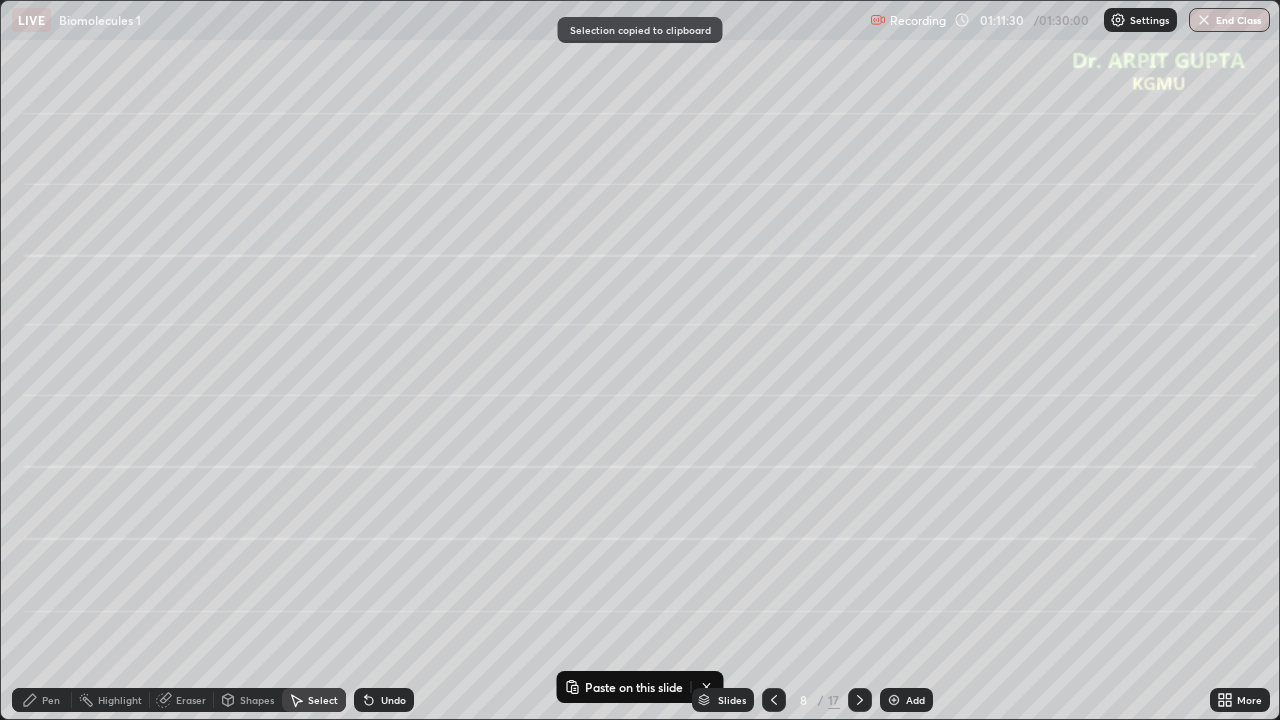 click 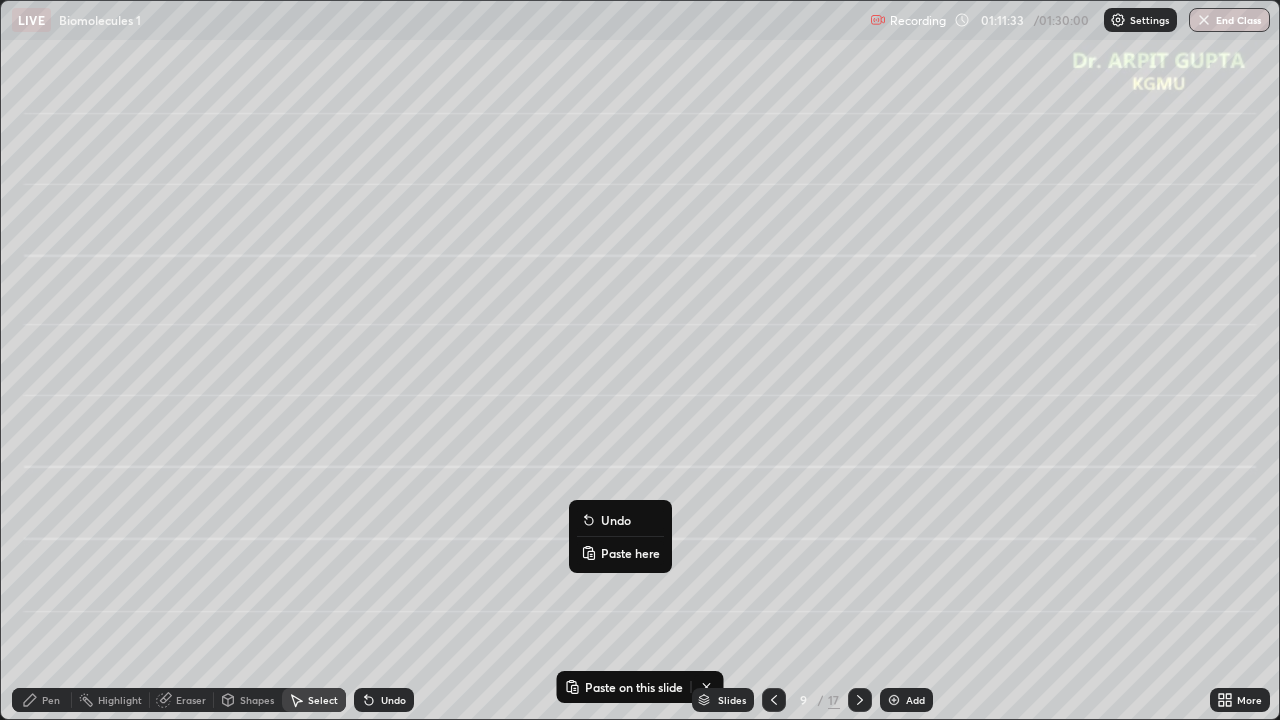 click on "Paste here" at bounding box center [620, 553] 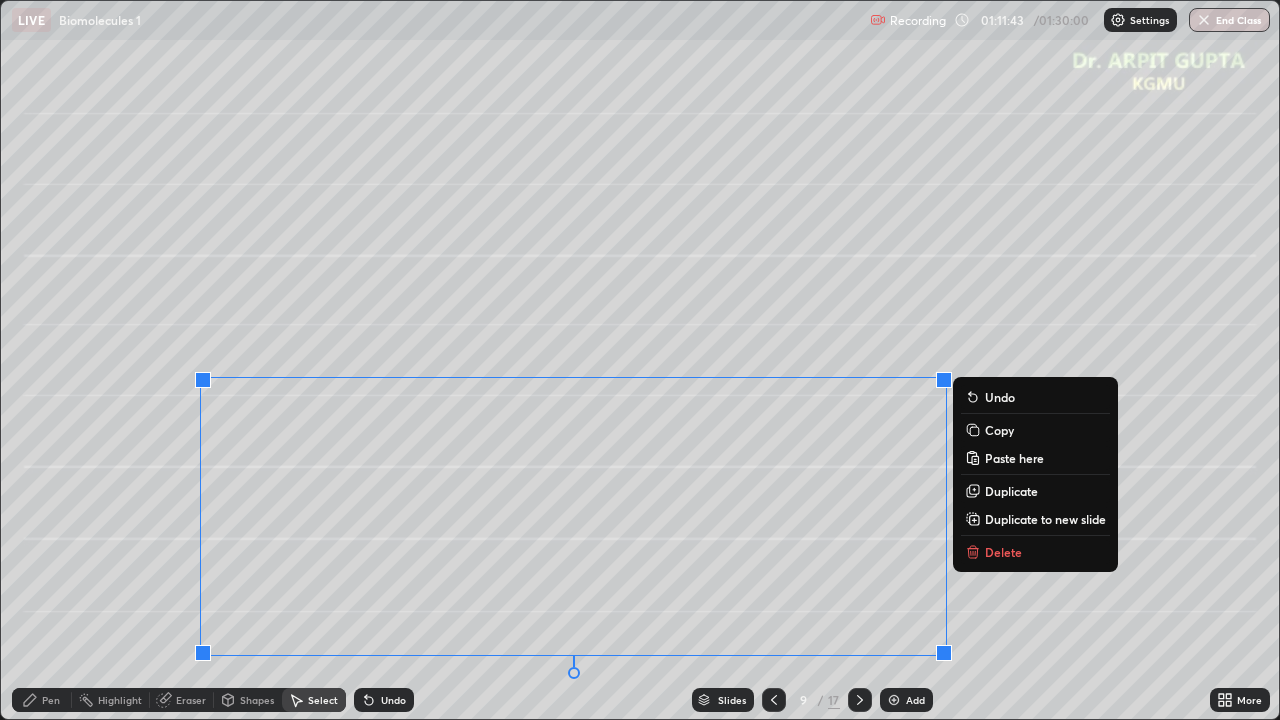 click on "0 ° Undo Copy Paste here Duplicate Duplicate to new slide Delete" at bounding box center (640, 360) 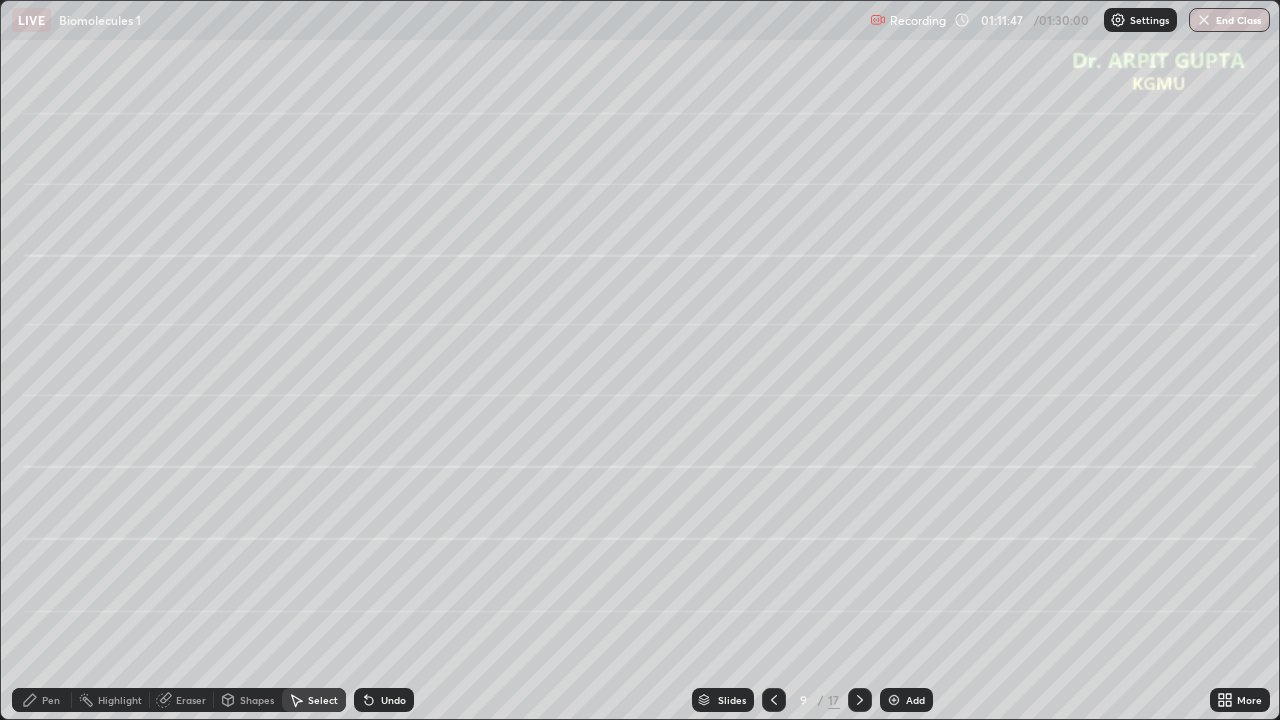 click on "Eraser" at bounding box center (191, 700) 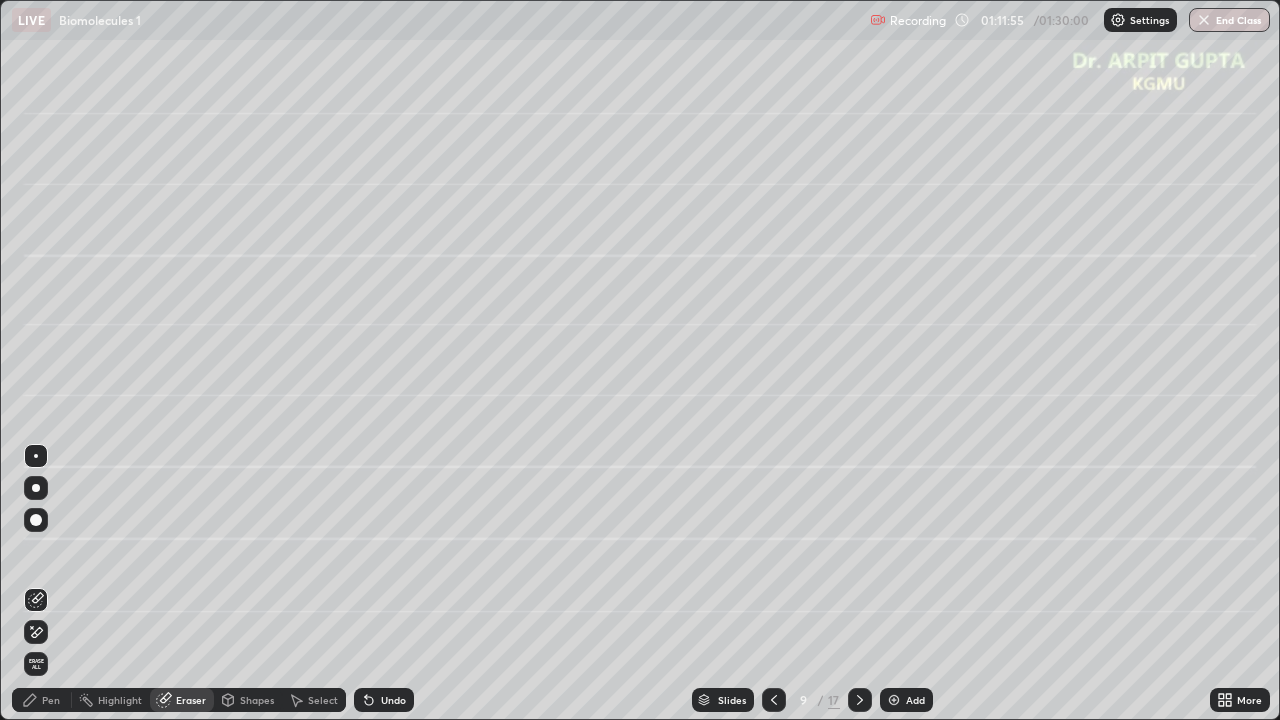 click on "Pen" at bounding box center (42, 700) 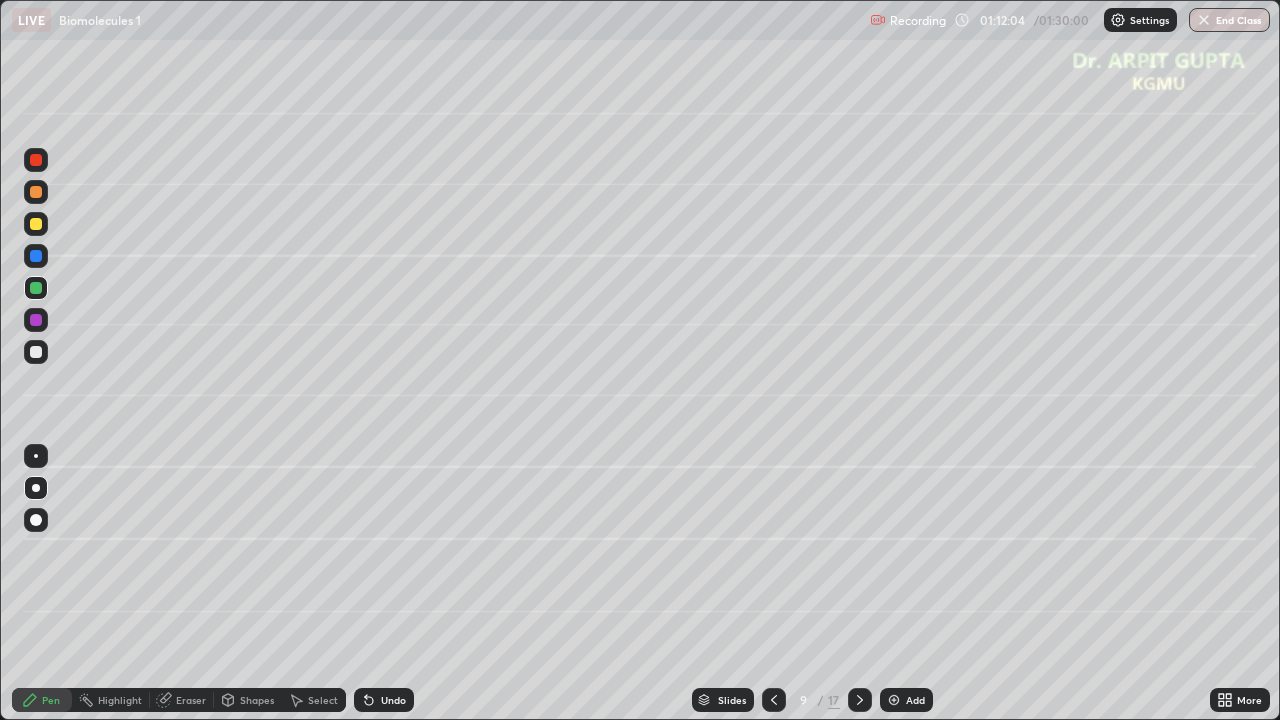 click at bounding box center (36, 352) 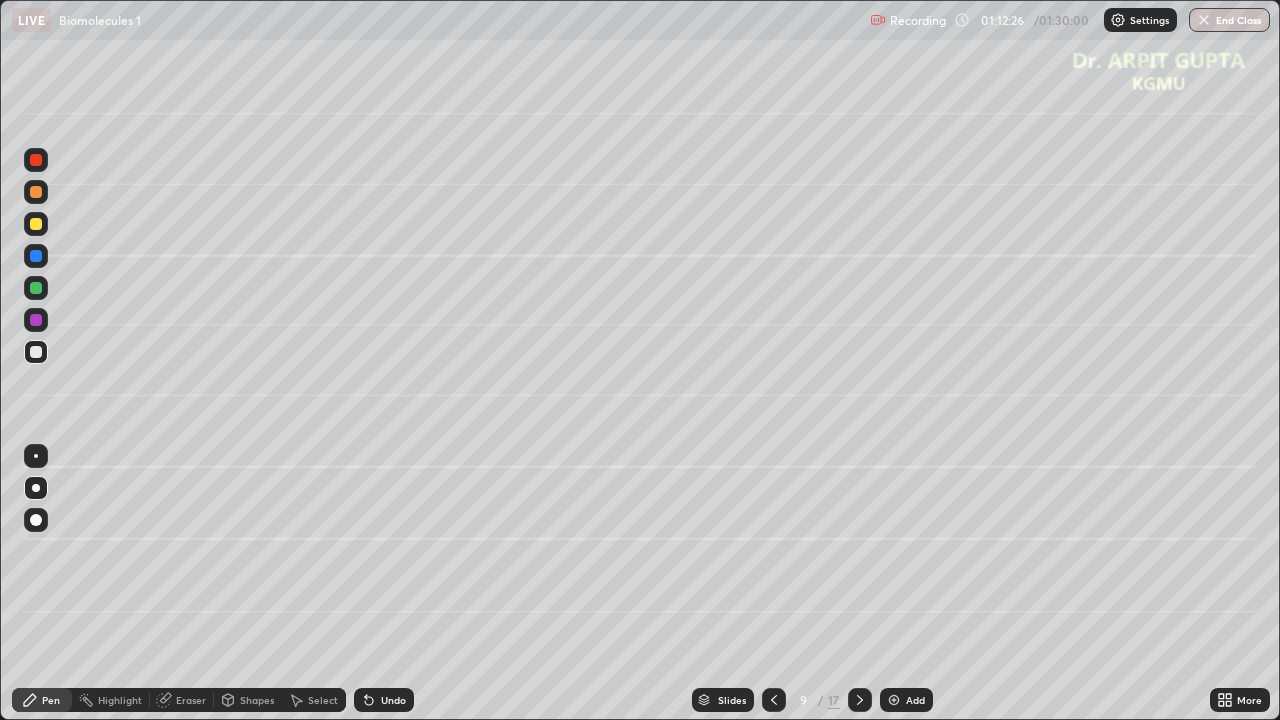 click 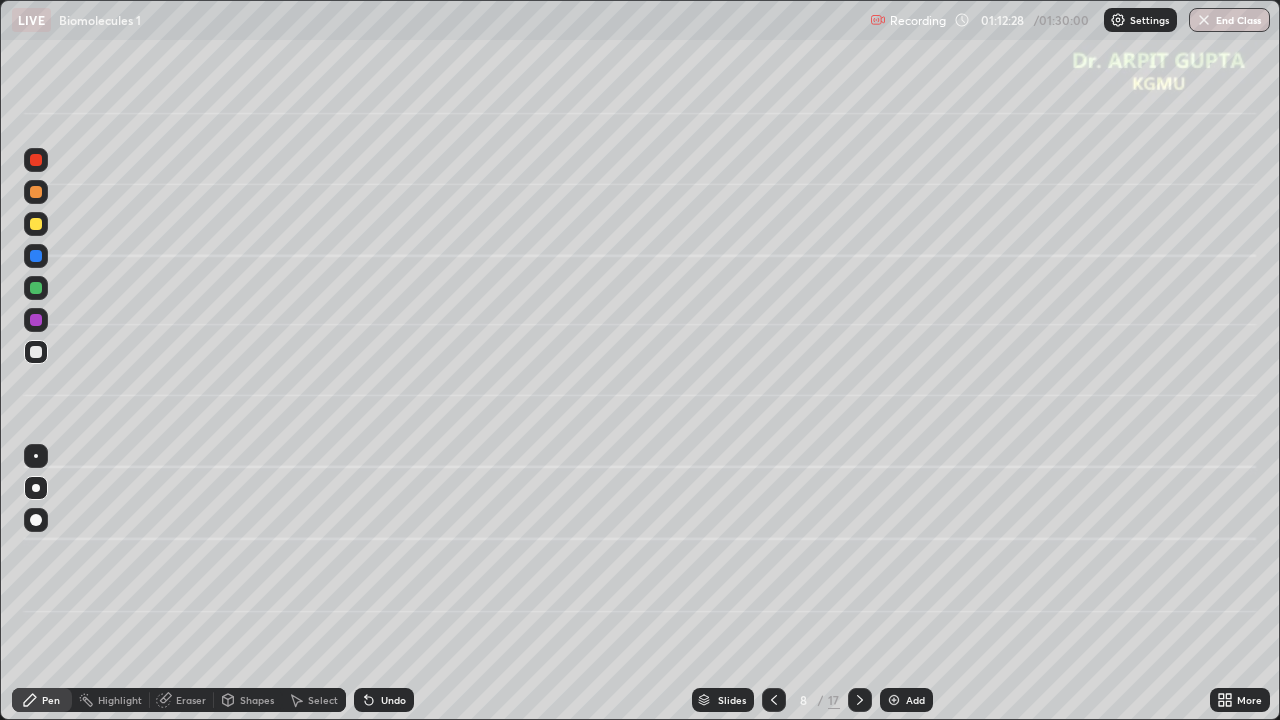 click on "Eraser" at bounding box center (191, 700) 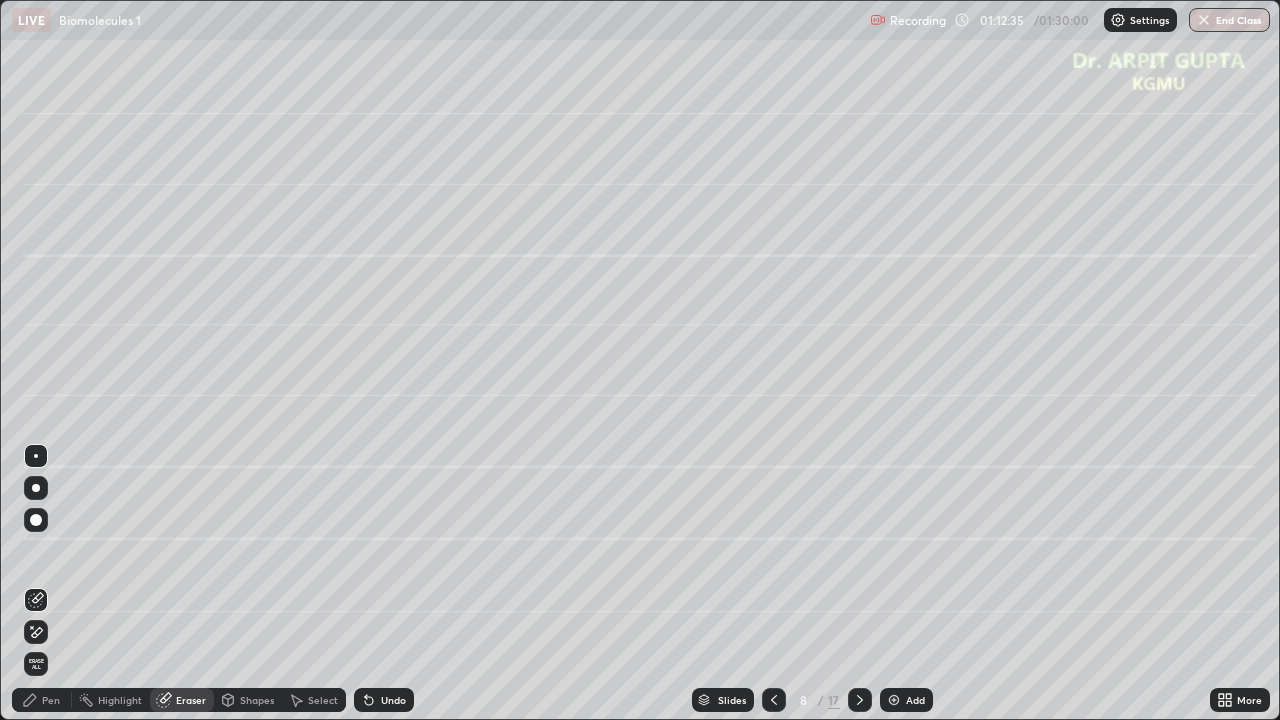 click 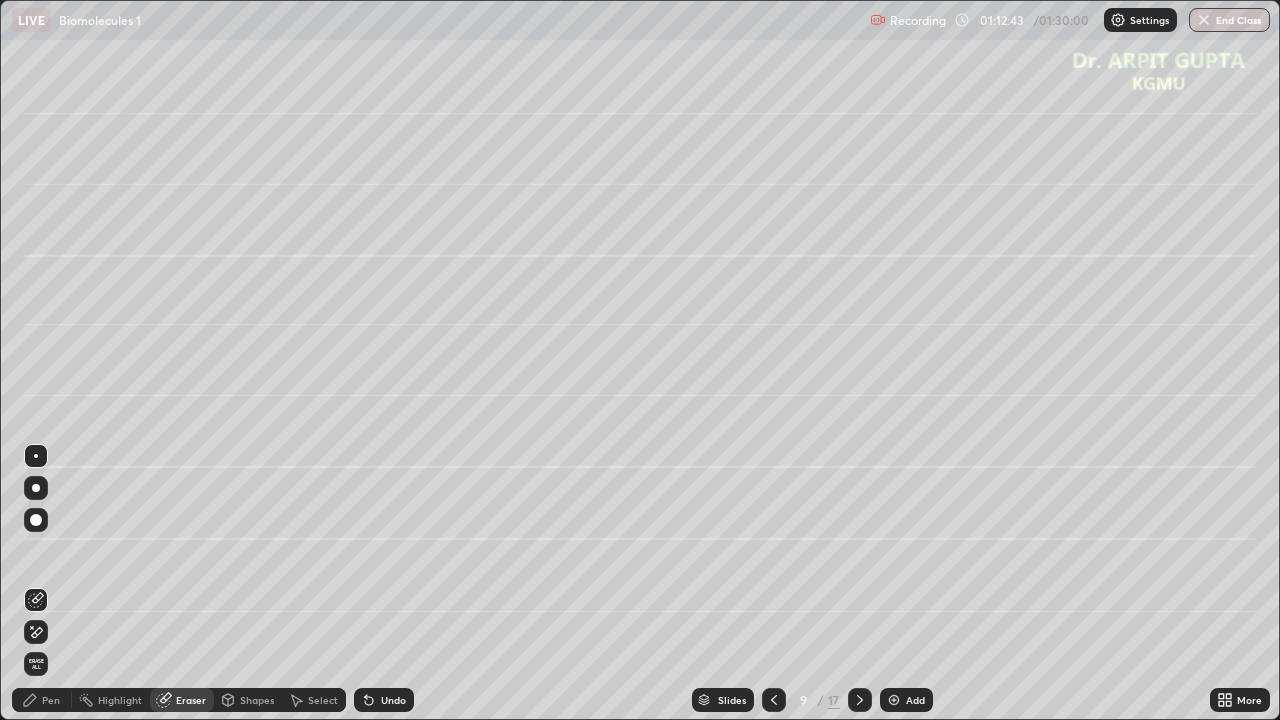 click on "Pen" at bounding box center (51, 700) 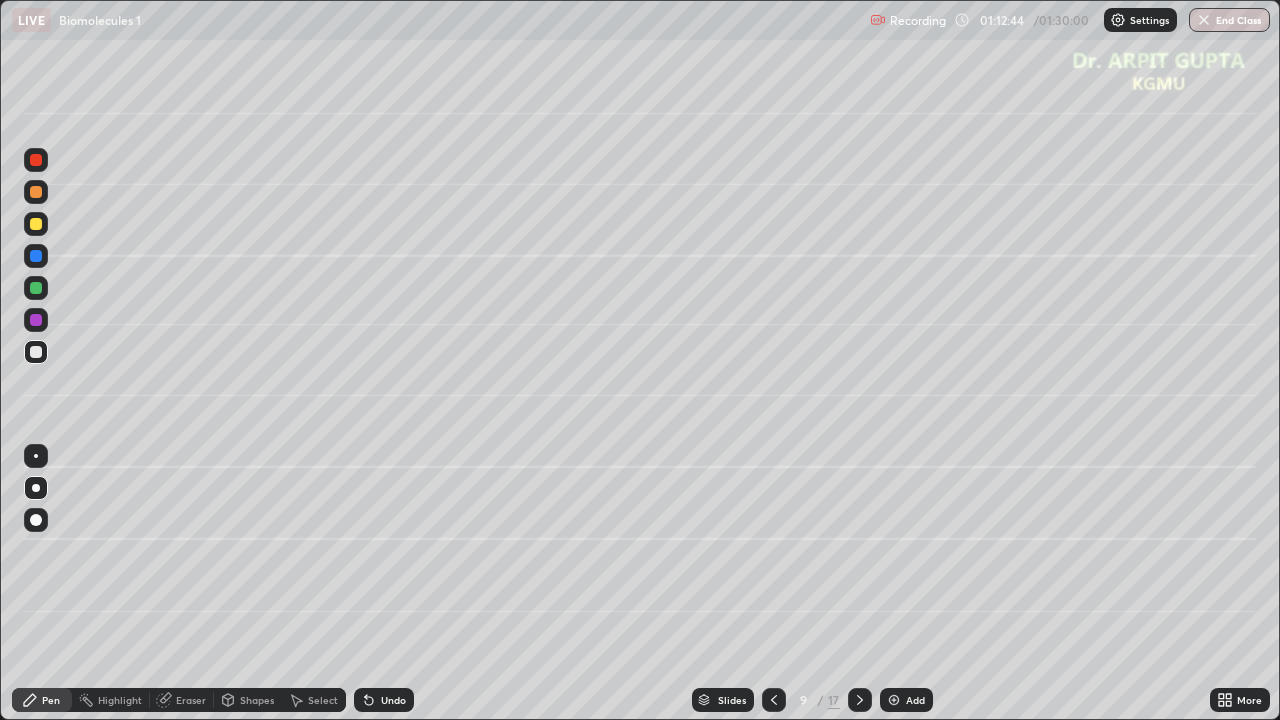click at bounding box center [36, 224] 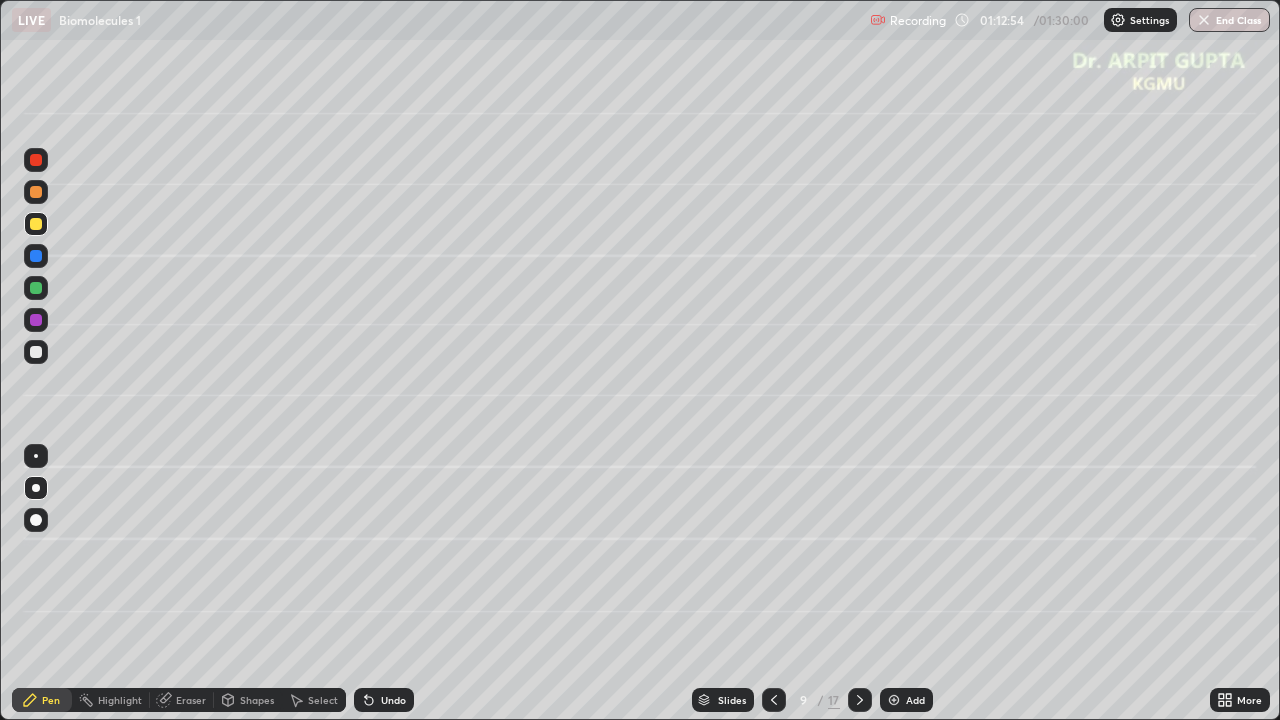 click at bounding box center (36, 160) 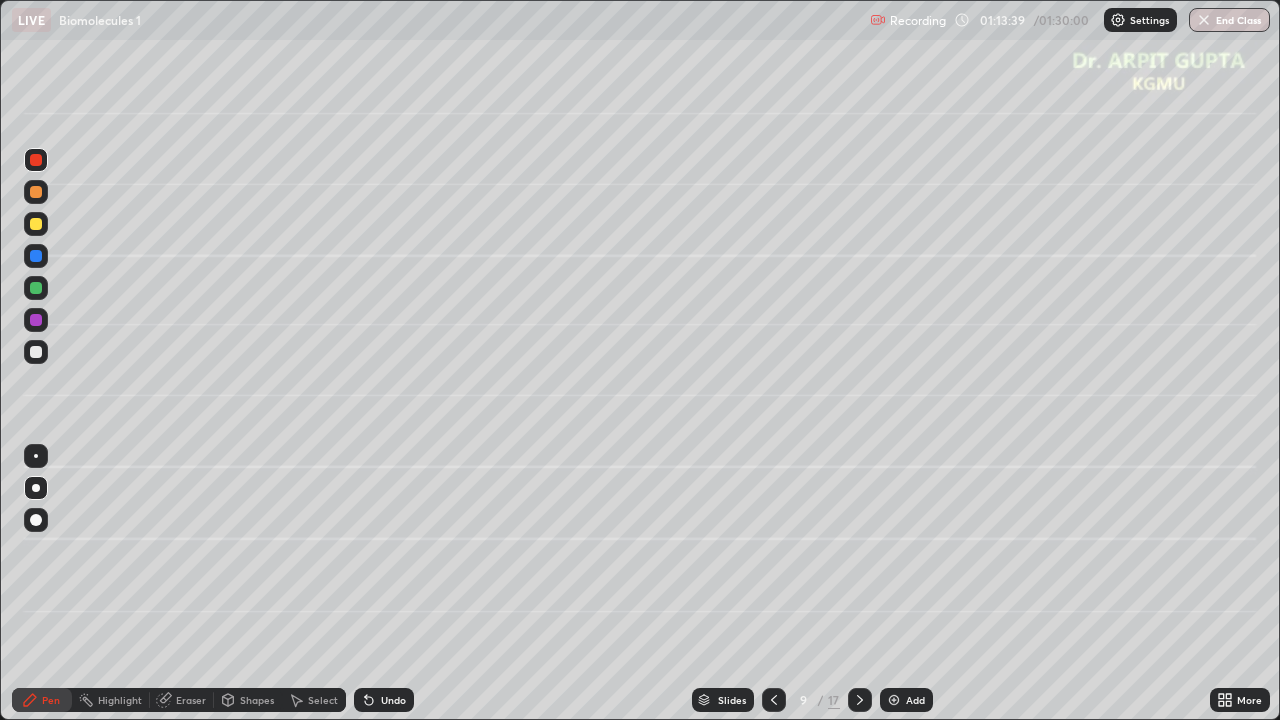 click at bounding box center [36, 352] 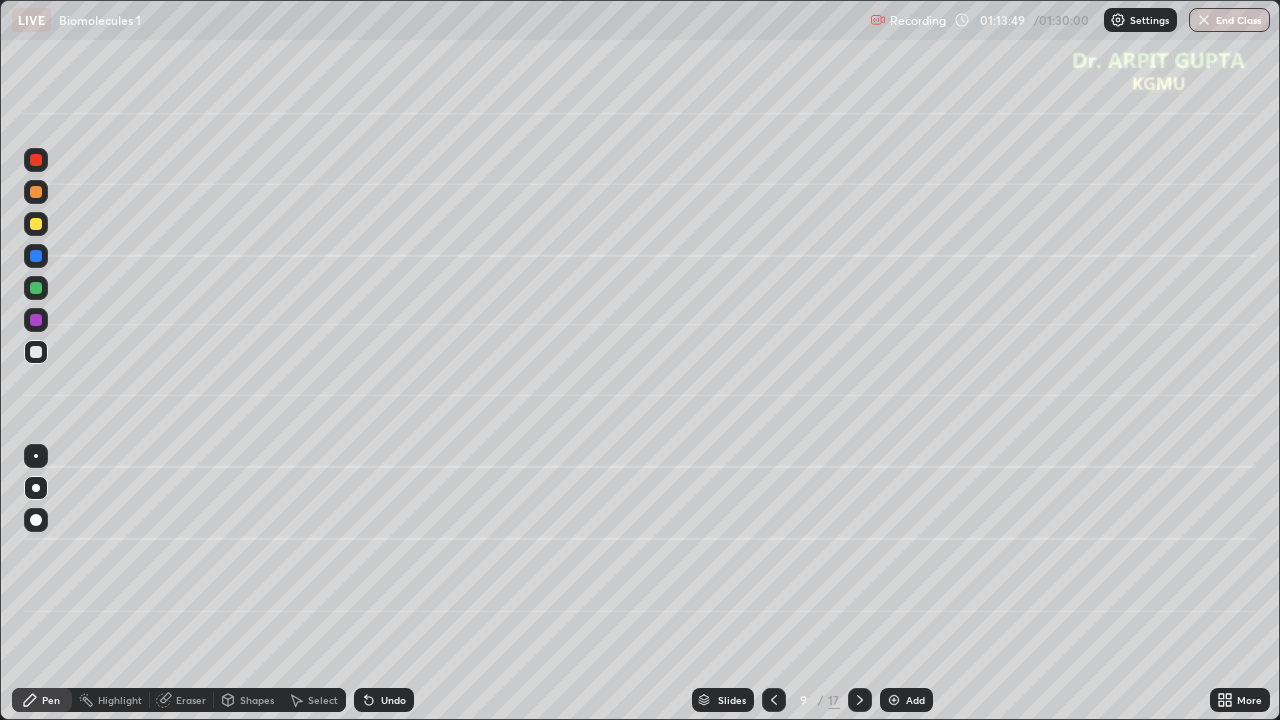 click 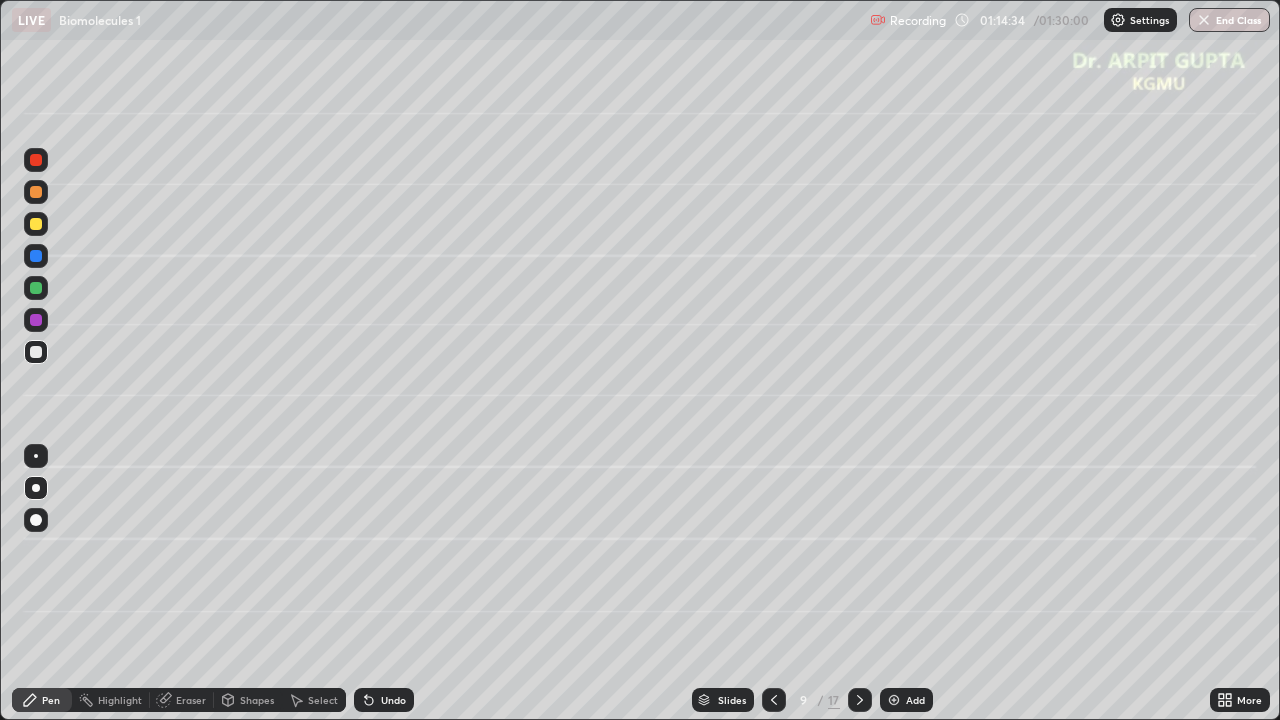 click 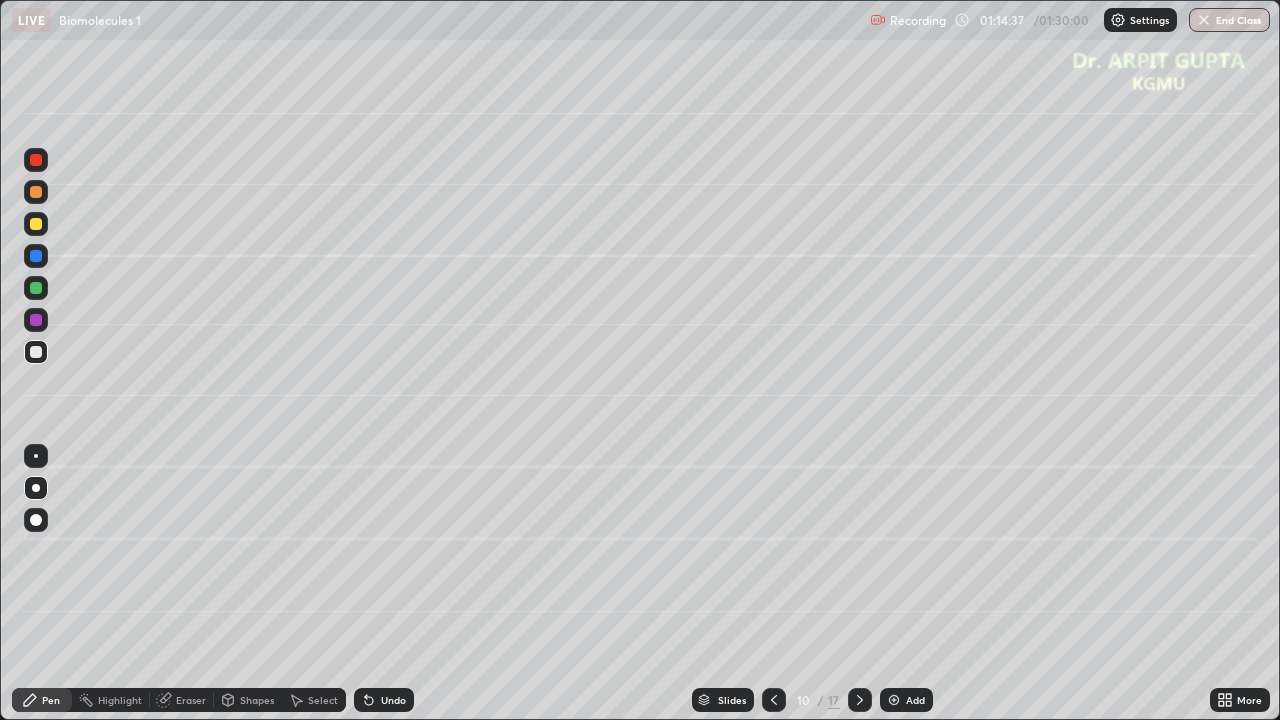 click at bounding box center (36, 288) 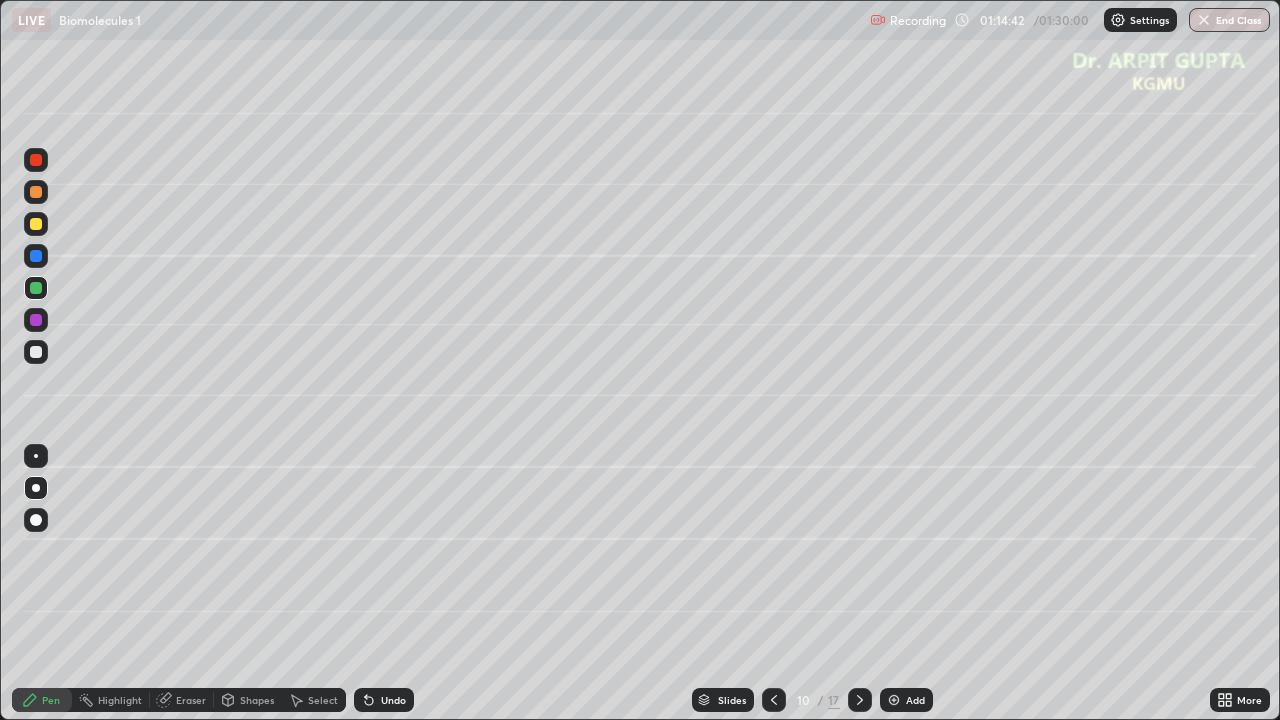 click 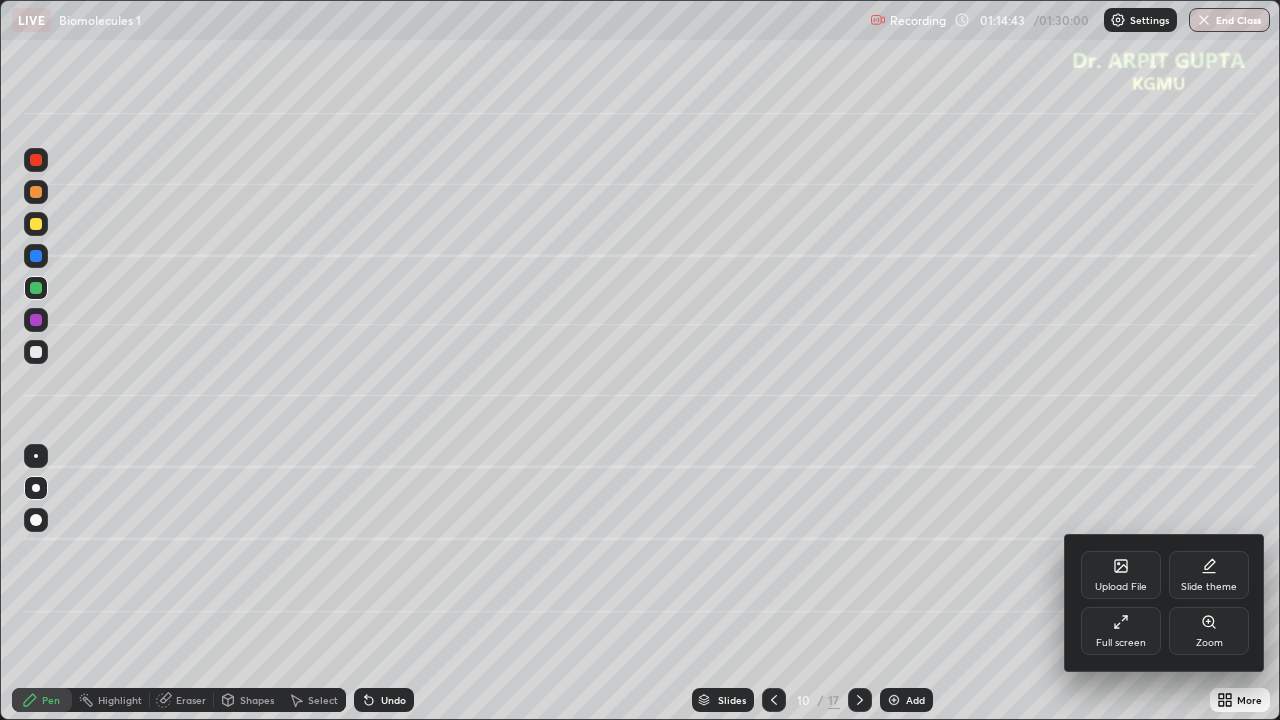 click on "Full screen" at bounding box center (1121, 643) 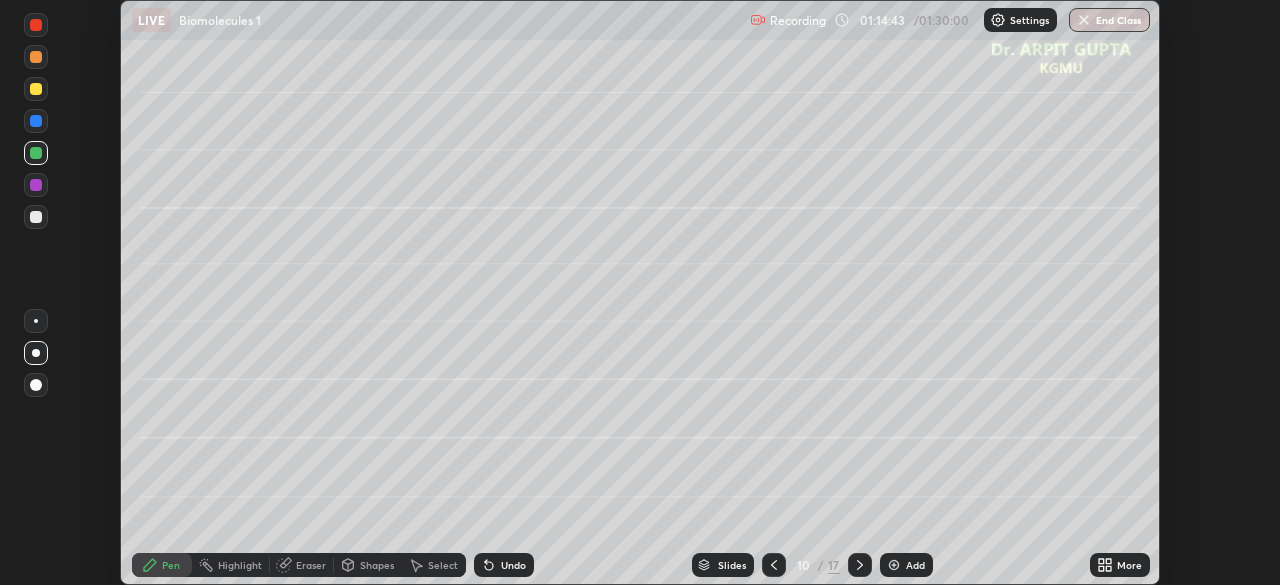 scroll, scrollTop: 585, scrollLeft: 1280, axis: both 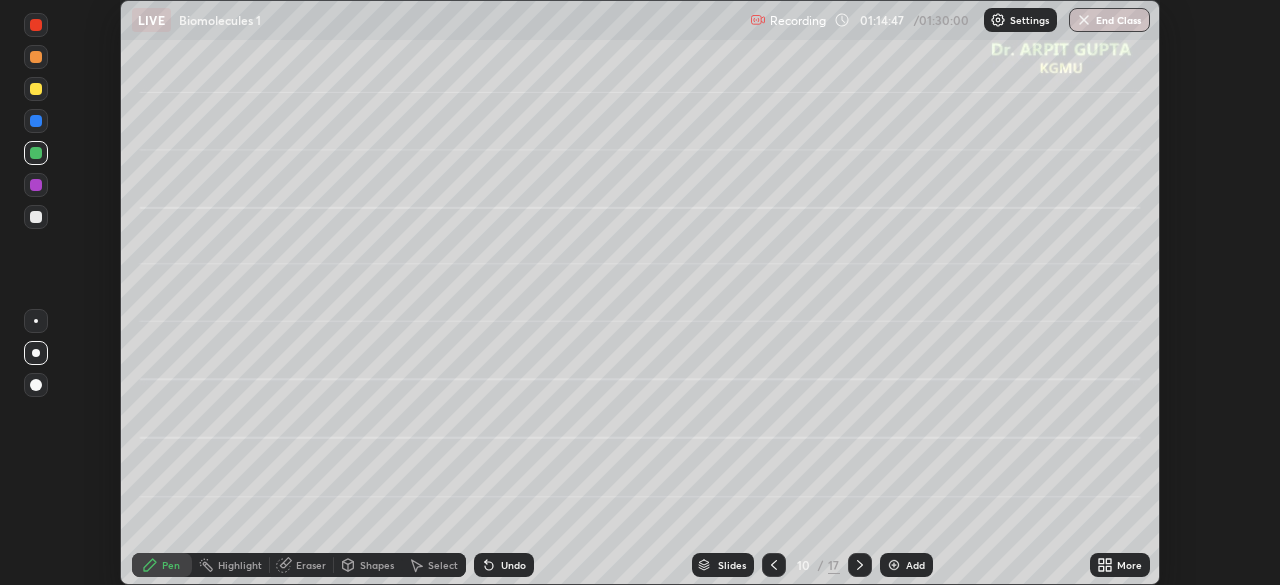 click 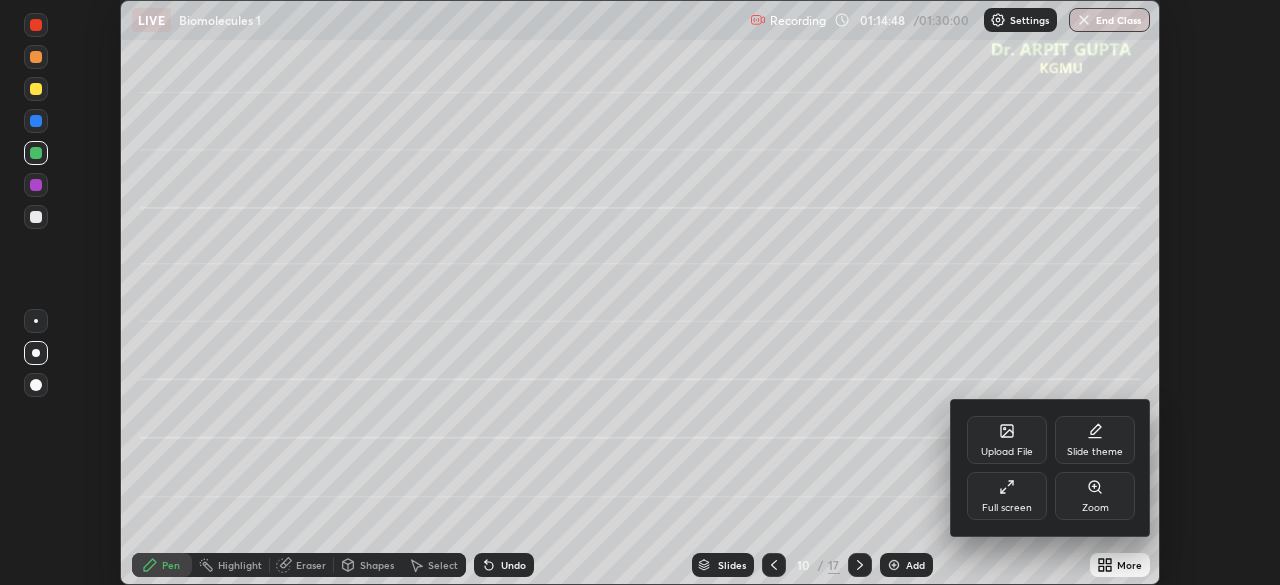click on "Full screen" at bounding box center (1007, 496) 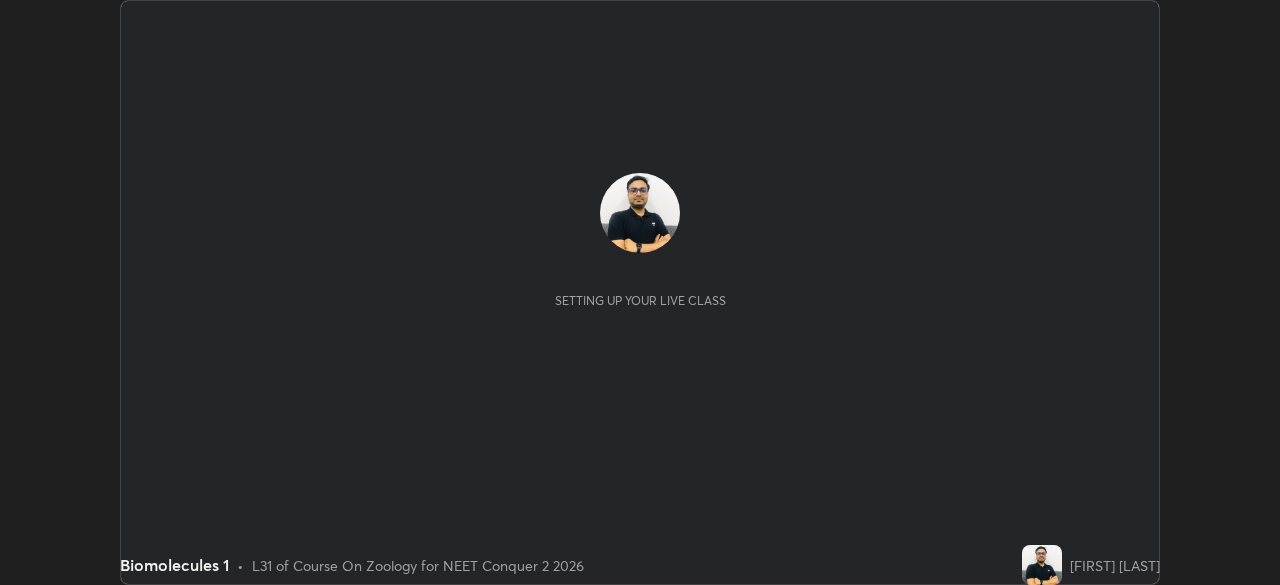 scroll, scrollTop: 0, scrollLeft: 0, axis: both 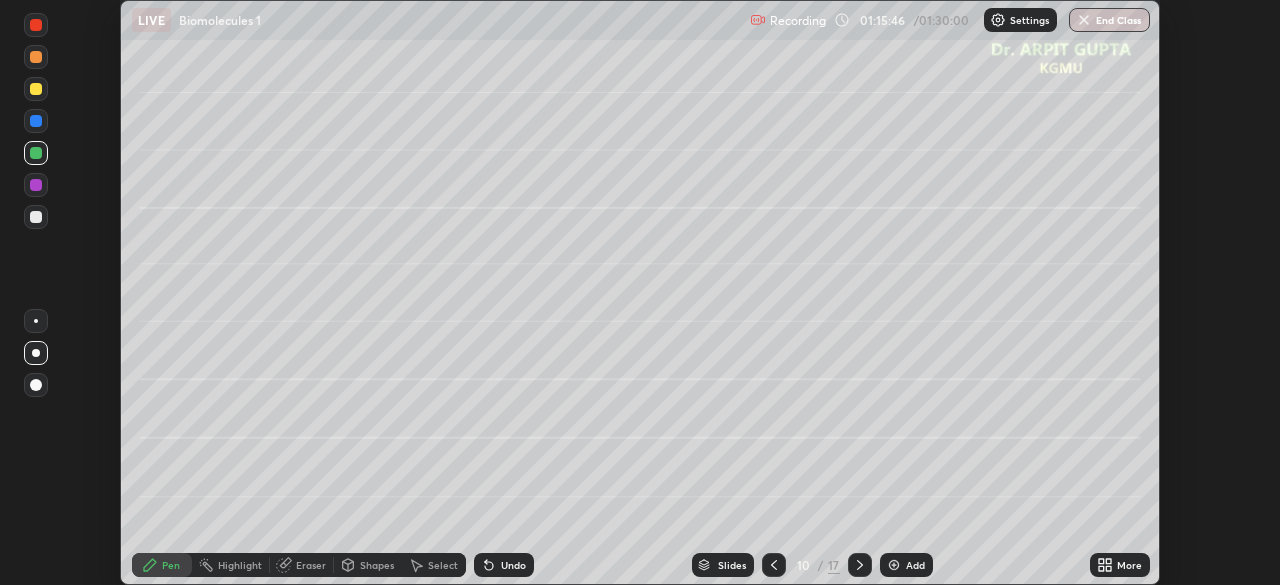 click 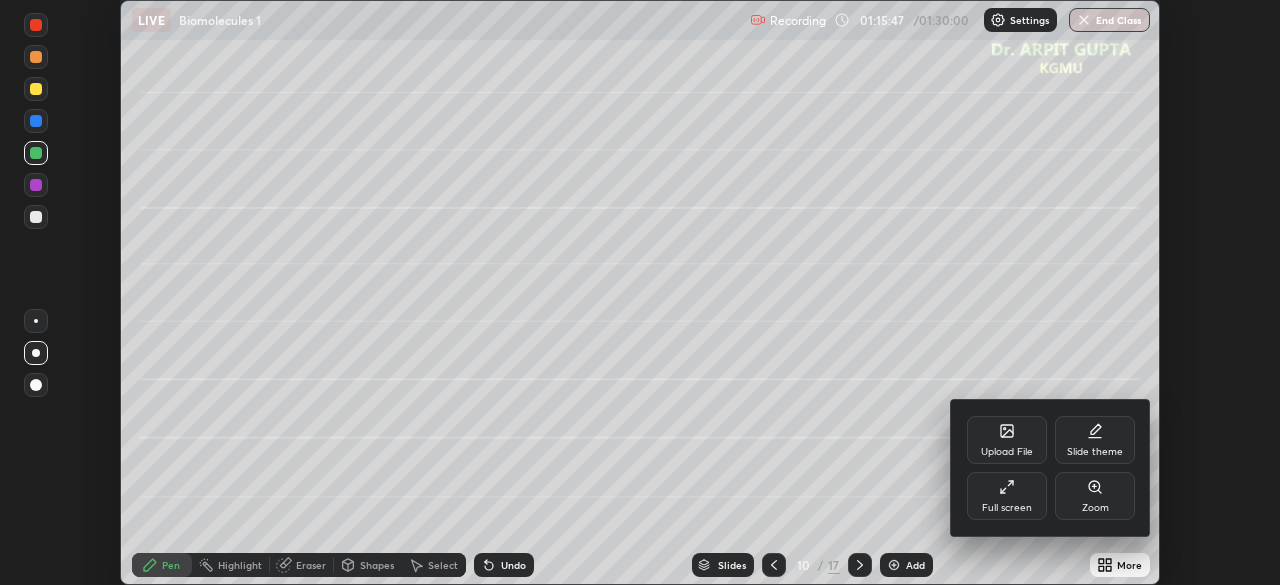 click on "Full screen" at bounding box center (1007, 496) 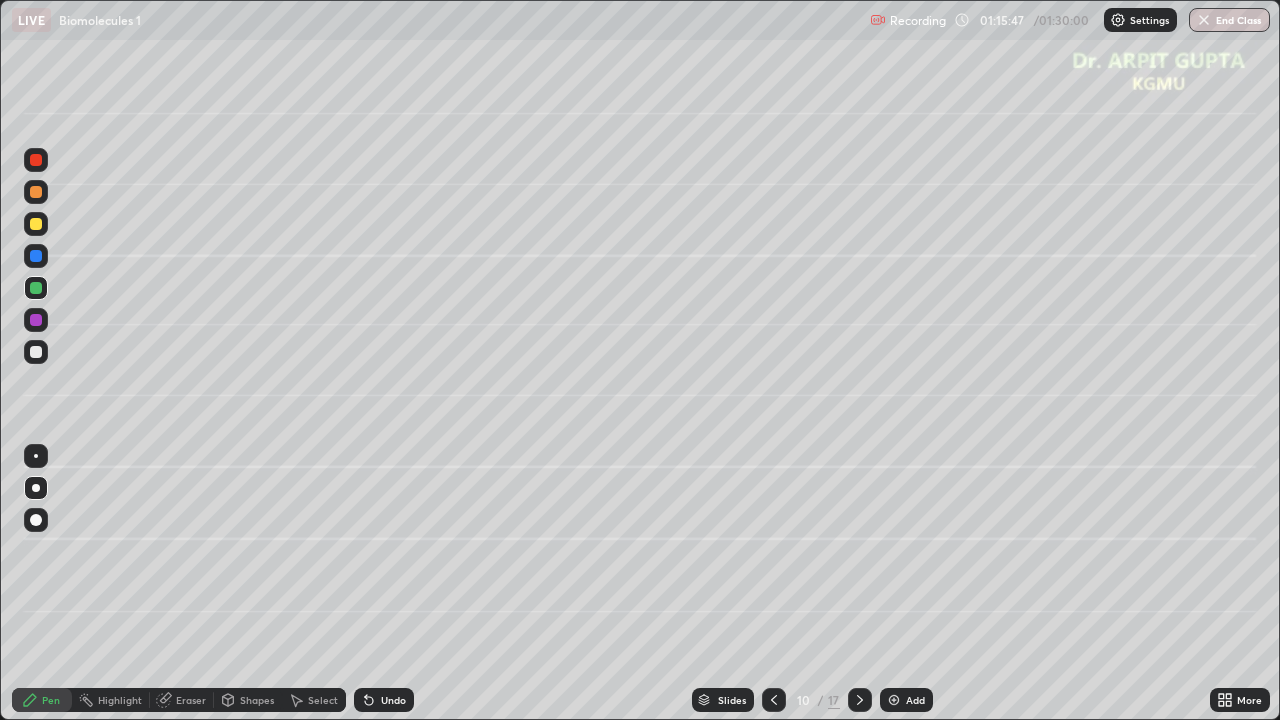 scroll, scrollTop: 99280, scrollLeft: 98720, axis: both 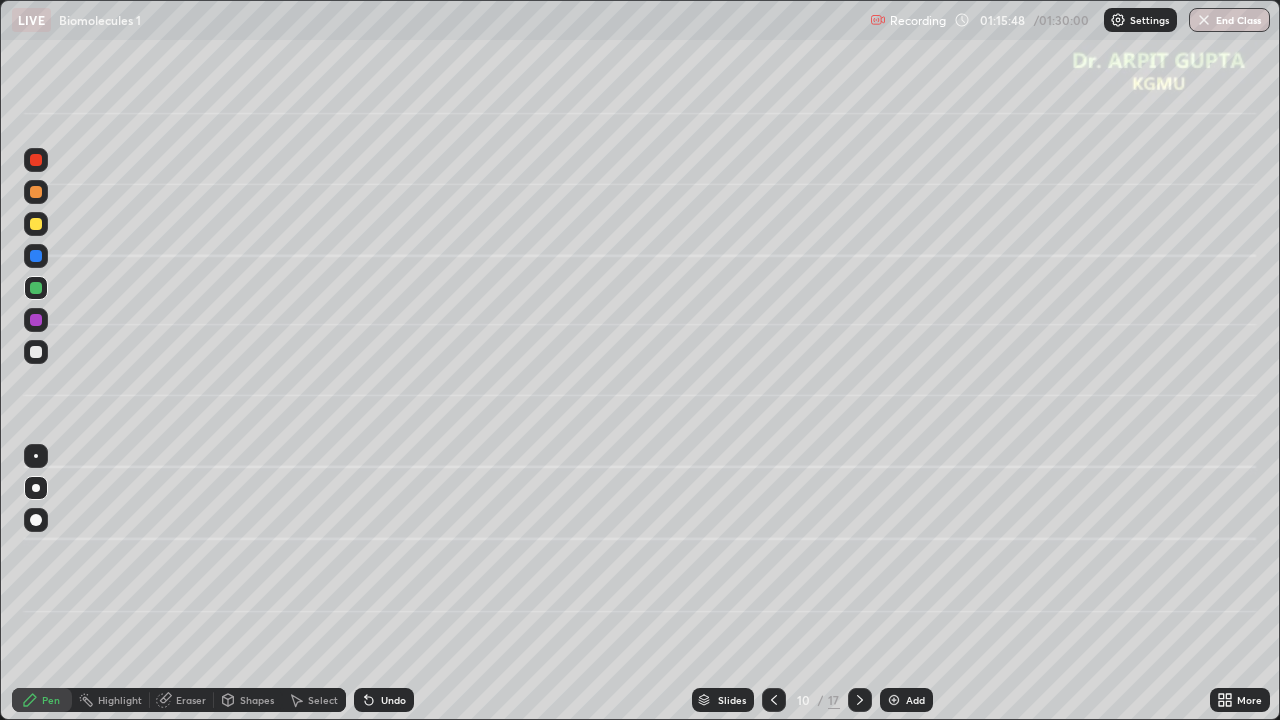 click at bounding box center (36, 352) 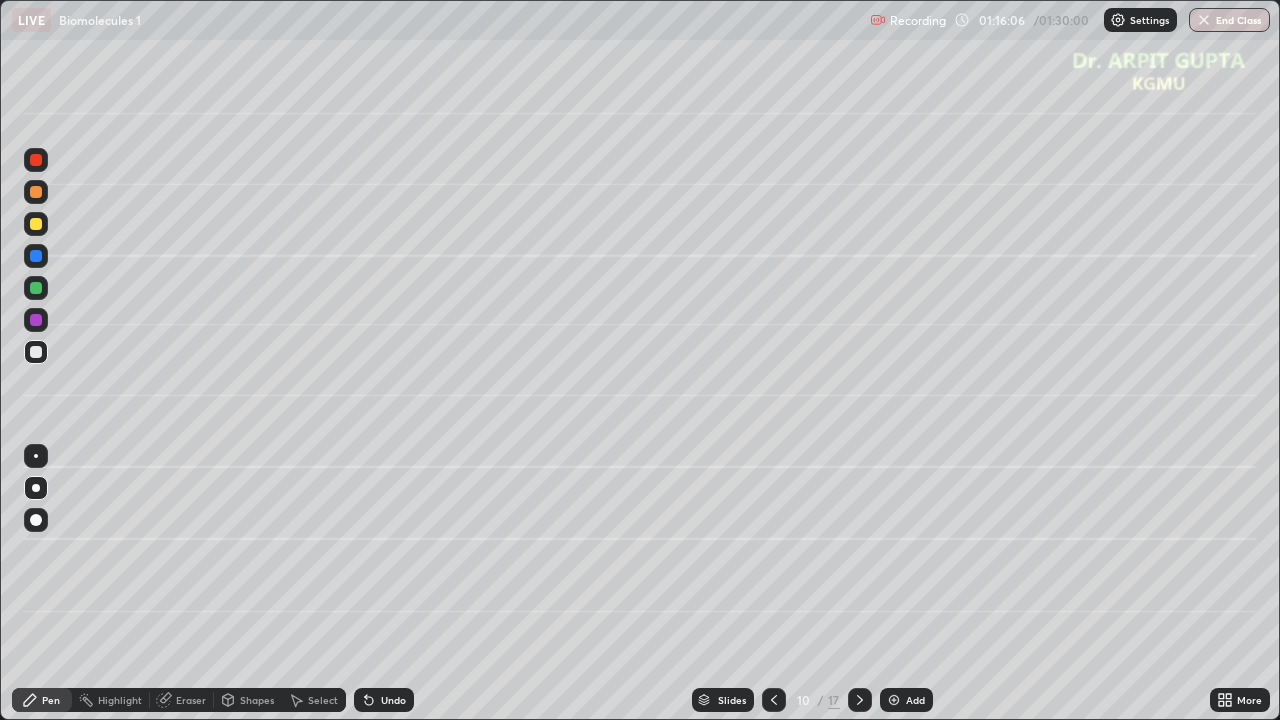 click at bounding box center (36, 288) 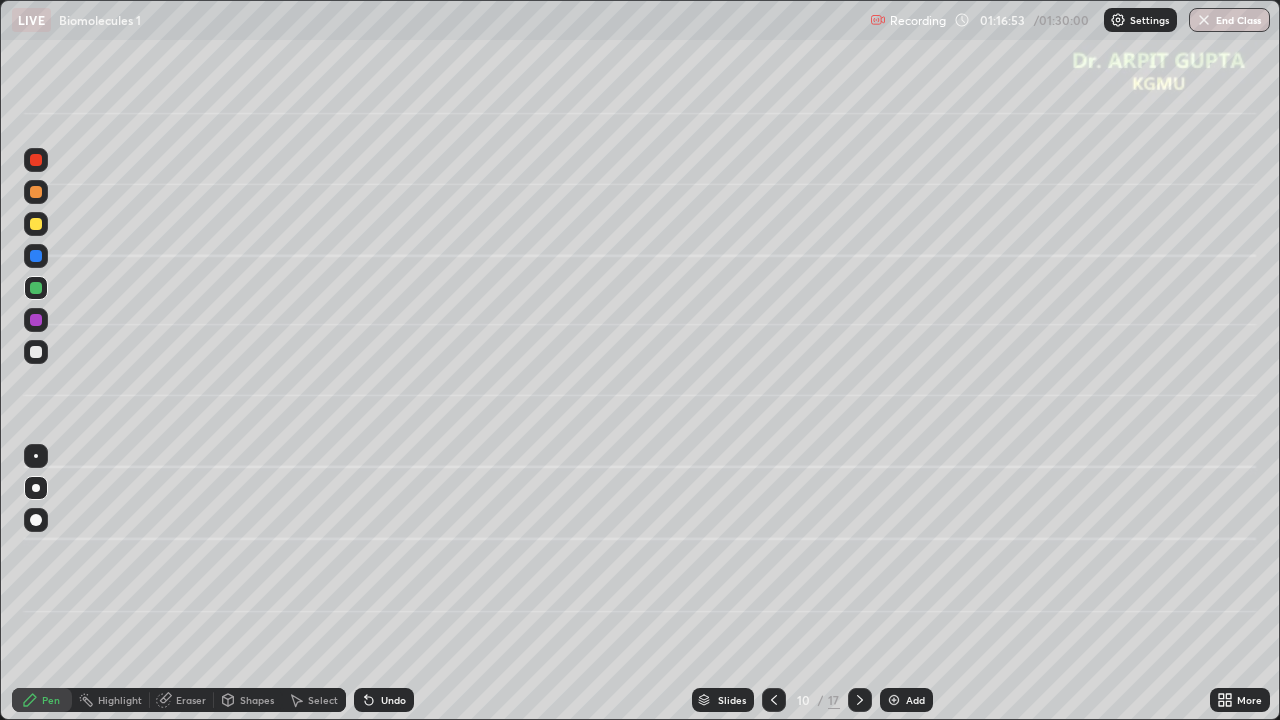 click at bounding box center (36, 352) 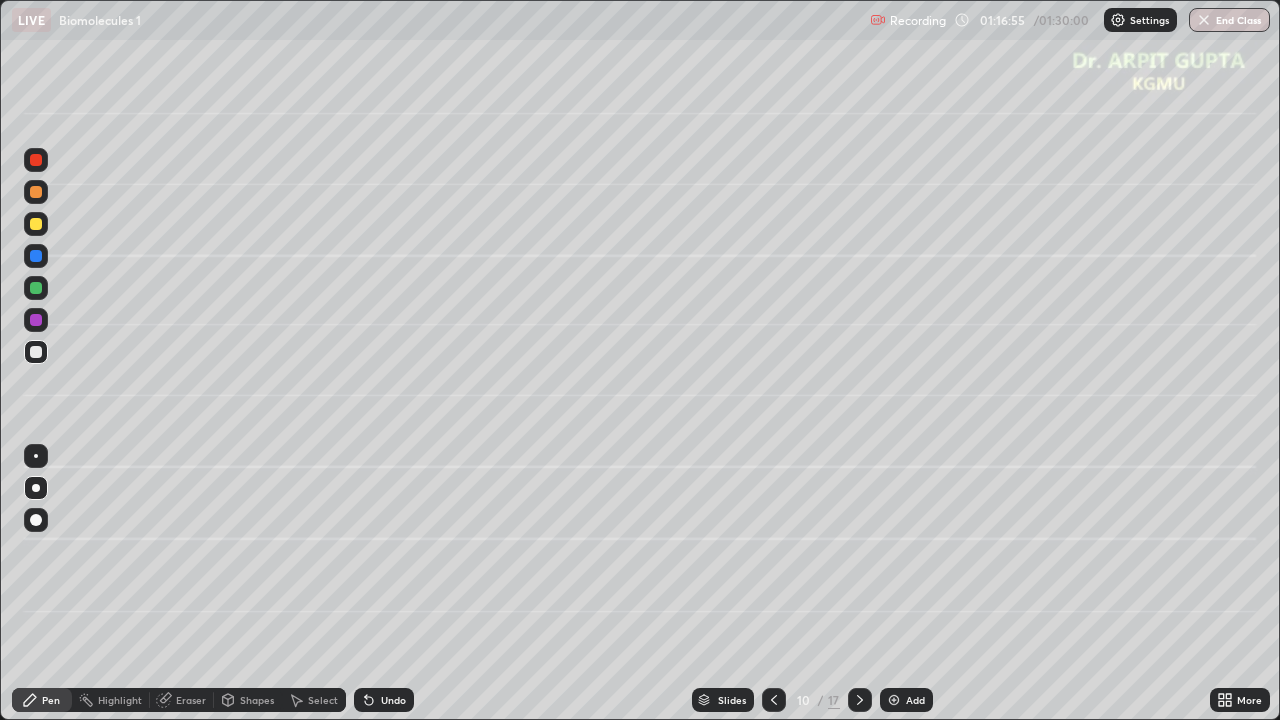 click at bounding box center [36, 288] 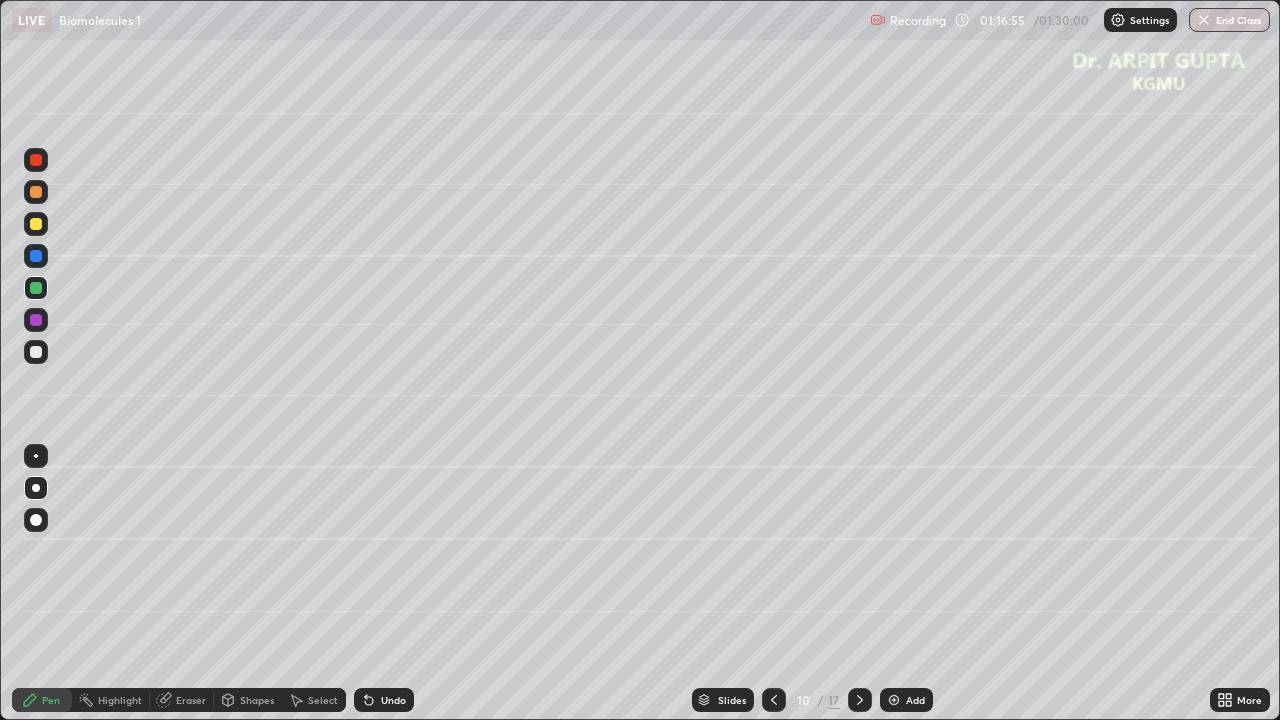 click at bounding box center (36, 224) 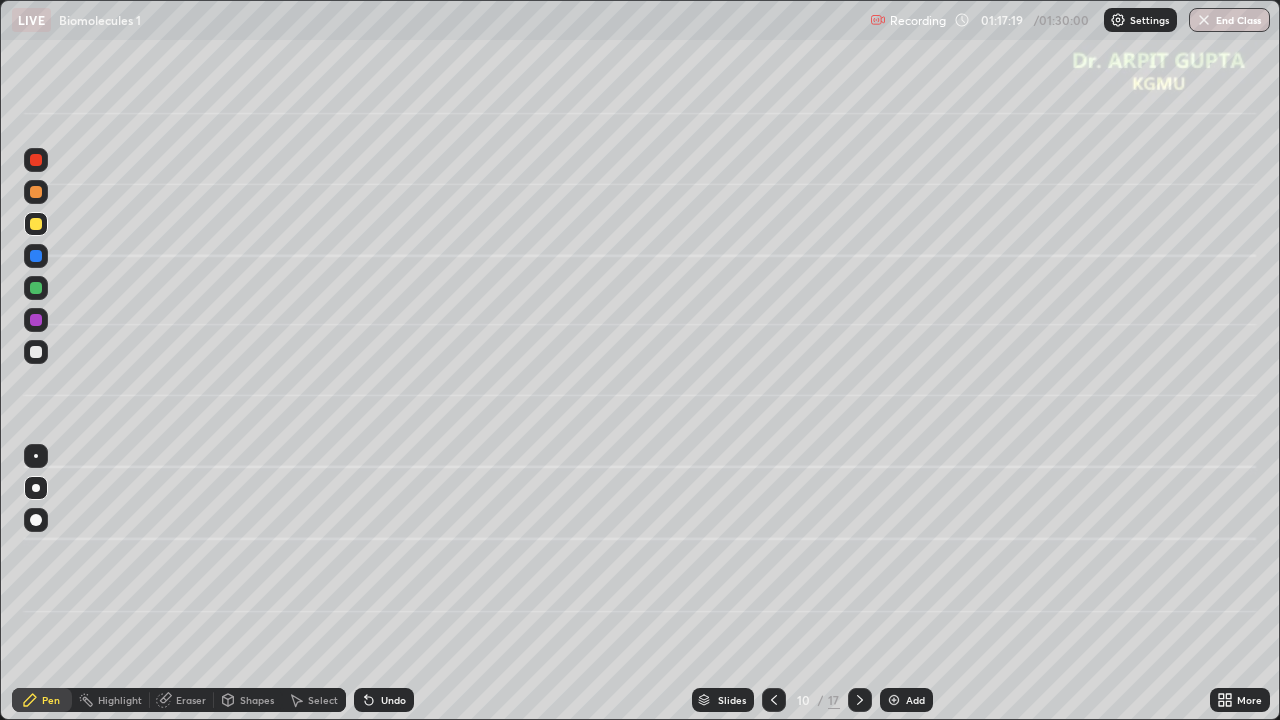 click at bounding box center (36, 352) 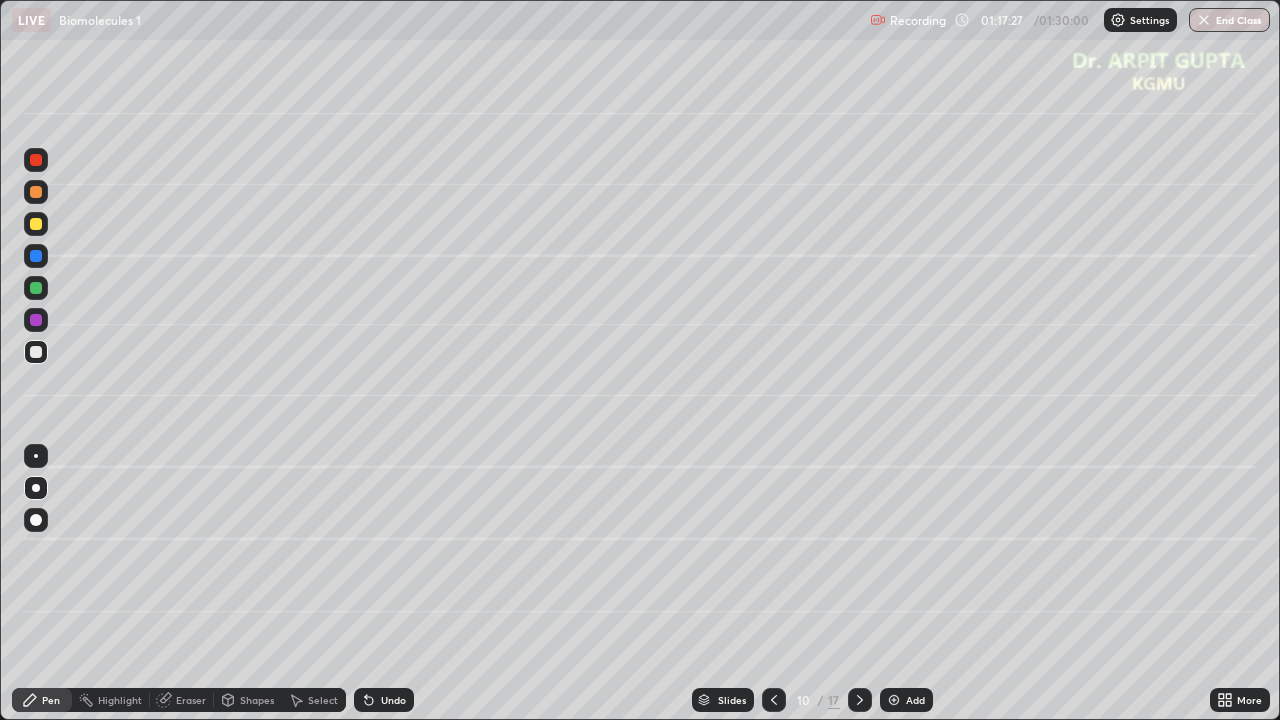click at bounding box center (36, 320) 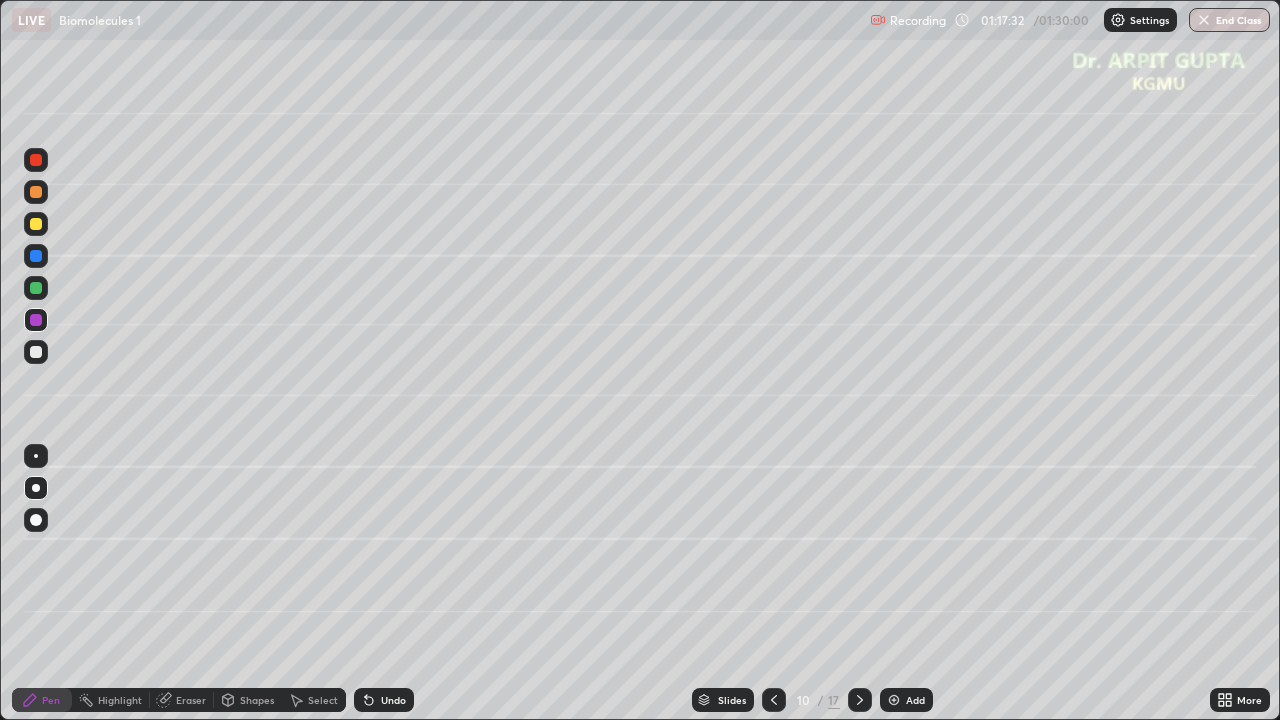 click 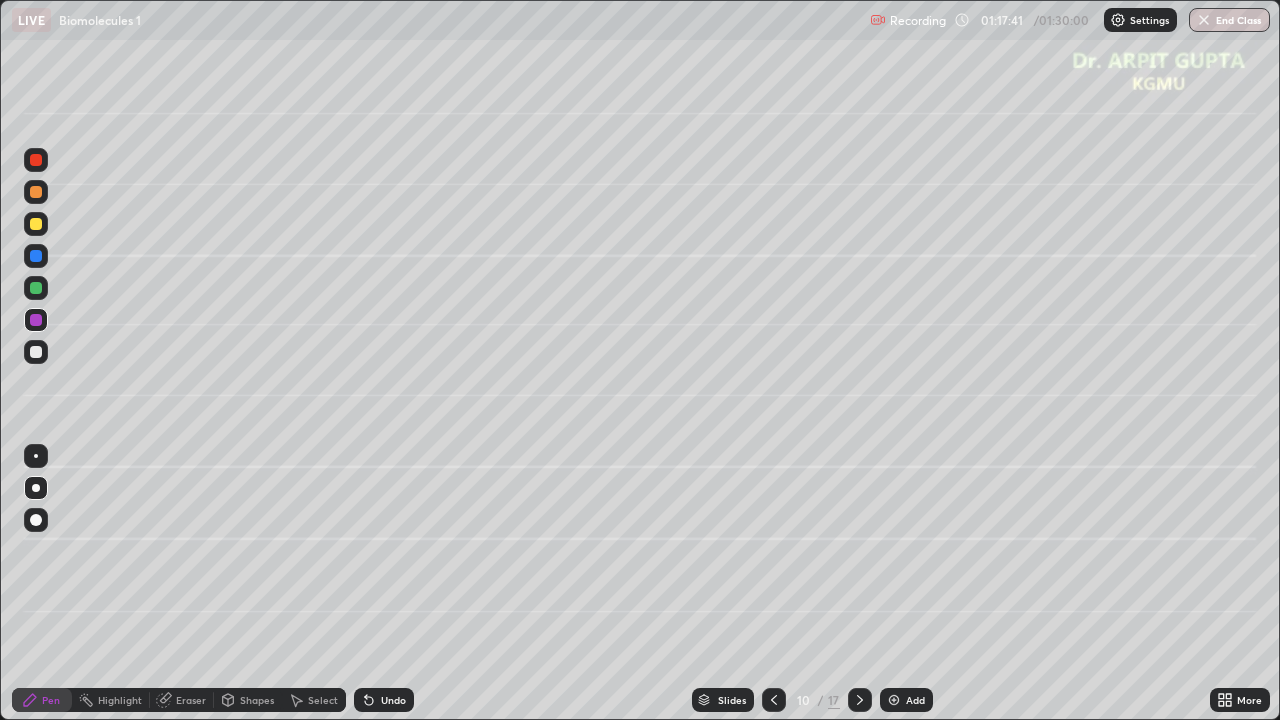 click at bounding box center (36, 256) 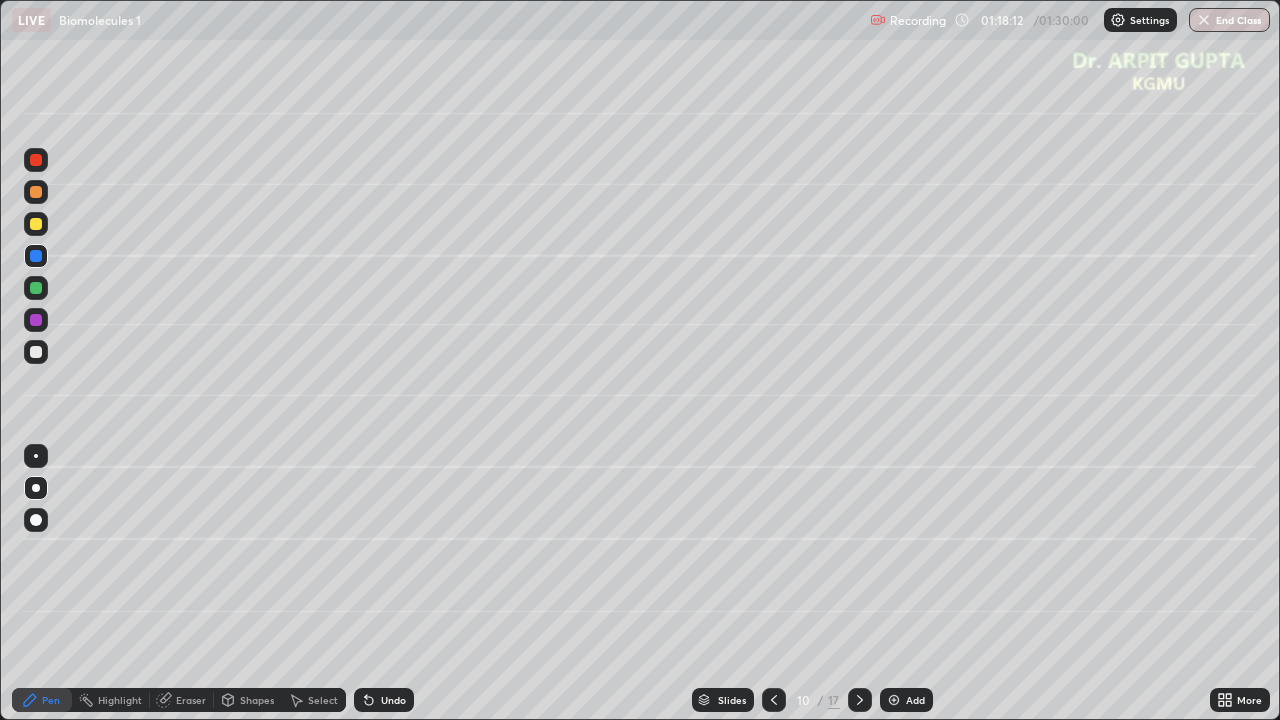 click at bounding box center [36, 288] 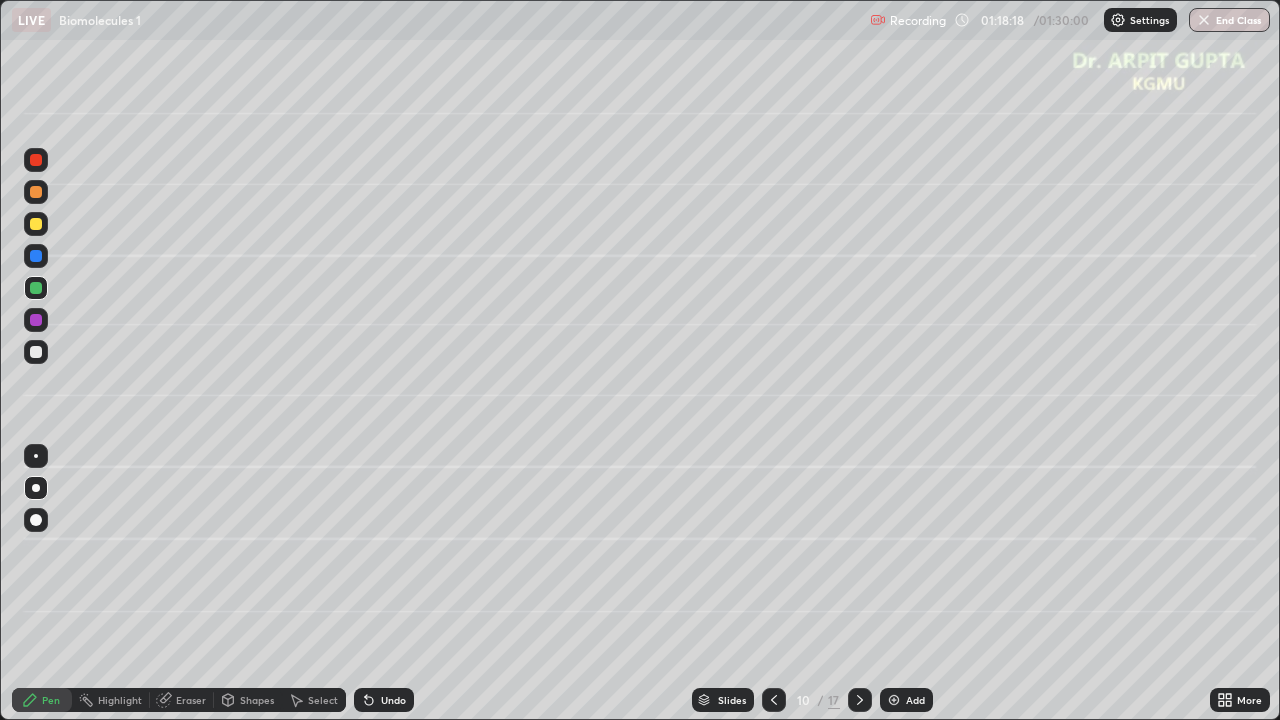 click on "Undo" at bounding box center (384, 700) 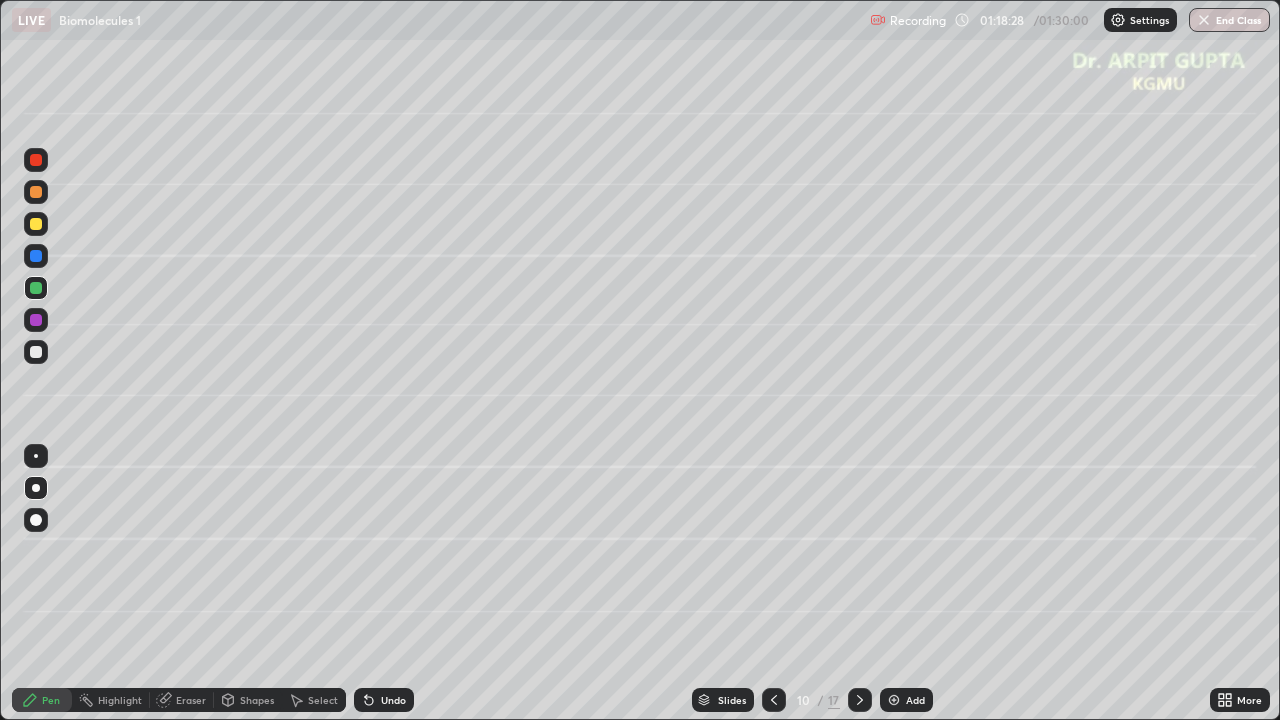 click at bounding box center [36, 352] 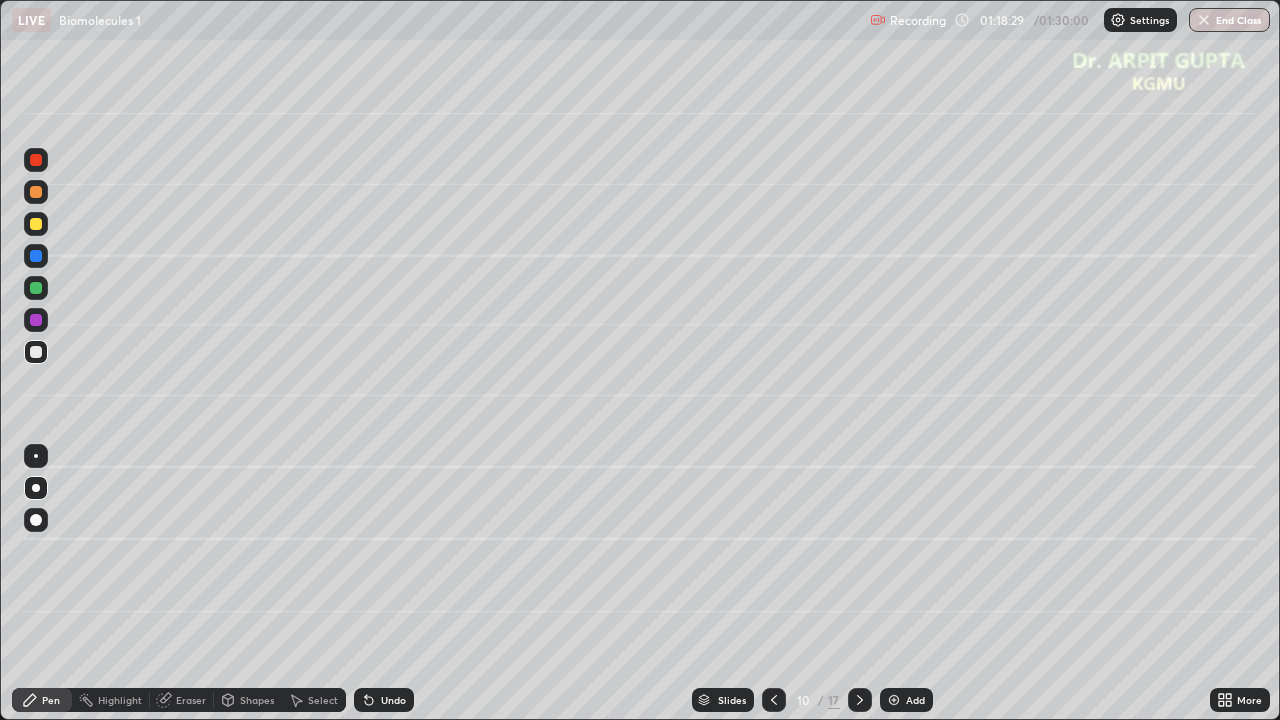 click at bounding box center (36, 224) 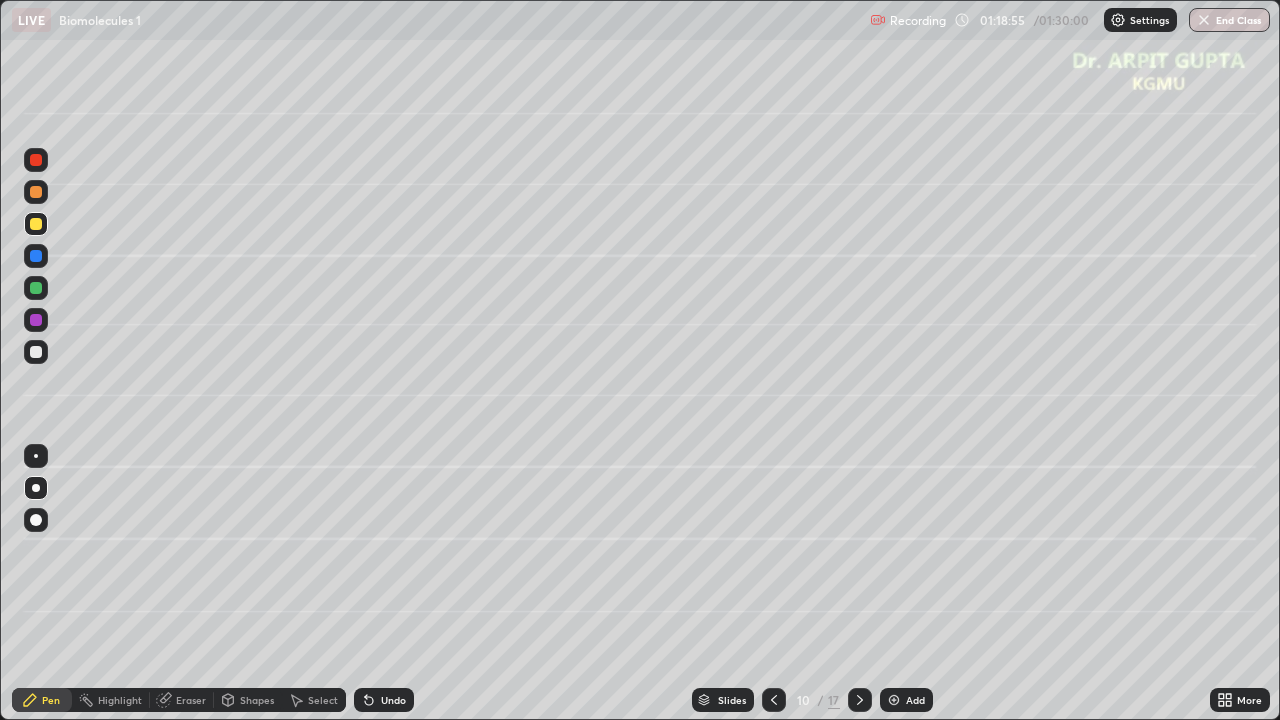 click on "Undo" at bounding box center (384, 700) 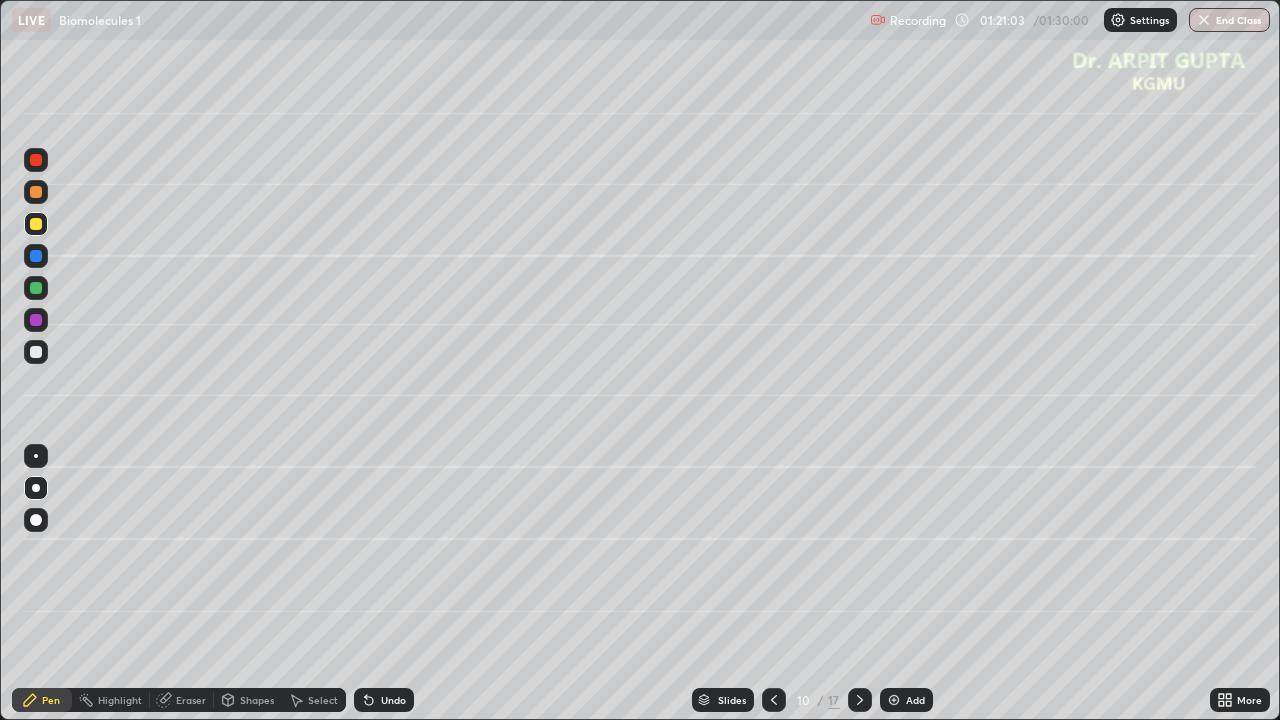 click 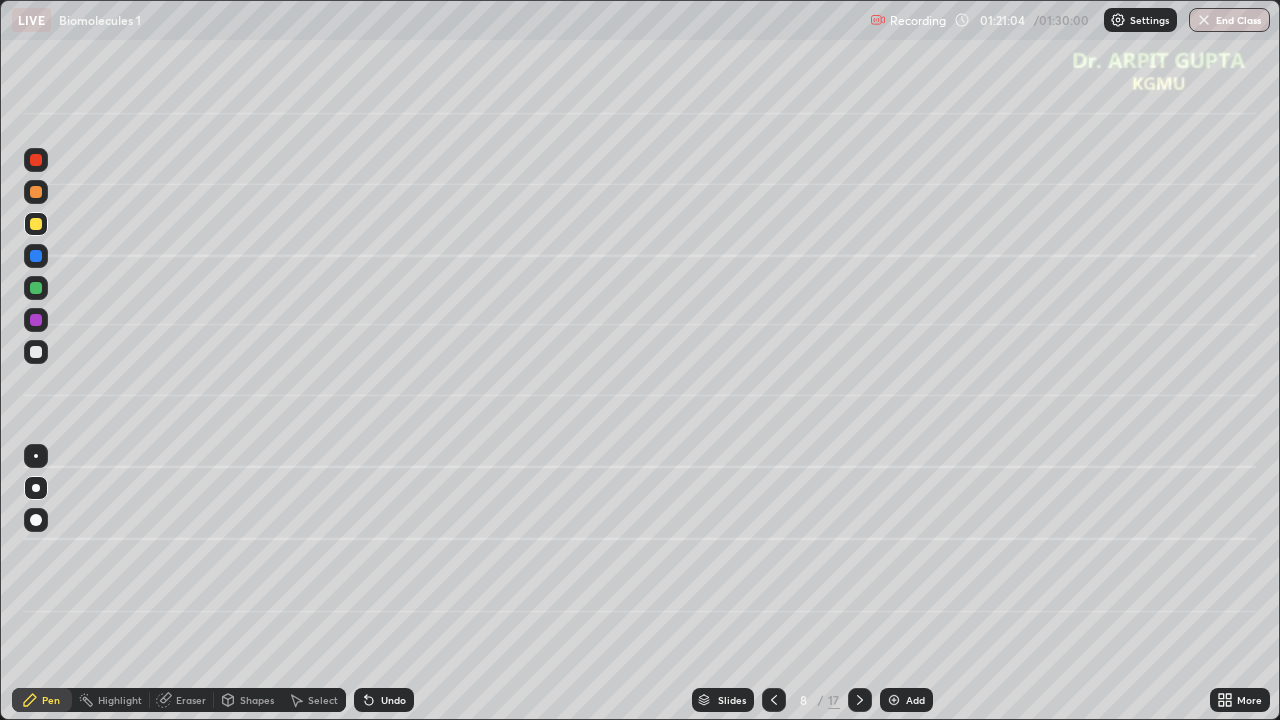 click 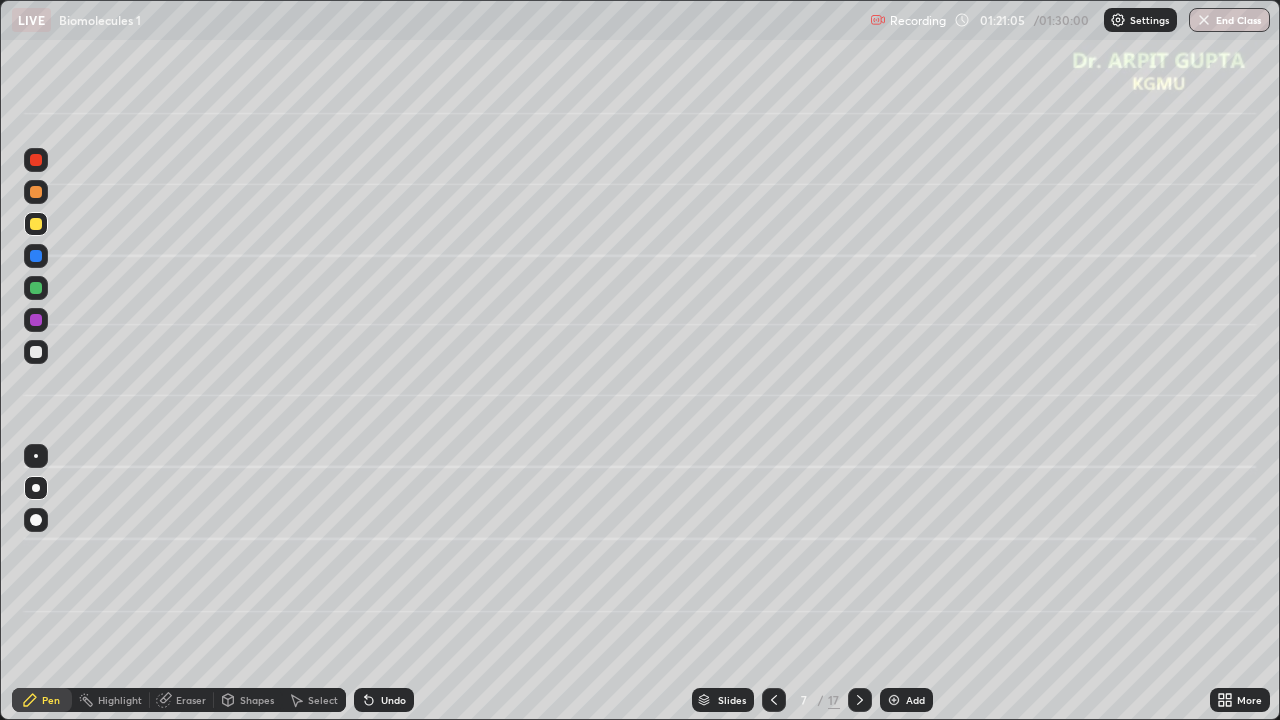 click 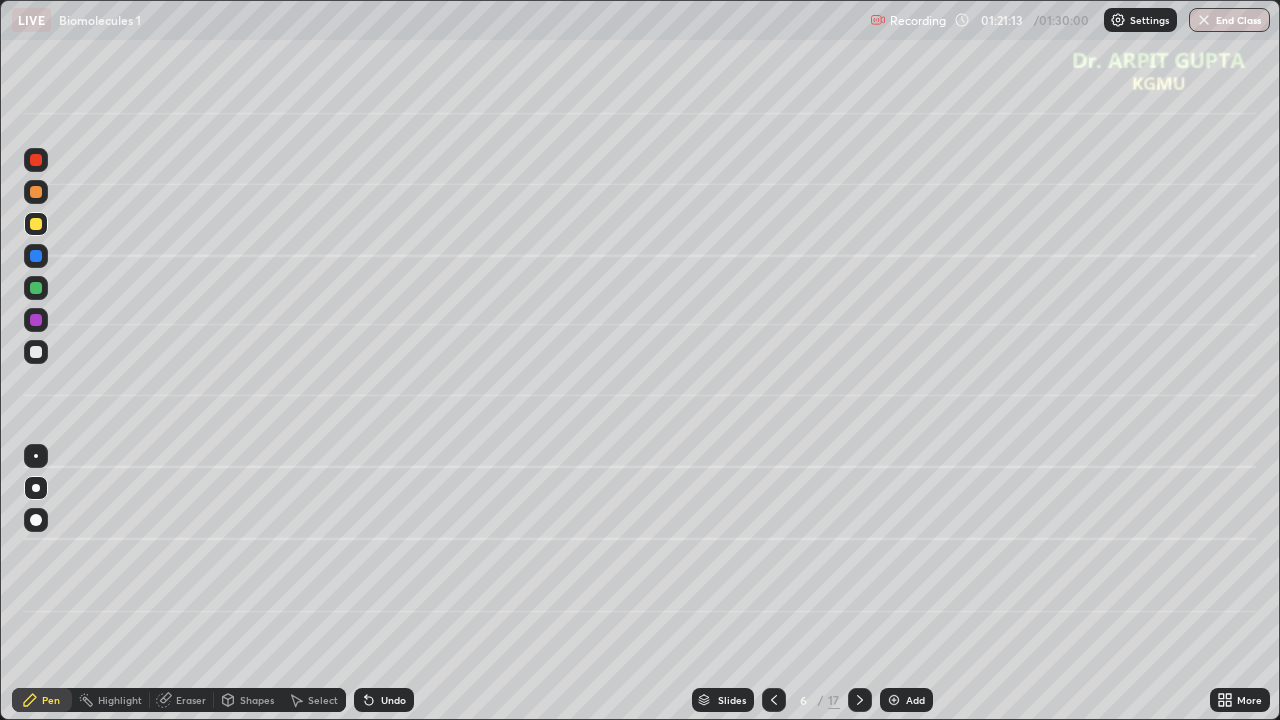 click 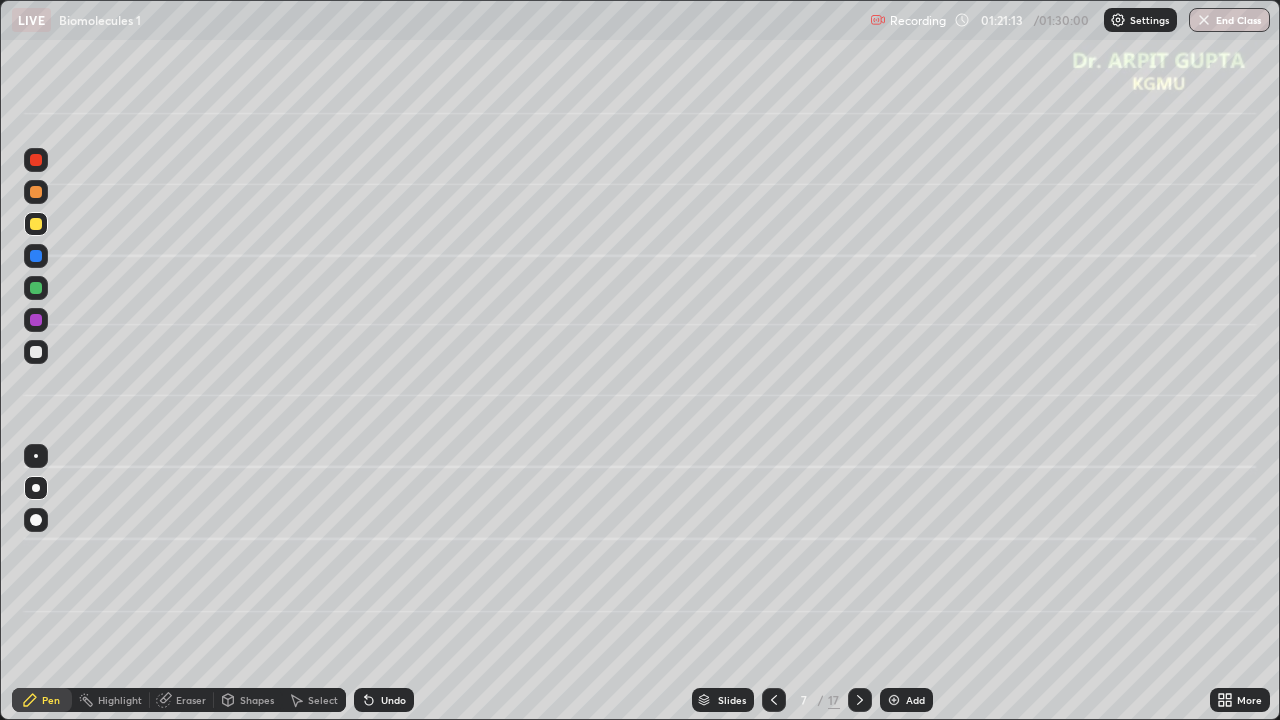 click 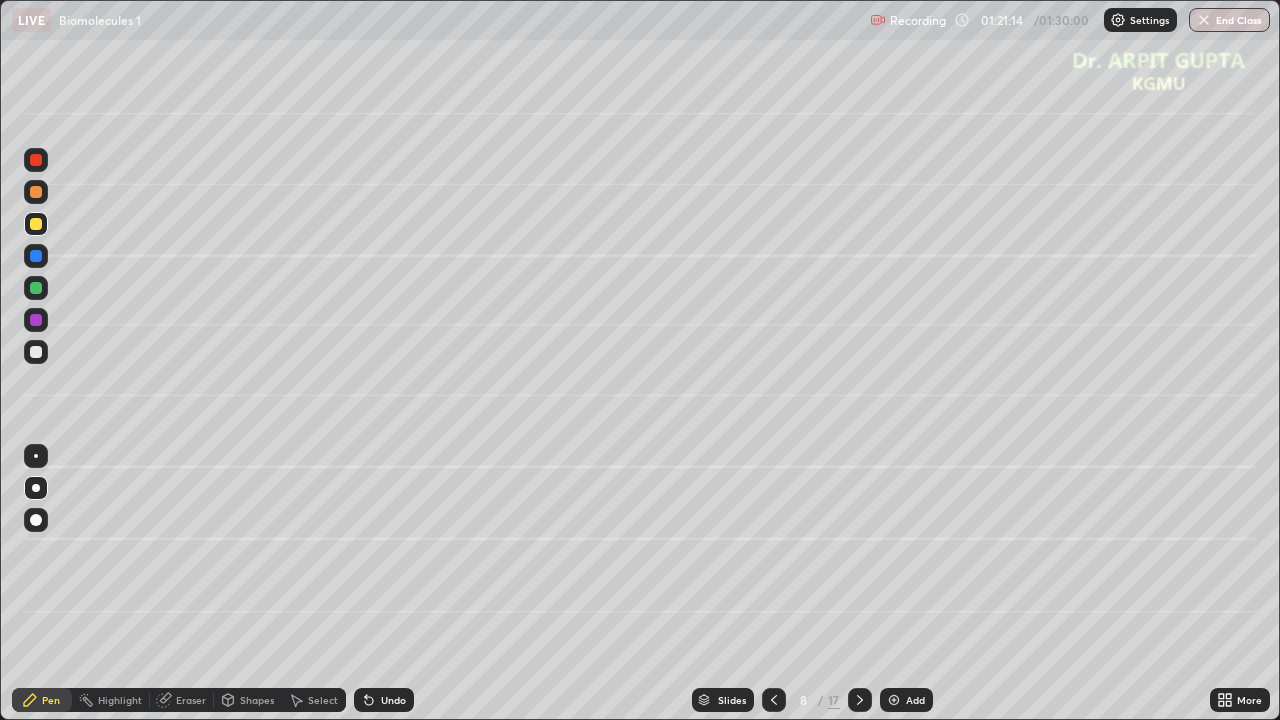 click 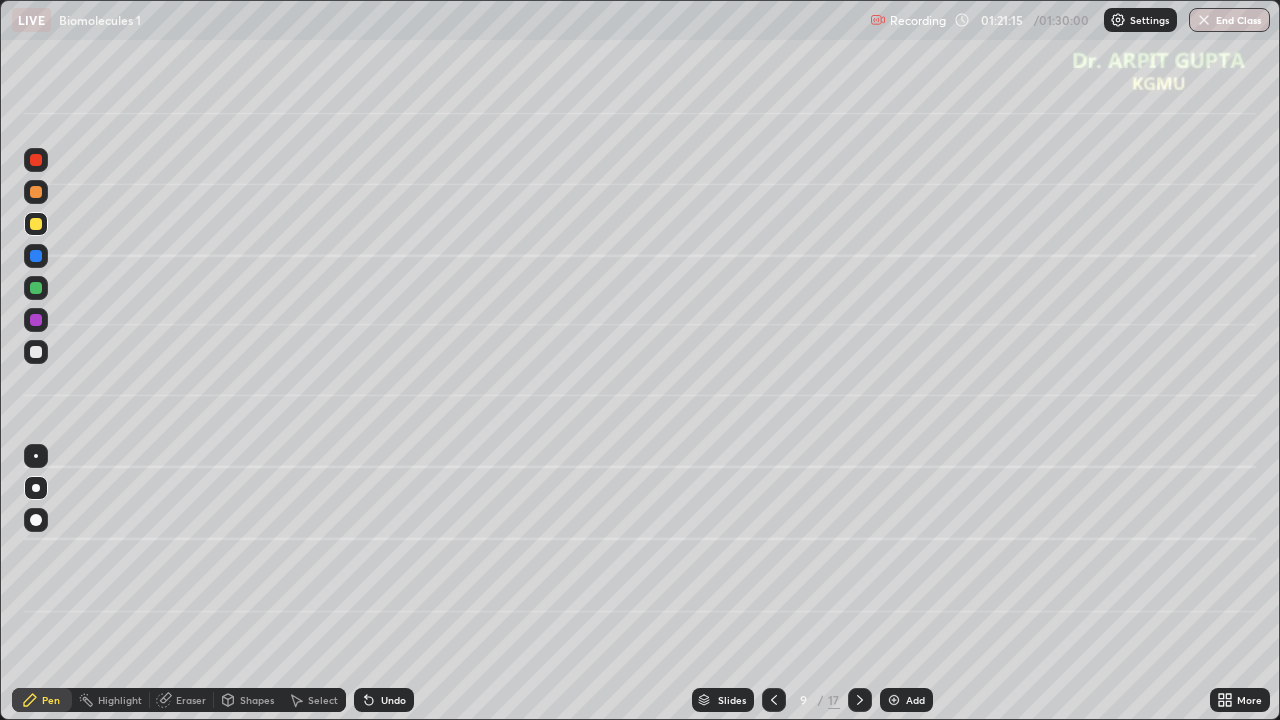 click 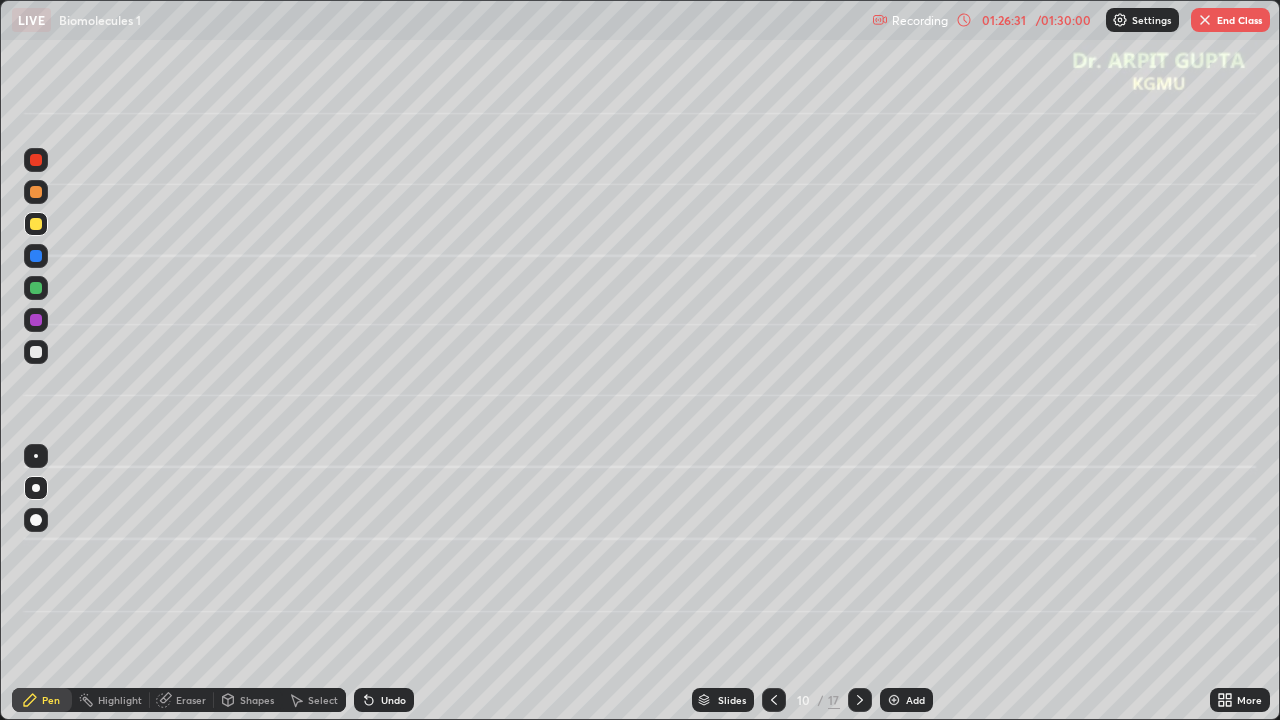 click on "End Class" at bounding box center (1230, 20) 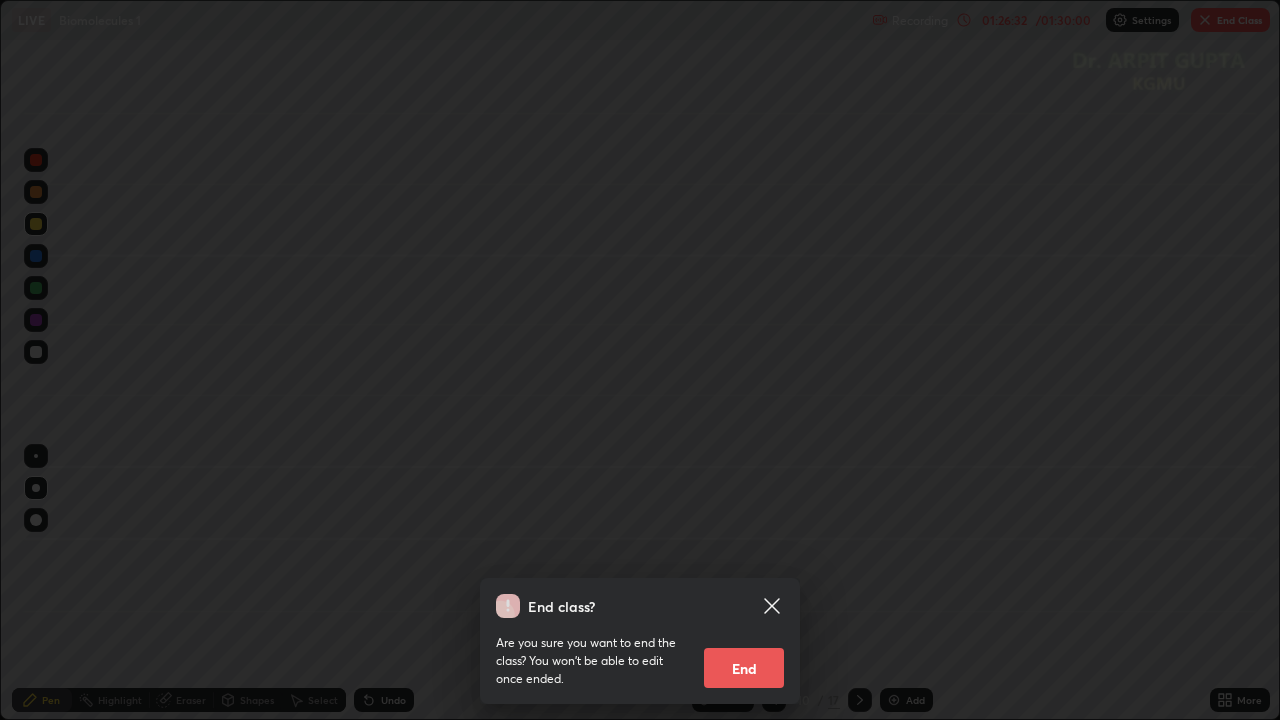 click on "End" at bounding box center (744, 668) 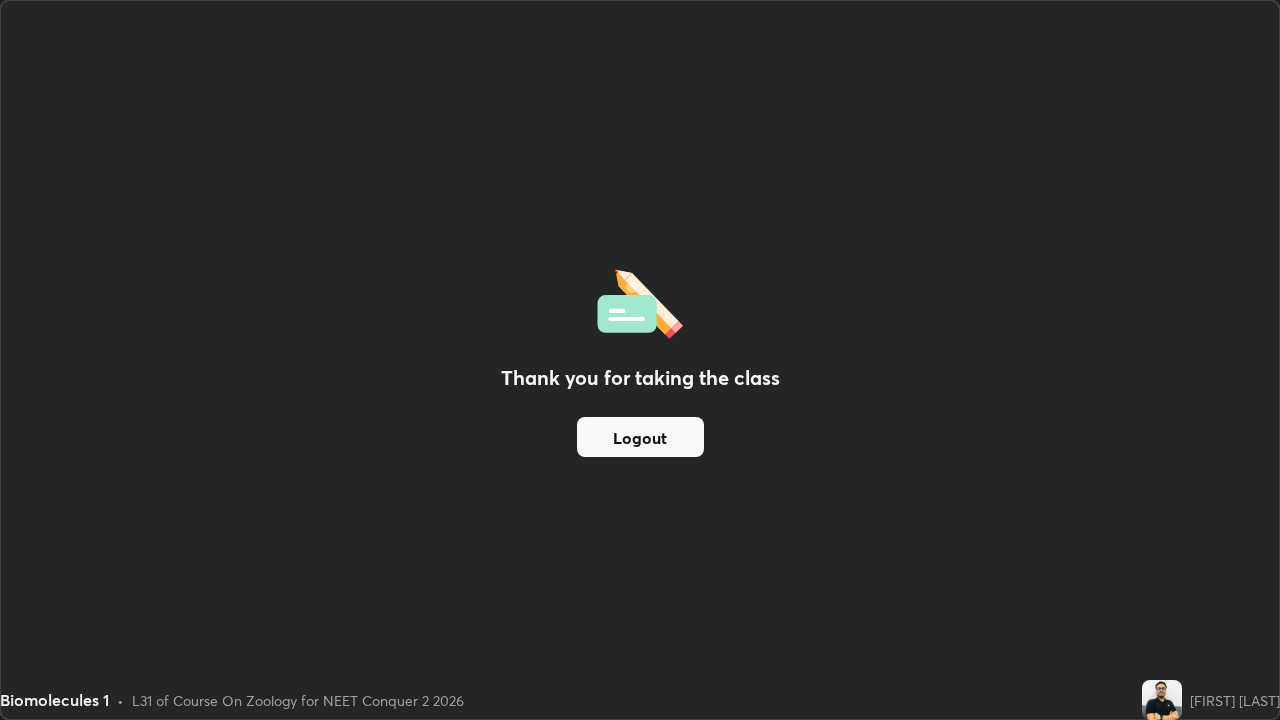 click on "Logout" at bounding box center (640, 437) 